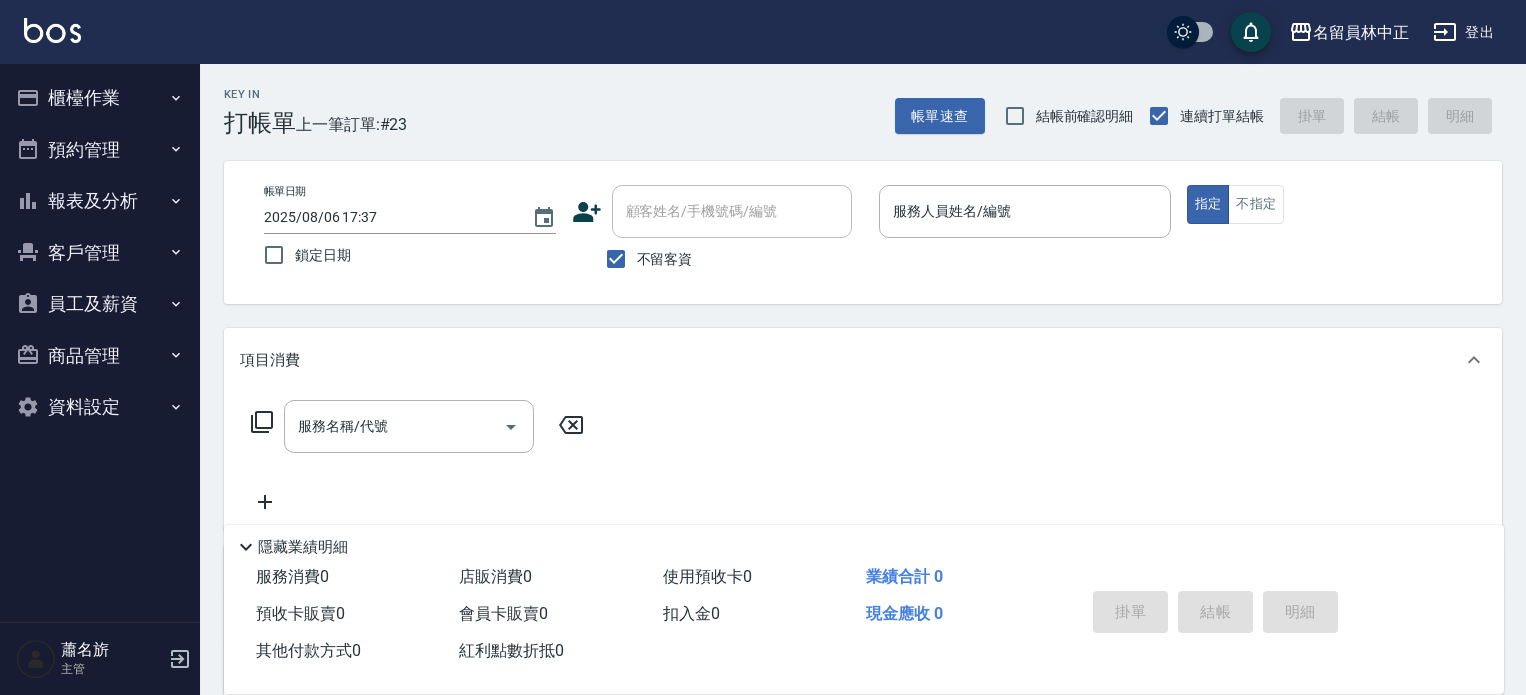 scroll, scrollTop: 0, scrollLeft: 0, axis: both 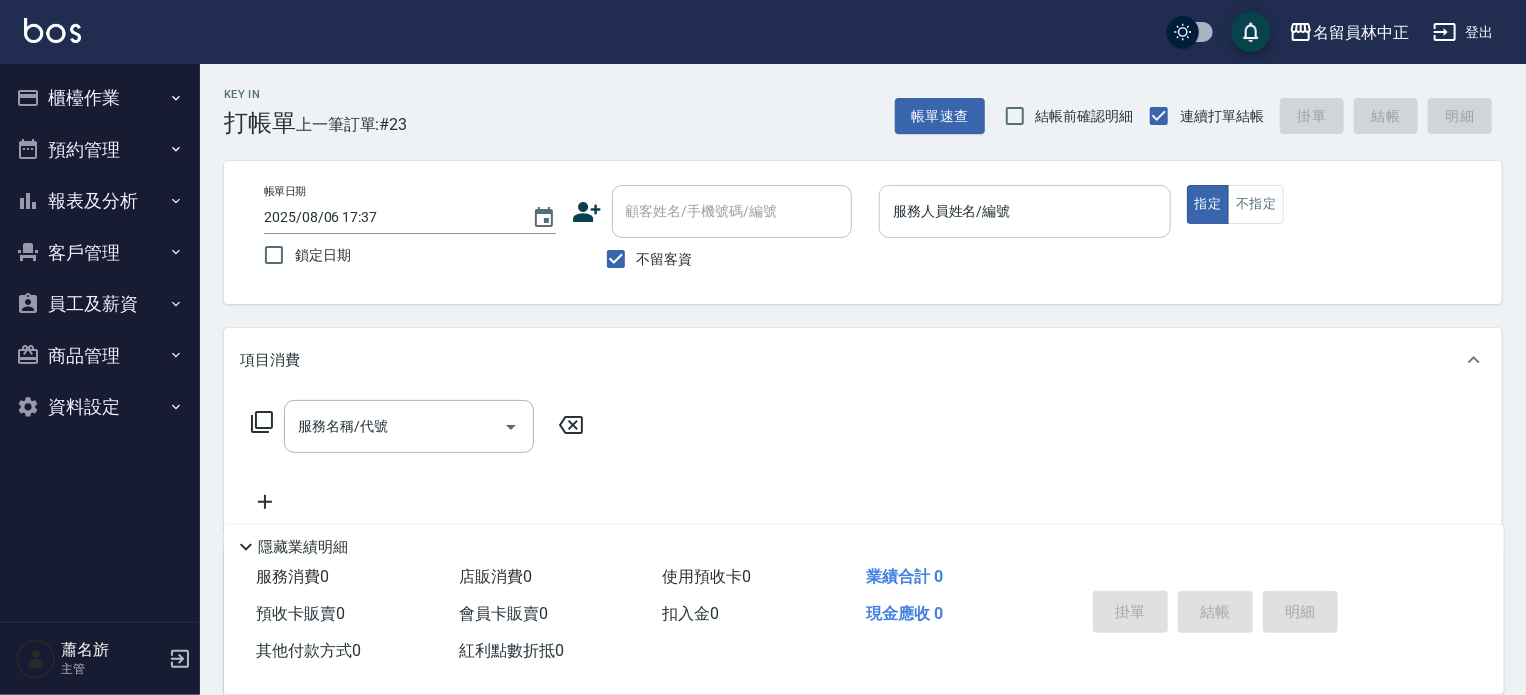 click on "服務人員姓名/編號" at bounding box center (1025, 211) 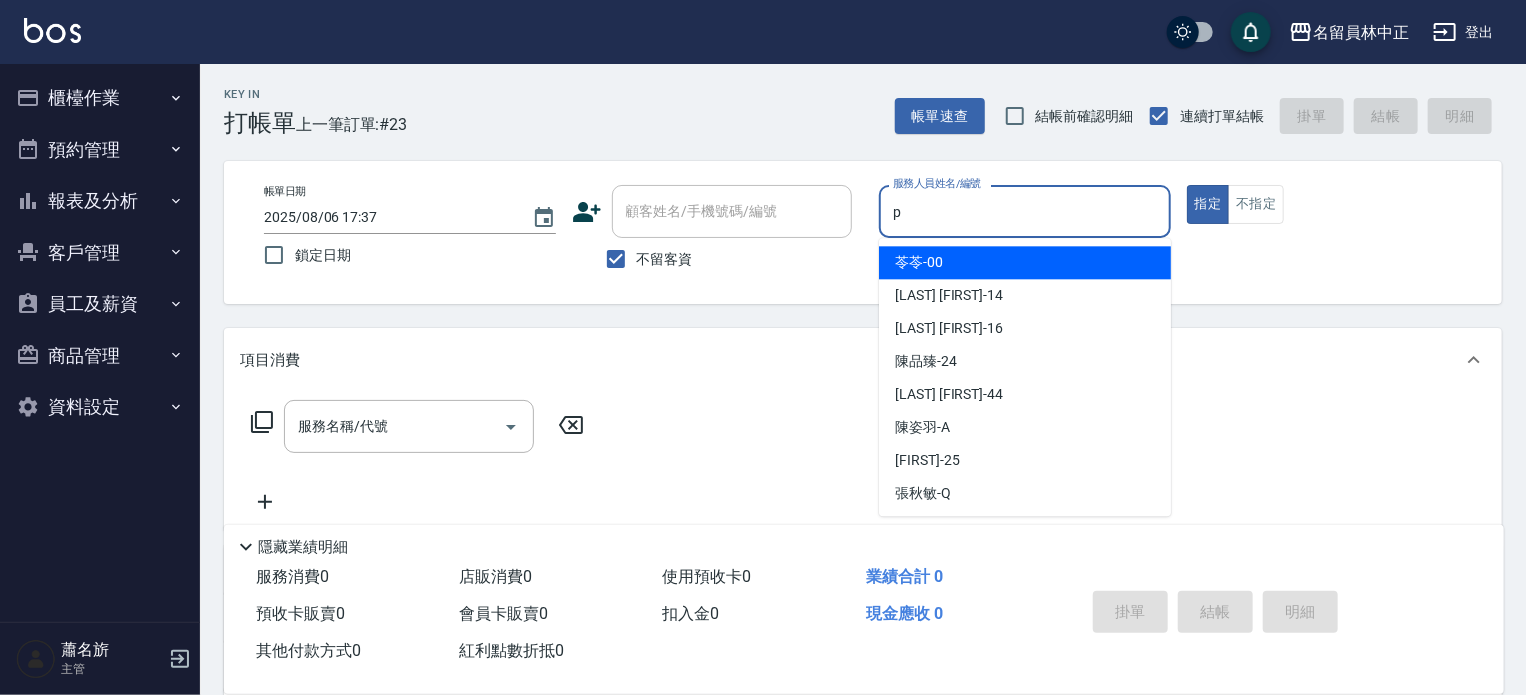 type on "p" 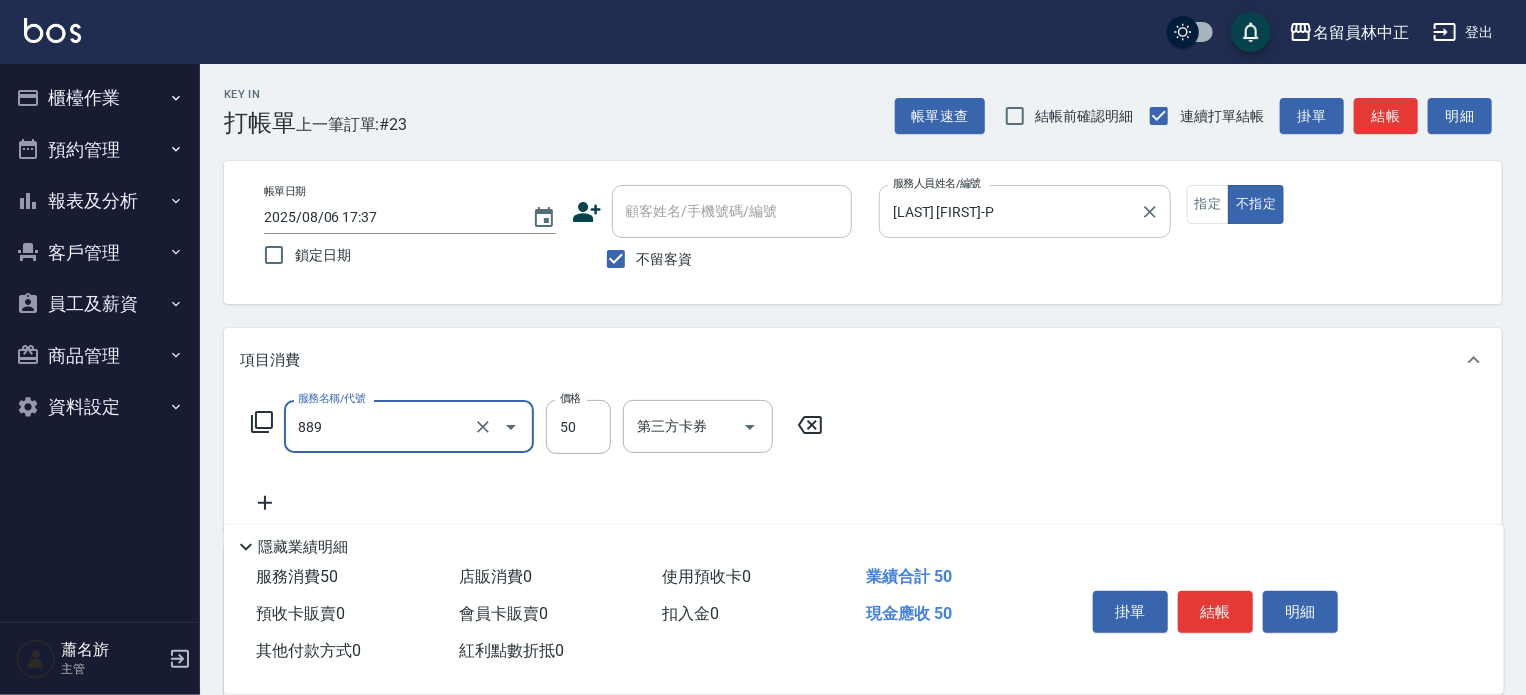 type on "精油(889)" 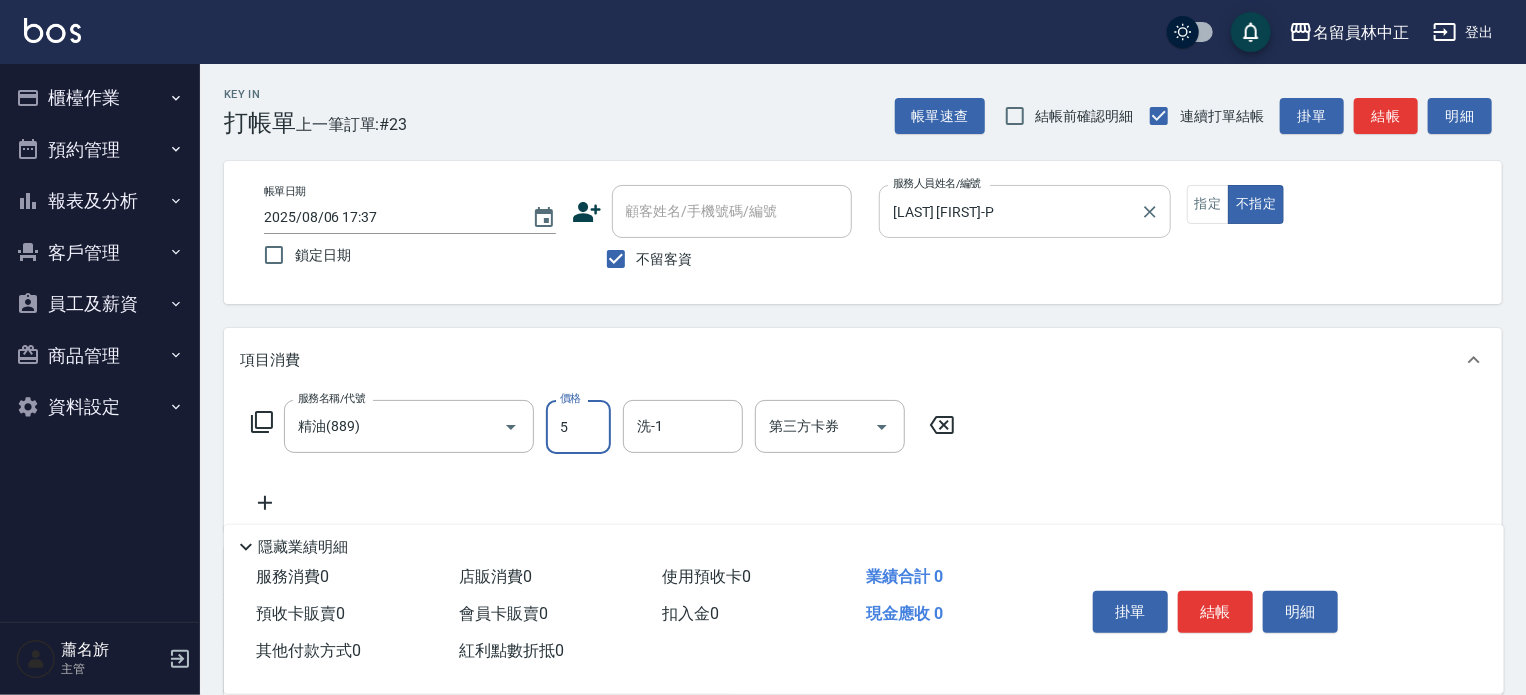 type on "50" 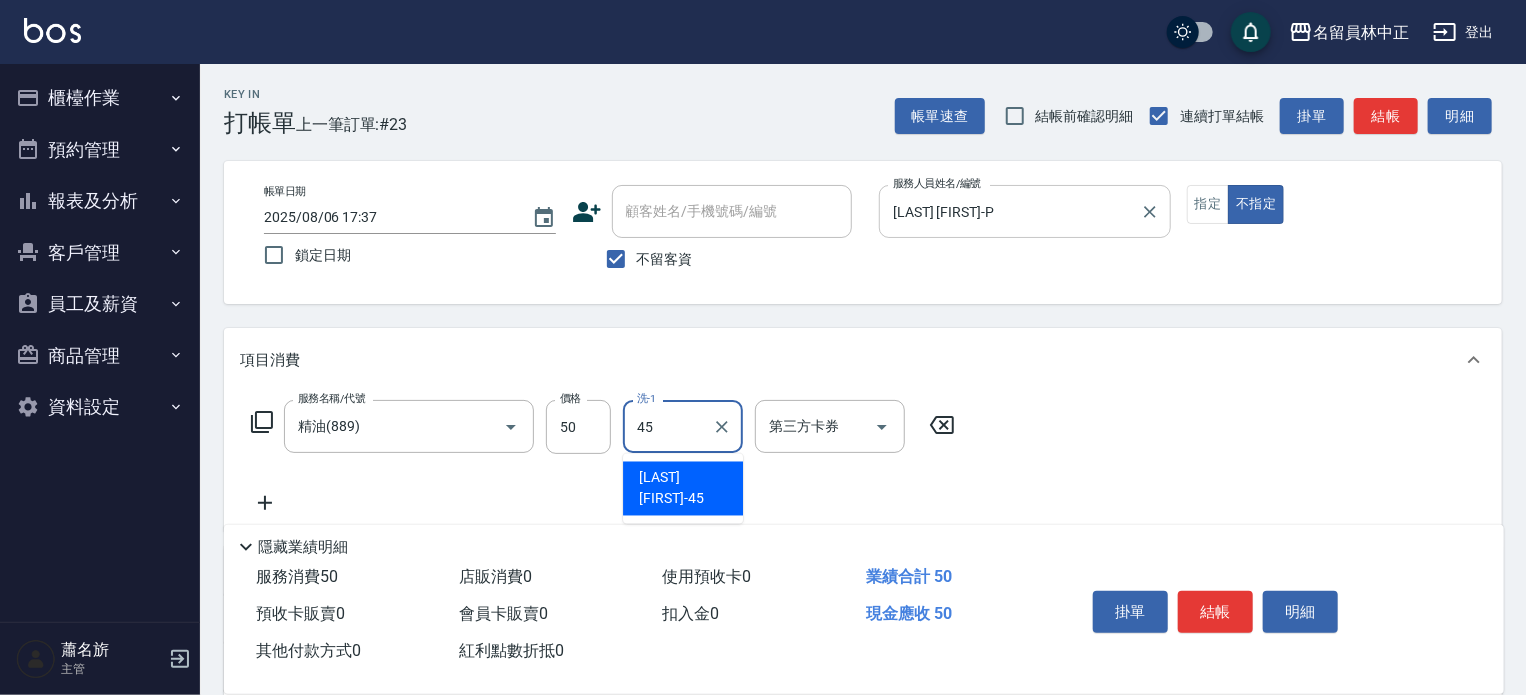 type on "游家豪-45" 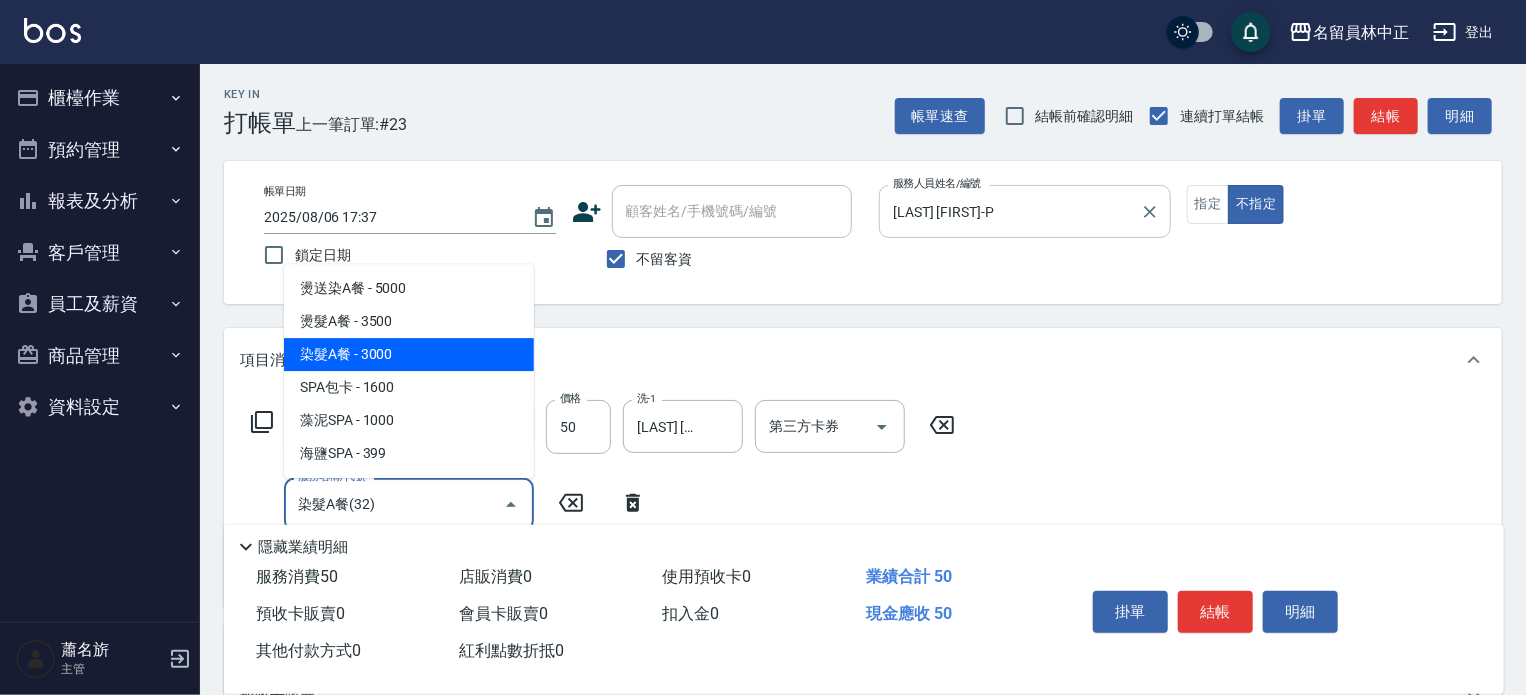 type on "染髮A餐(32)" 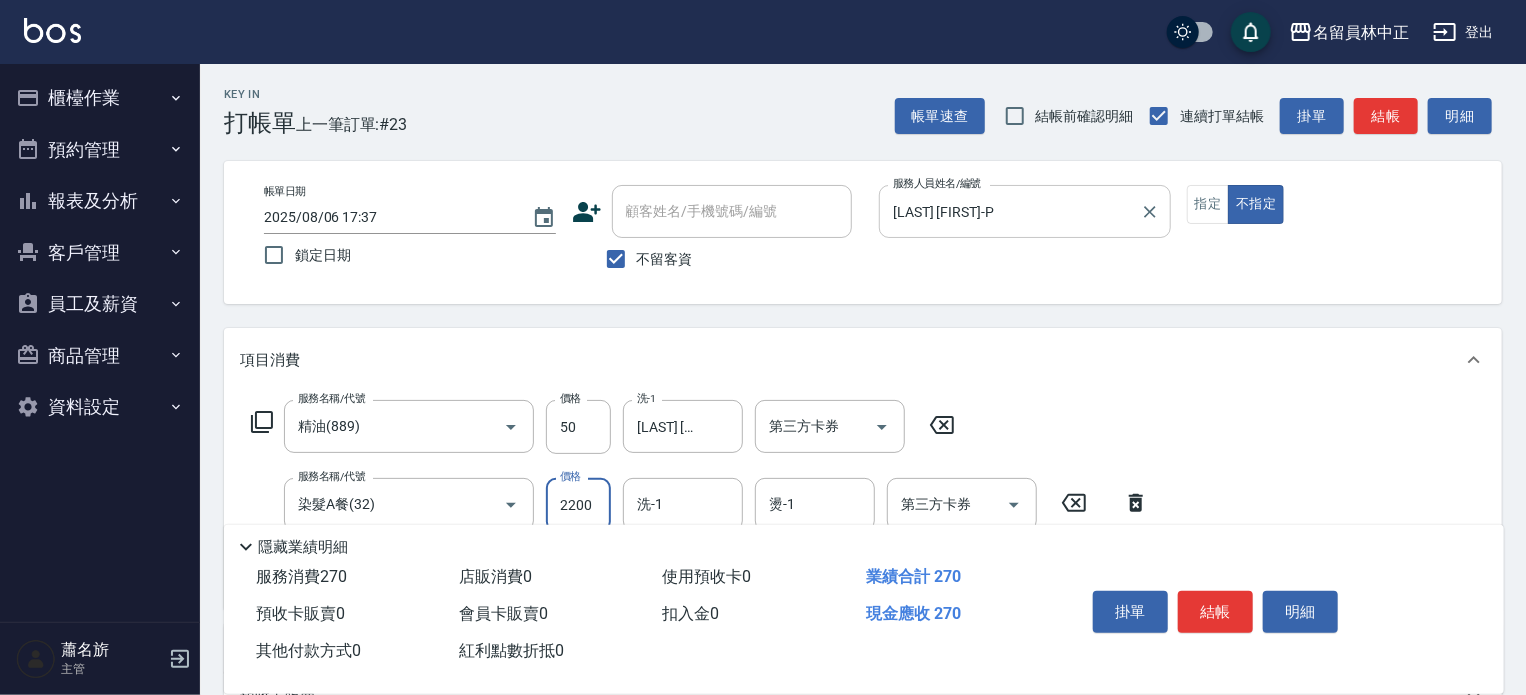 type on "2200" 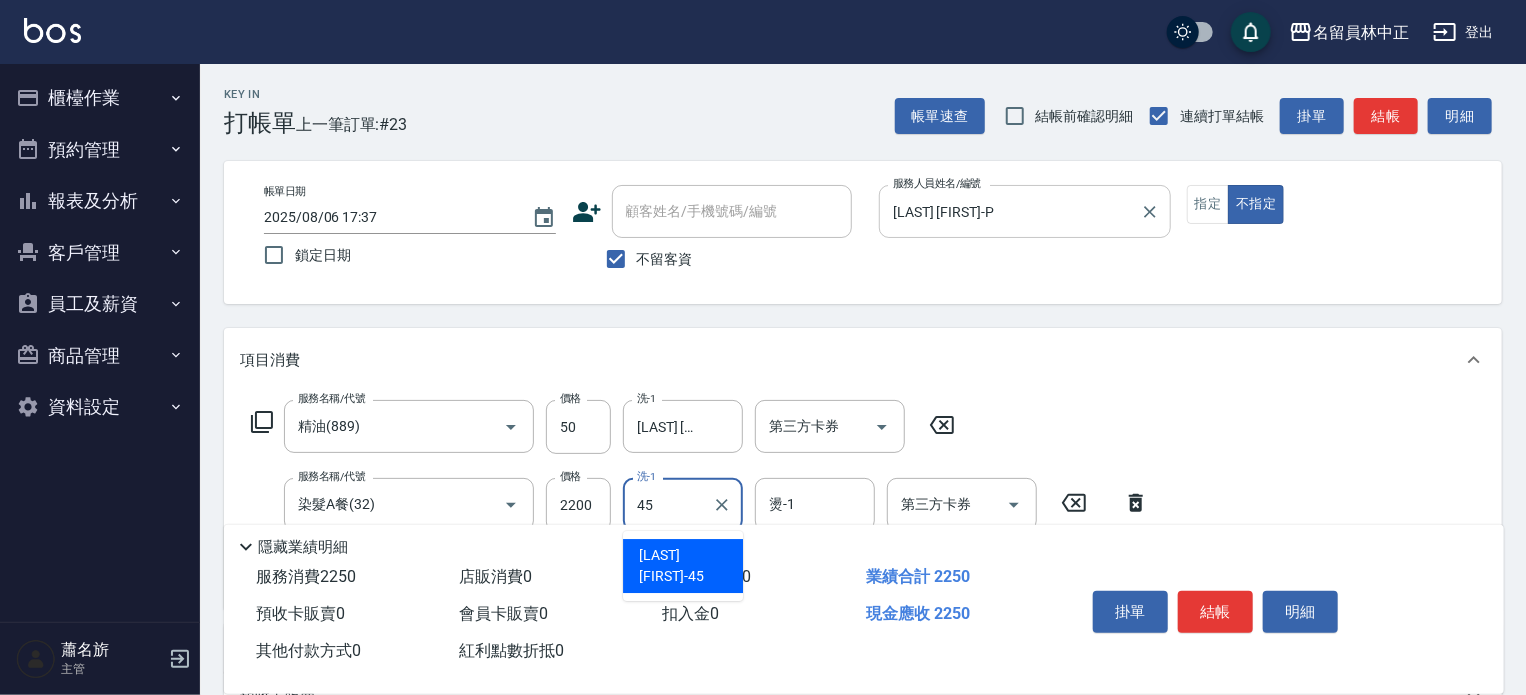 type on "游家豪-45" 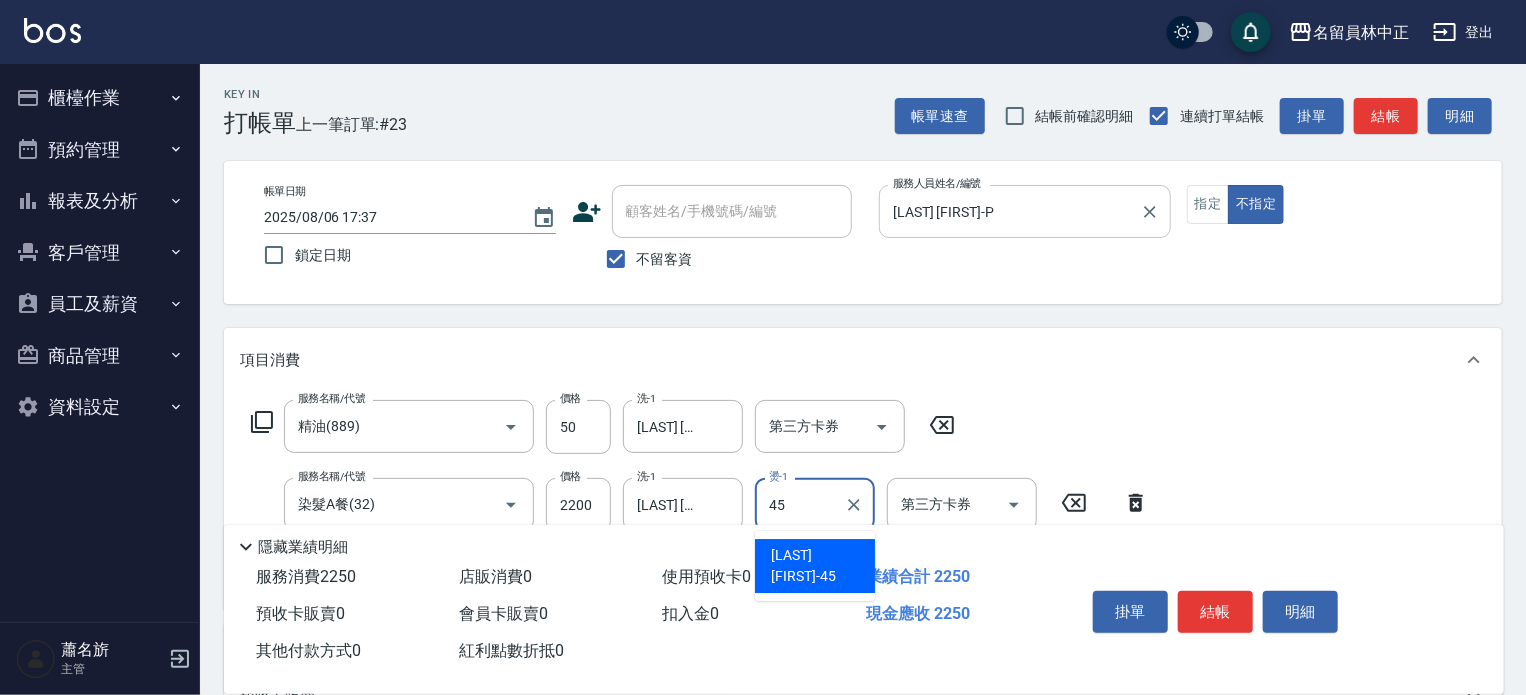 type on "游家豪-45" 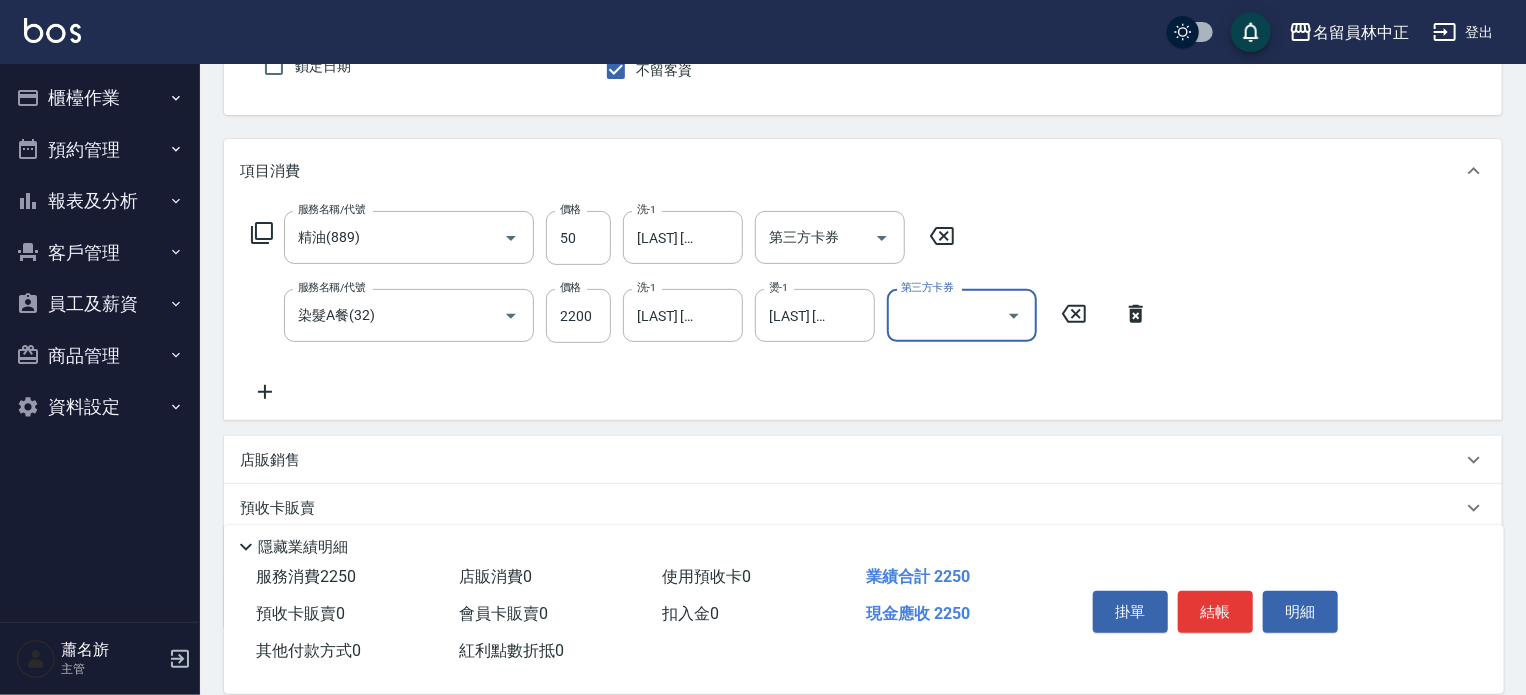 scroll, scrollTop: 300, scrollLeft: 0, axis: vertical 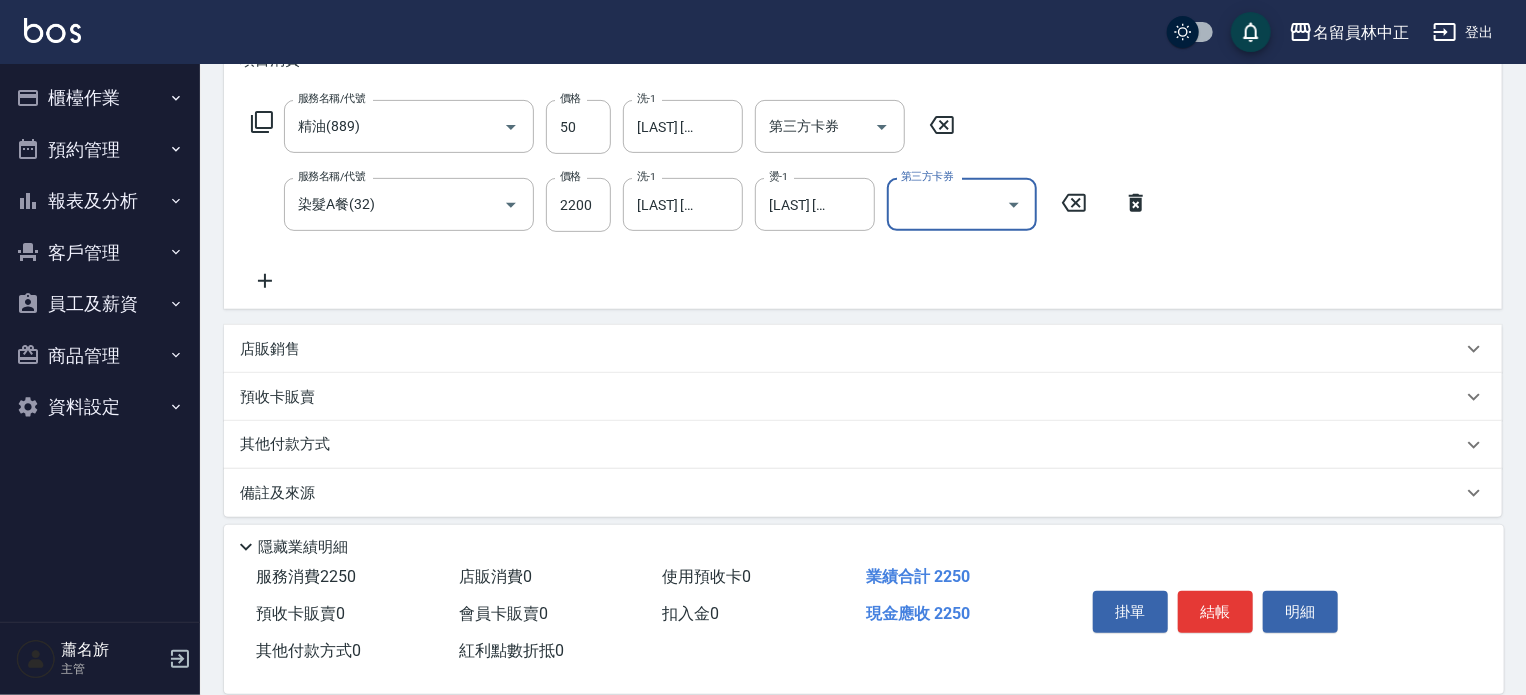 click on "店販銷售" at bounding box center [863, 349] 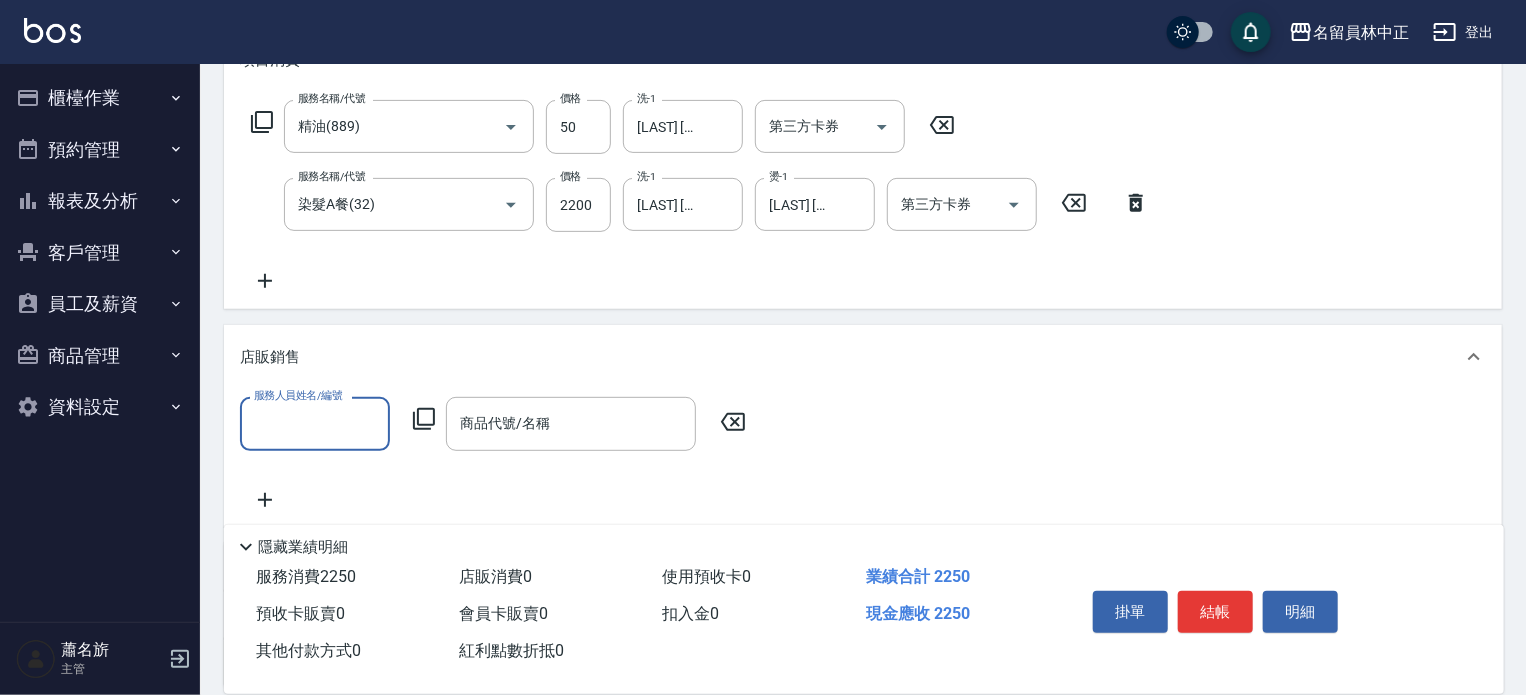 scroll, scrollTop: 0, scrollLeft: 0, axis: both 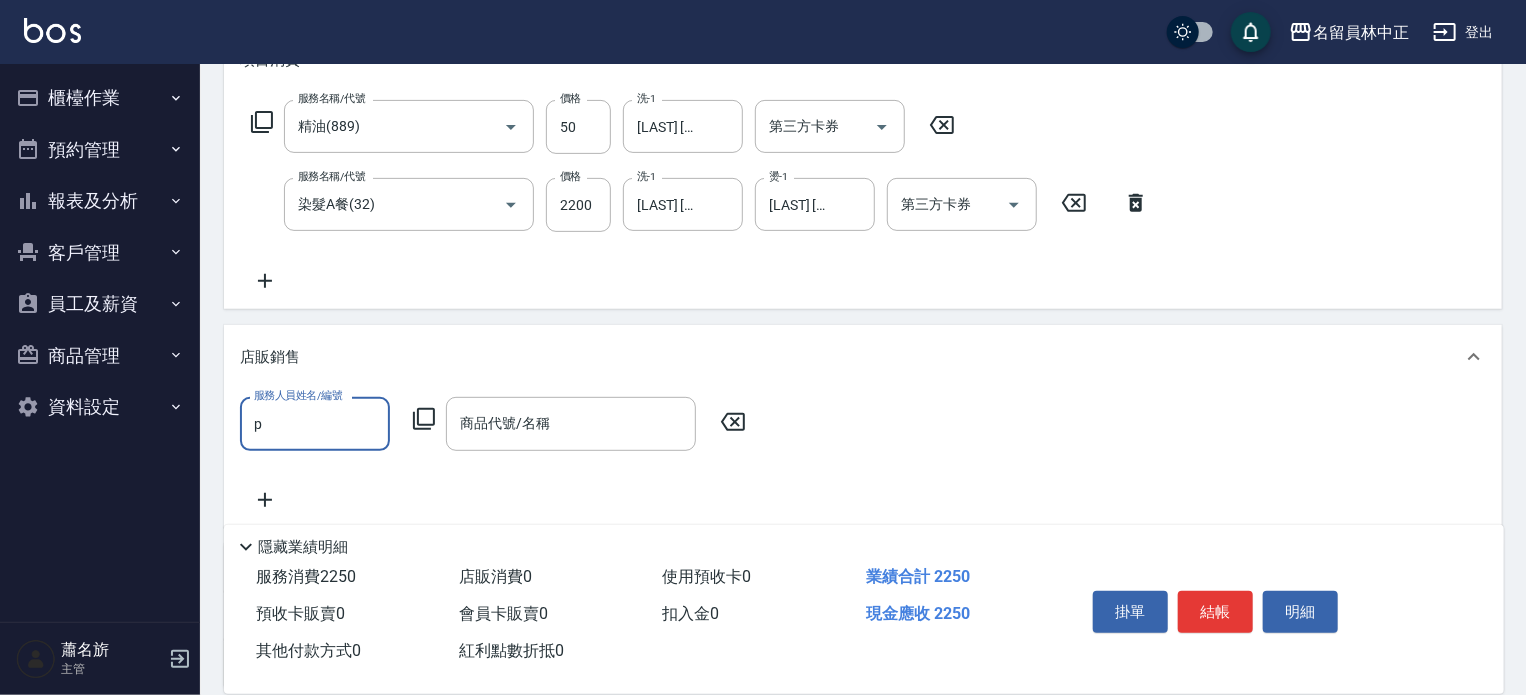 type on "張雅欣-P" 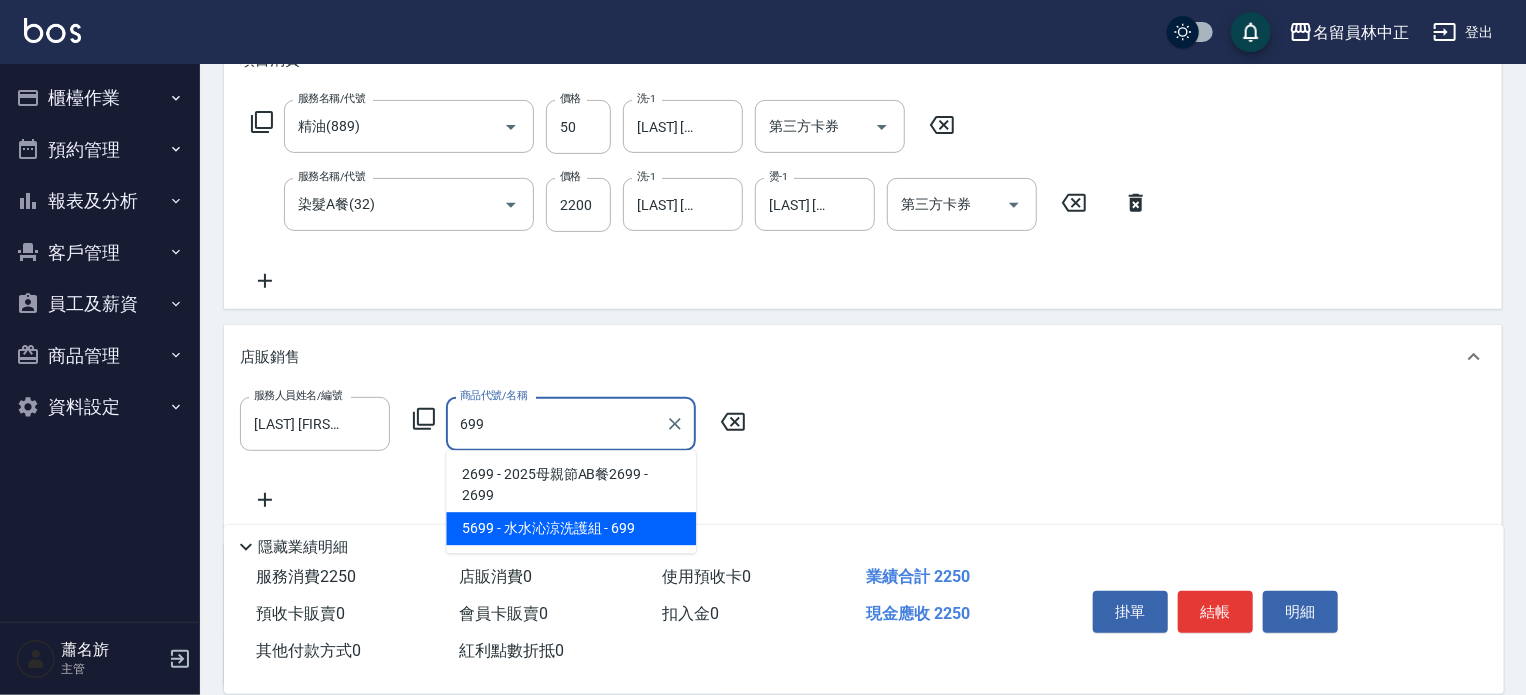 type on "水水沁涼洗護組" 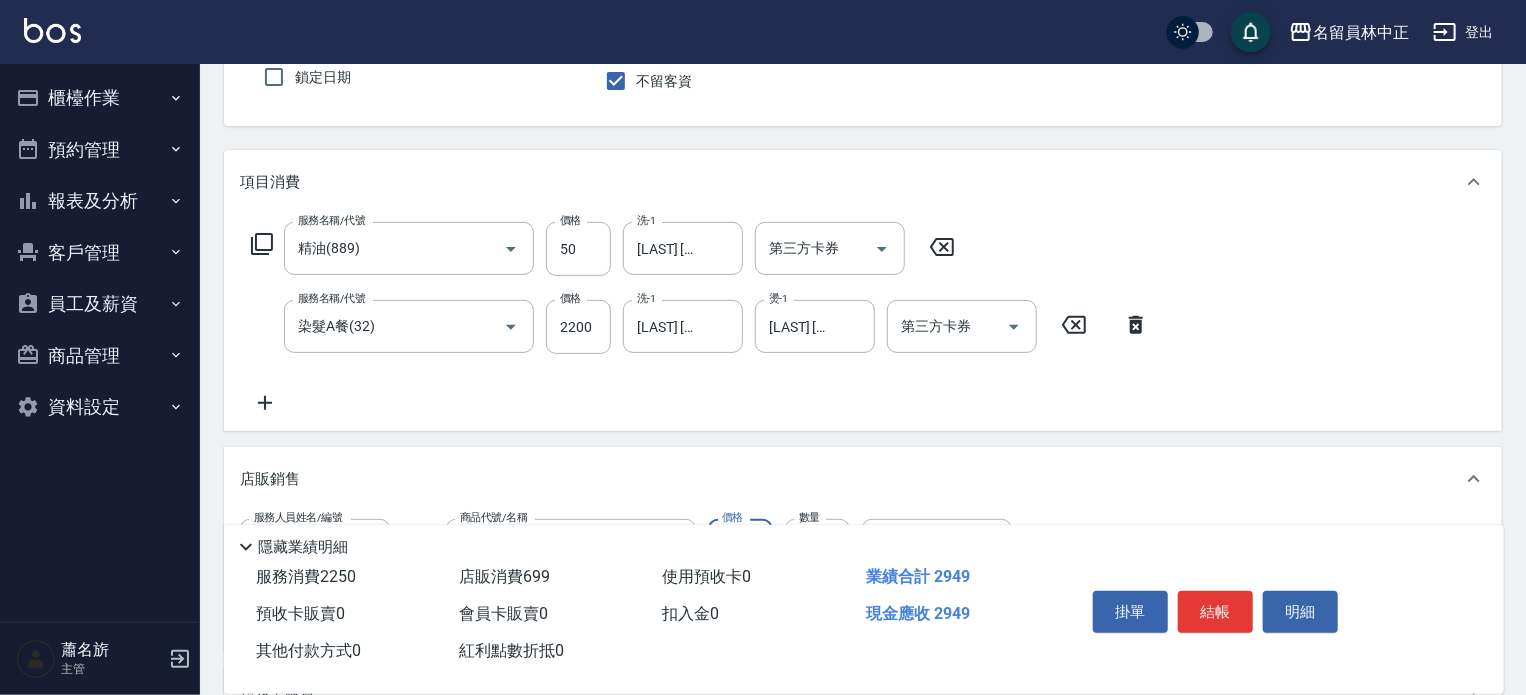scroll, scrollTop: 200, scrollLeft: 0, axis: vertical 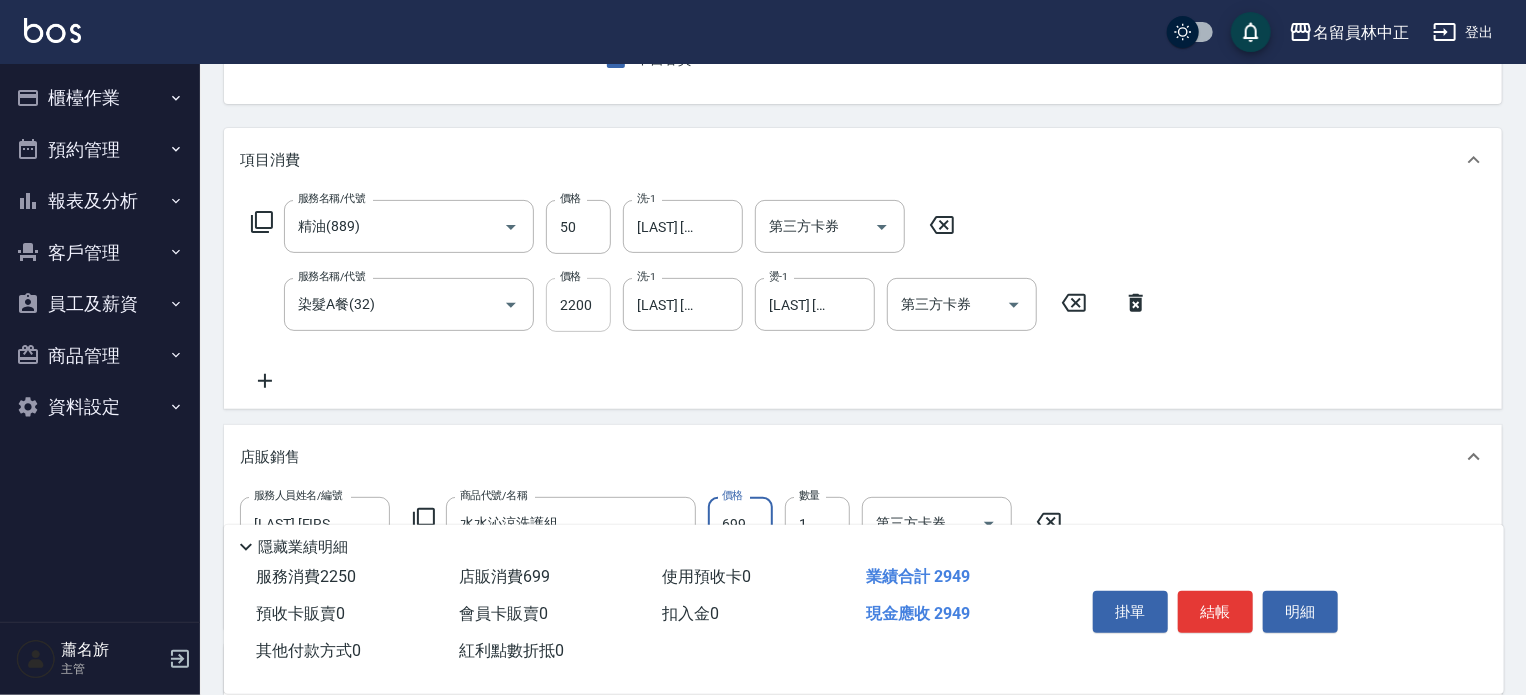 click on "2200" at bounding box center [578, 305] 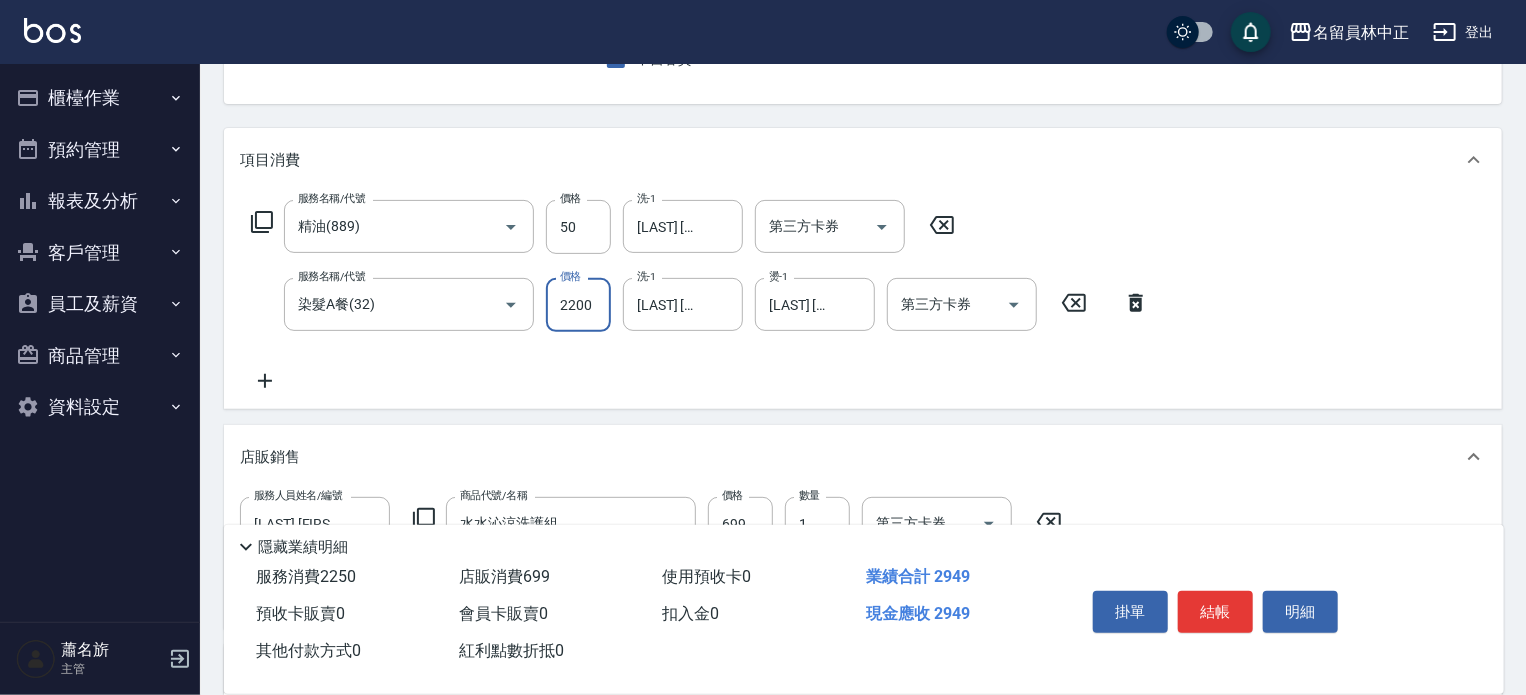 click 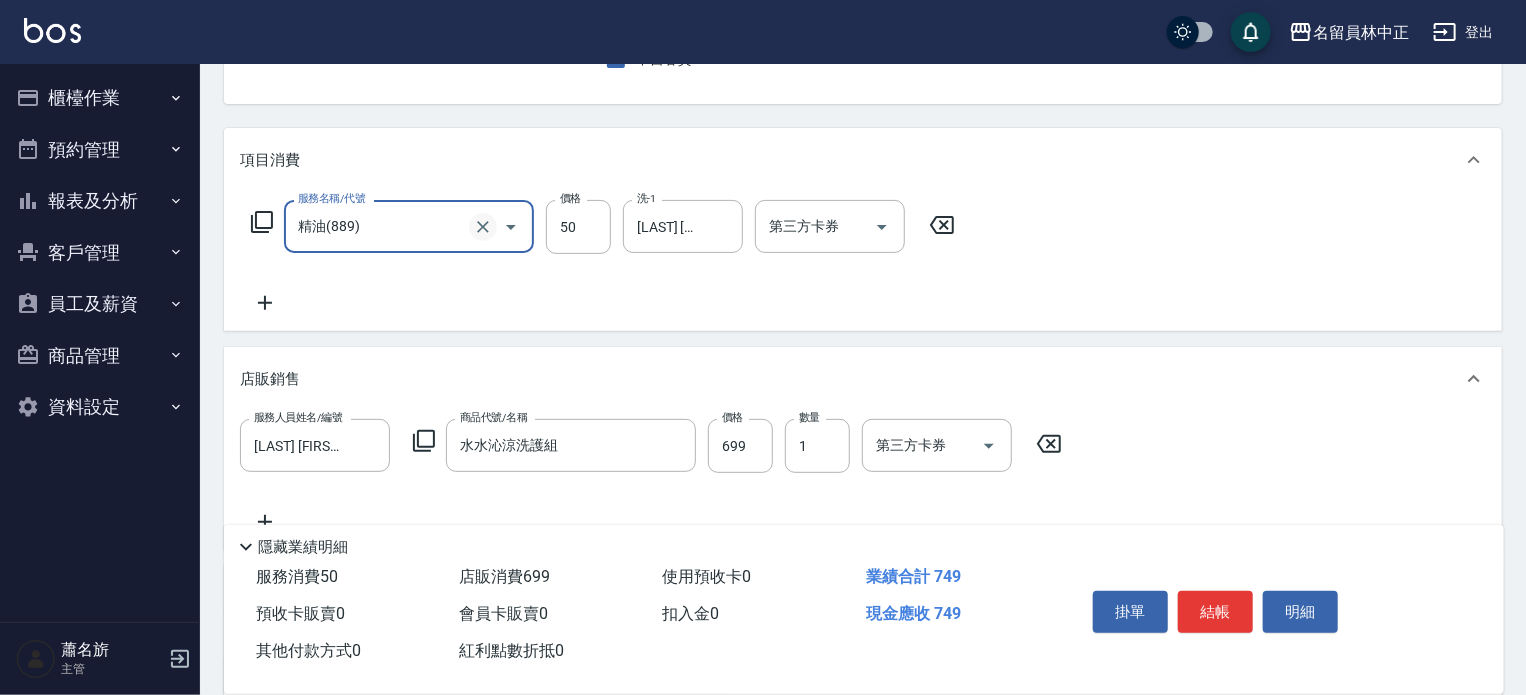 click 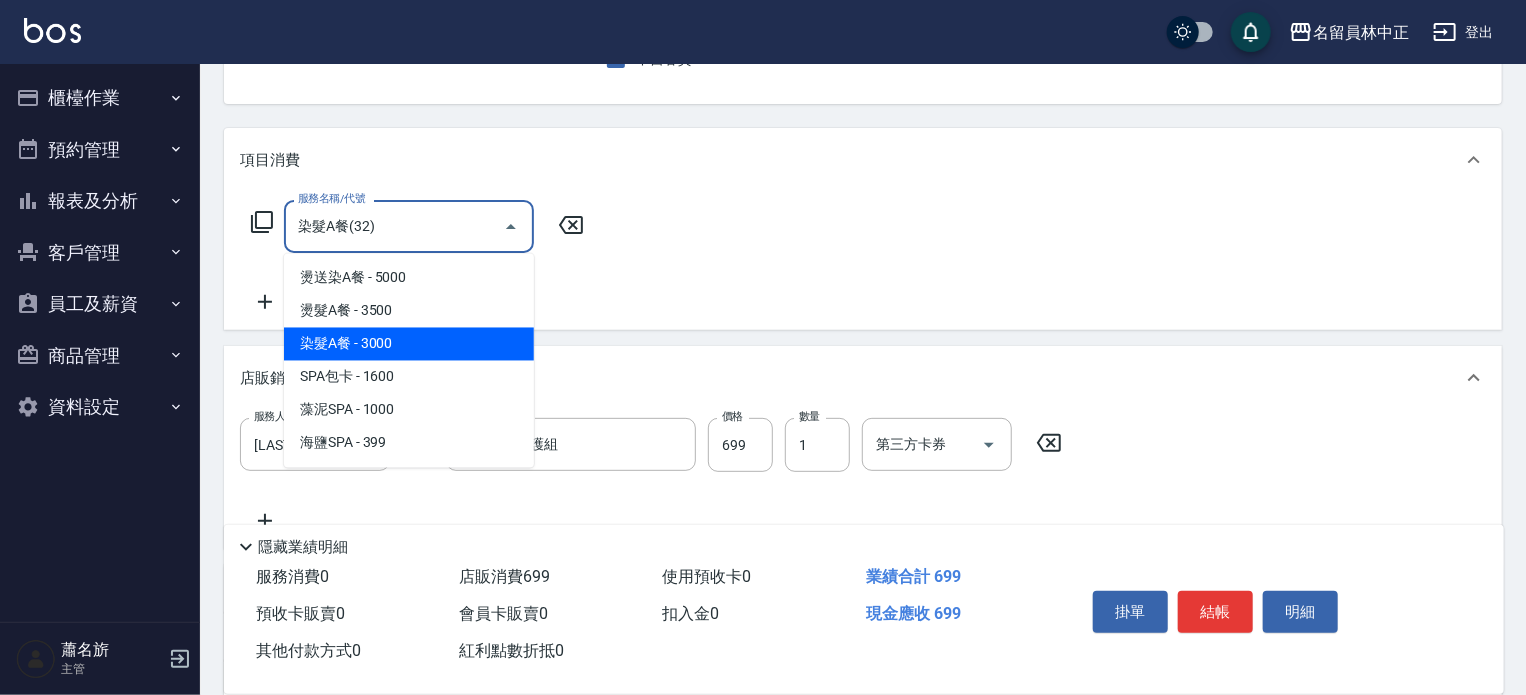 type on "染髮A餐(32)" 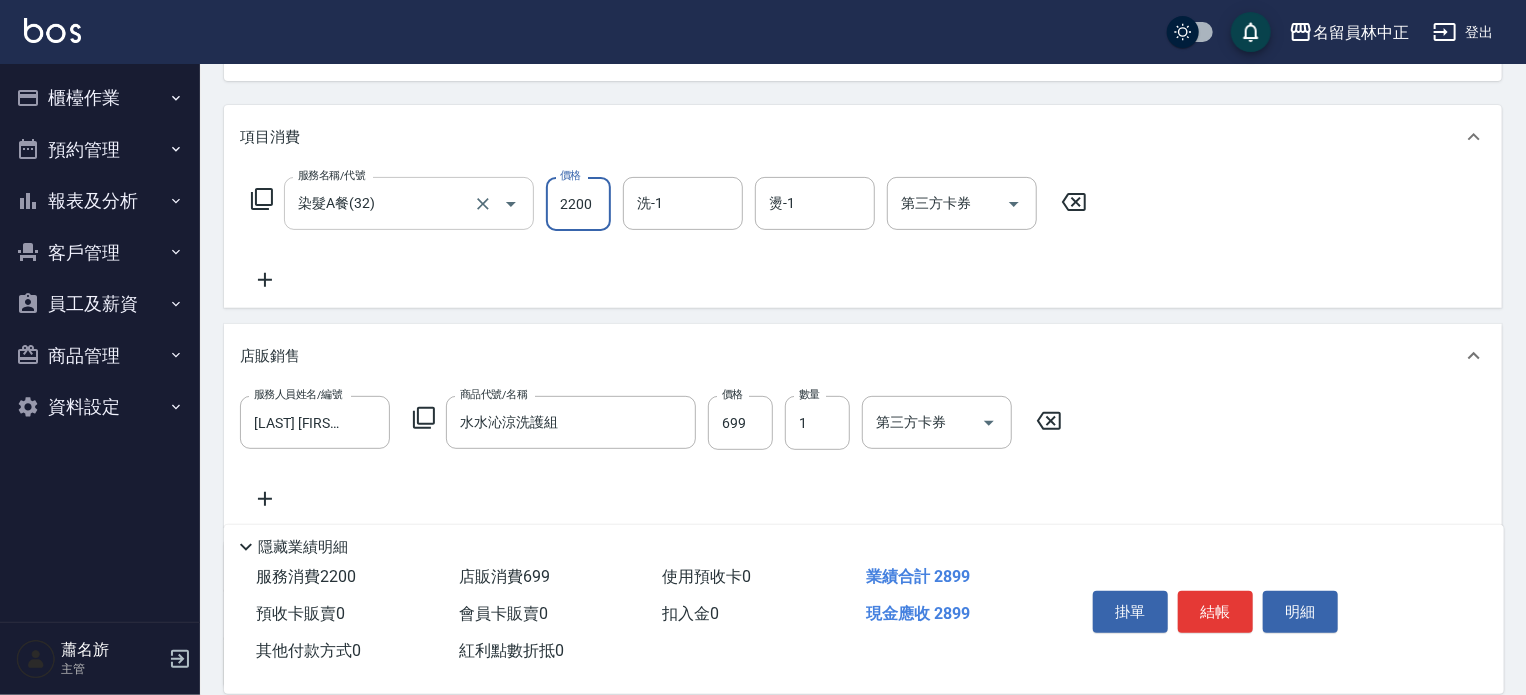 scroll, scrollTop: 100, scrollLeft: 0, axis: vertical 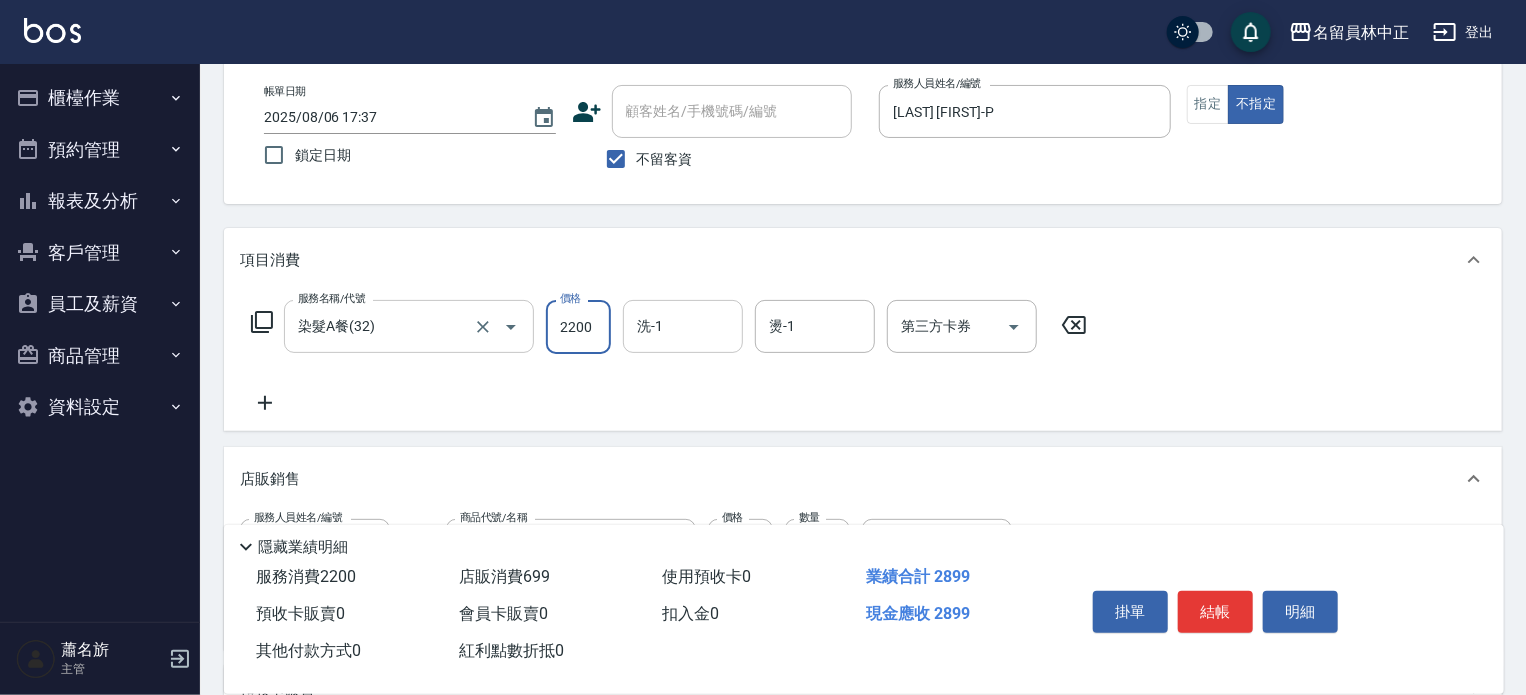 click on "洗-1" at bounding box center [683, 326] 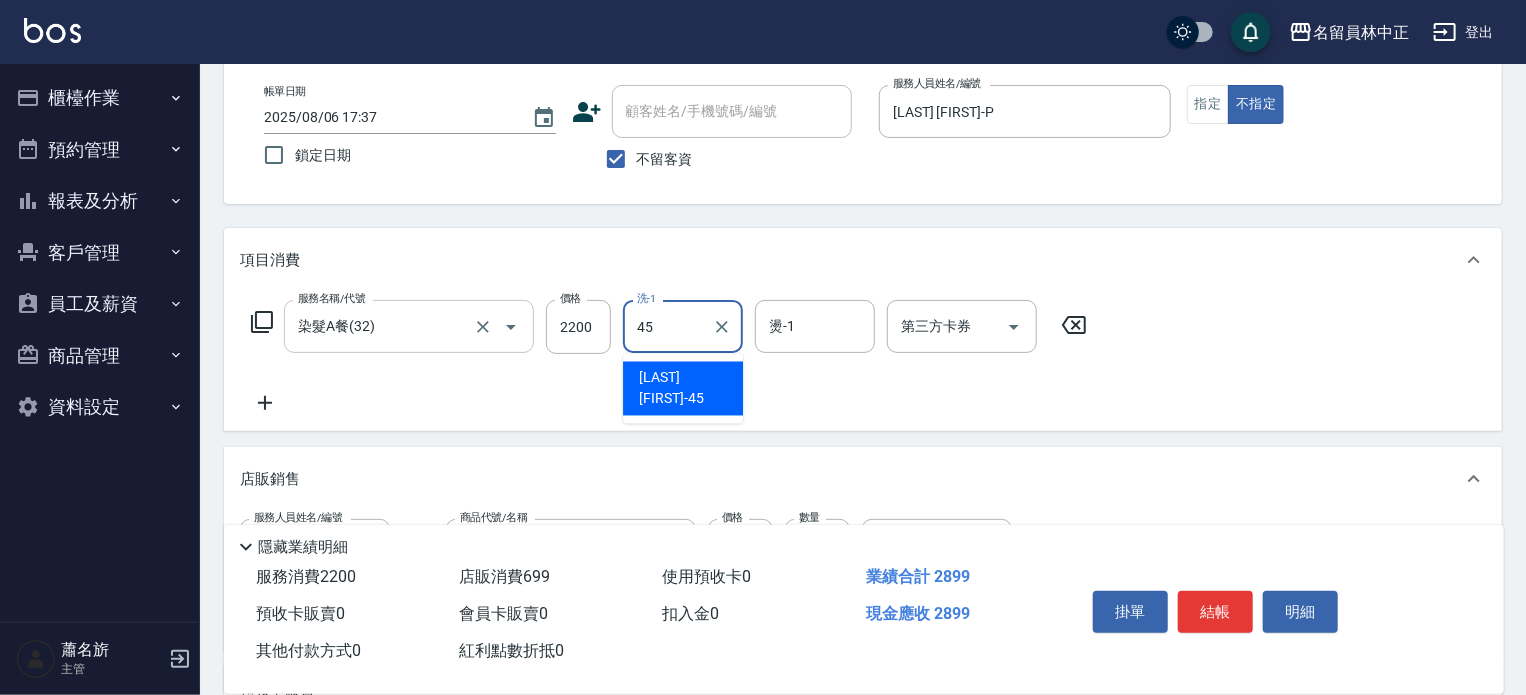 type on "游家豪-45" 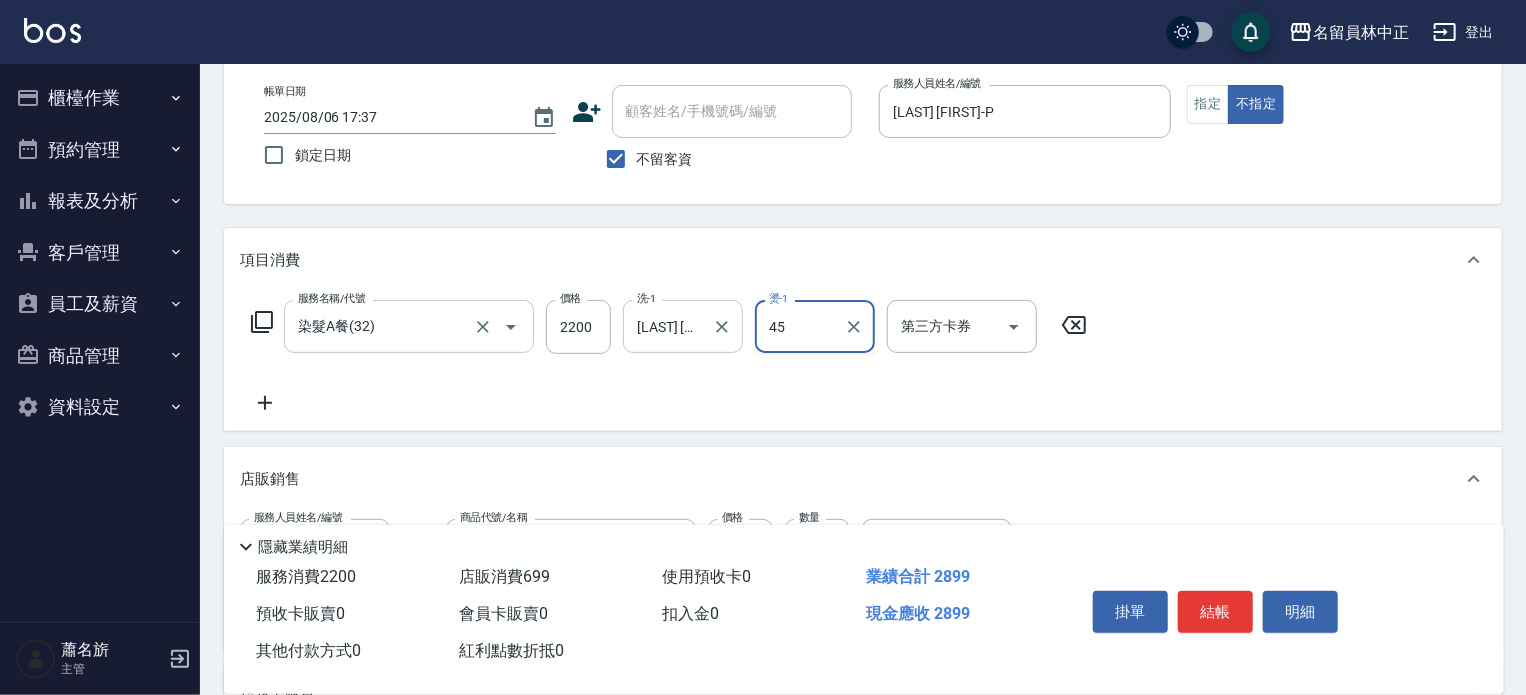 type on "游家豪-45" 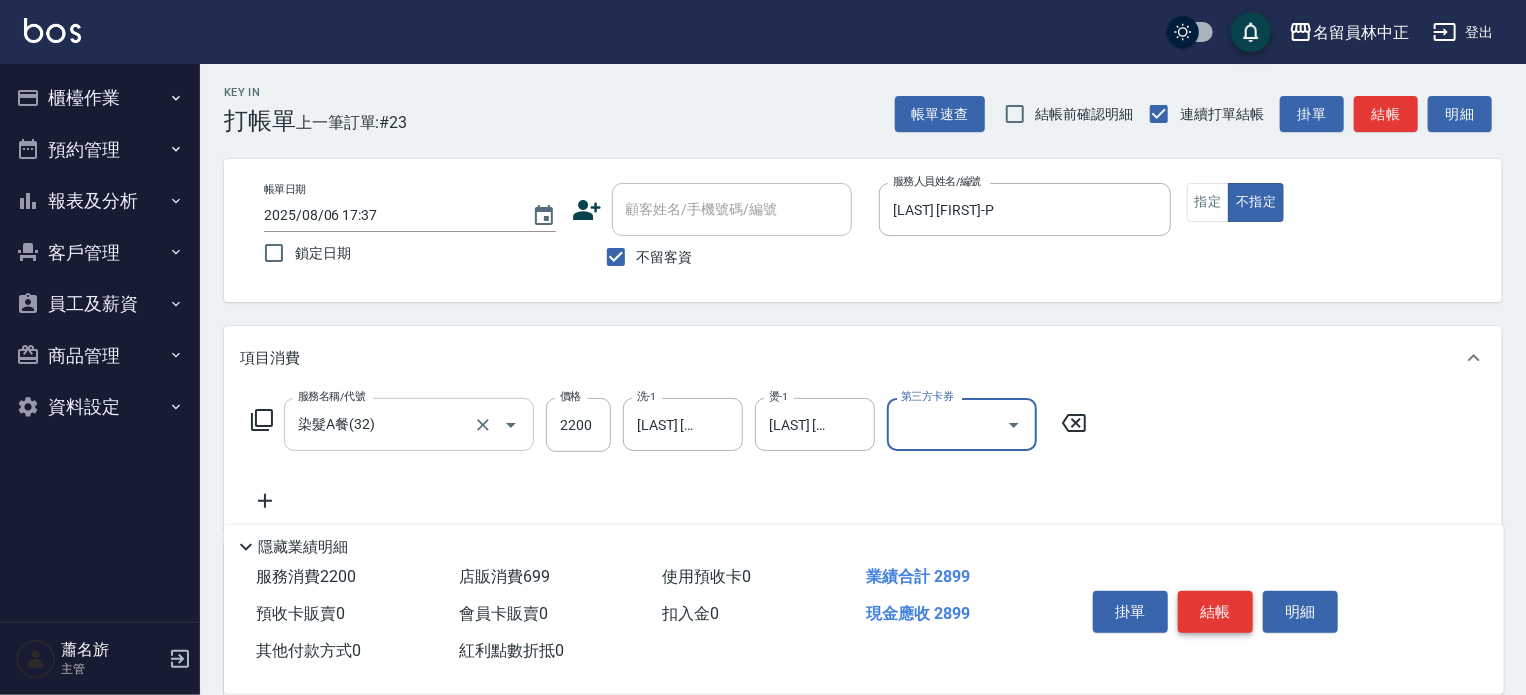 scroll, scrollTop: 0, scrollLeft: 0, axis: both 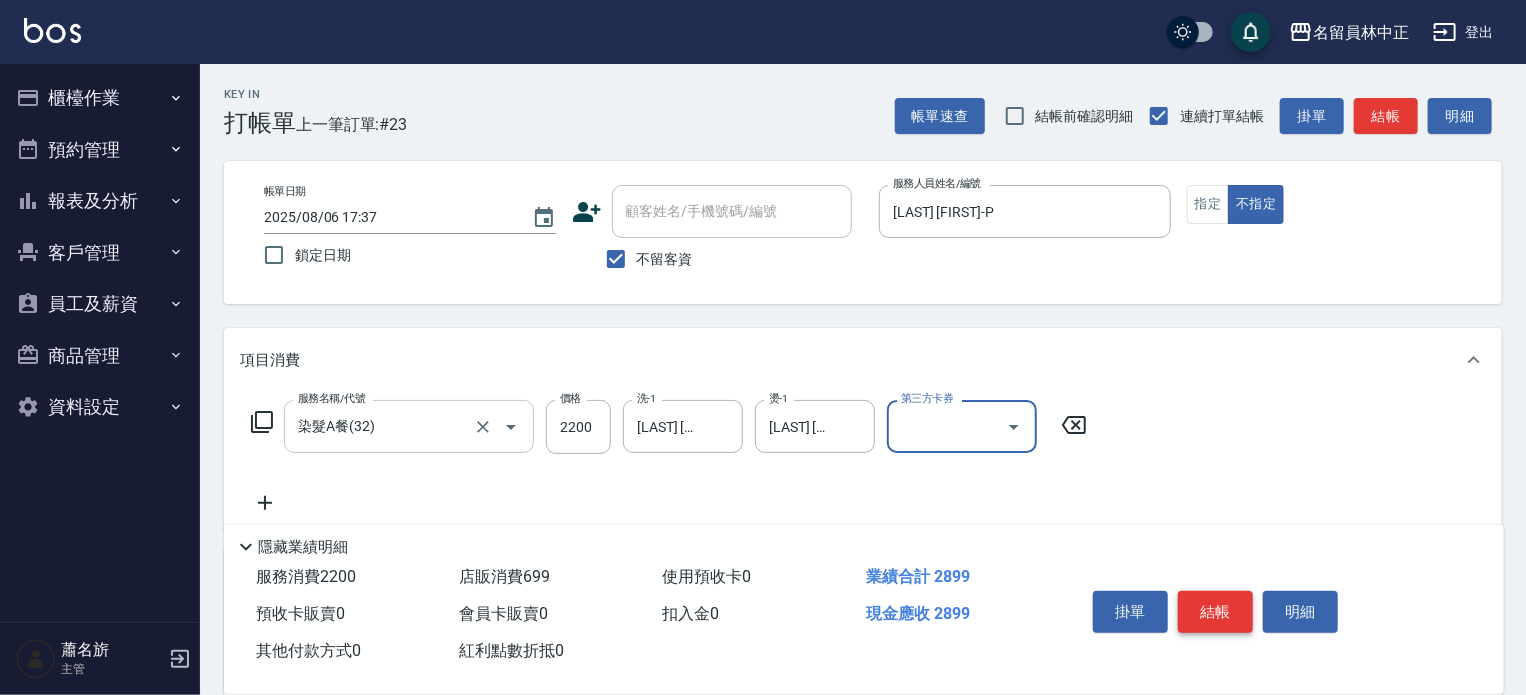 click on "結帳" at bounding box center [1215, 612] 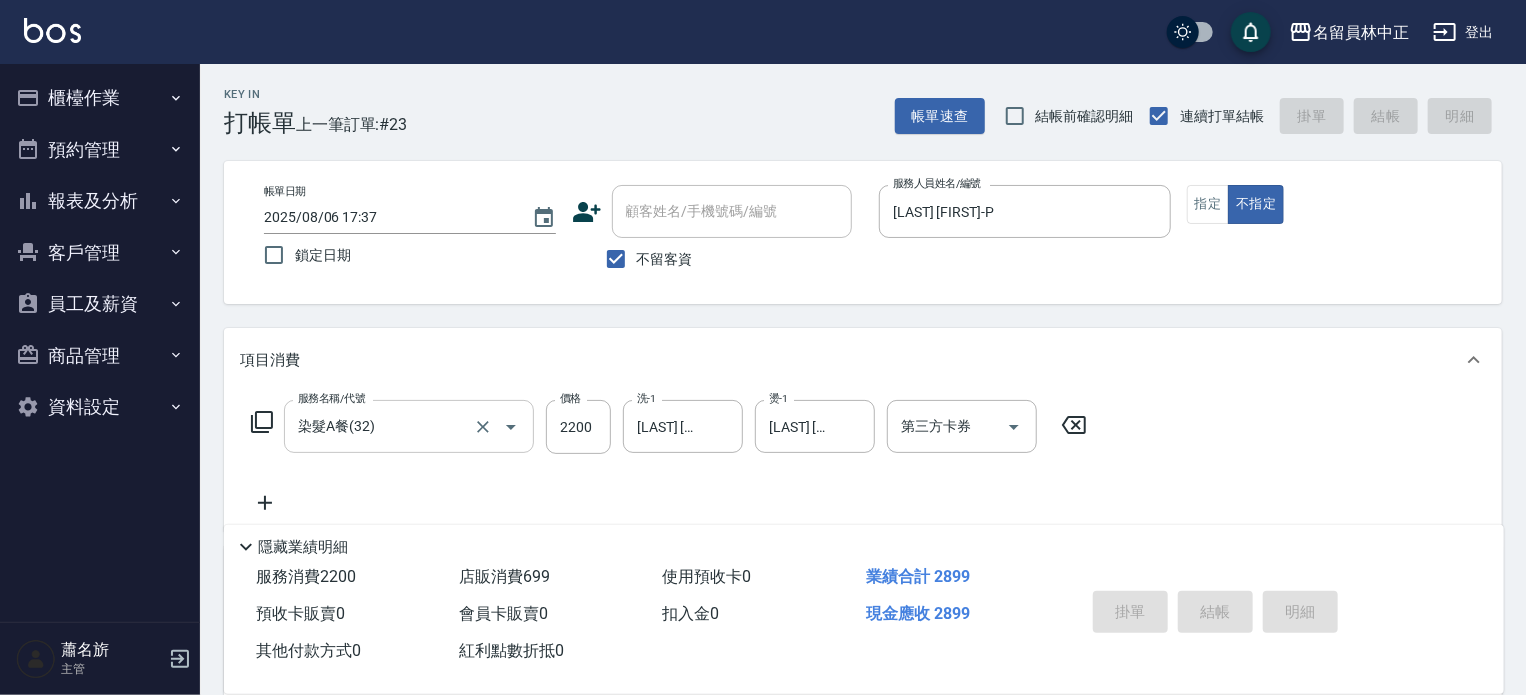 type on "2025/08/06 19:52" 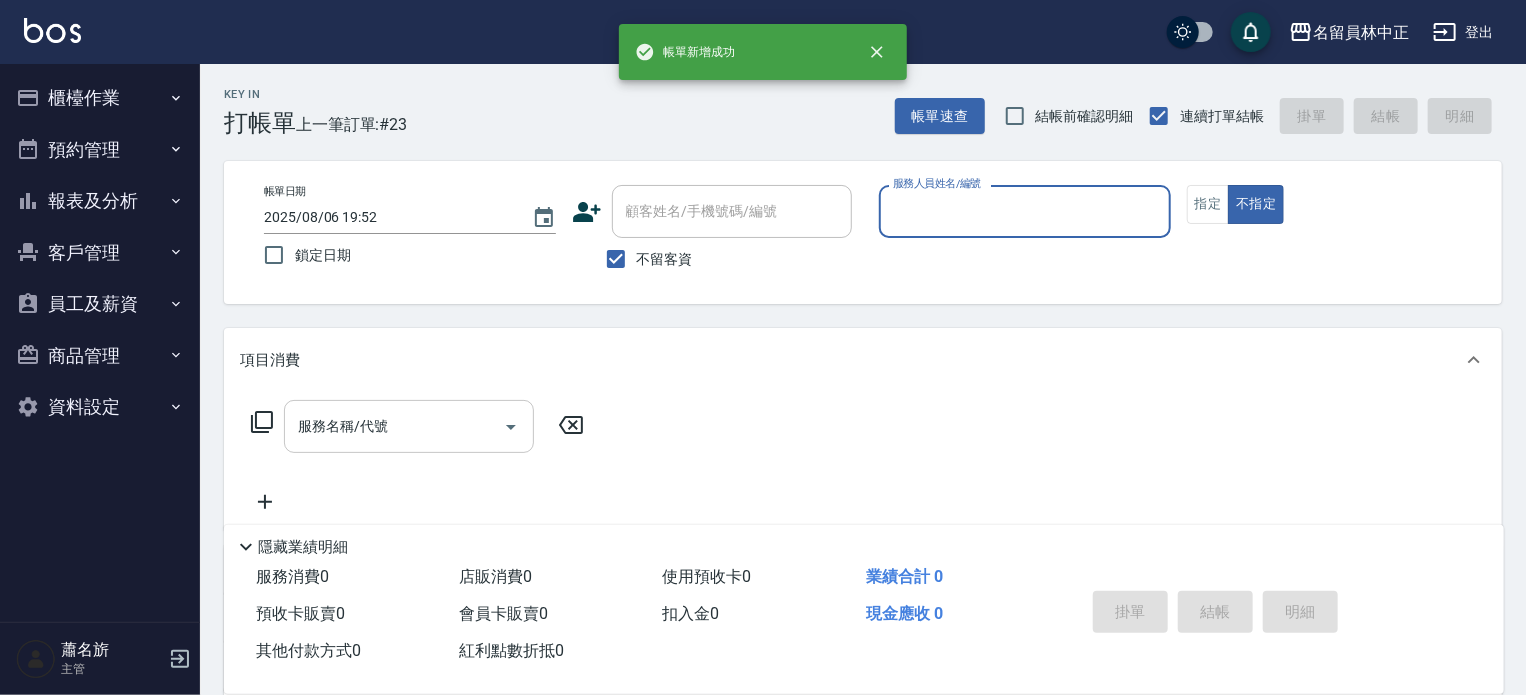 scroll, scrollTop: 0, scrollLeft: 0, axis: both 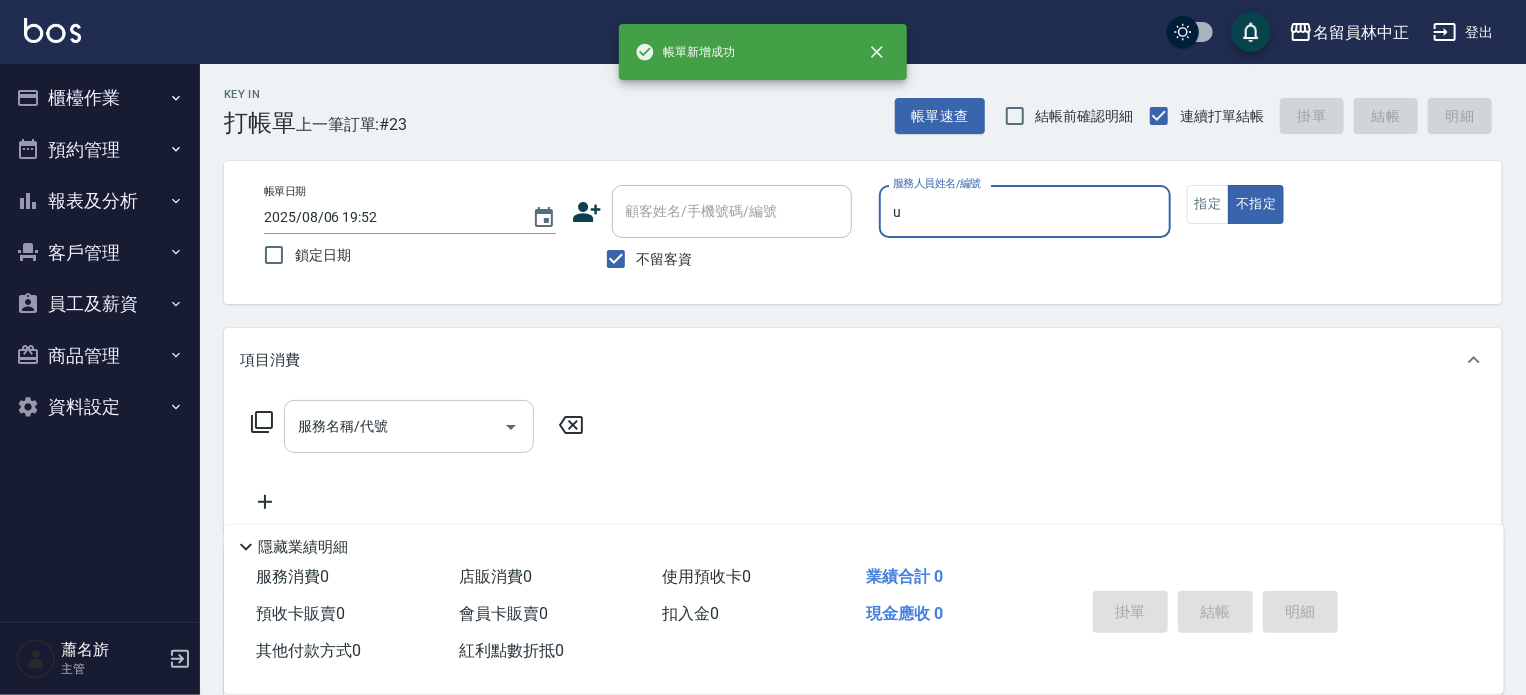 type on "una-u" 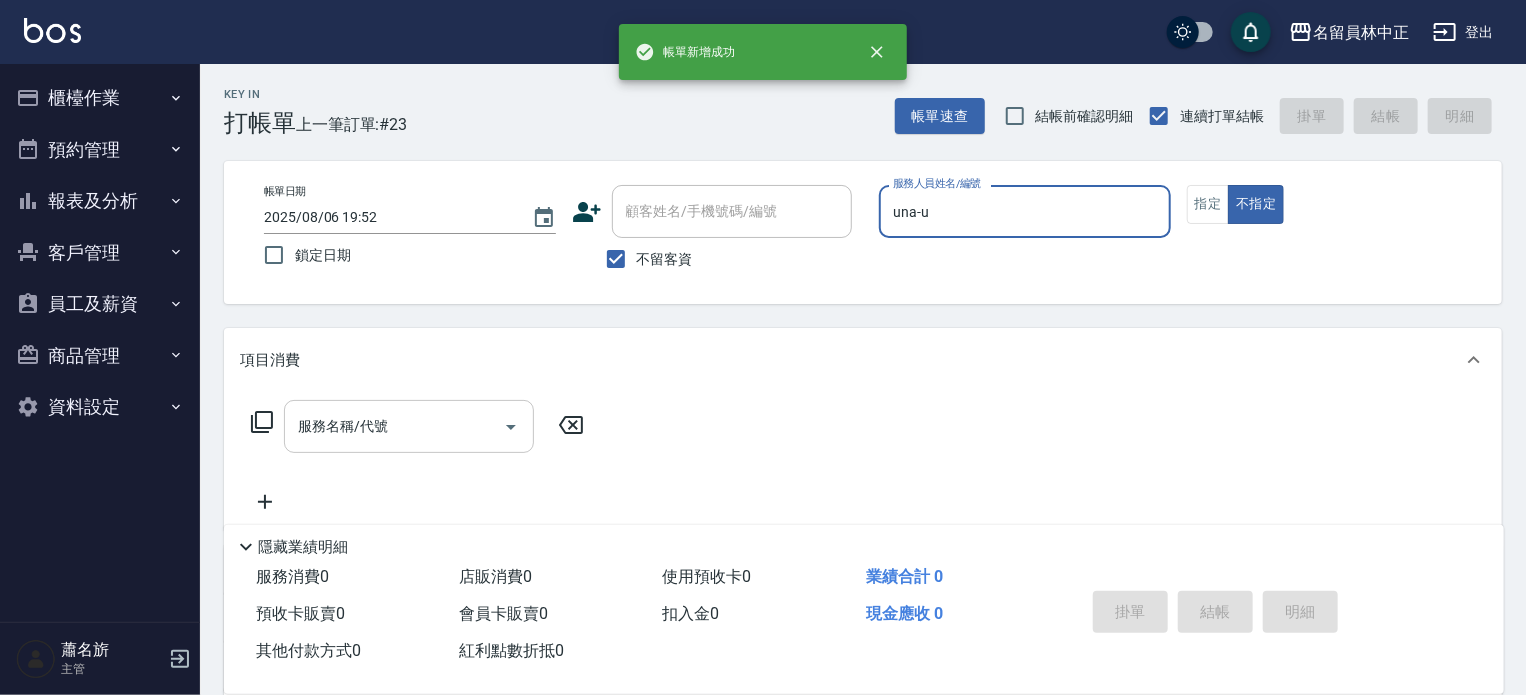 type on "false" 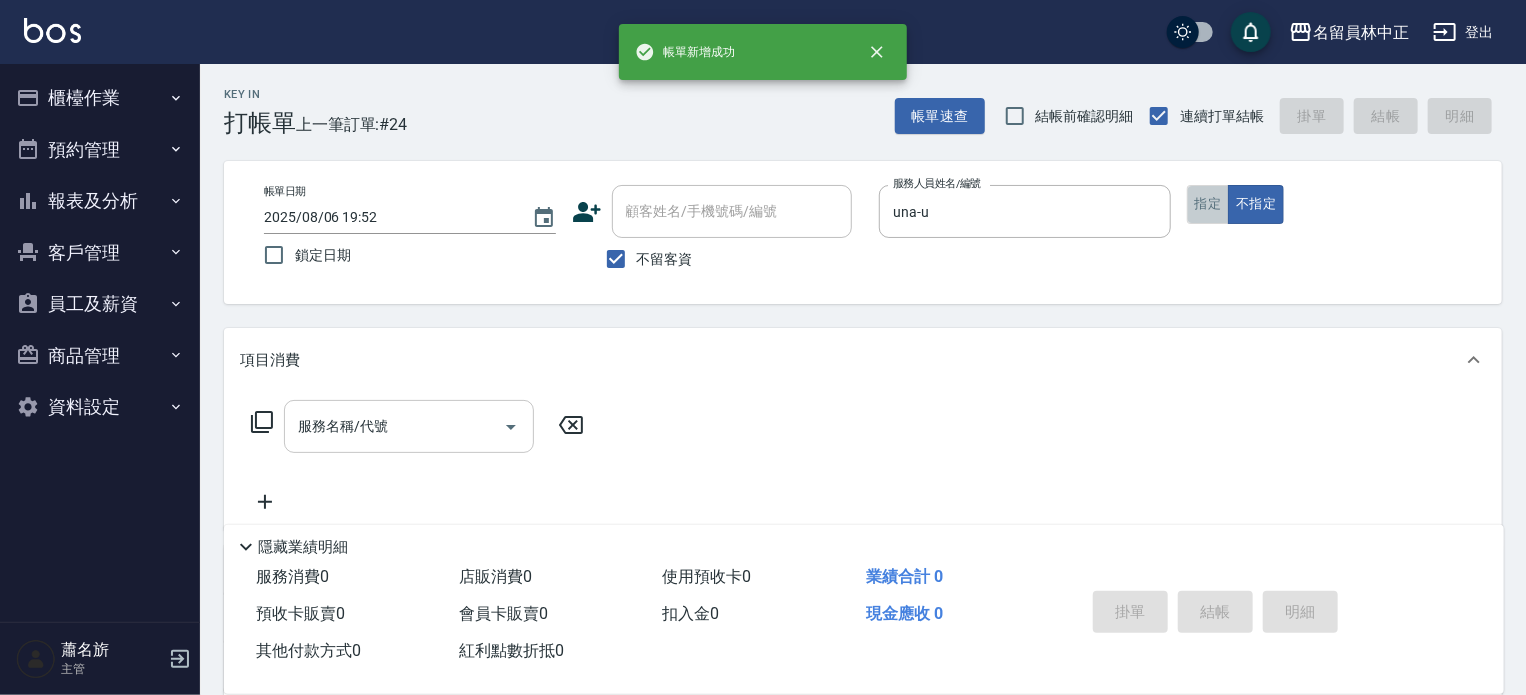 click on "指定" at bounding box center [1208, 204] 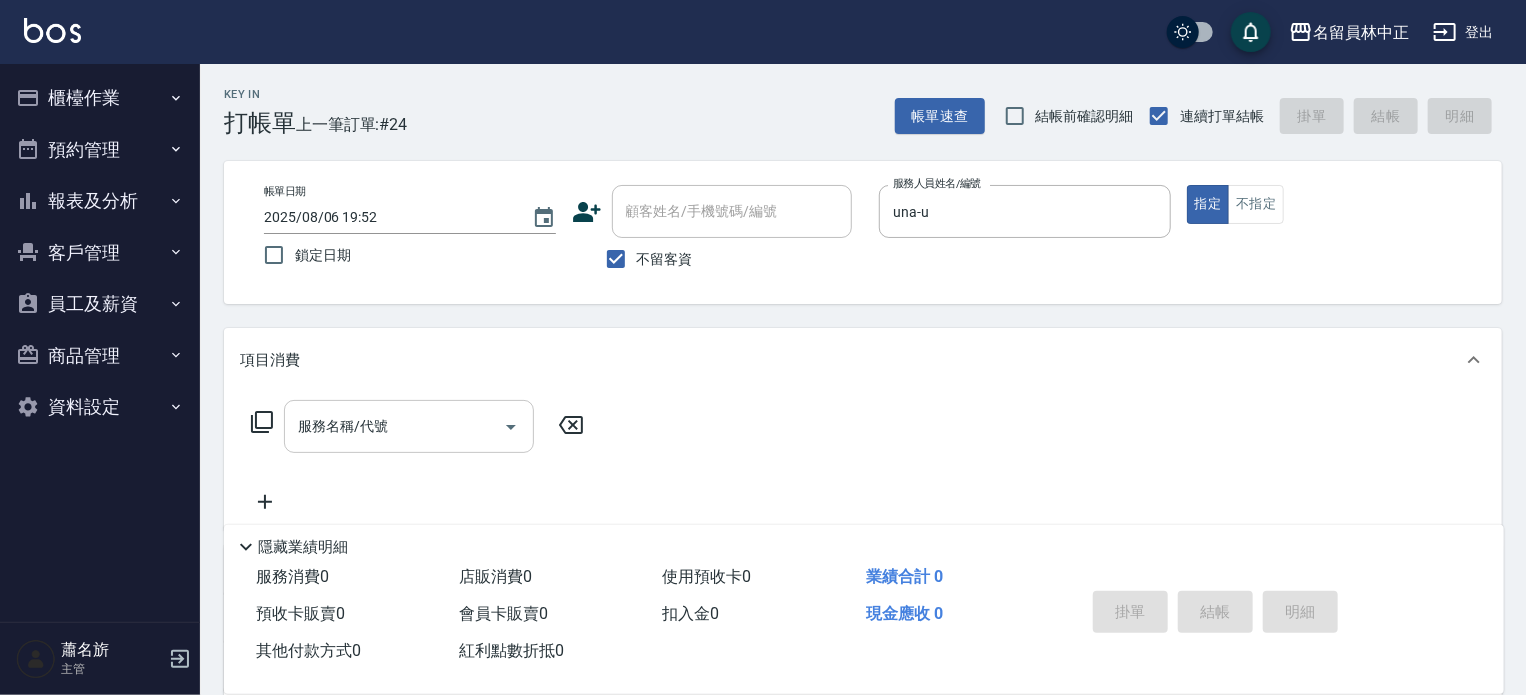 click on "服務名稱/代號" at bounding box center (409, 426) 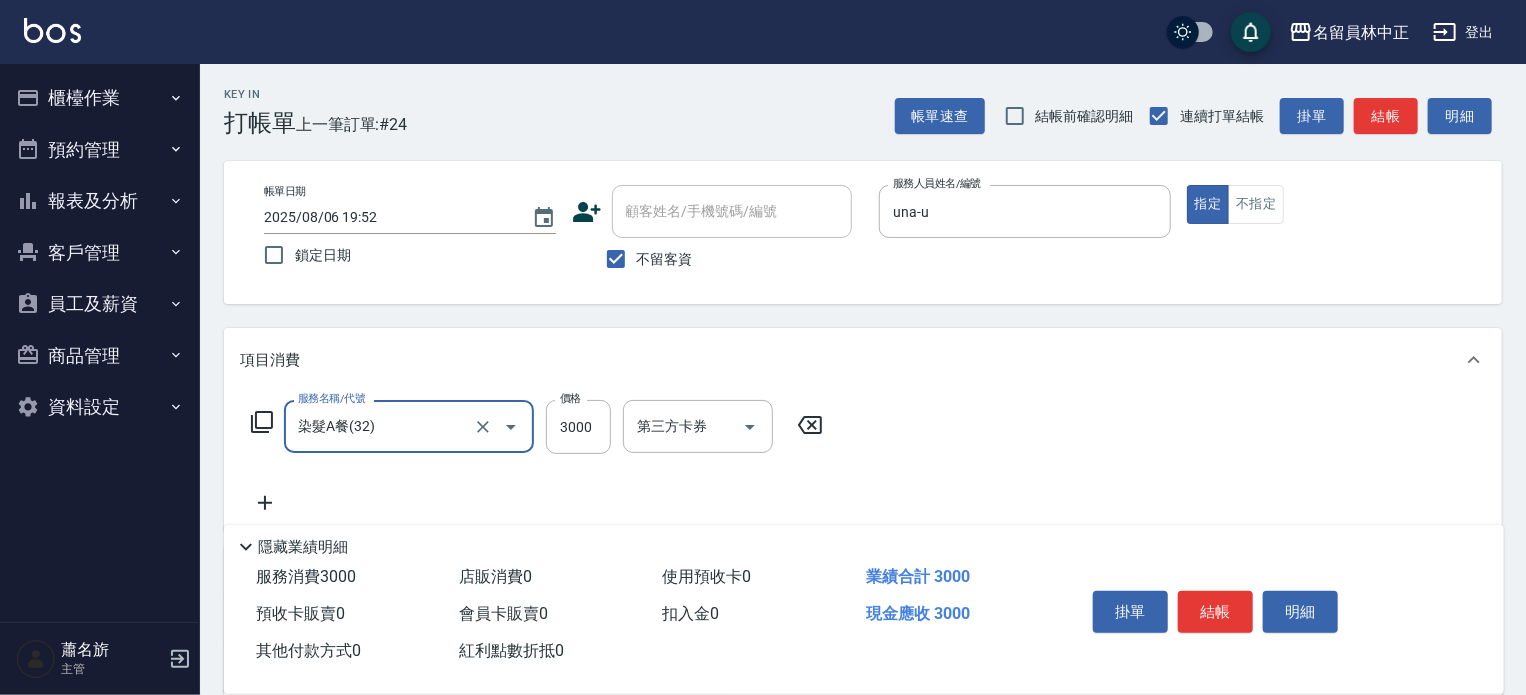 type on "染髮A餐(32)" 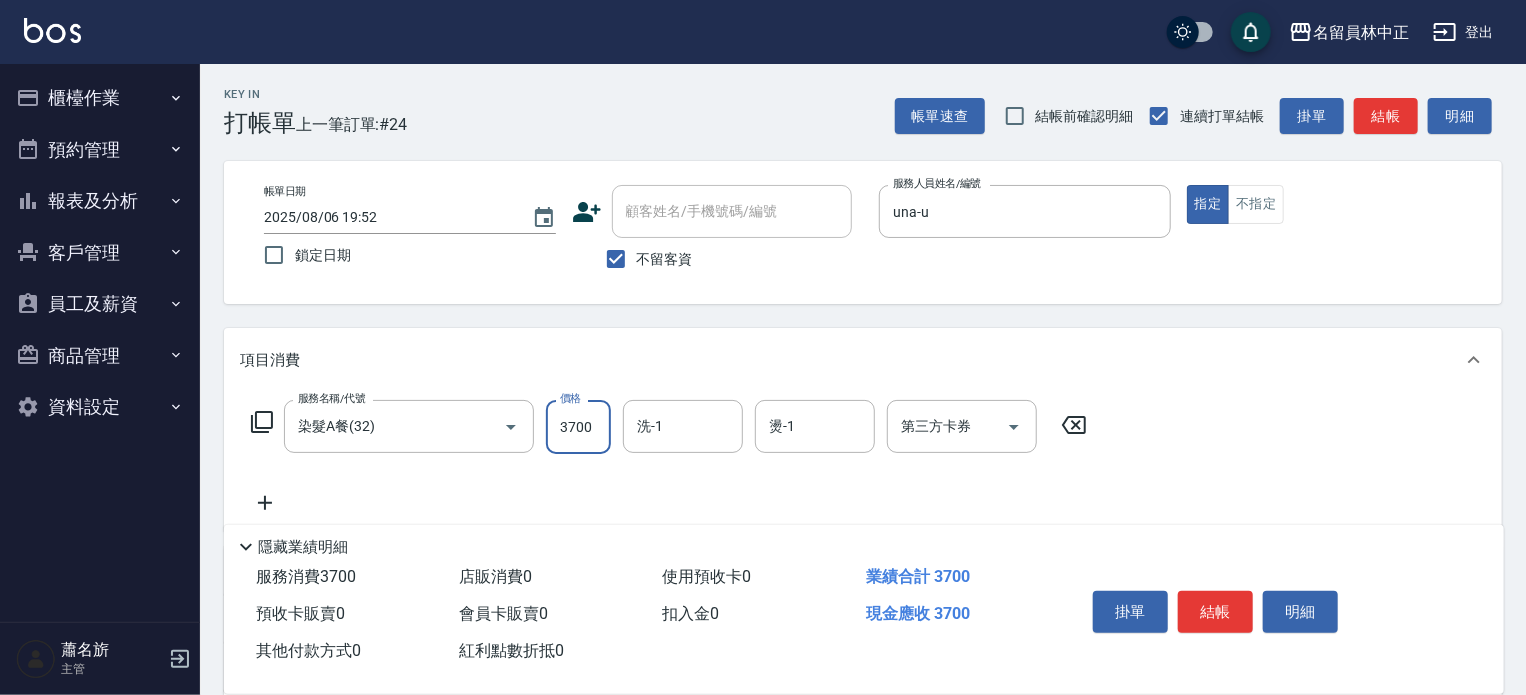 type on "3700" 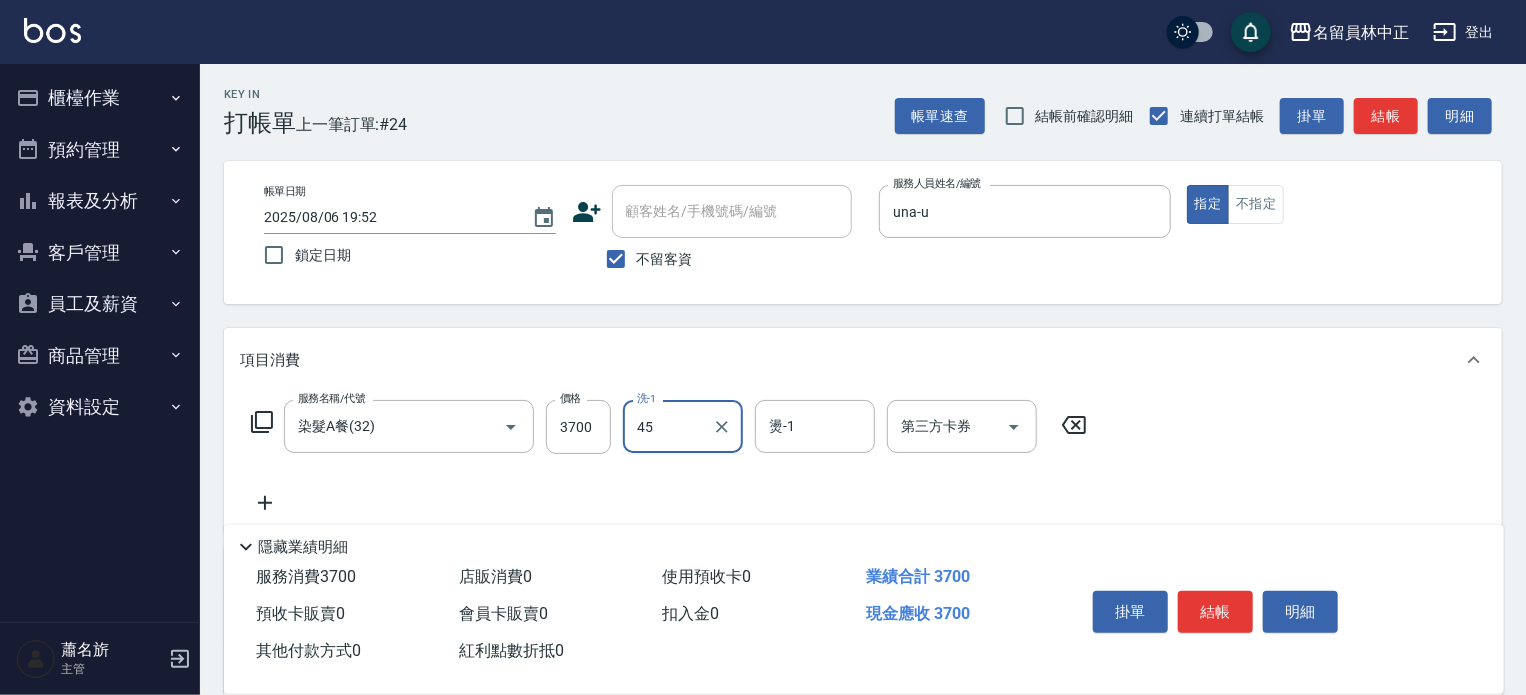 type on "游家豪-45" 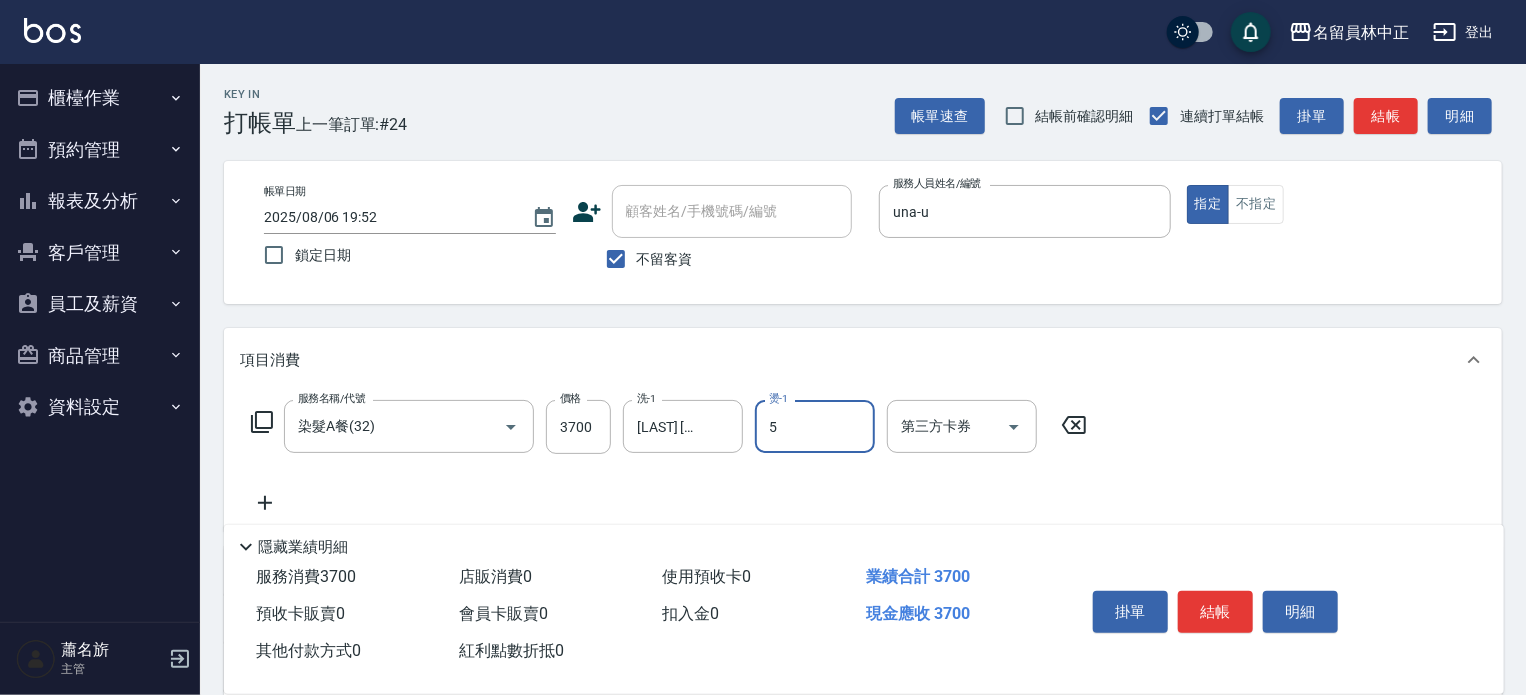 type on "5" 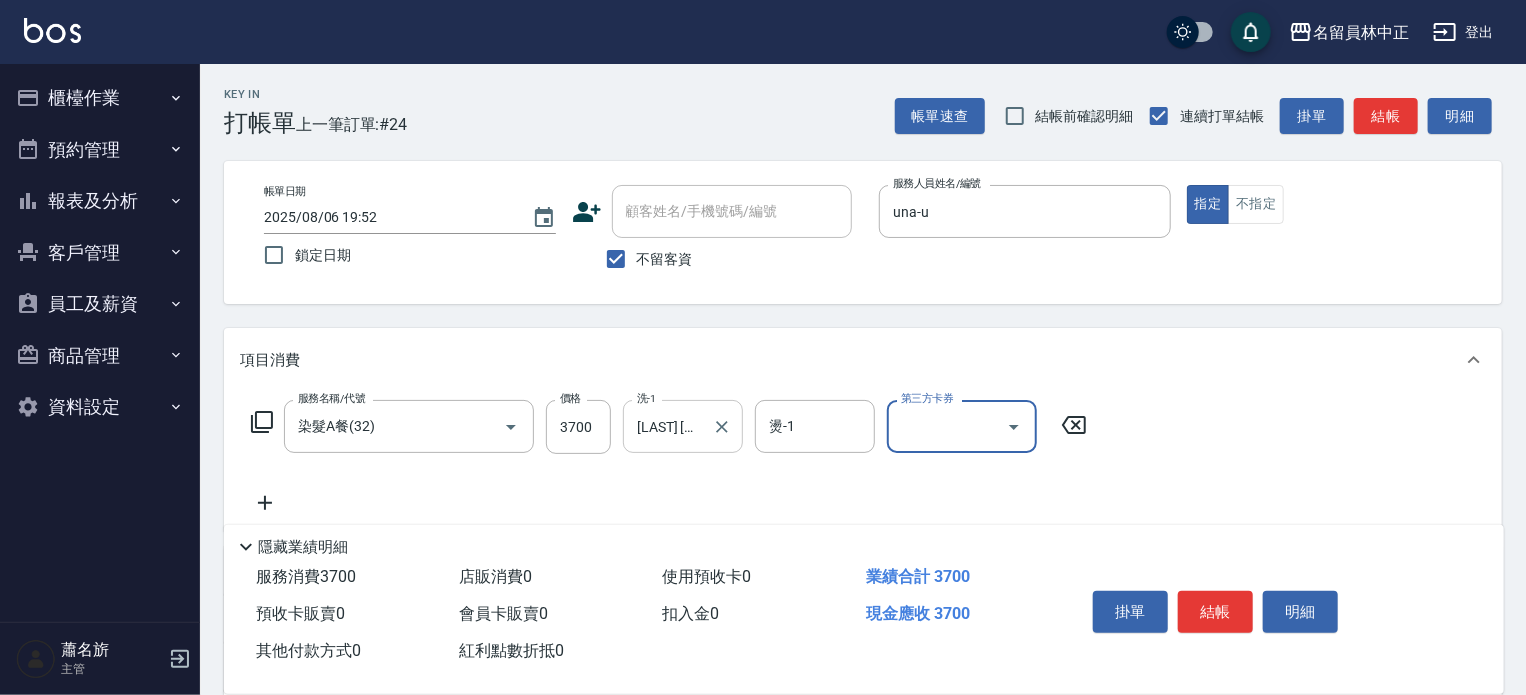 click at bounding box center (721, 426) 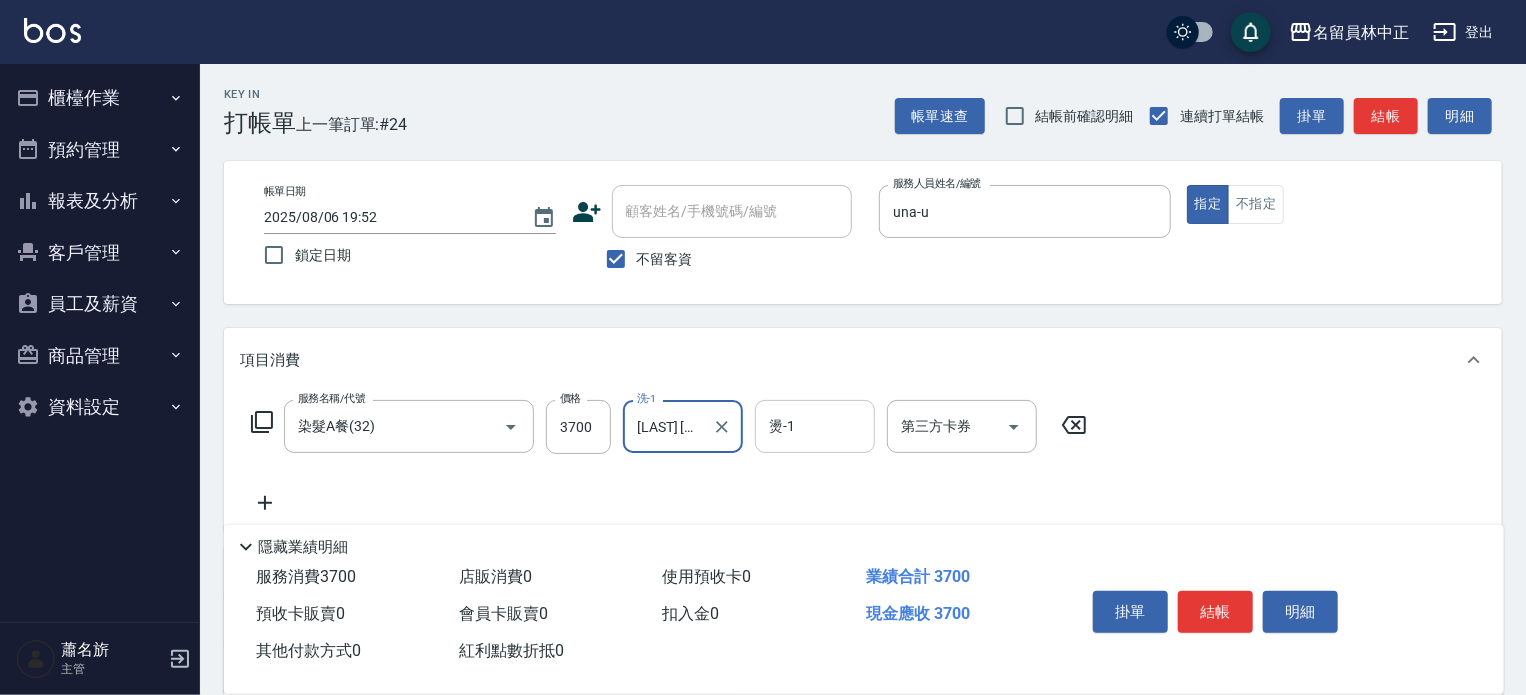 click on "燙-1" at bounding box center (815, 426) 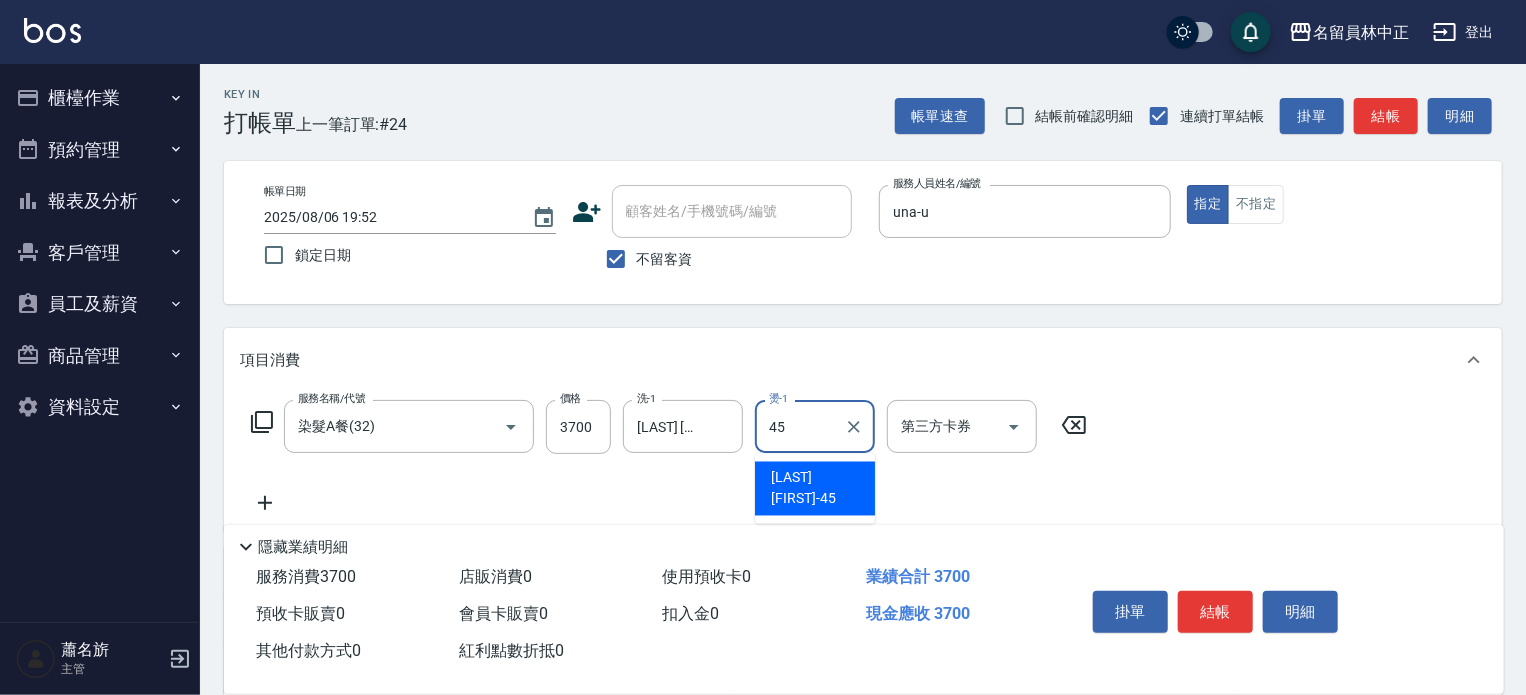 type on "游家豪-45" 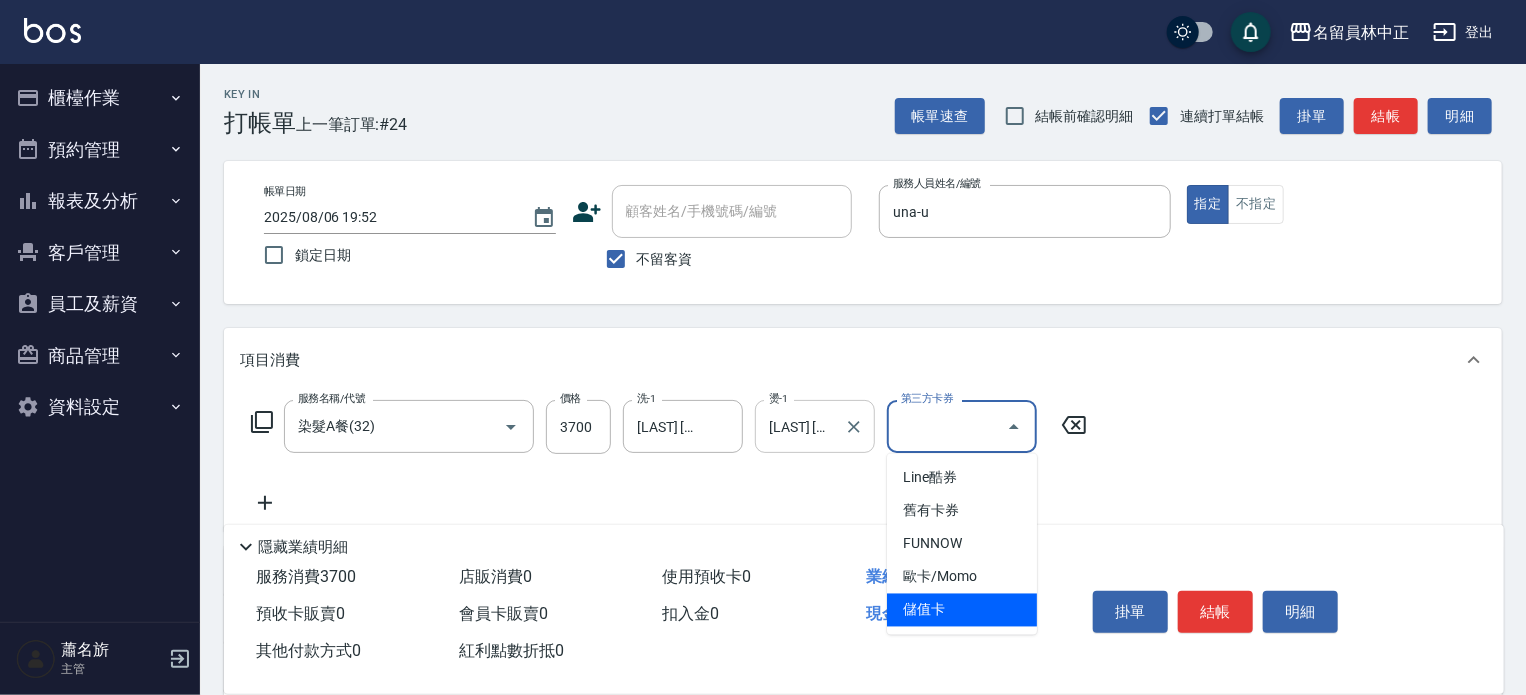 type on "儲值卡" 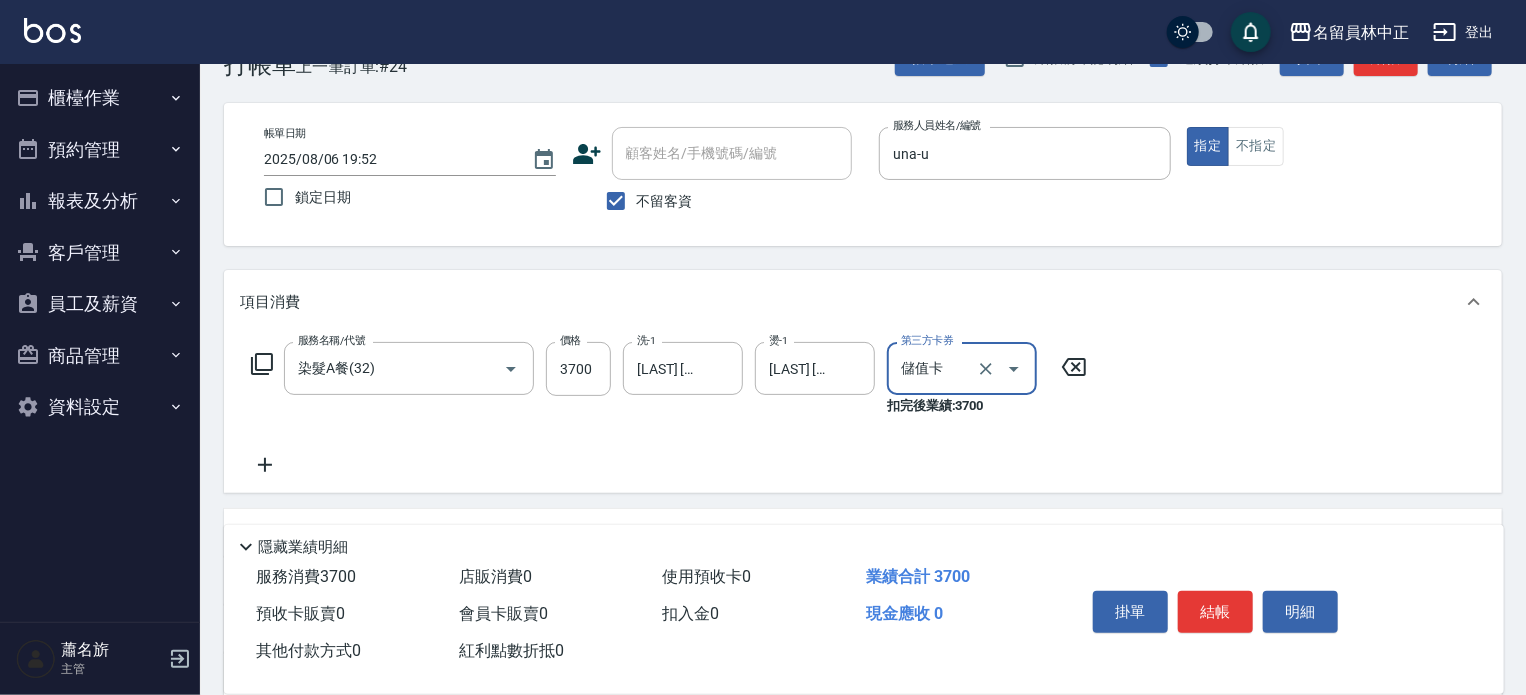scroll, scrollTop: 254, scrollLeft: 0, axis: vertical 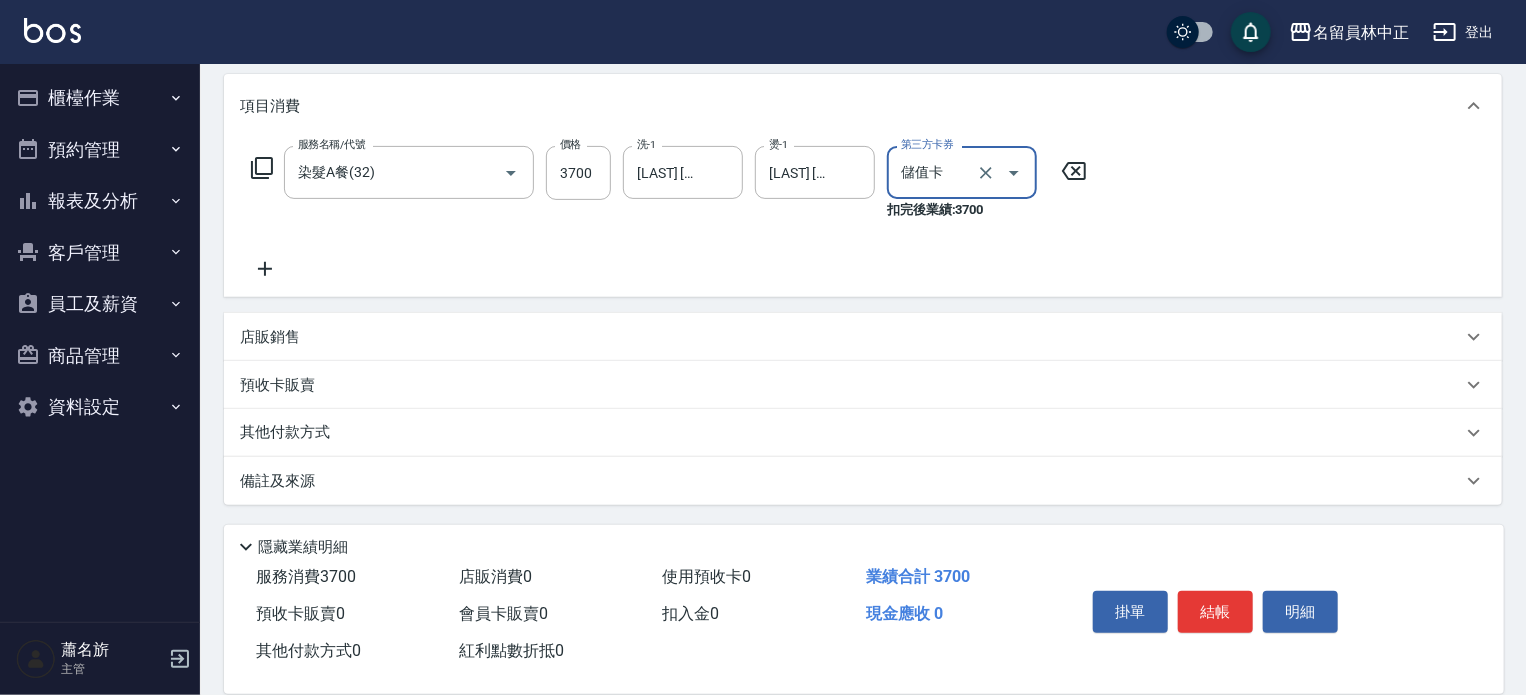 click on "店販銷售" at bounding box center [863, 337] 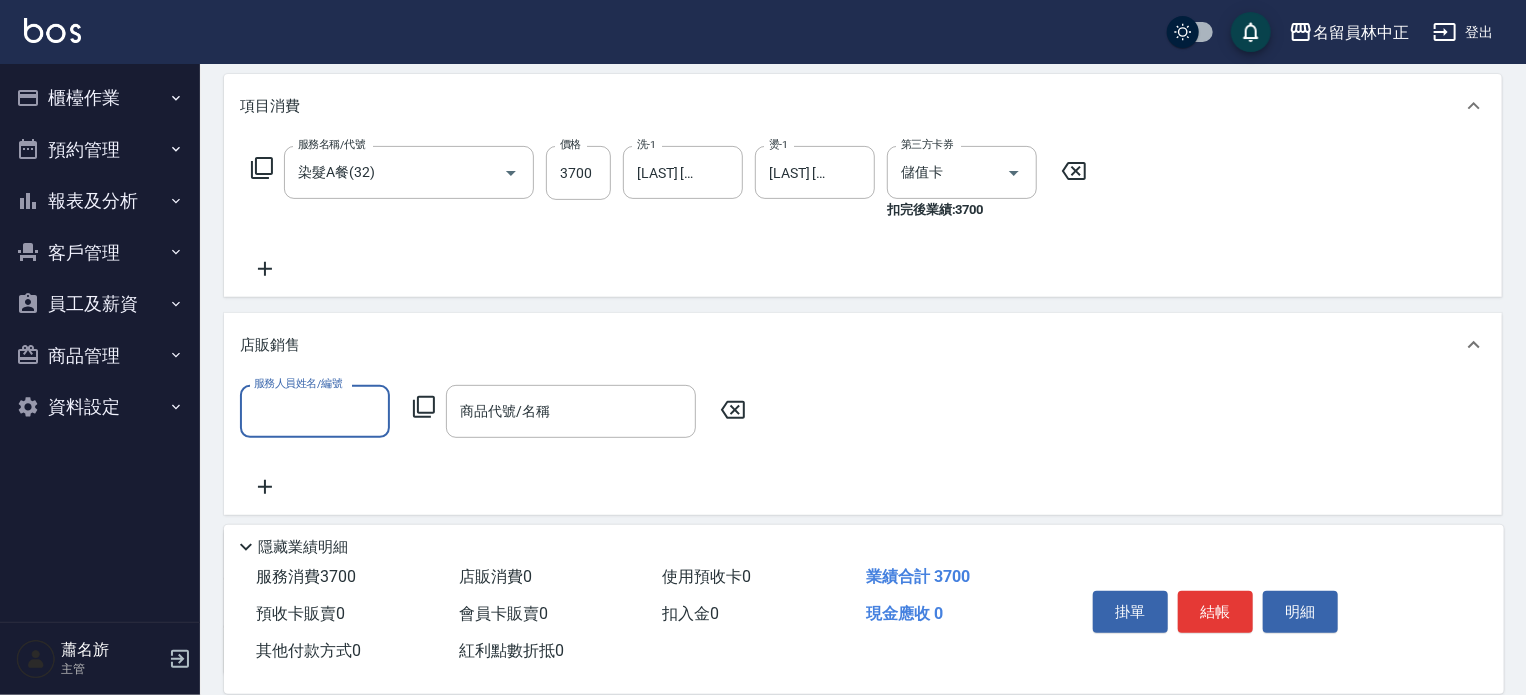 scroll, scrollTop: 0, scrollLeft: 0, axis: both 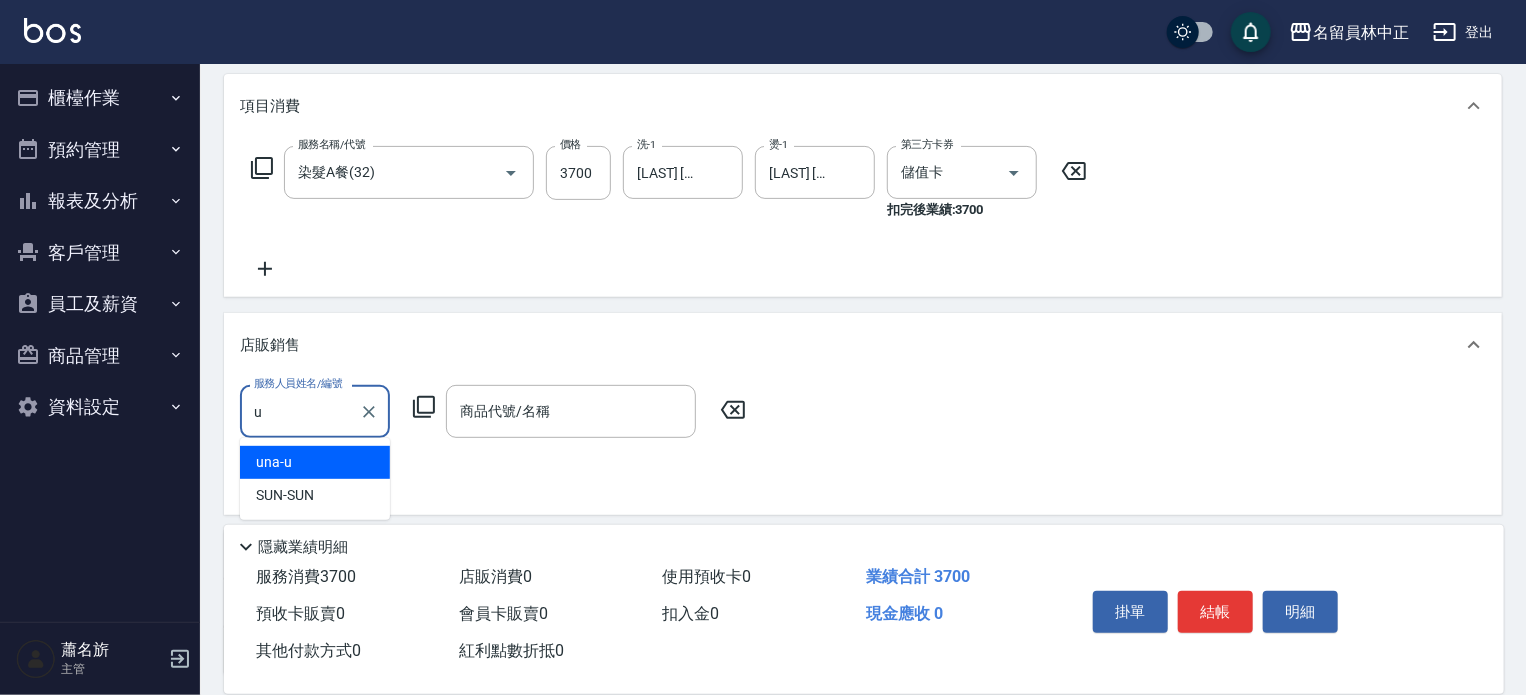 type on "una-u" 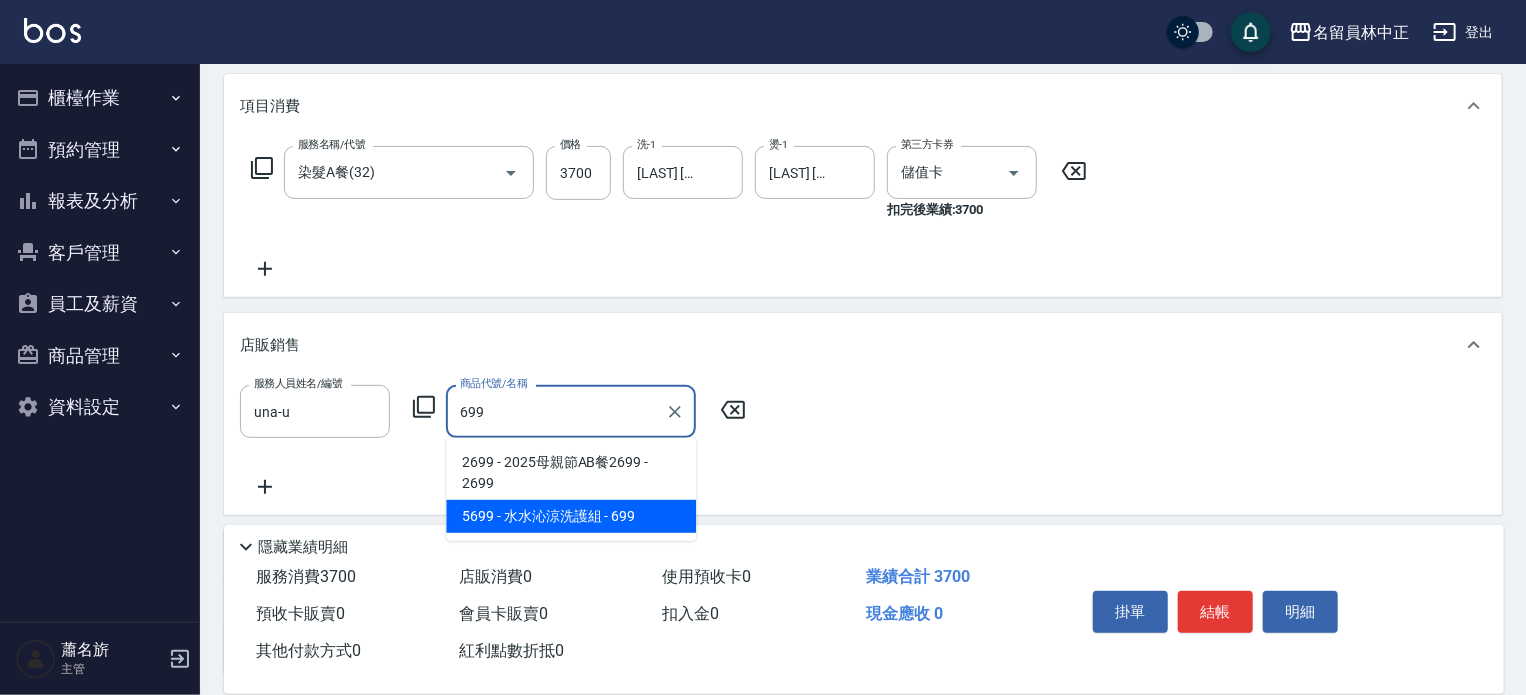 type on "水水沁涼洗護組" 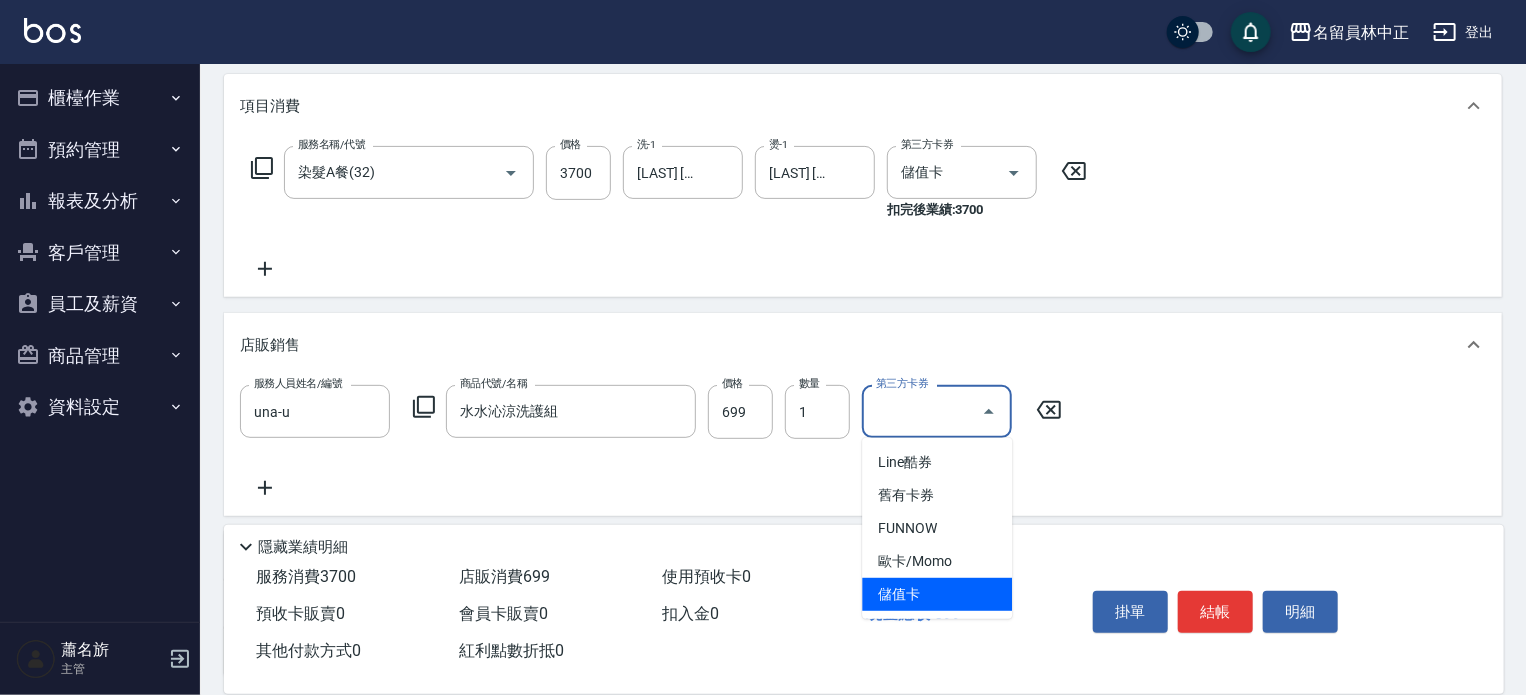 type on "儲值卡" 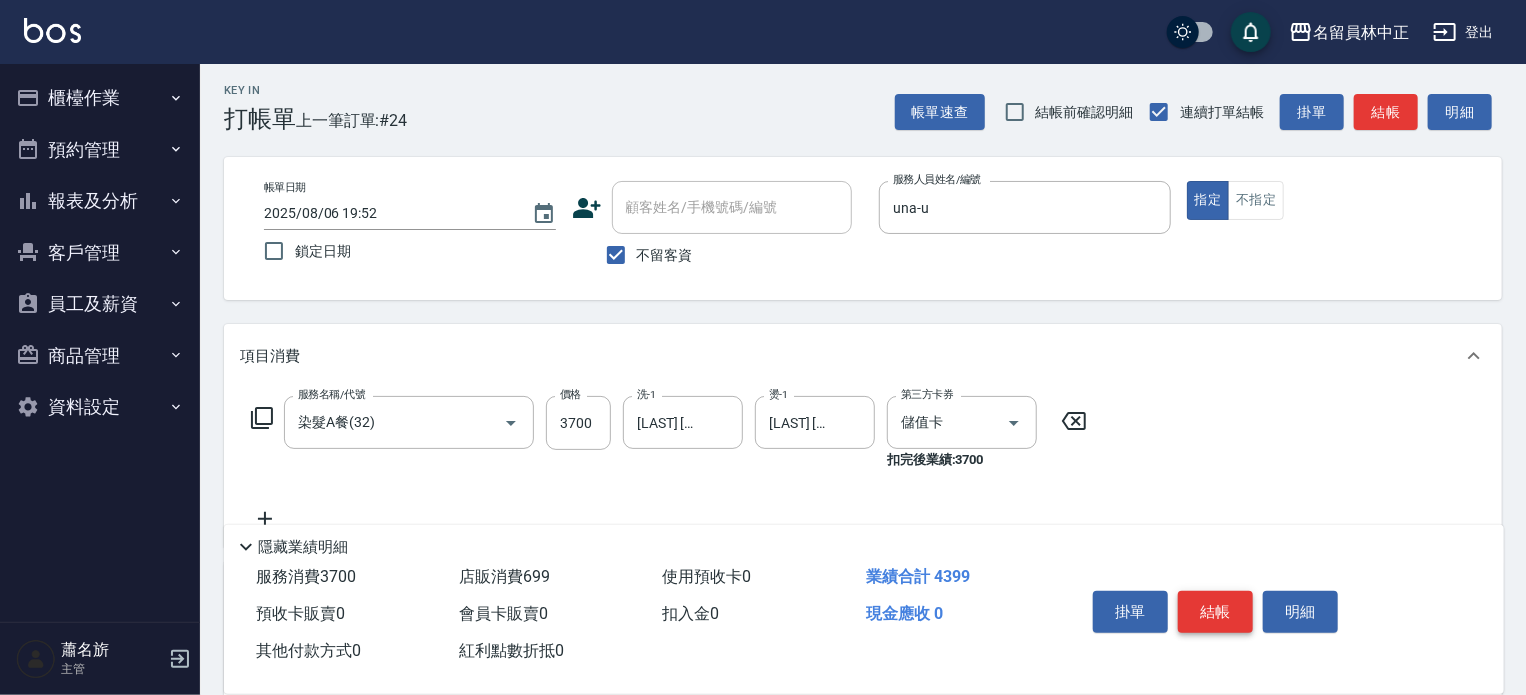 scroll, scrollTop: 0, scrollLeft: 0, axis: both 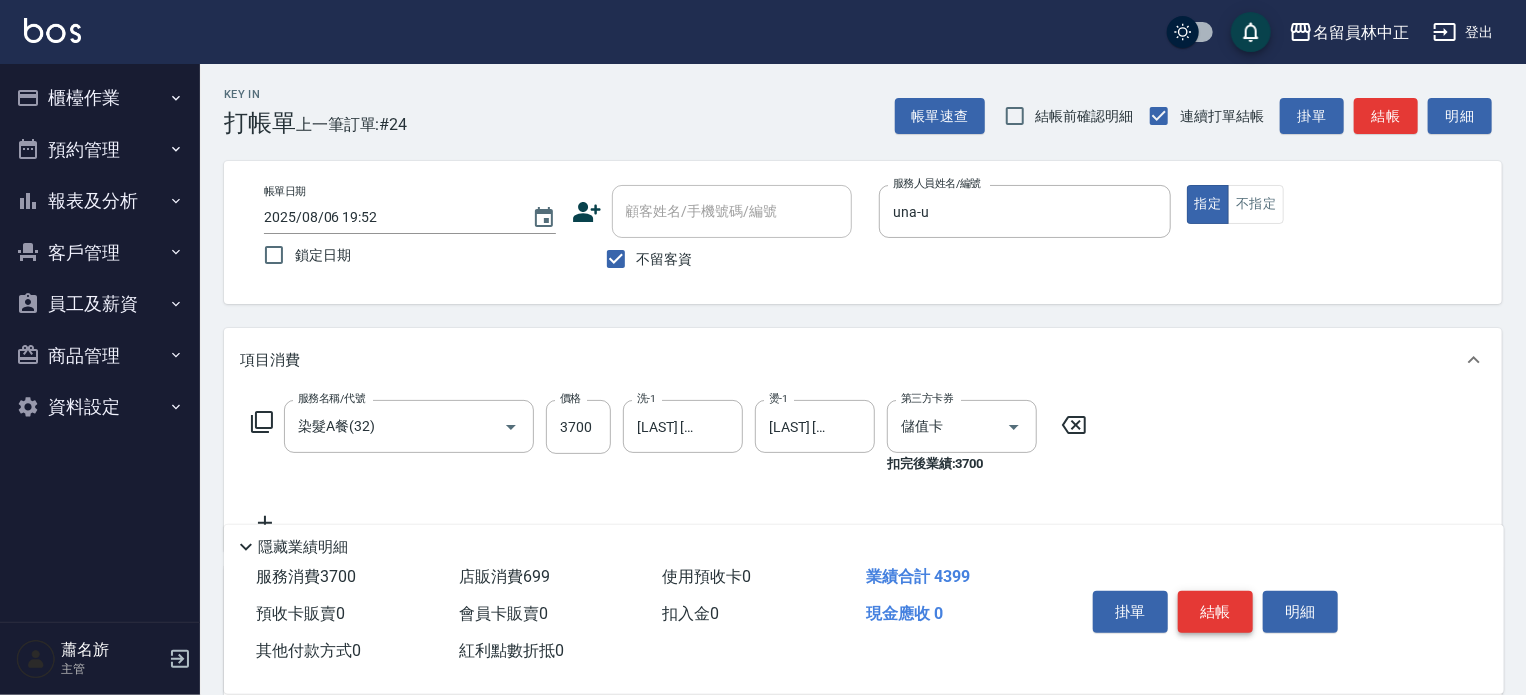 click on "結帳" at bounding box center (1215, 612) 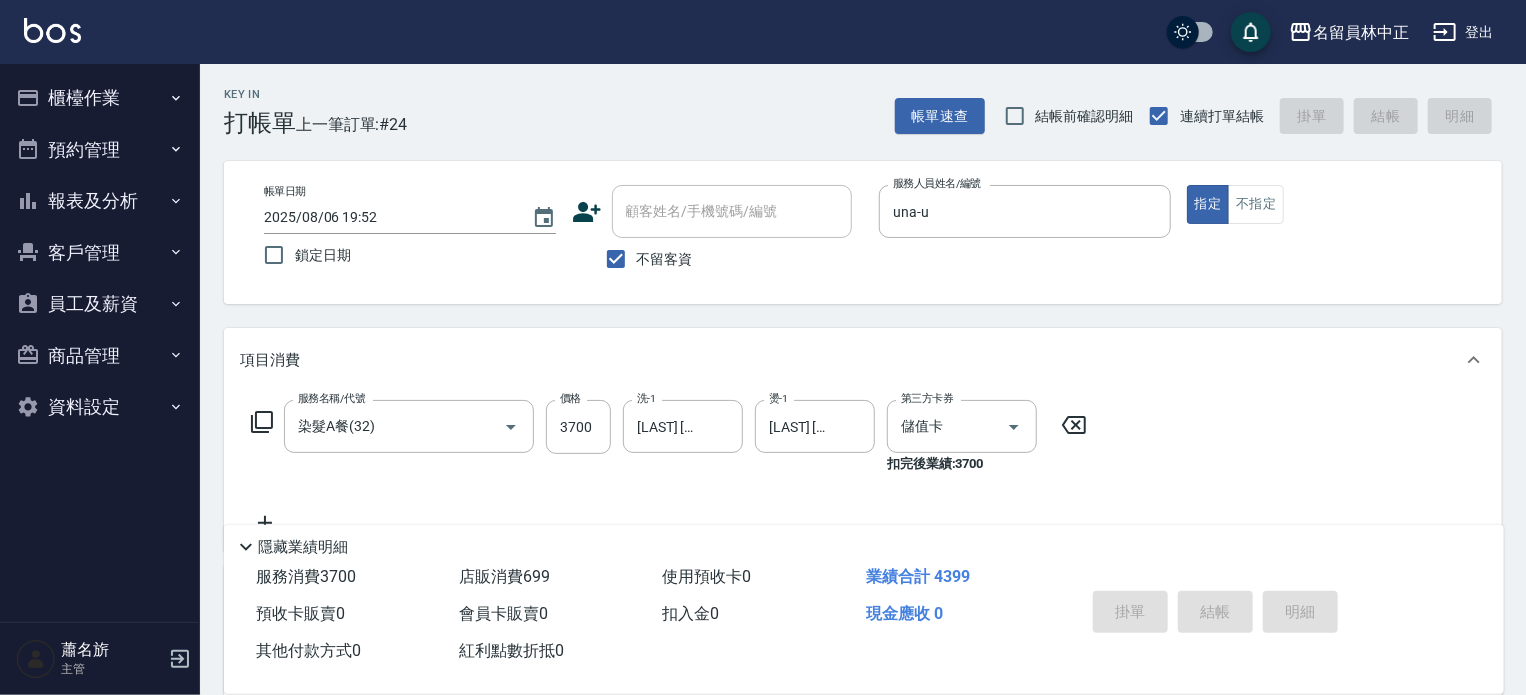 type on "2025/08/06 19:53" 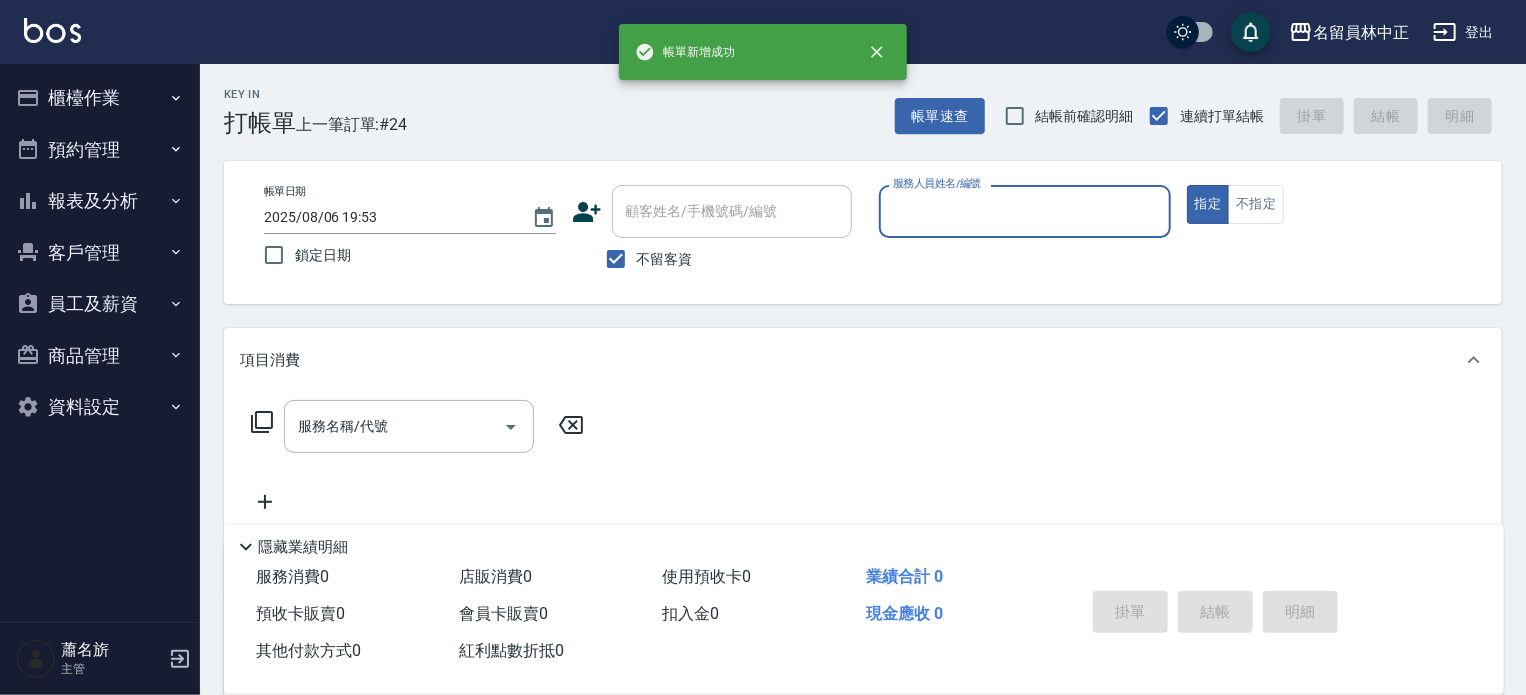 scroll, scrollTop: 0, scrollLeft: 0, axis: both 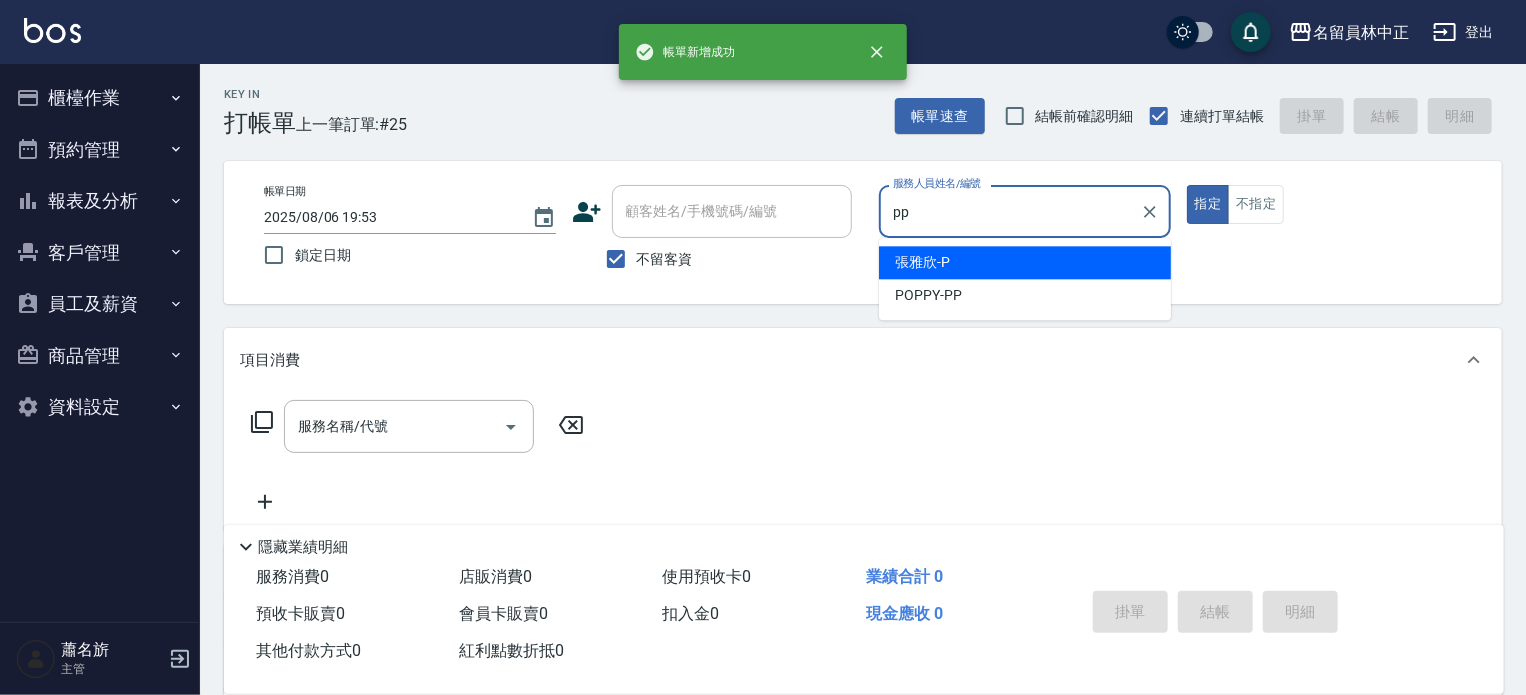 type on "POPPY-PP" 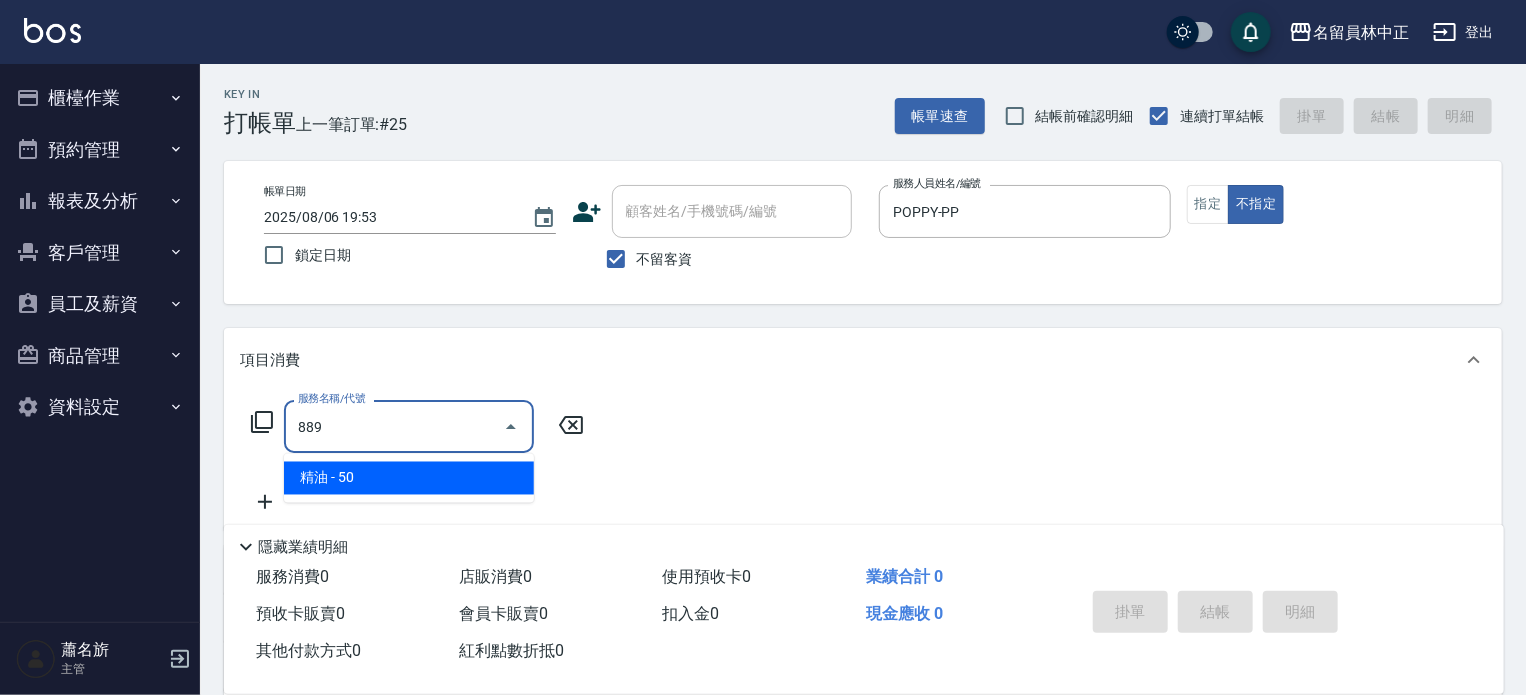 type on "精油(889)" 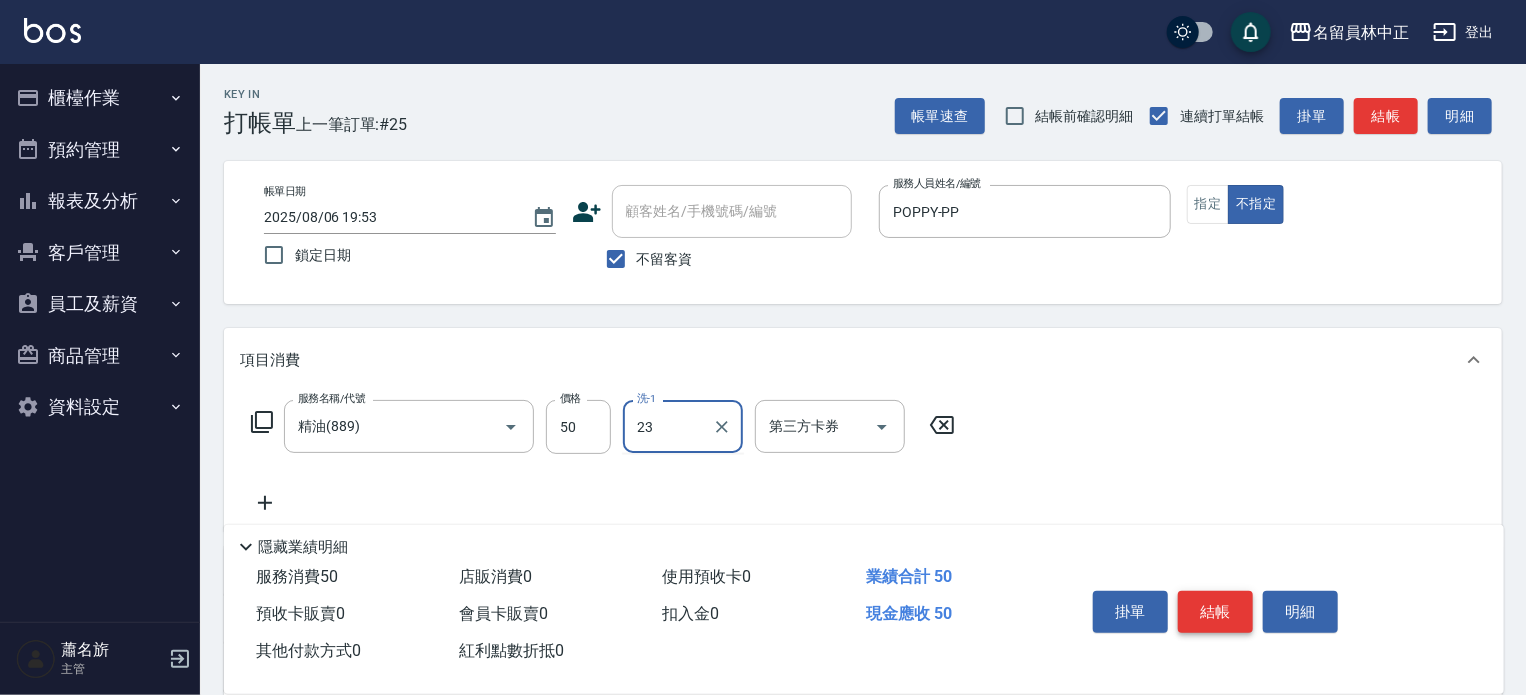 type on "張羽辰-23" 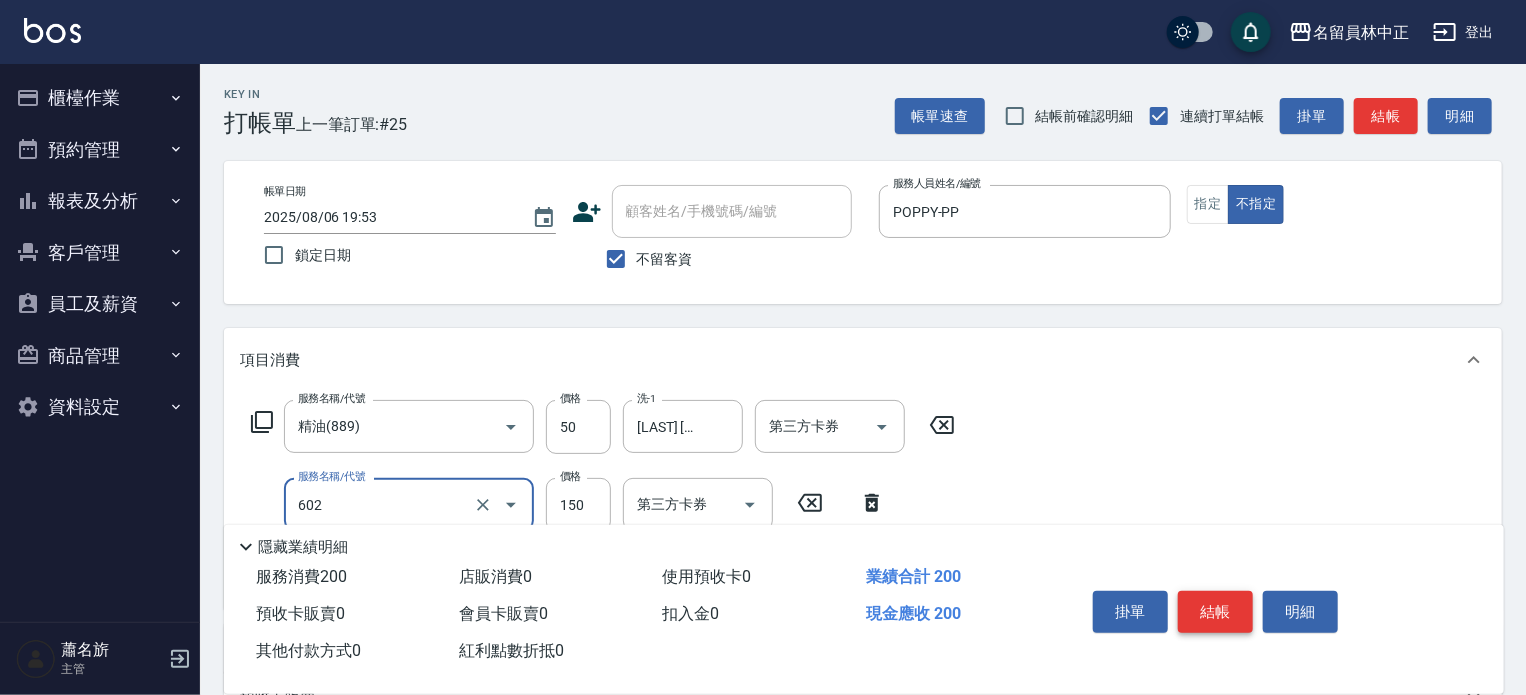 type on "一般洗髮(602)" 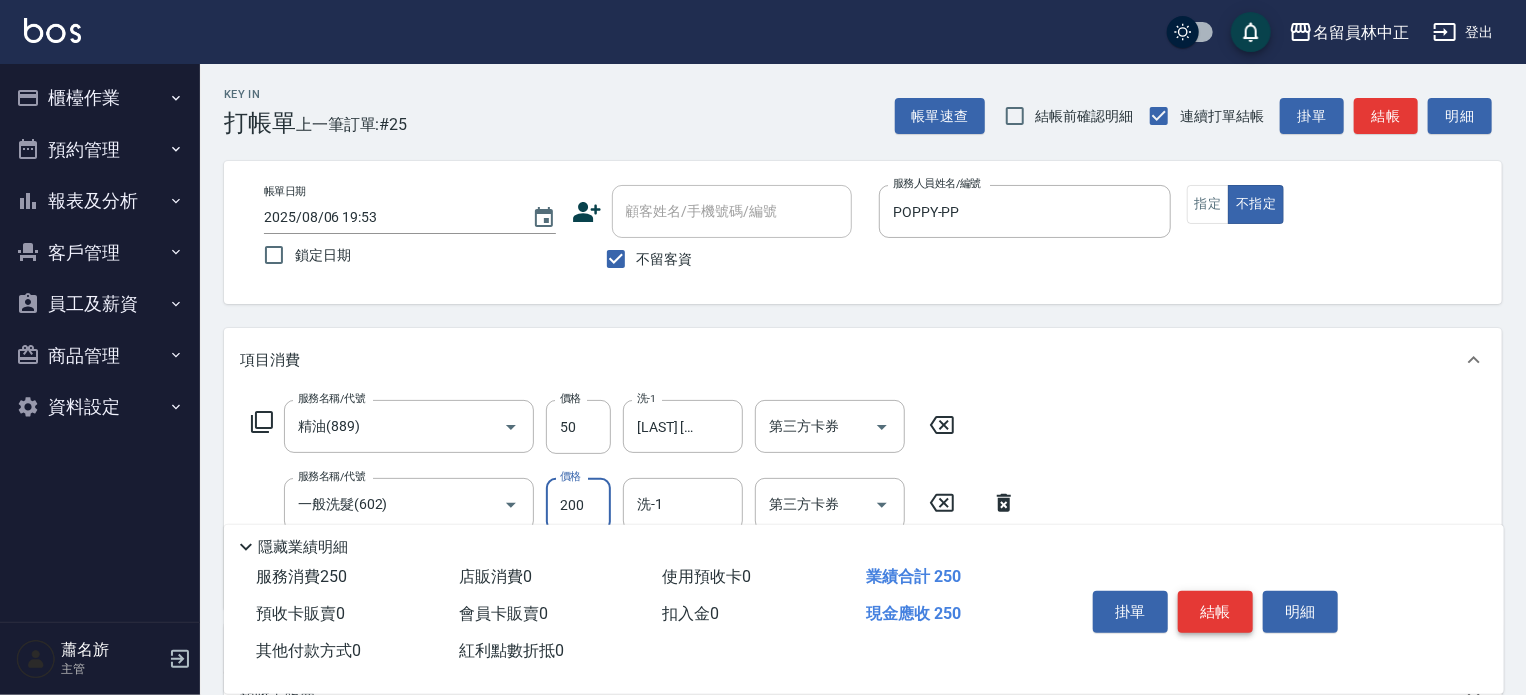 type on "200" 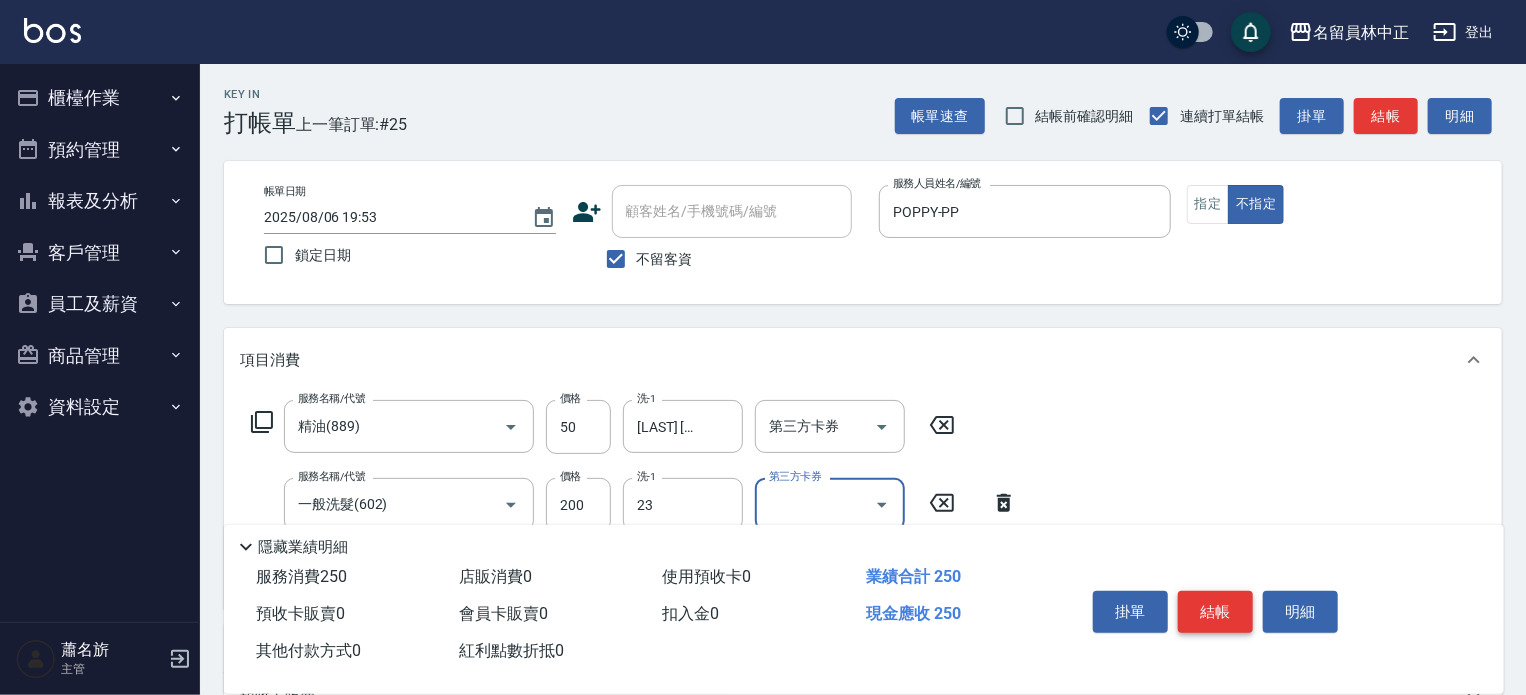 type on "張羽辰-23" 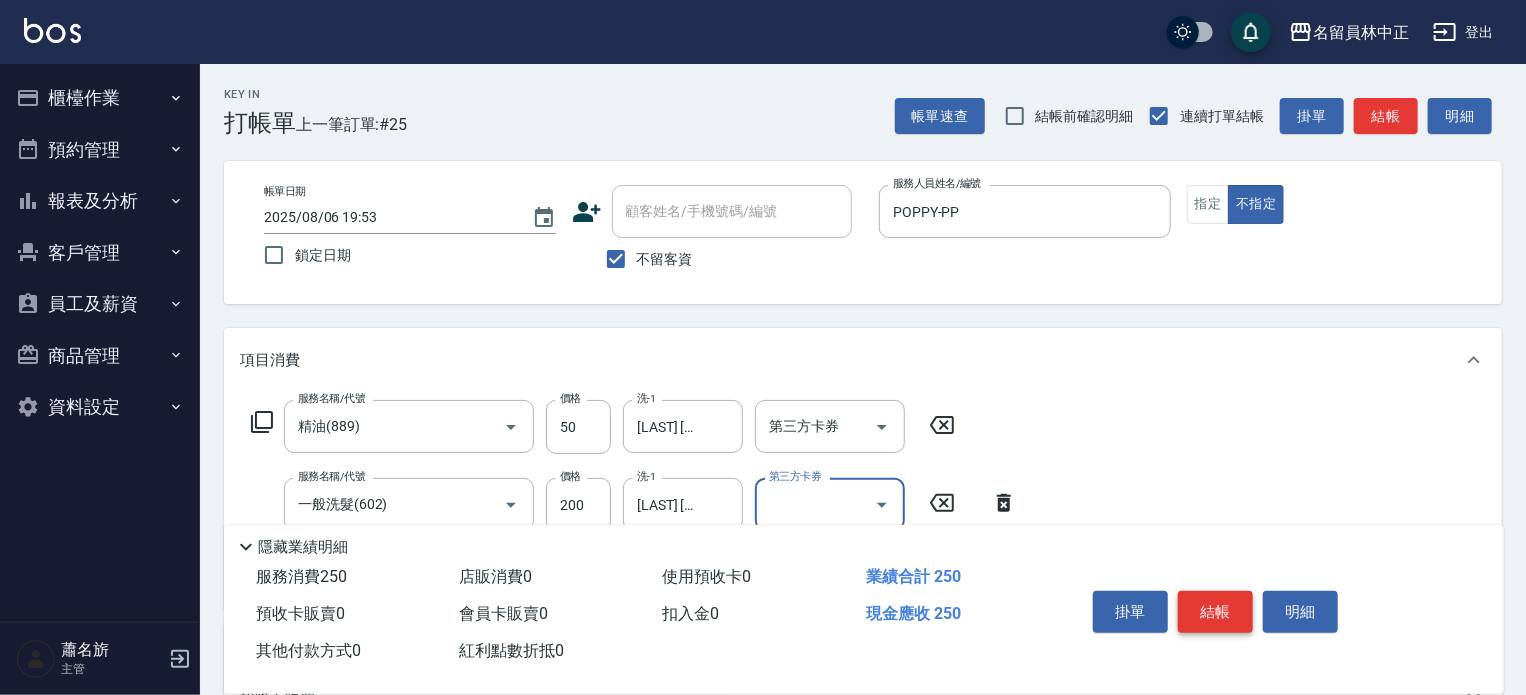 click on "結帳" at bounding box center (1215, 612) 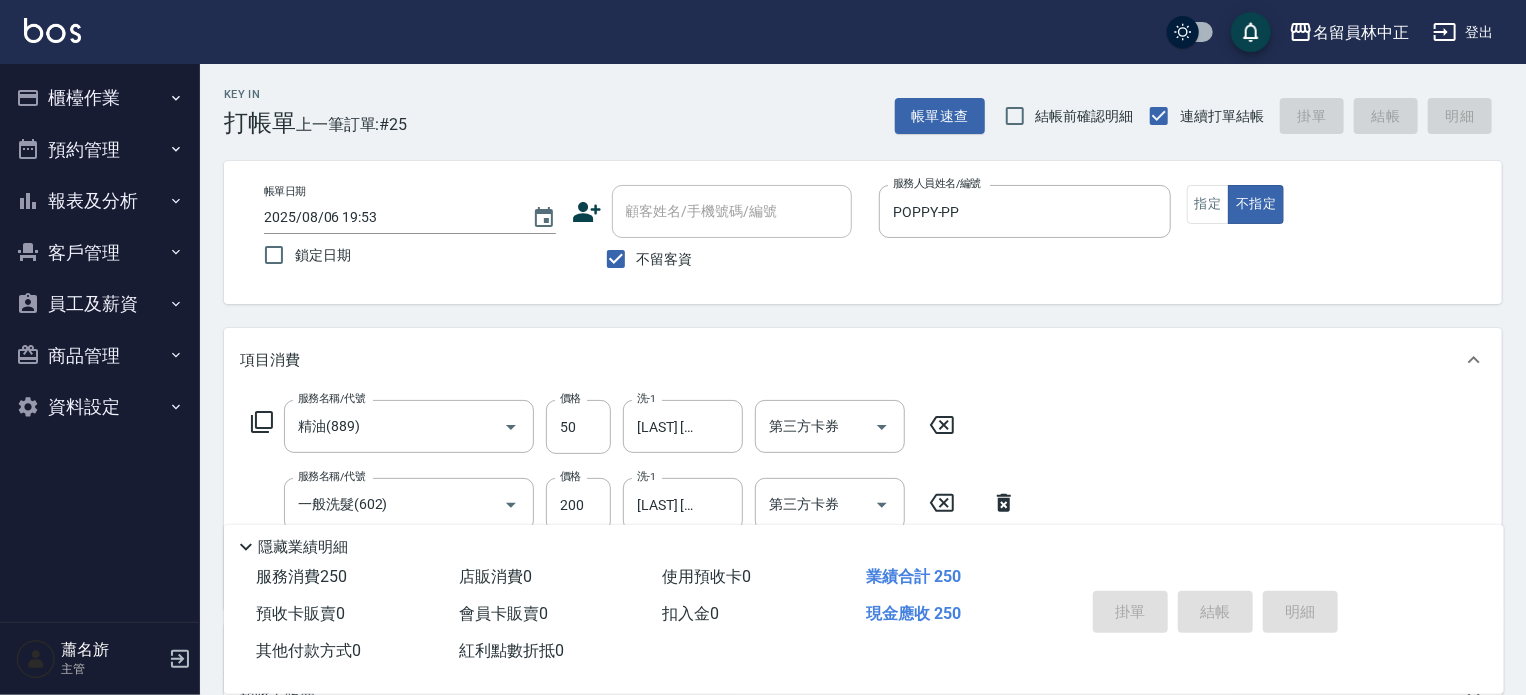 type 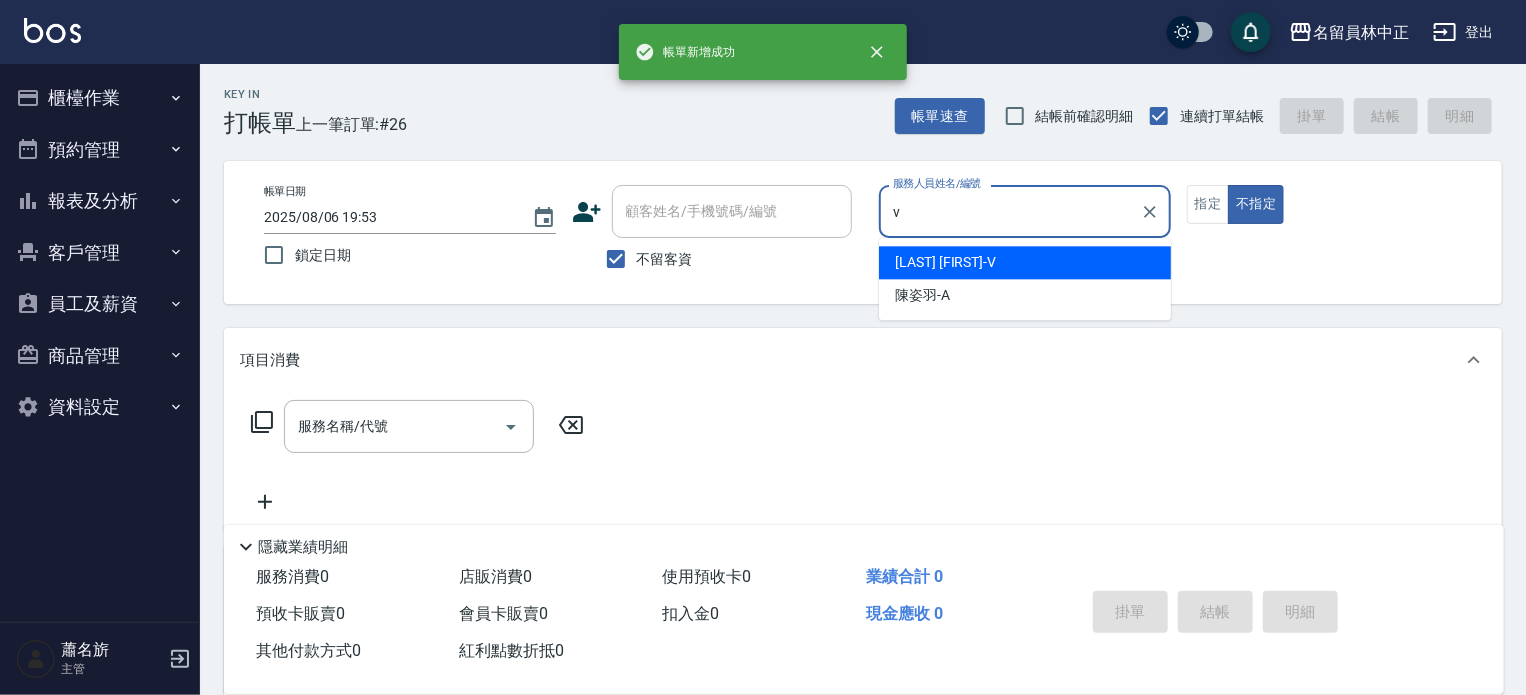 type on "蕭名旂伊凡-V" 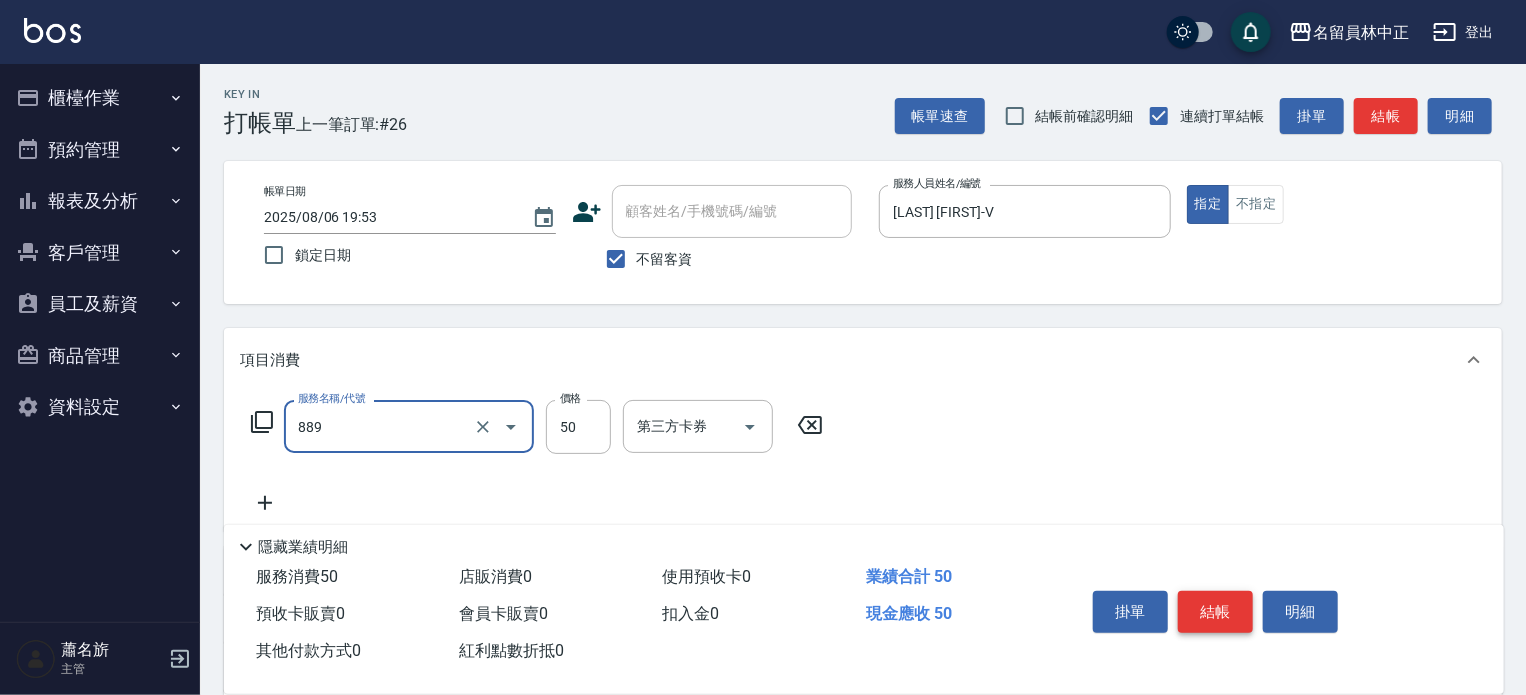 type on "精油(889)" 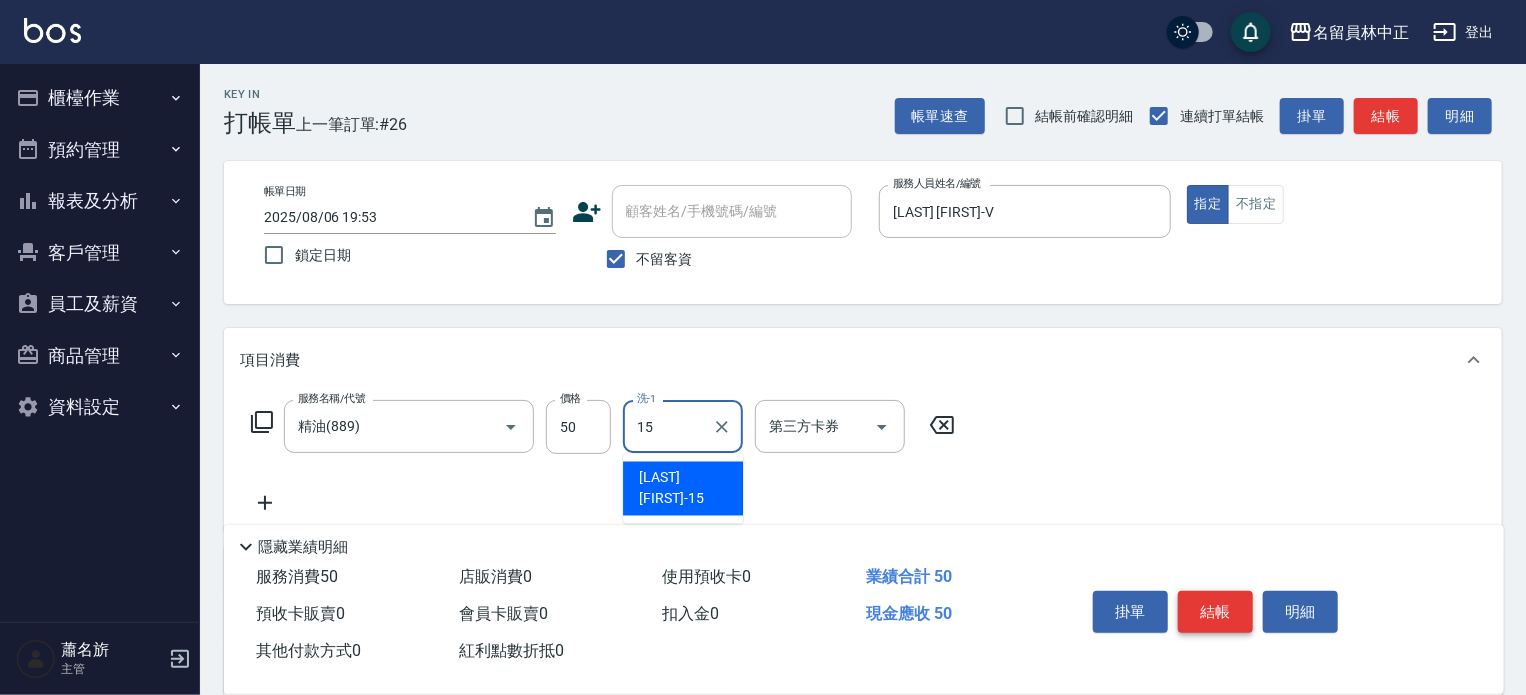 type on "蕭雨琇-15" 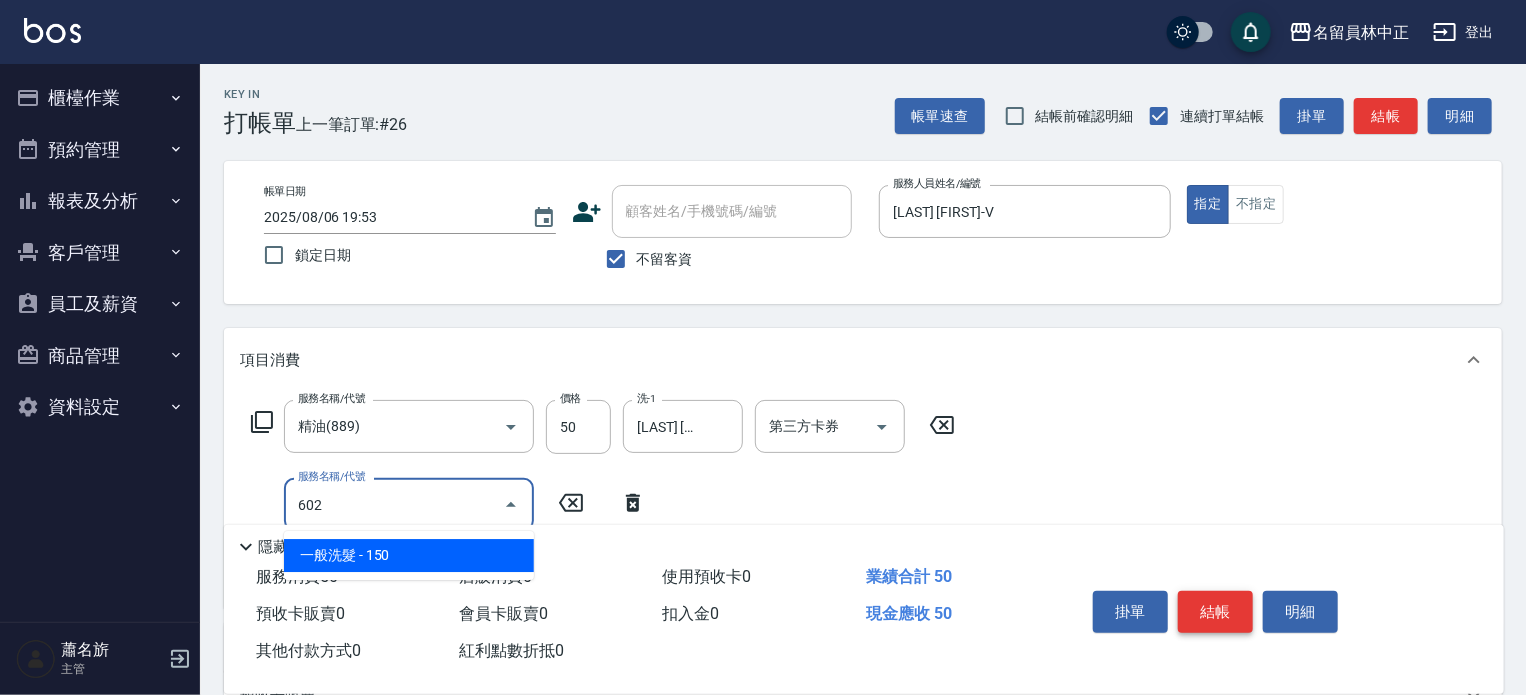 type on "一般洗髮(602)" 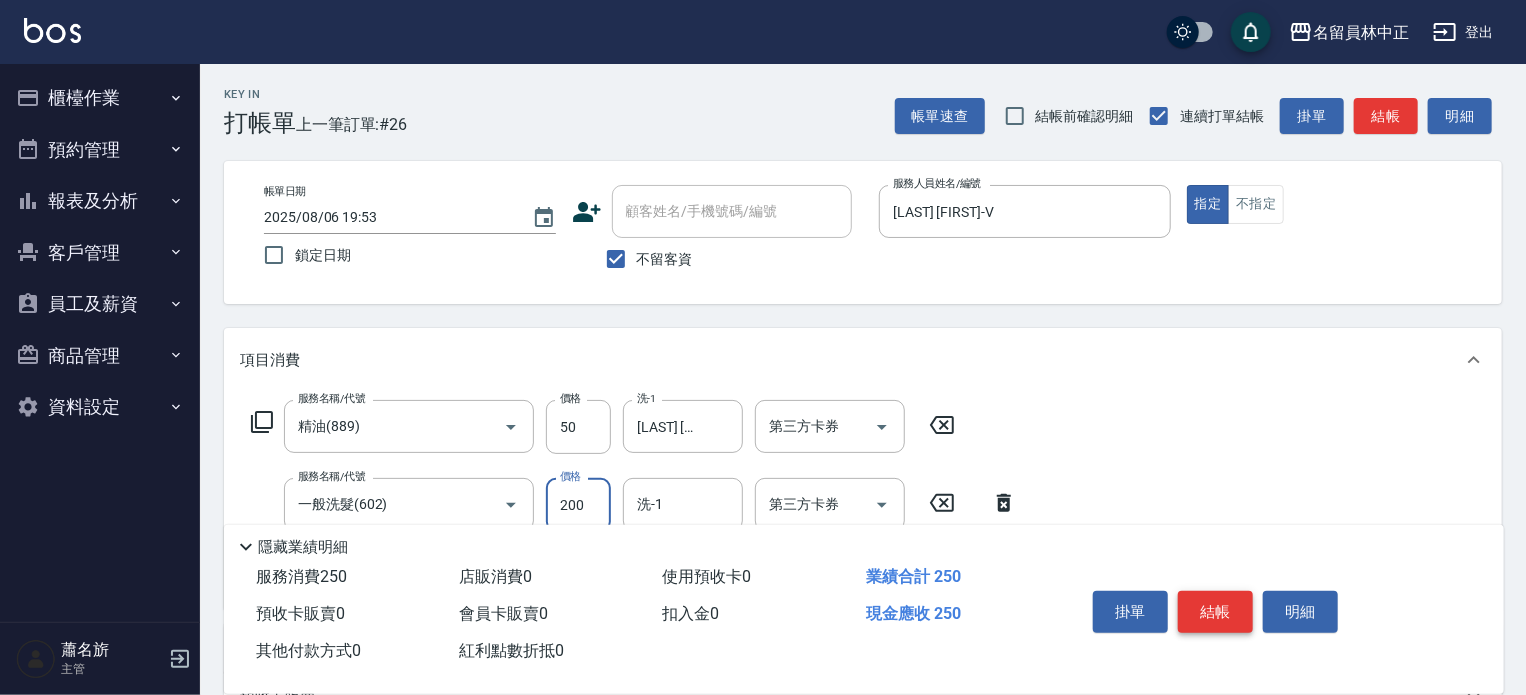 type on "200" 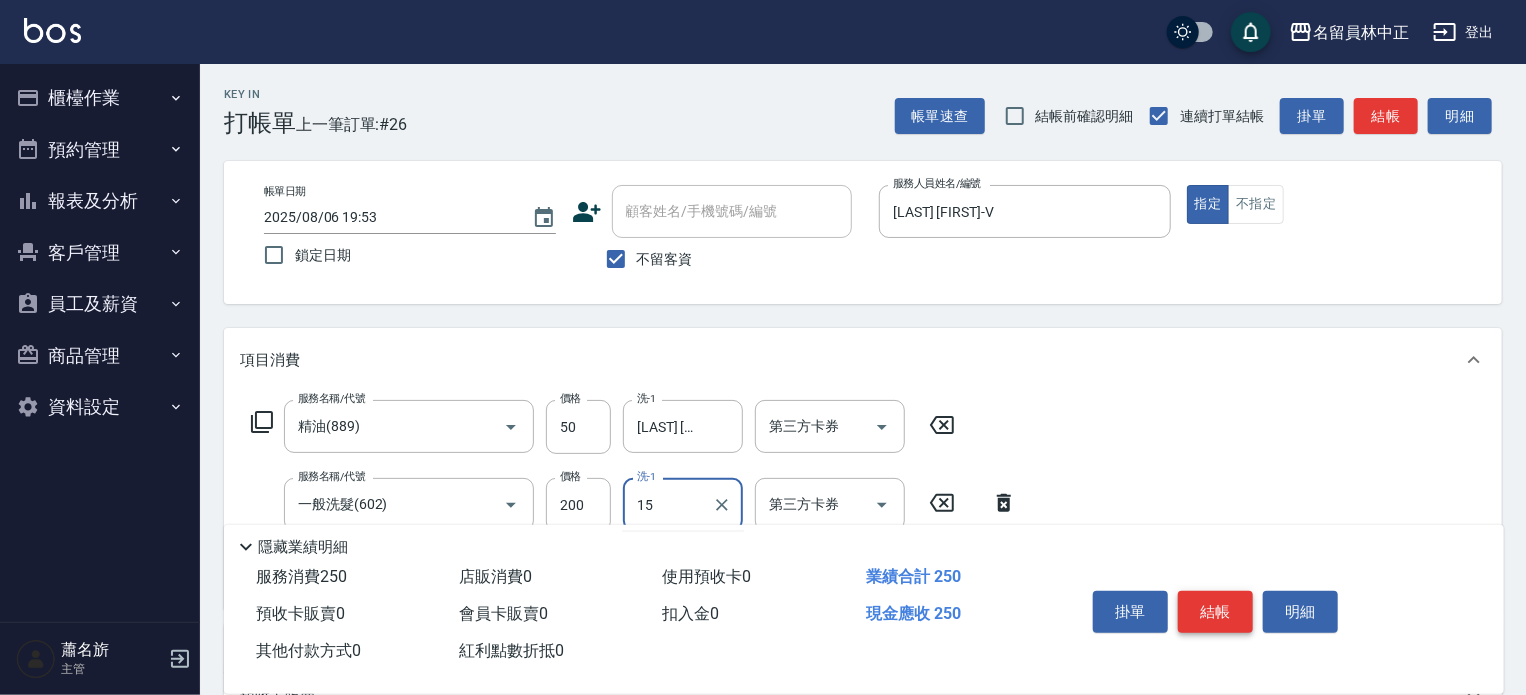 type on "蕭雨琇-15" 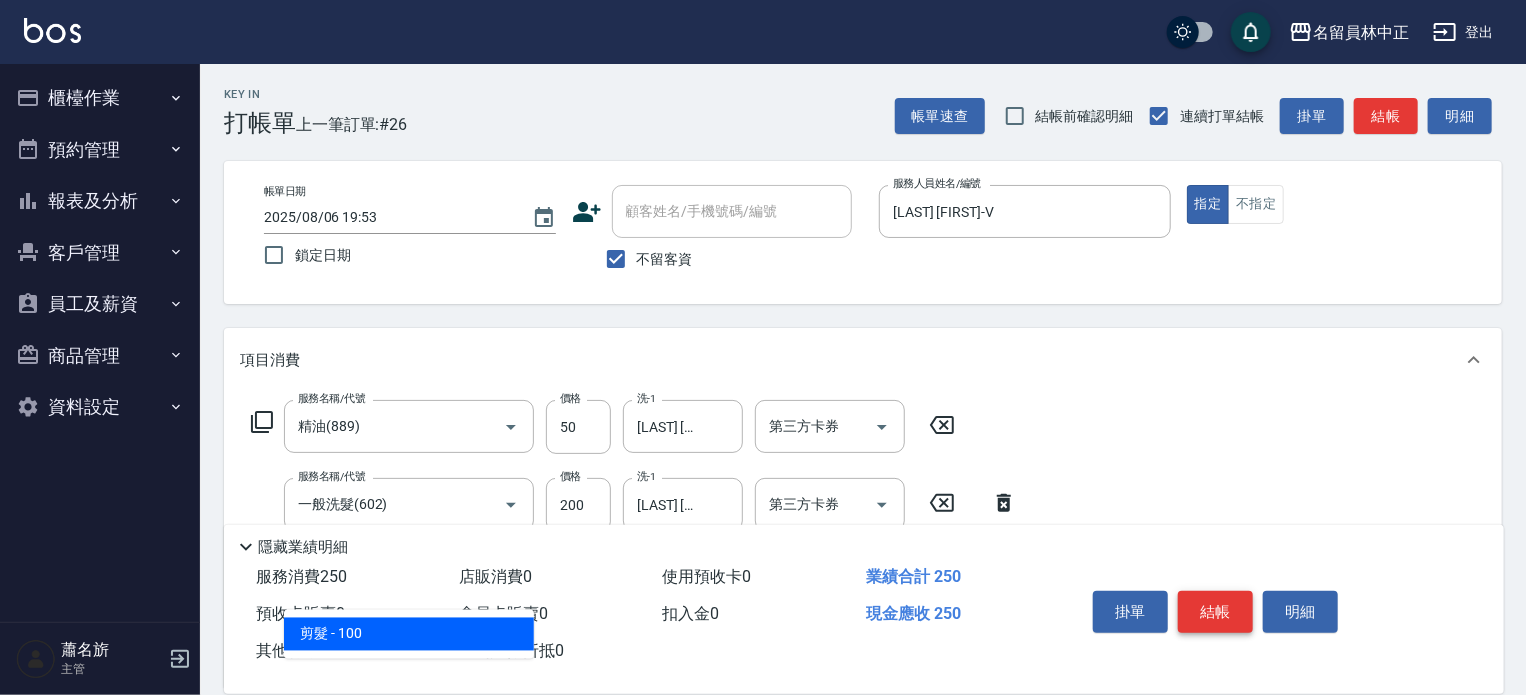 type on "剪髮(302)" 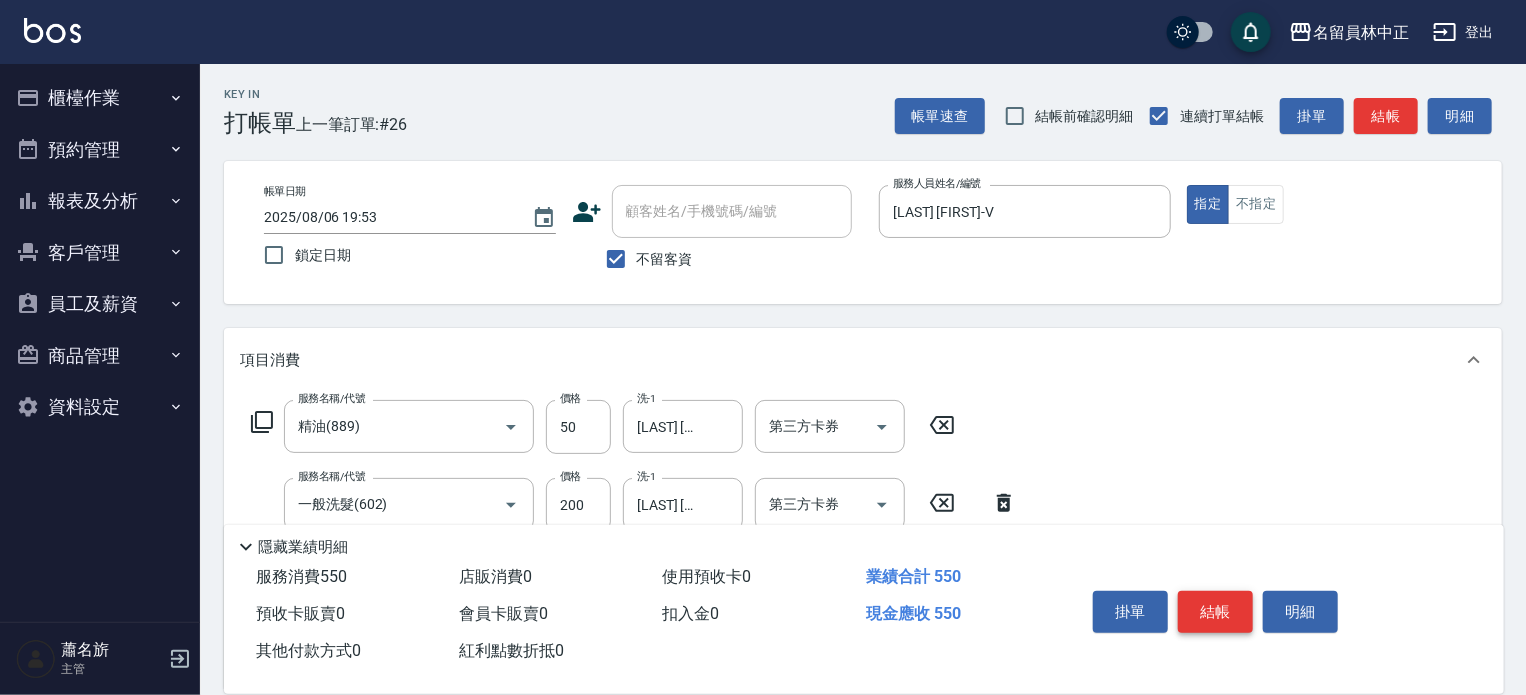 type on "300" 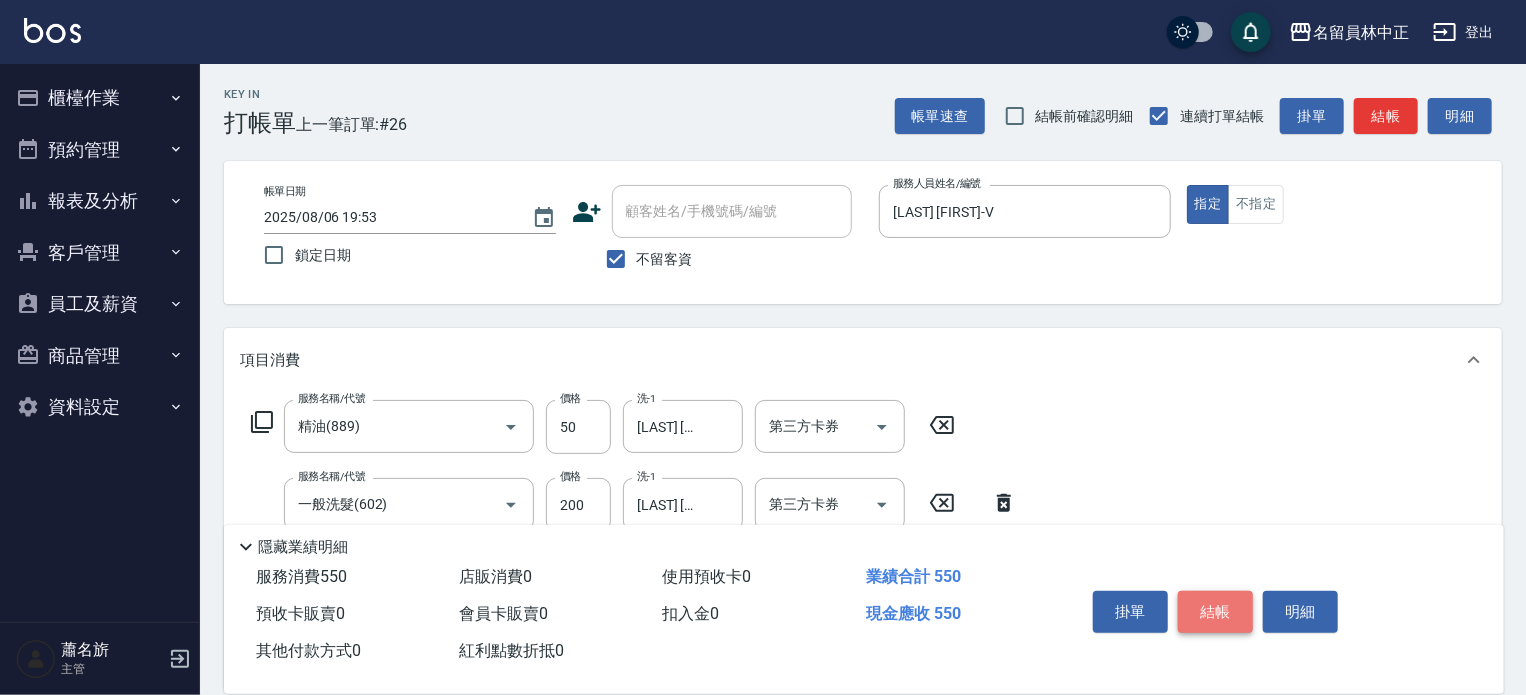 click on "結帳" at bounding box center (1215, 612) 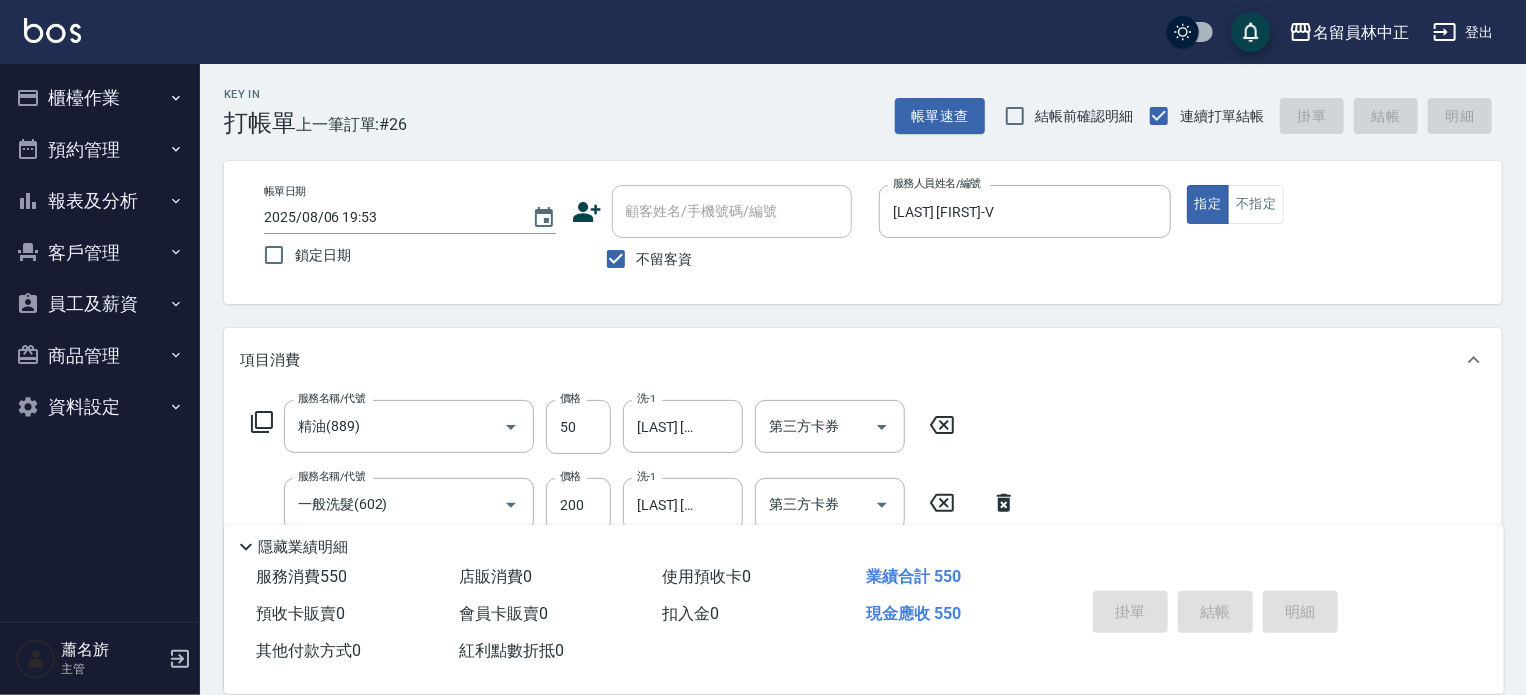 type 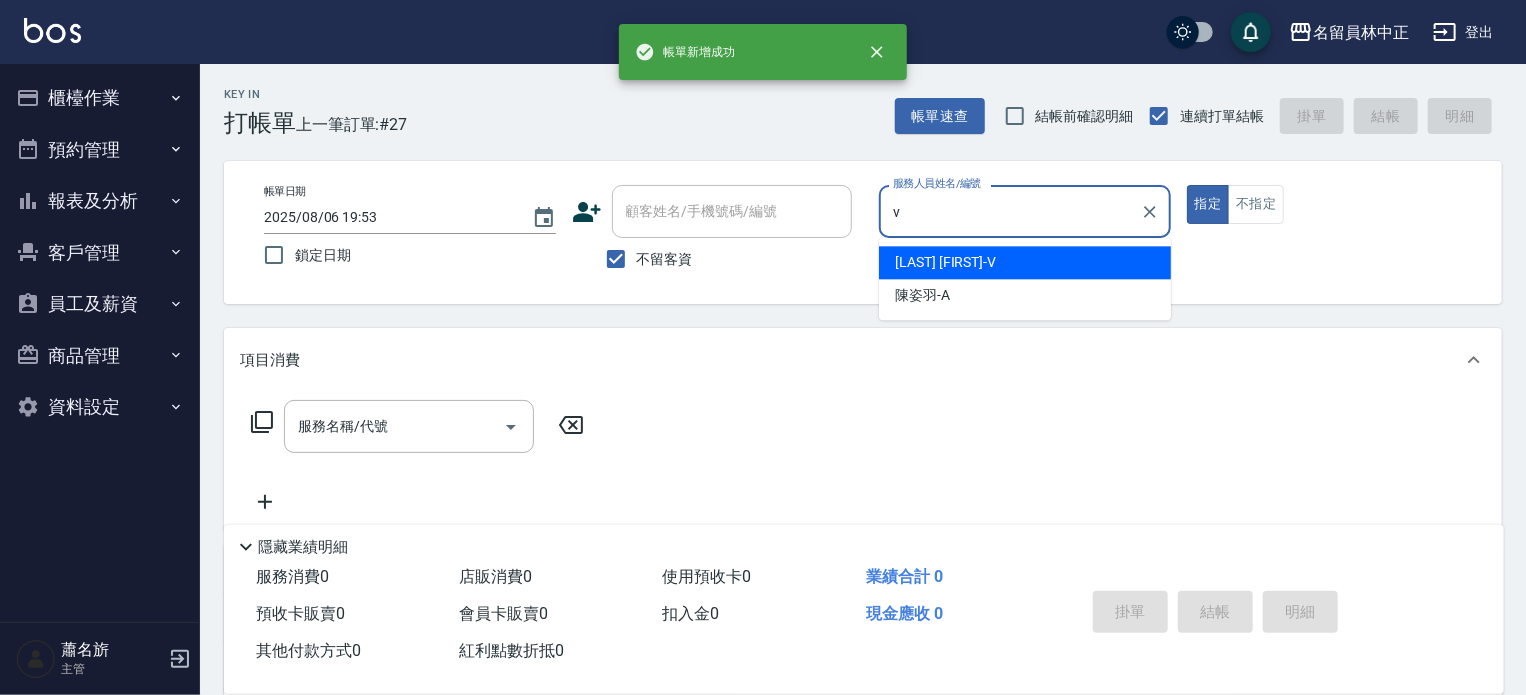 type on "蕭名旂伊凡-V" 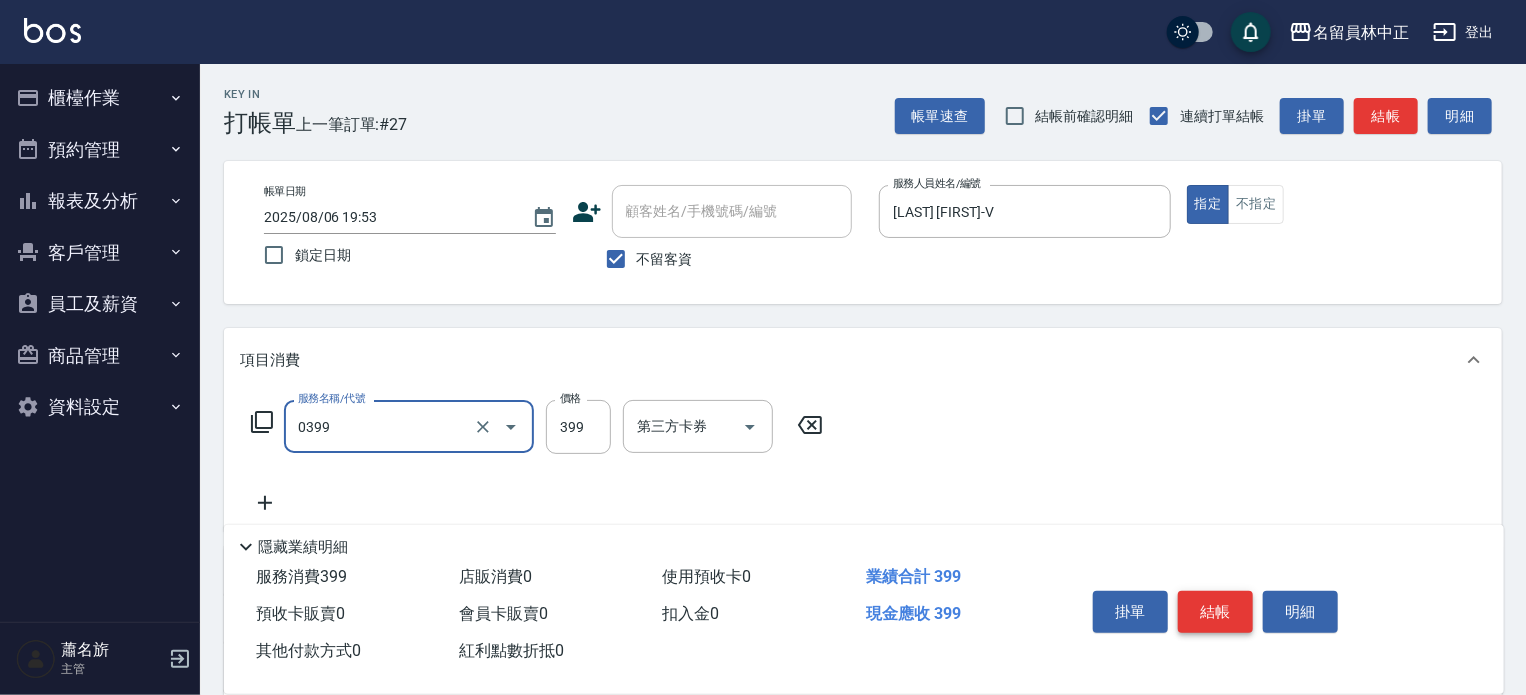 type on "海鹽SPA(0399)" 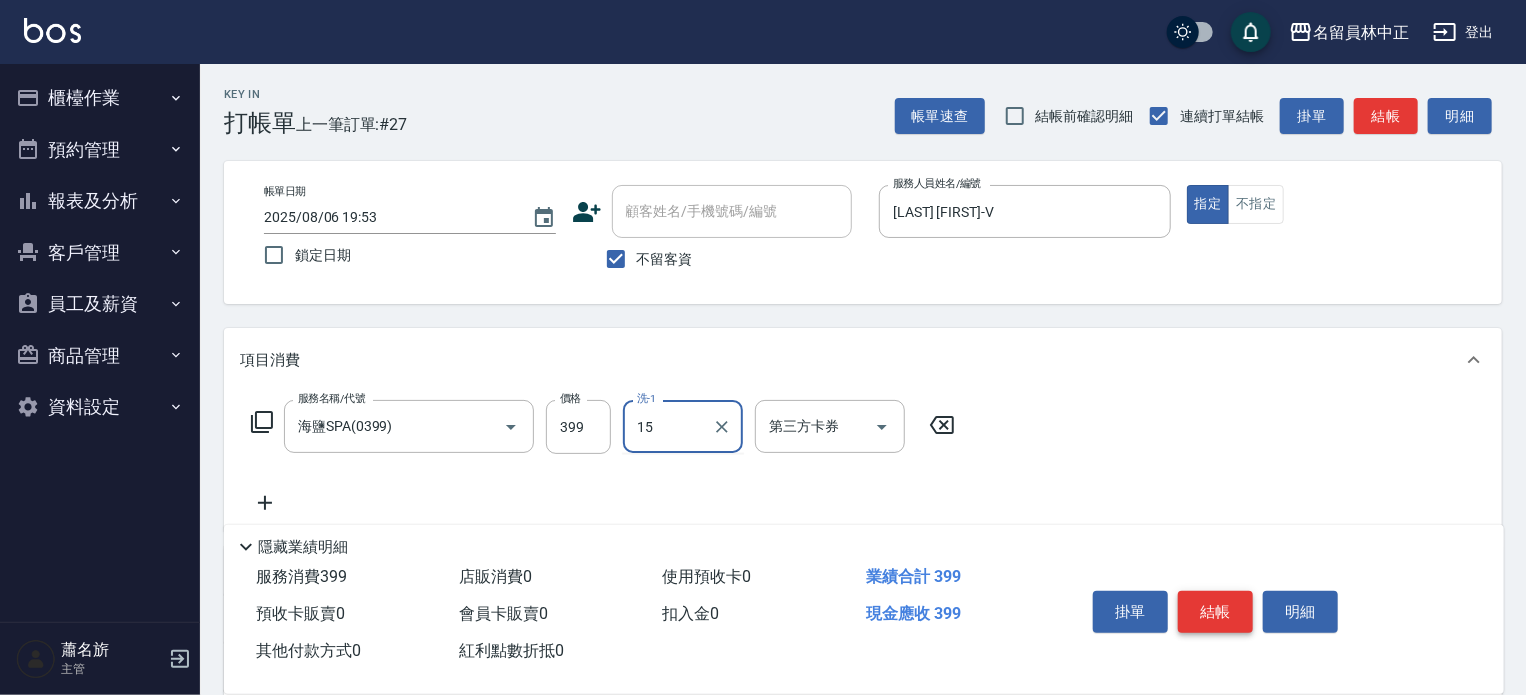 type on "蕭雨琇-15" 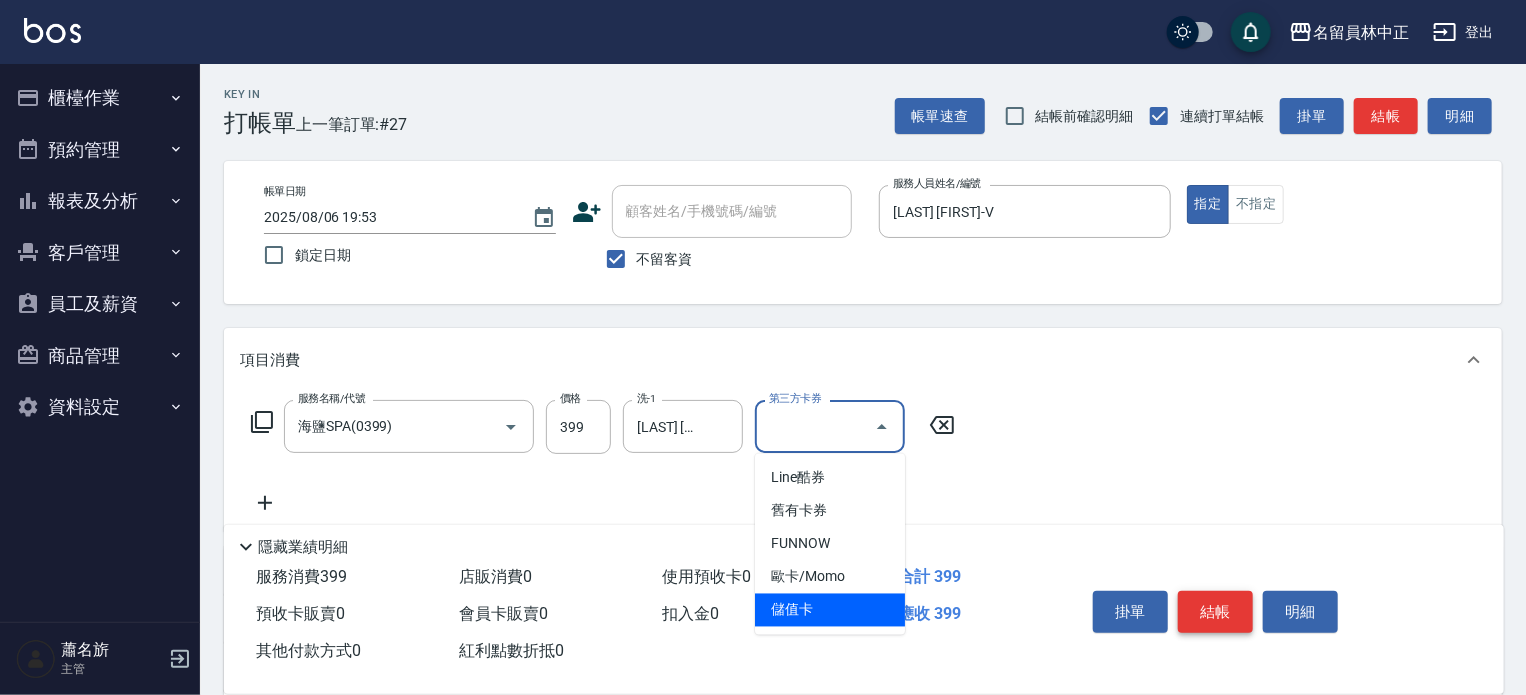 type on "儲值卡" 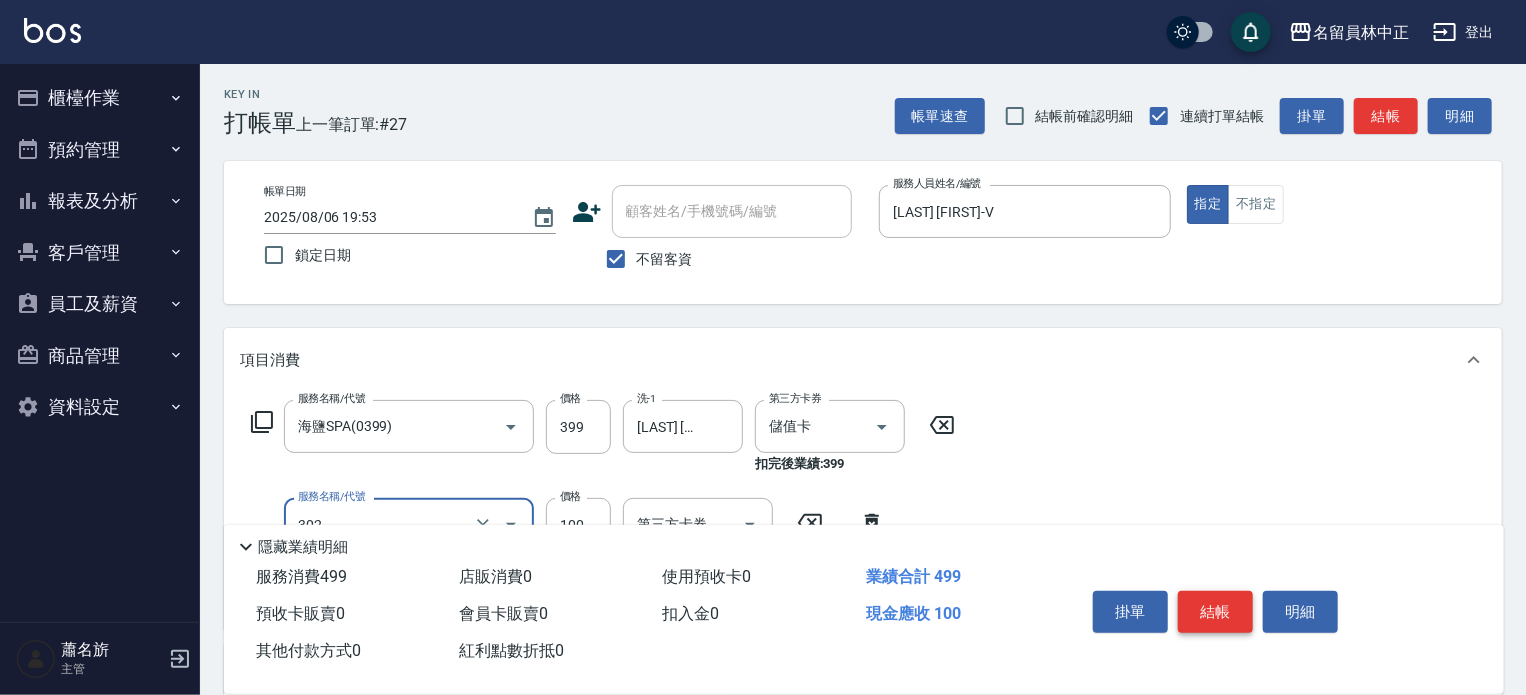 type on "剪髮(302)" 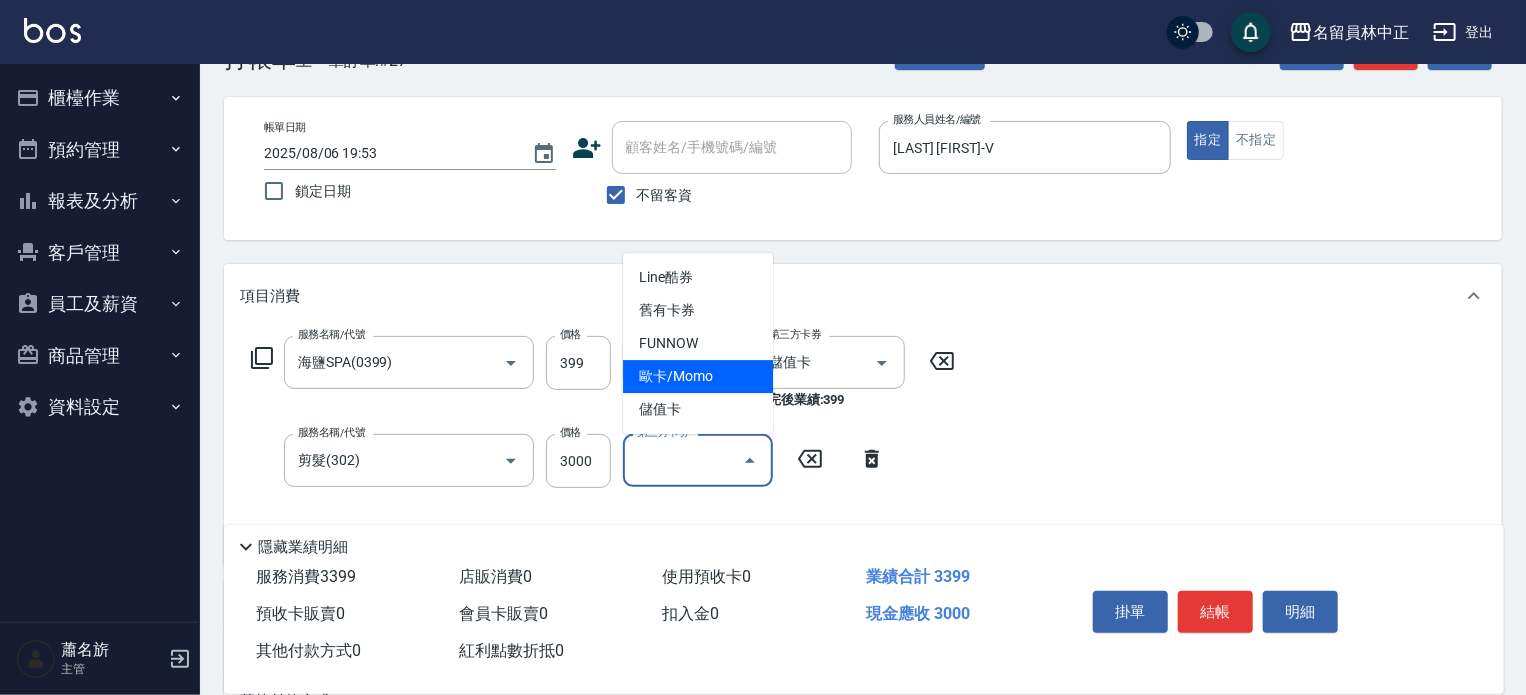 scroll, scrollTop: 100, scrollLeft: 0, axis: vertical 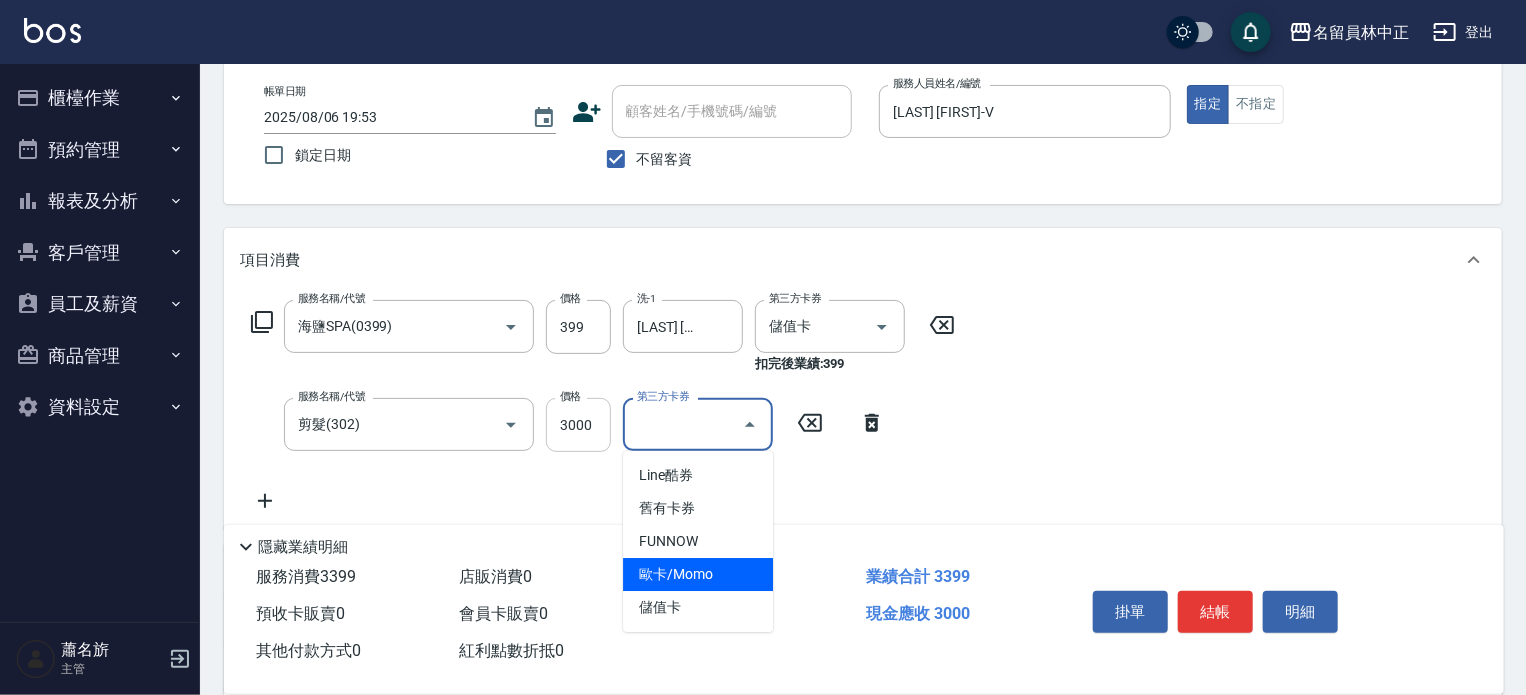 click on "3000" at bounding box center [578, 425] 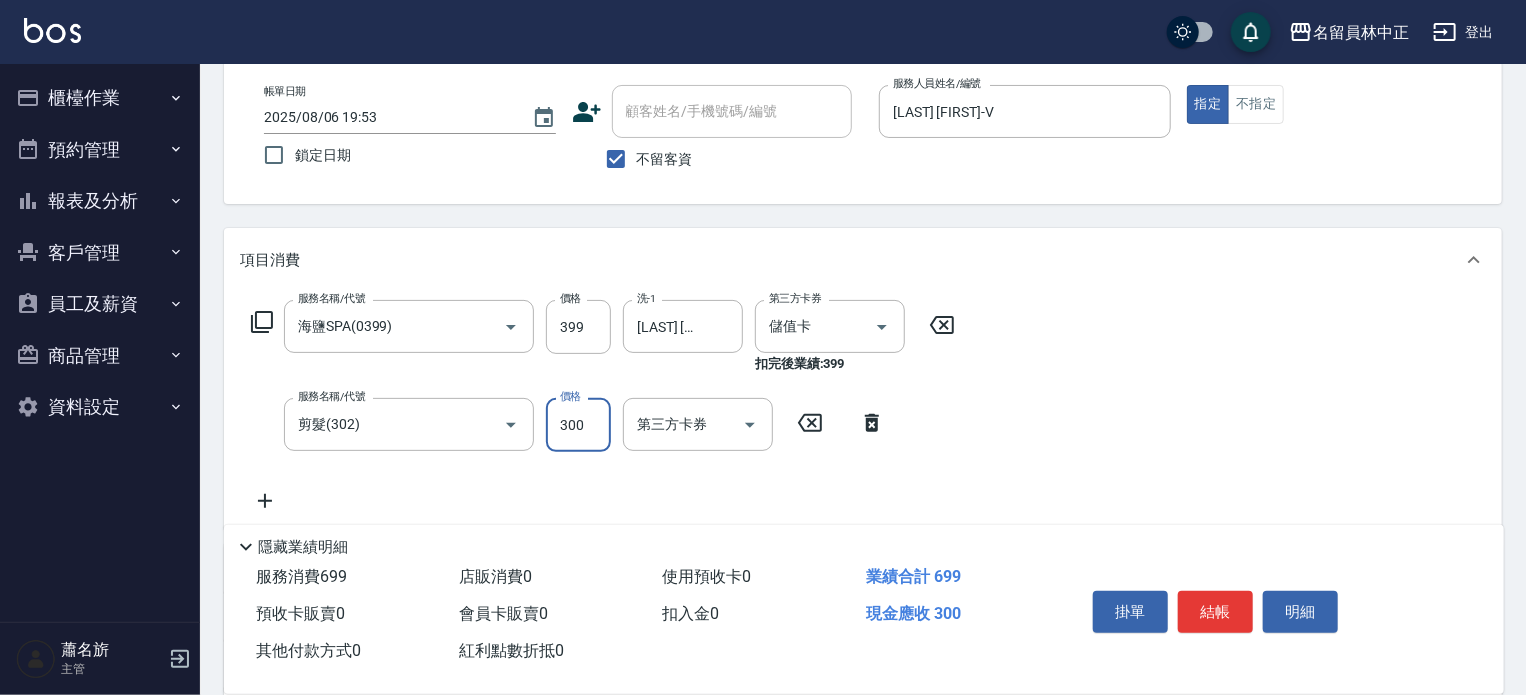 type on "300" 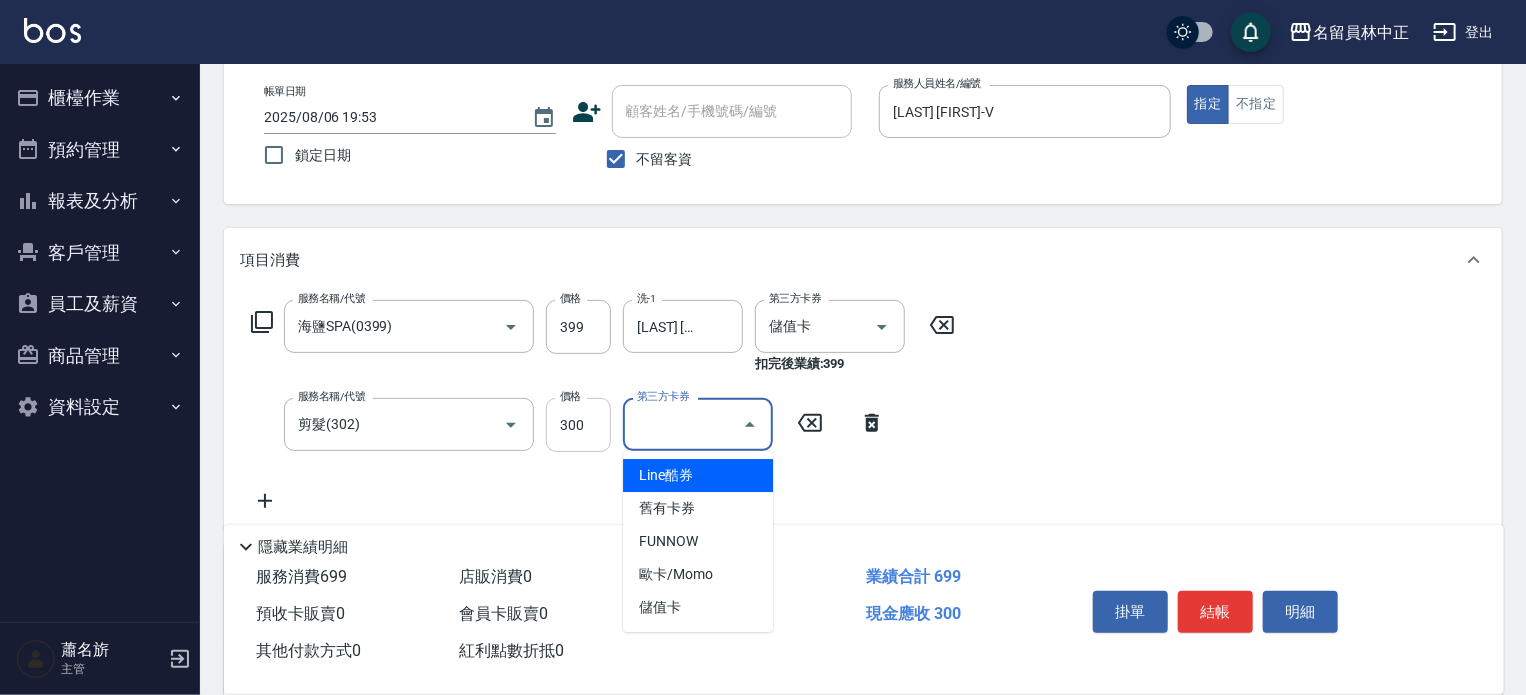type on "儲值卡" 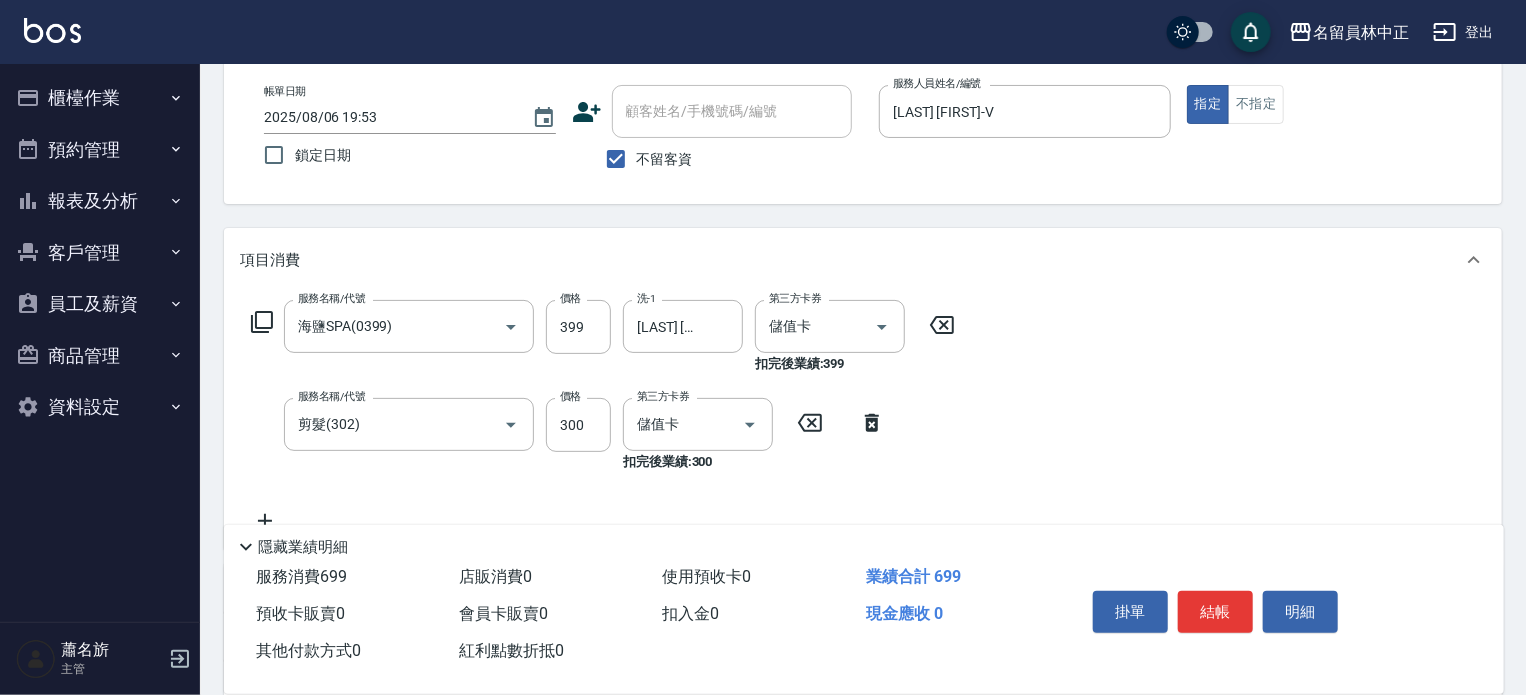click on "掛單 結帳 明細" at bounding box center (1215, 614) 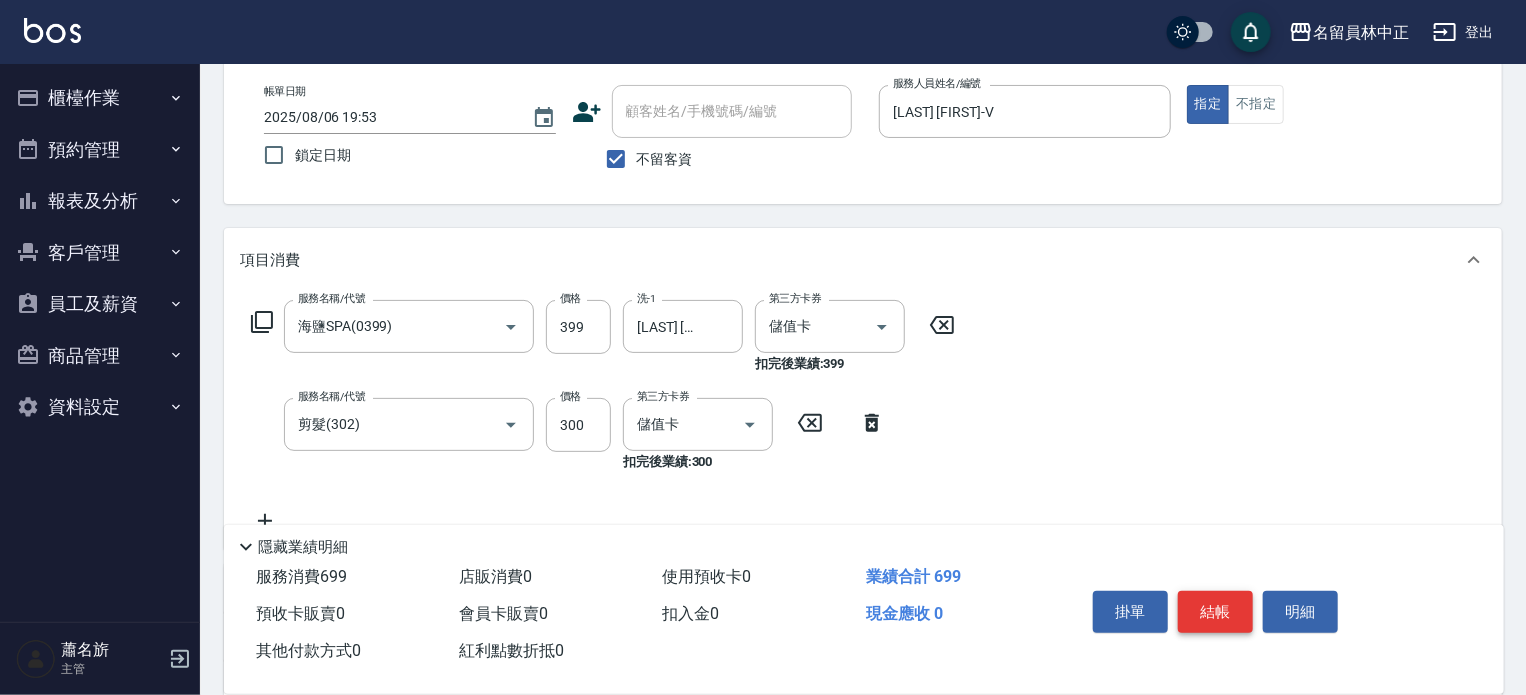 click on "結帳" at bounding box center [1215, 612] 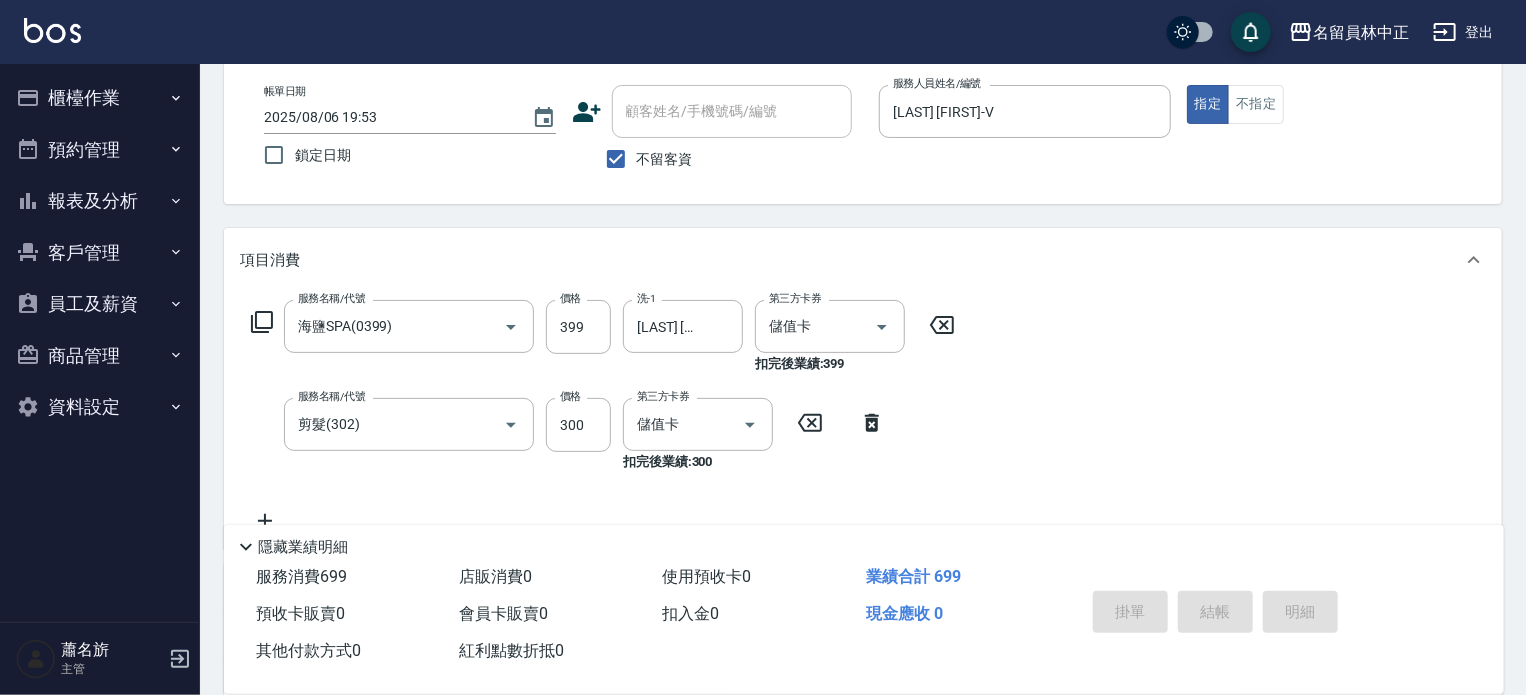 type on "2025/08/06 19:54" 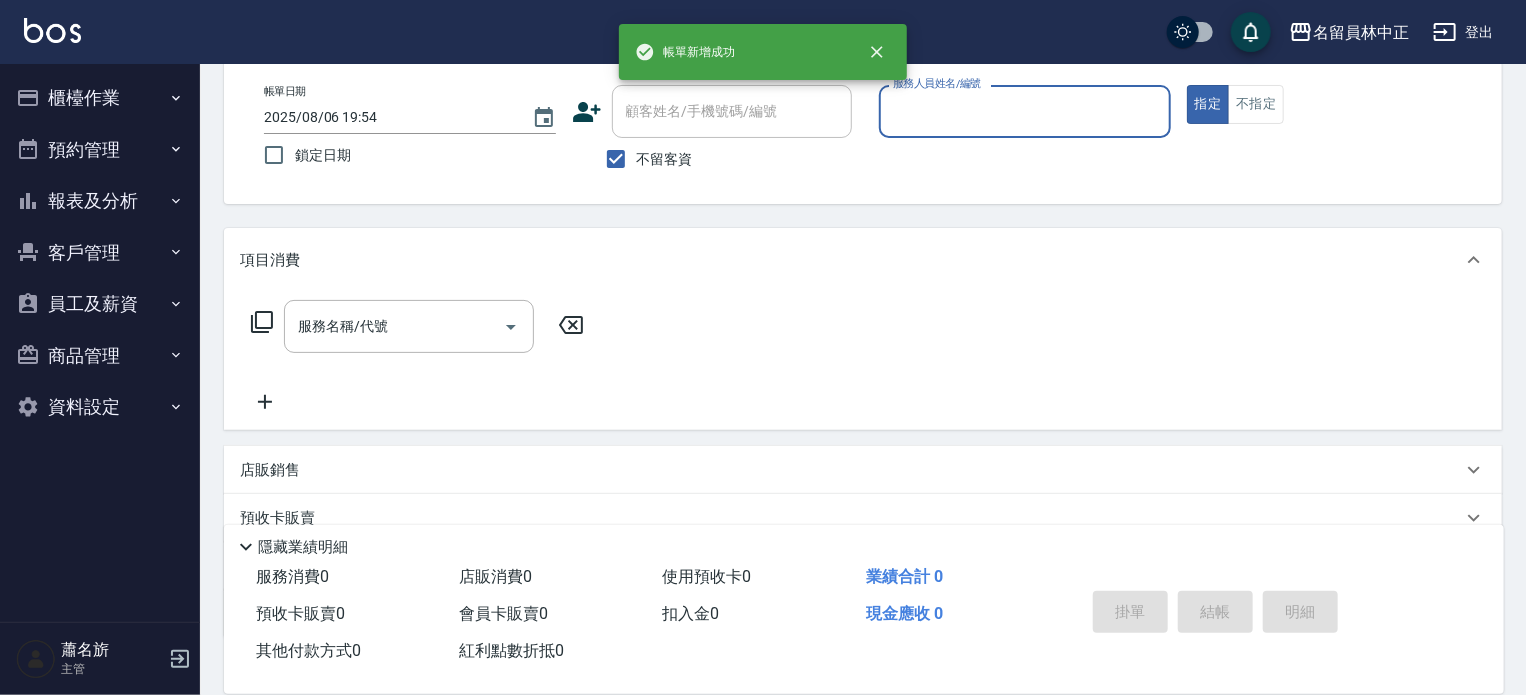scroll, scrollTop: 0, scrollLeft: 0, axis: both 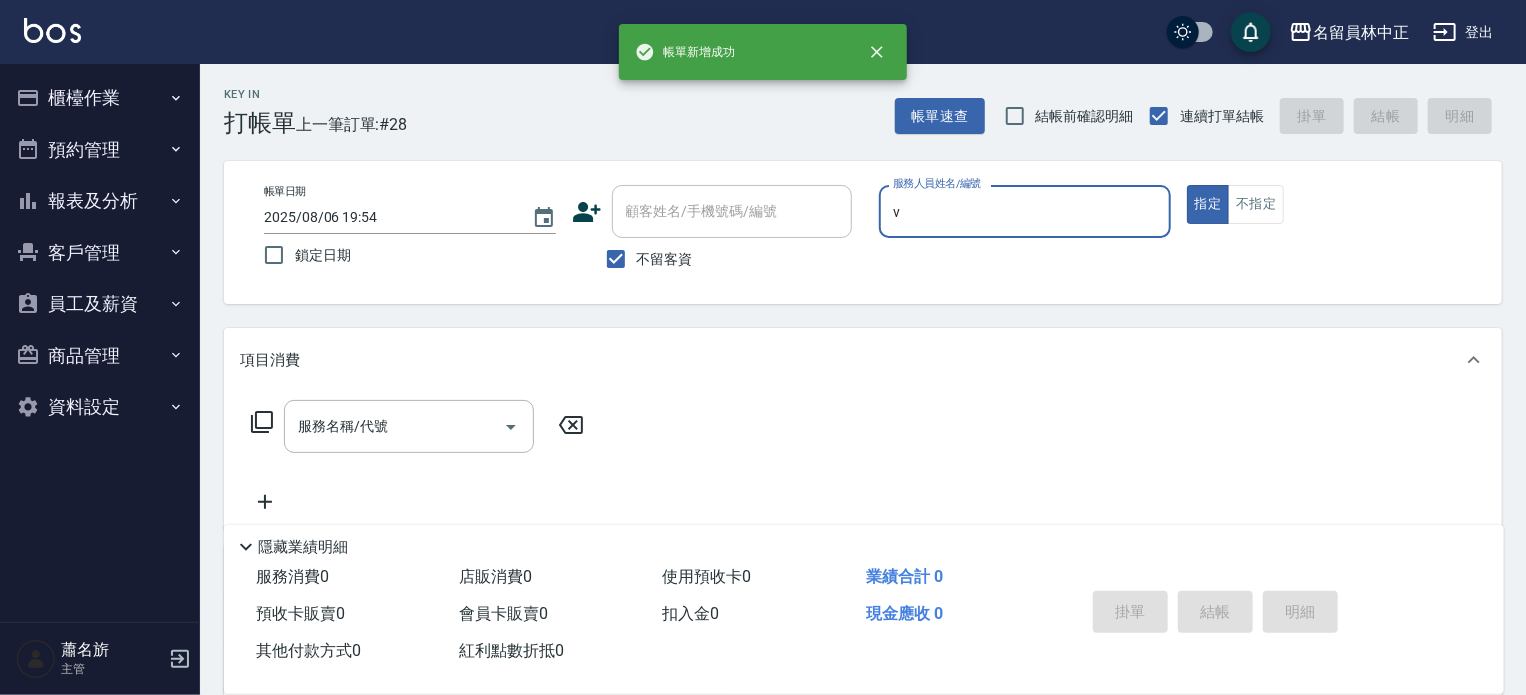 type on "蕭名旂伊凡-V" 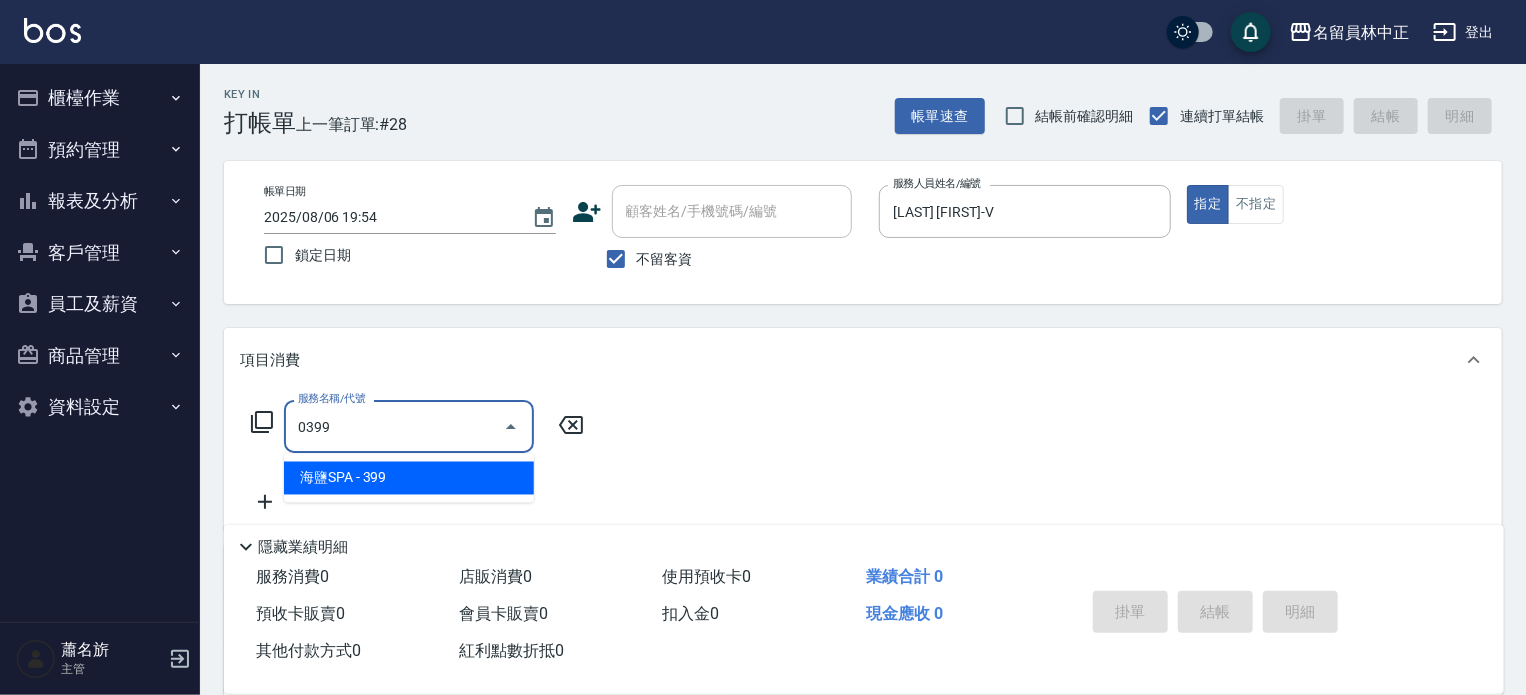 type on "海鹽SPA(0399)" 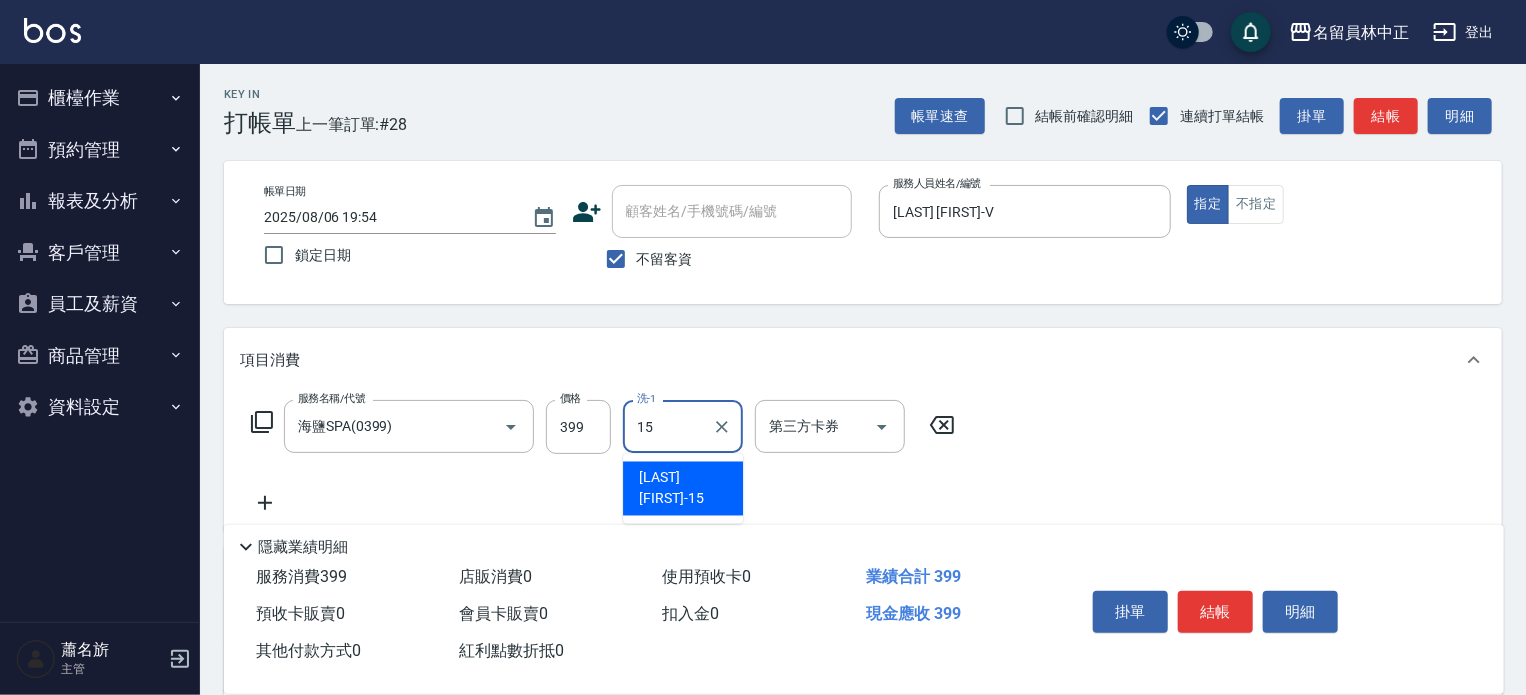 type on "蕭雨琇-15" 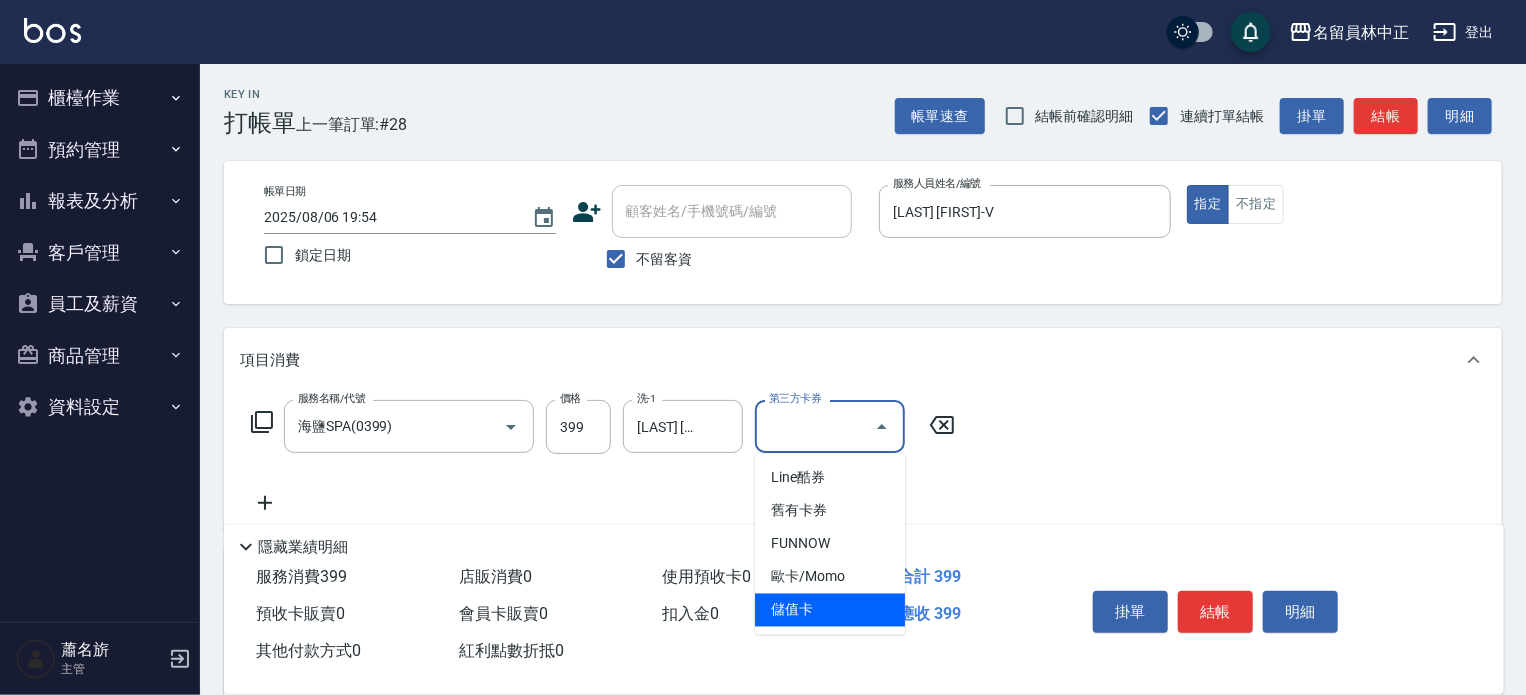 type on "儲值卡" 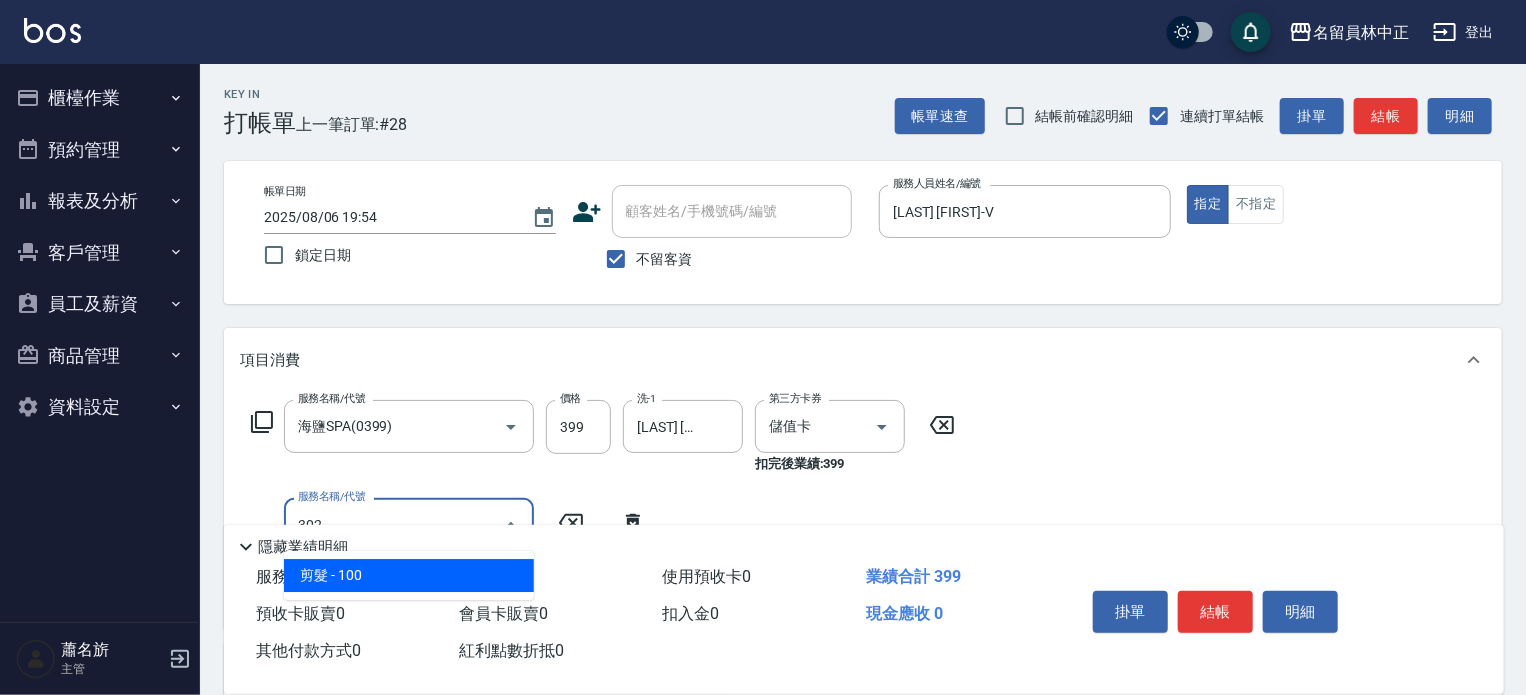 type on "剪髮(302)" 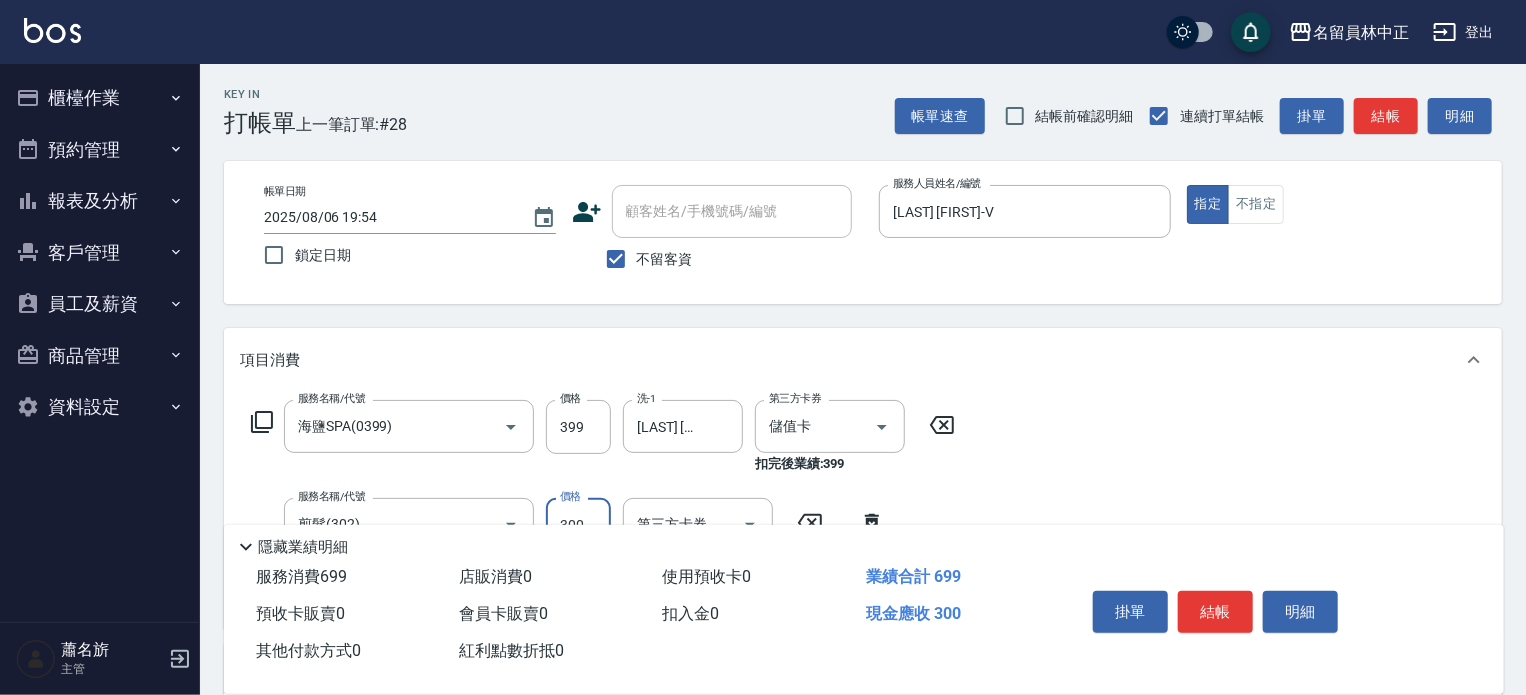 type on "300" 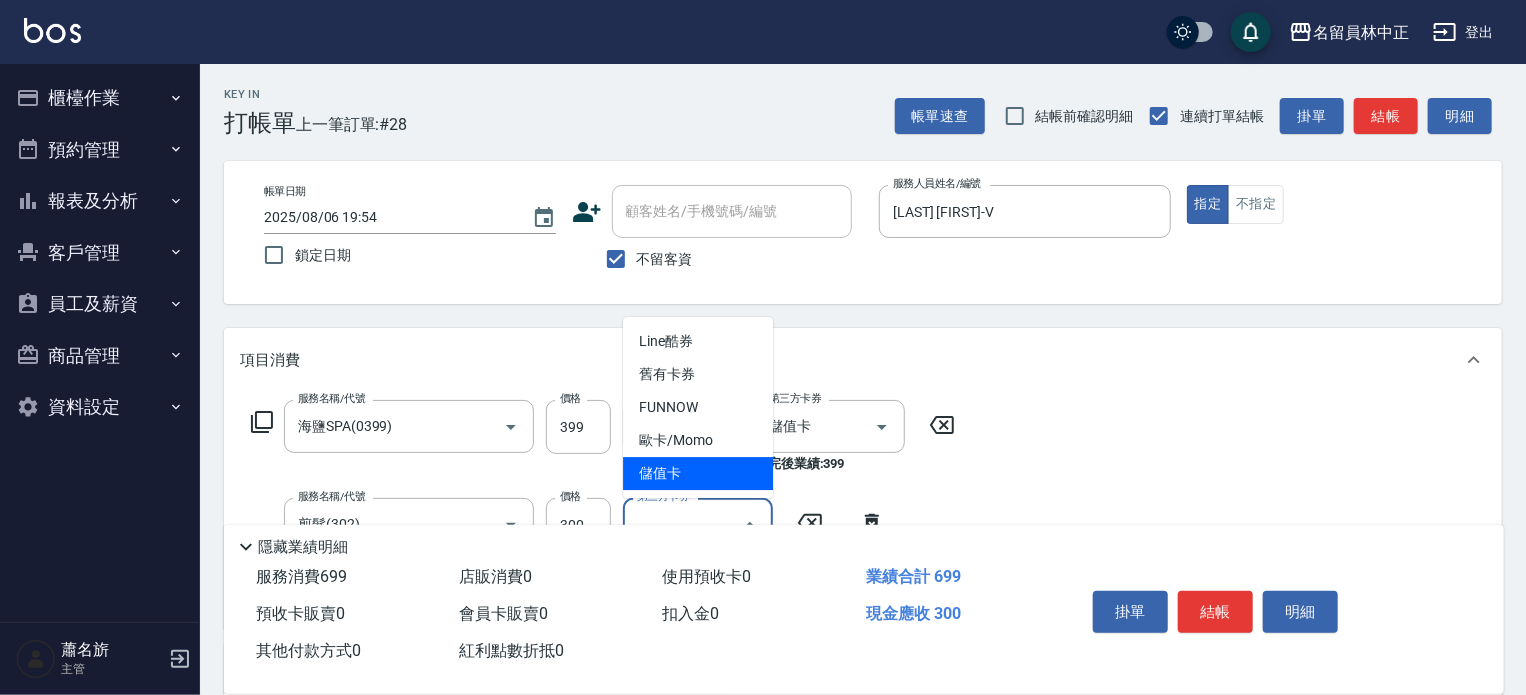 type on "儲值卡" 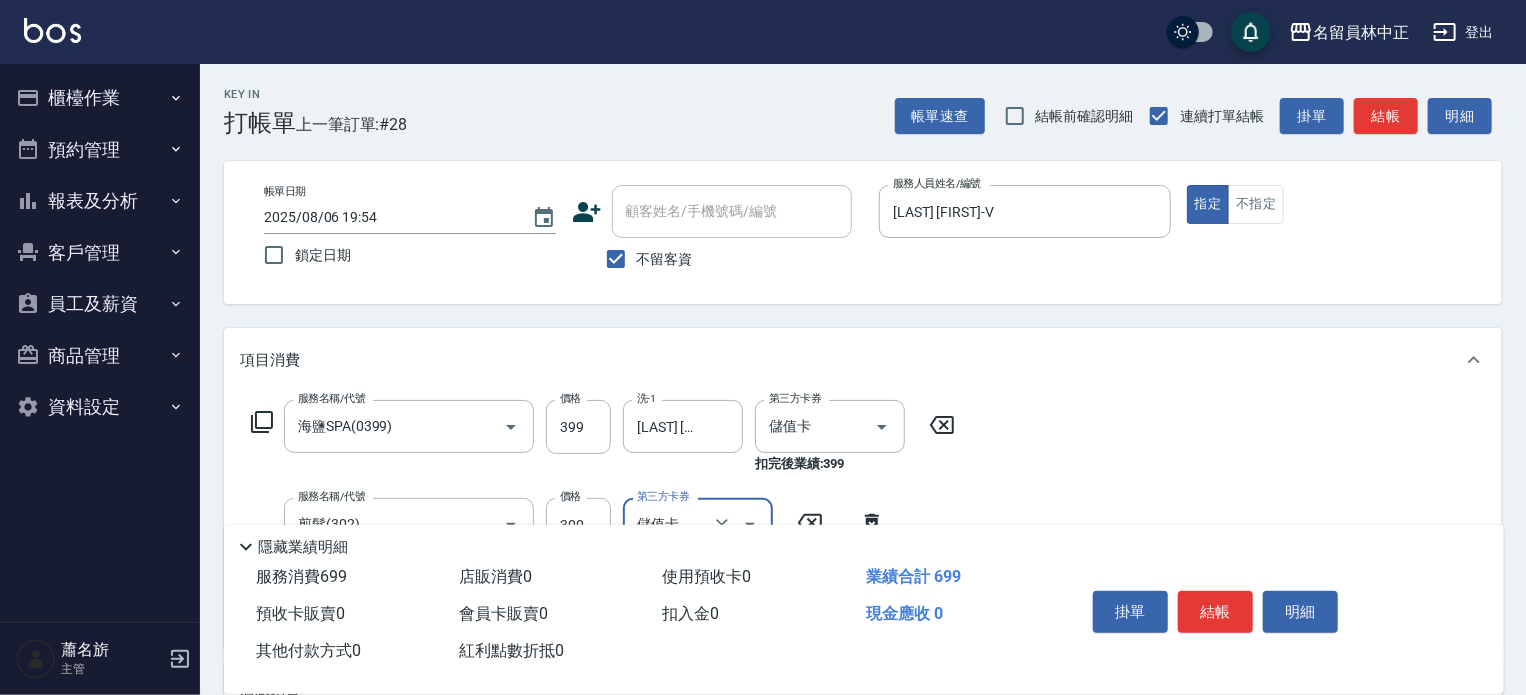 click on "結帳" at bounding box center (1215, 612) 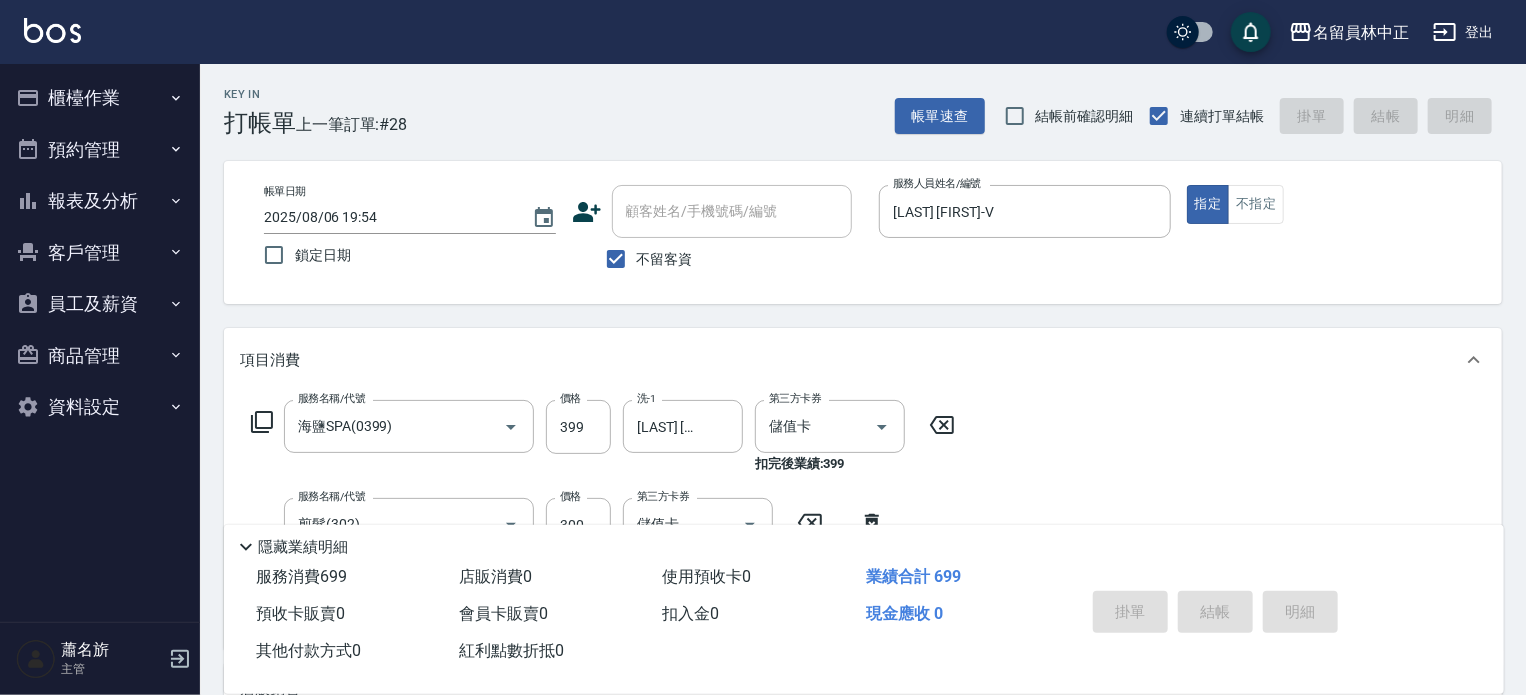 type 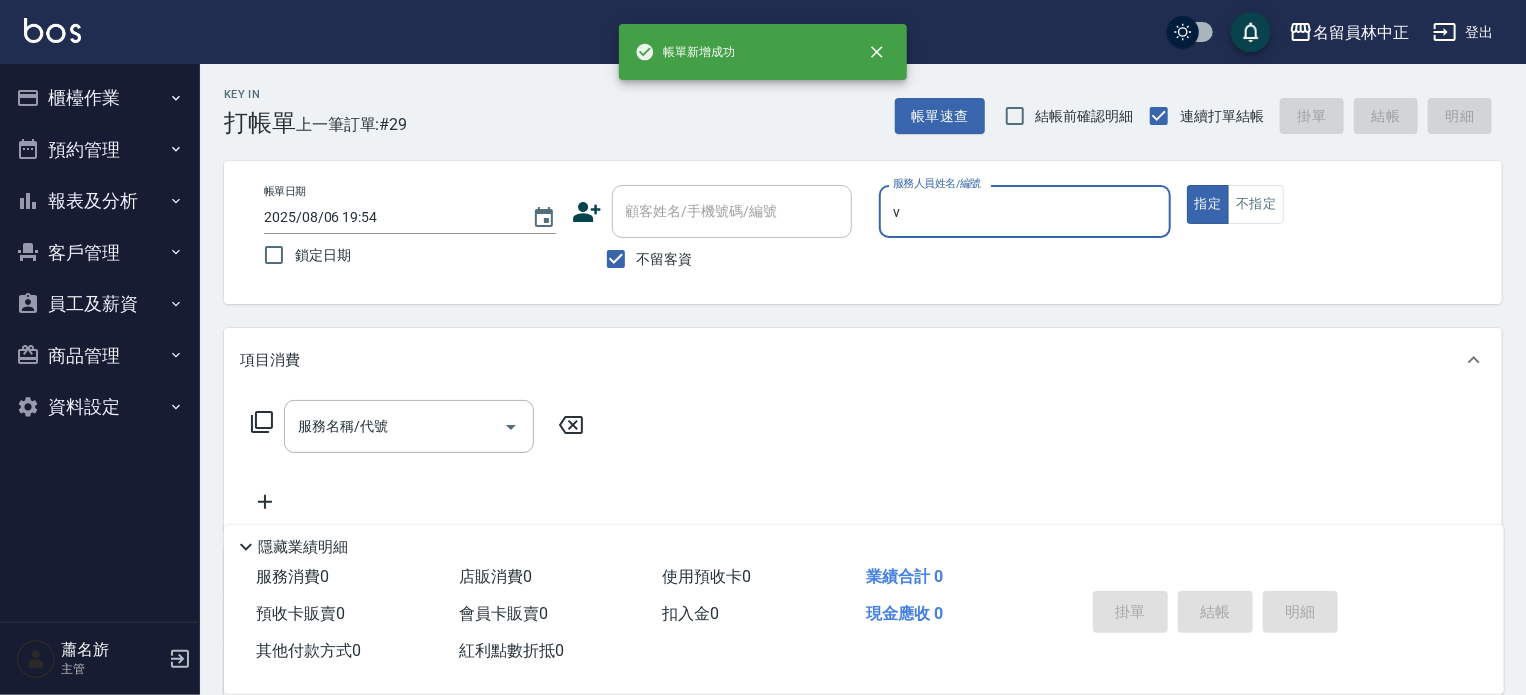 type on "蕭名旂伊凡-V" 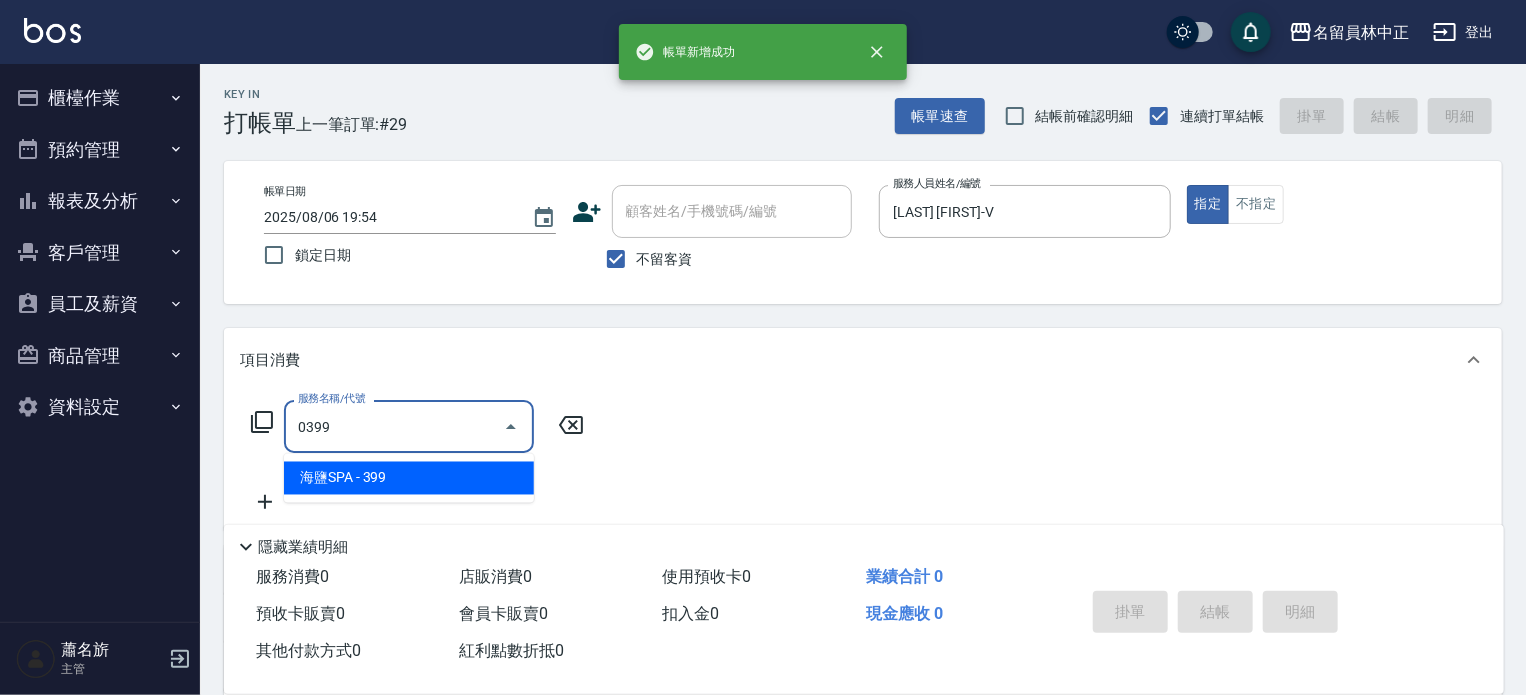 type on "海鹽SPA(0399)" 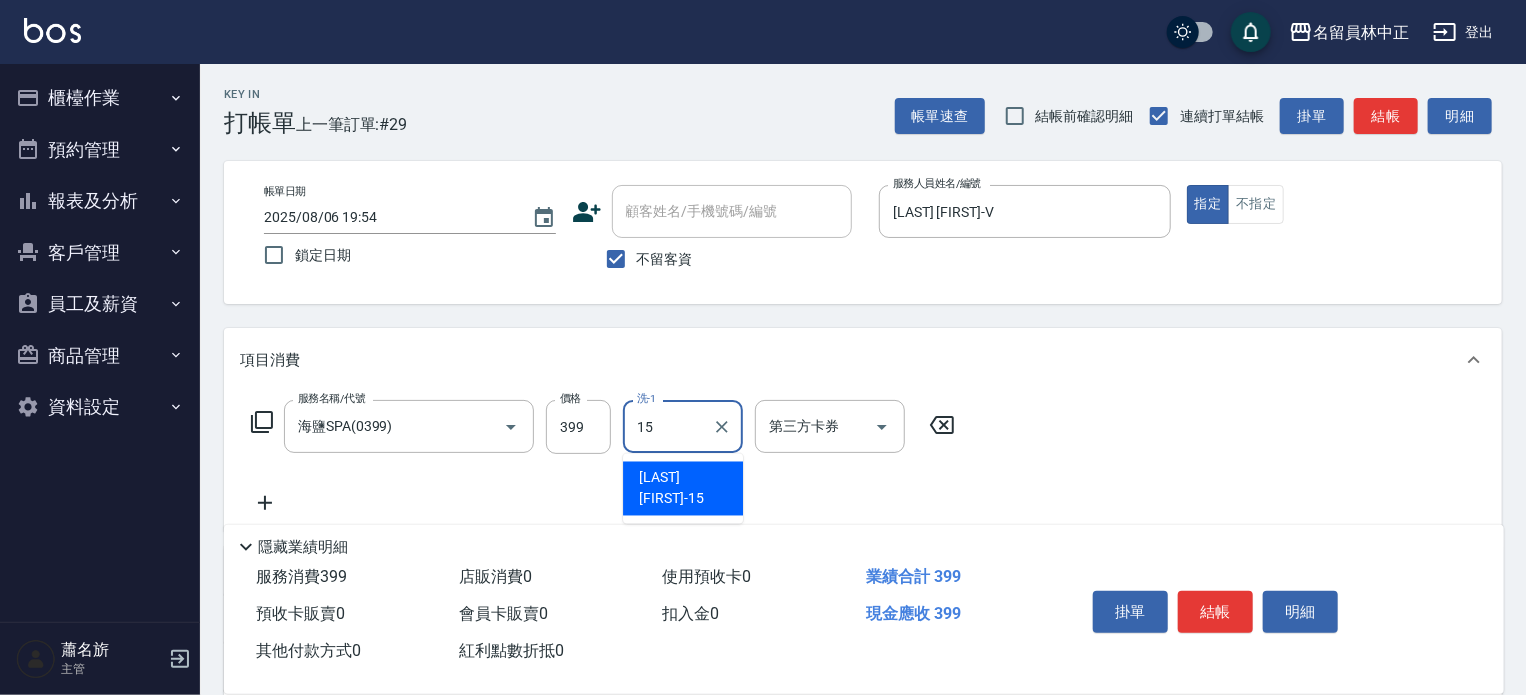 type on "蕭雨琇-15" 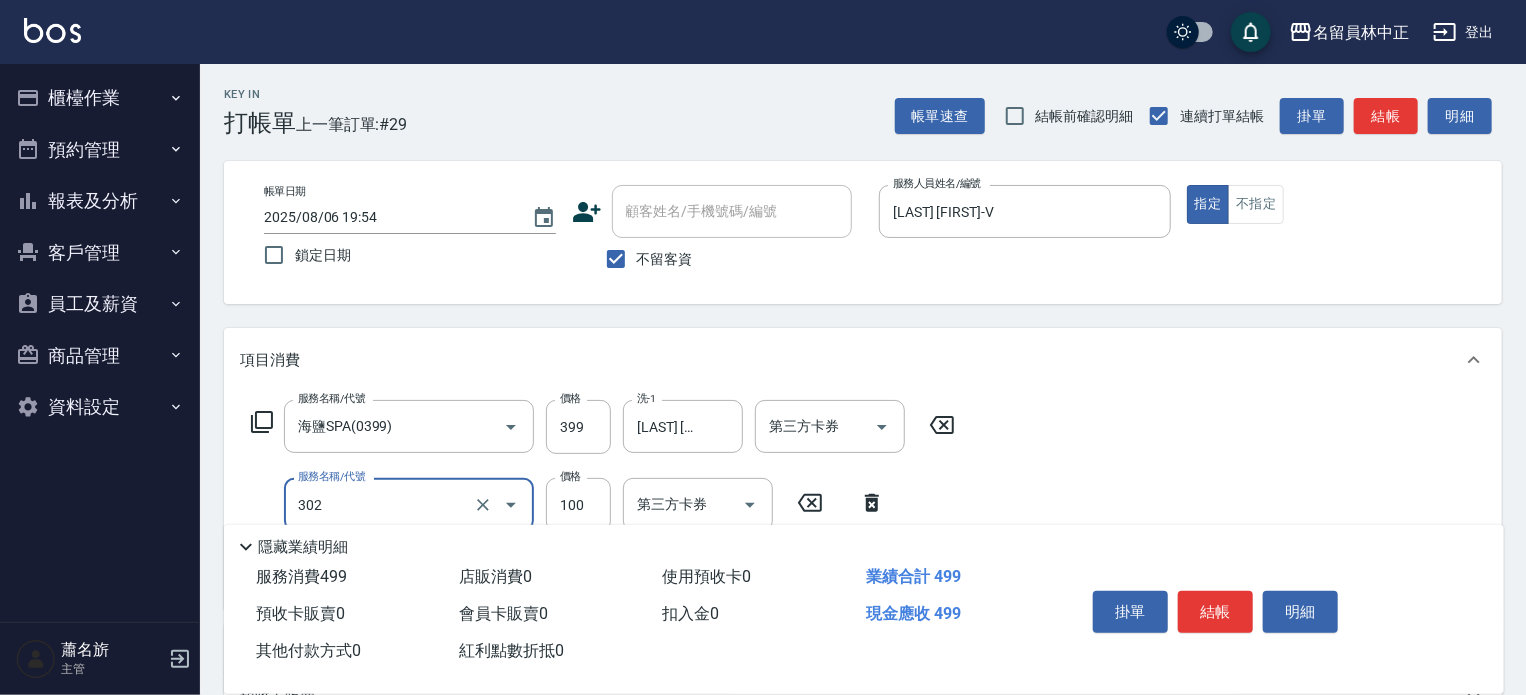type on "剪髮(302)" 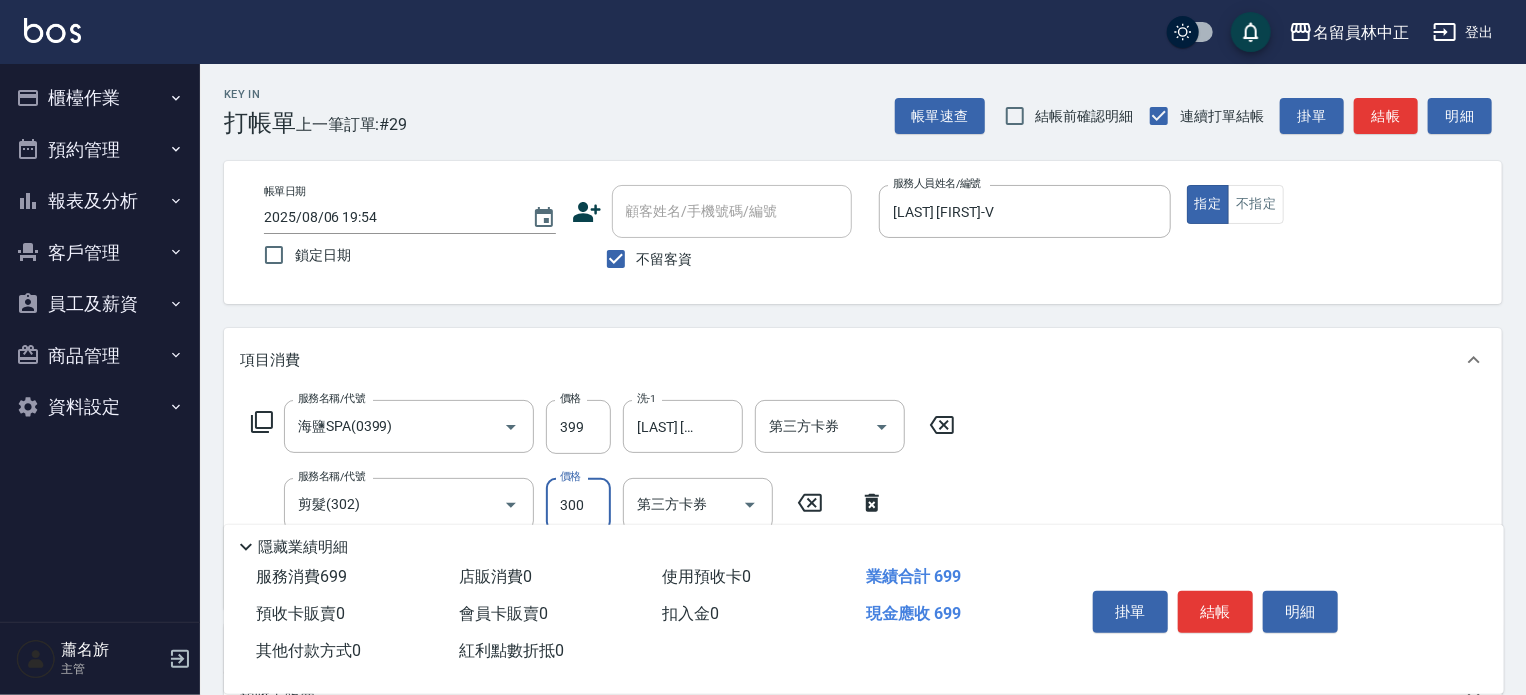 type on "300" 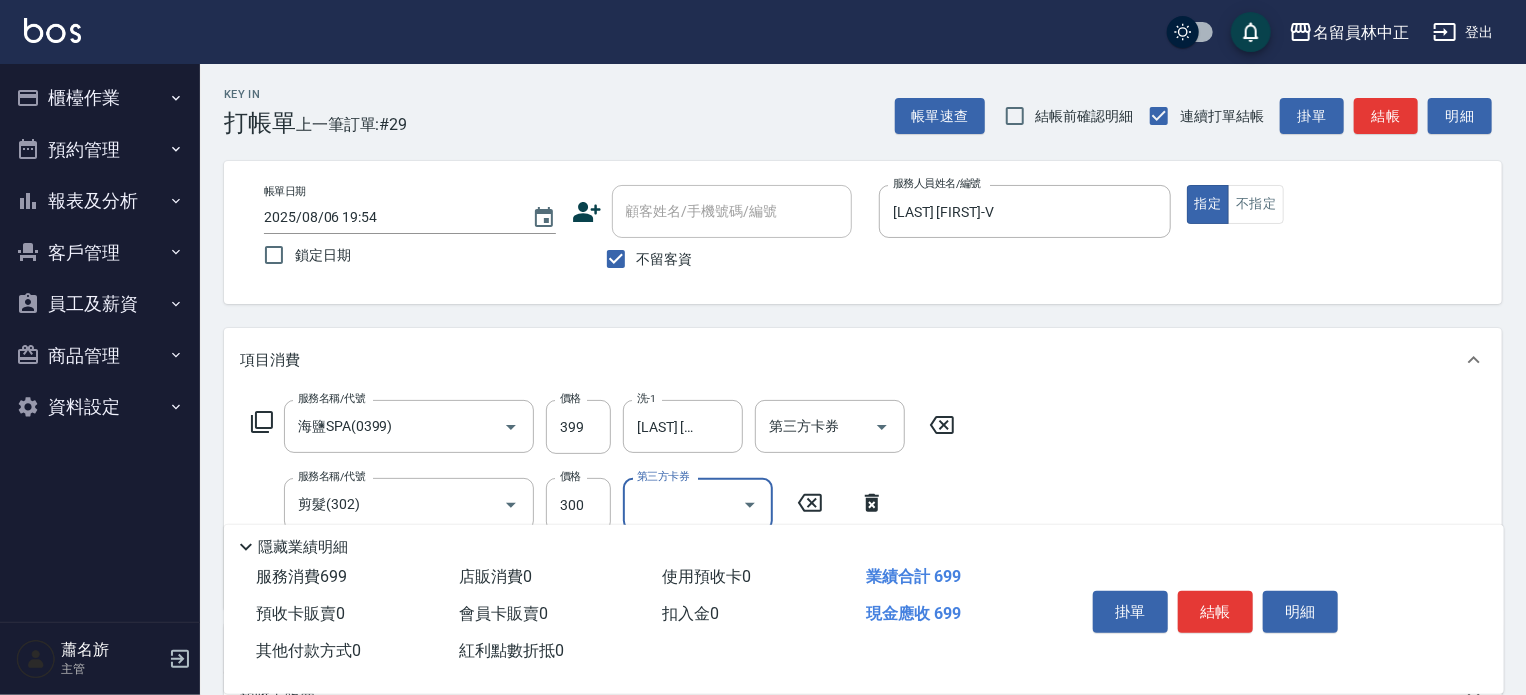 click on "結帳" at bounding box center (1215, 612) 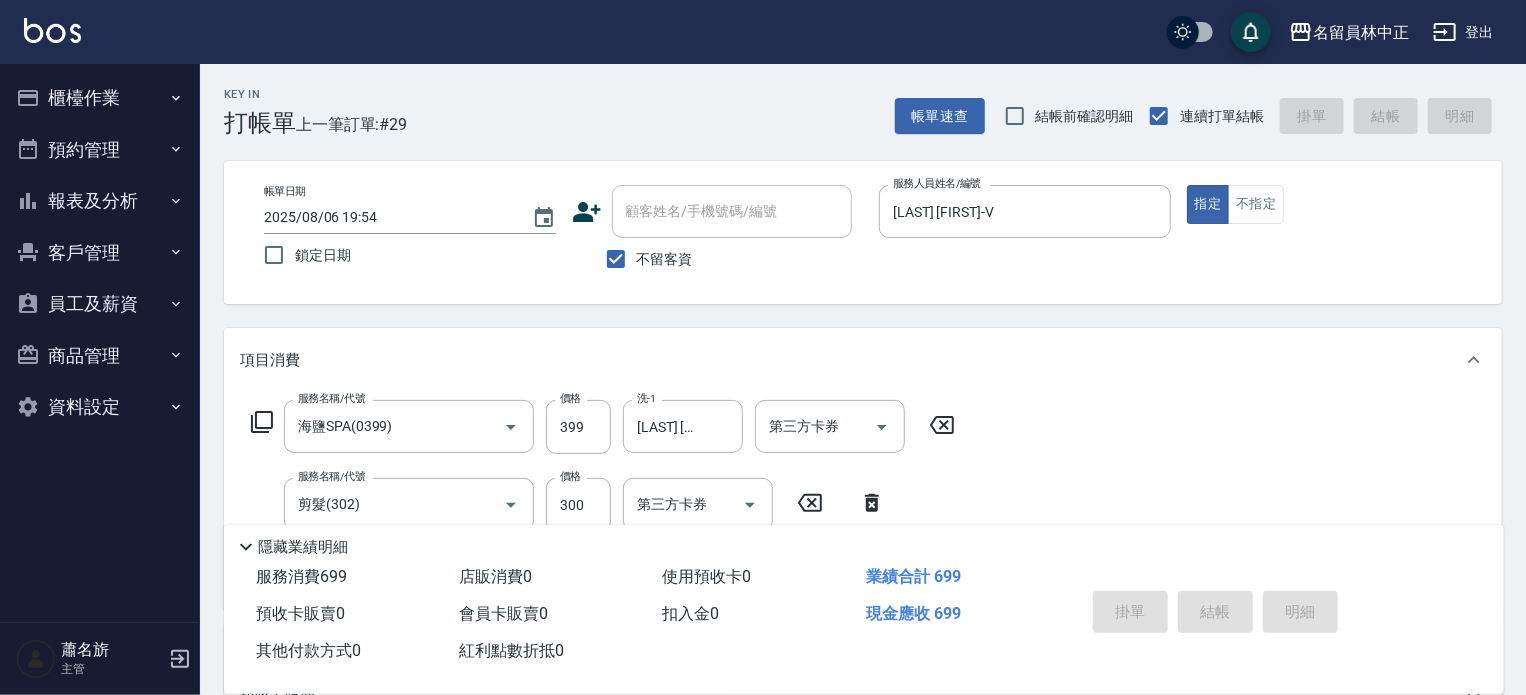 type 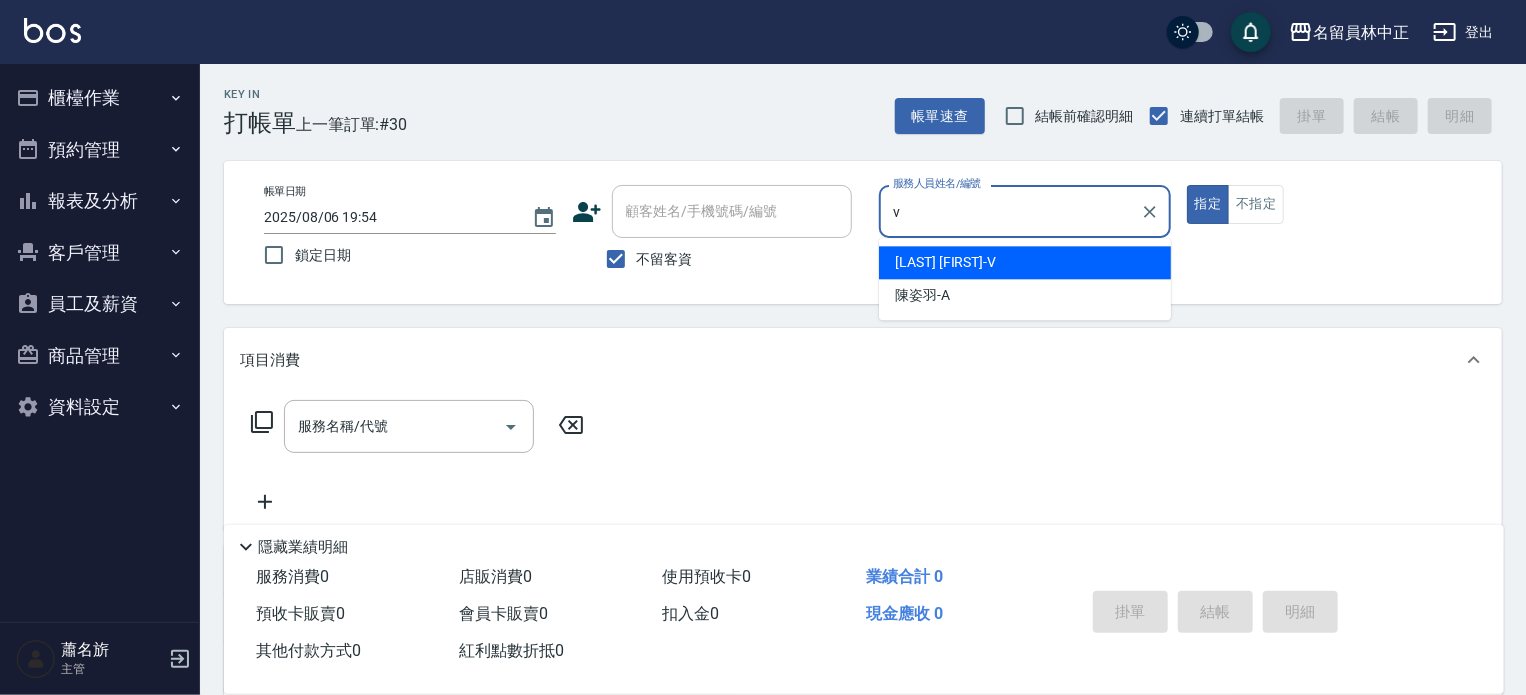 type on "蕭名旂伊凡-V" 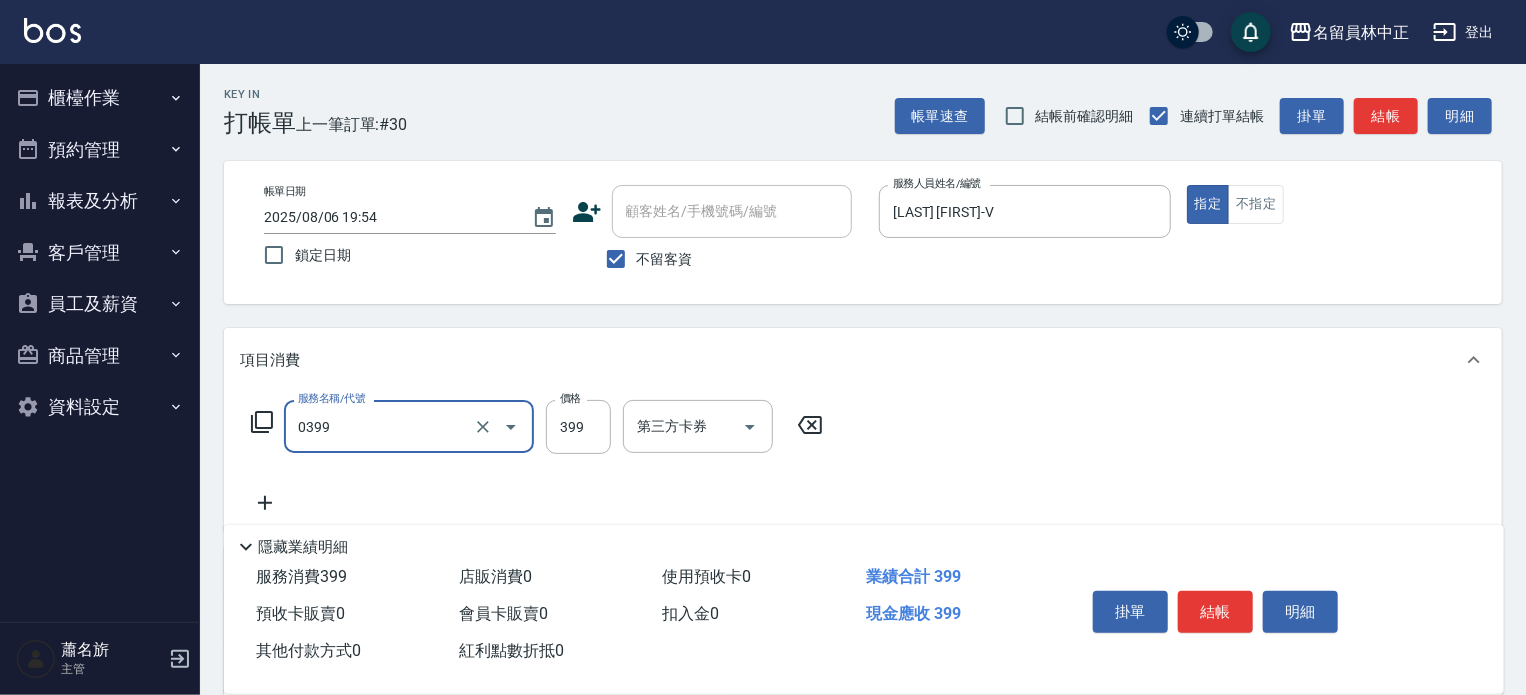 type on "海鹽SPA(0399)" 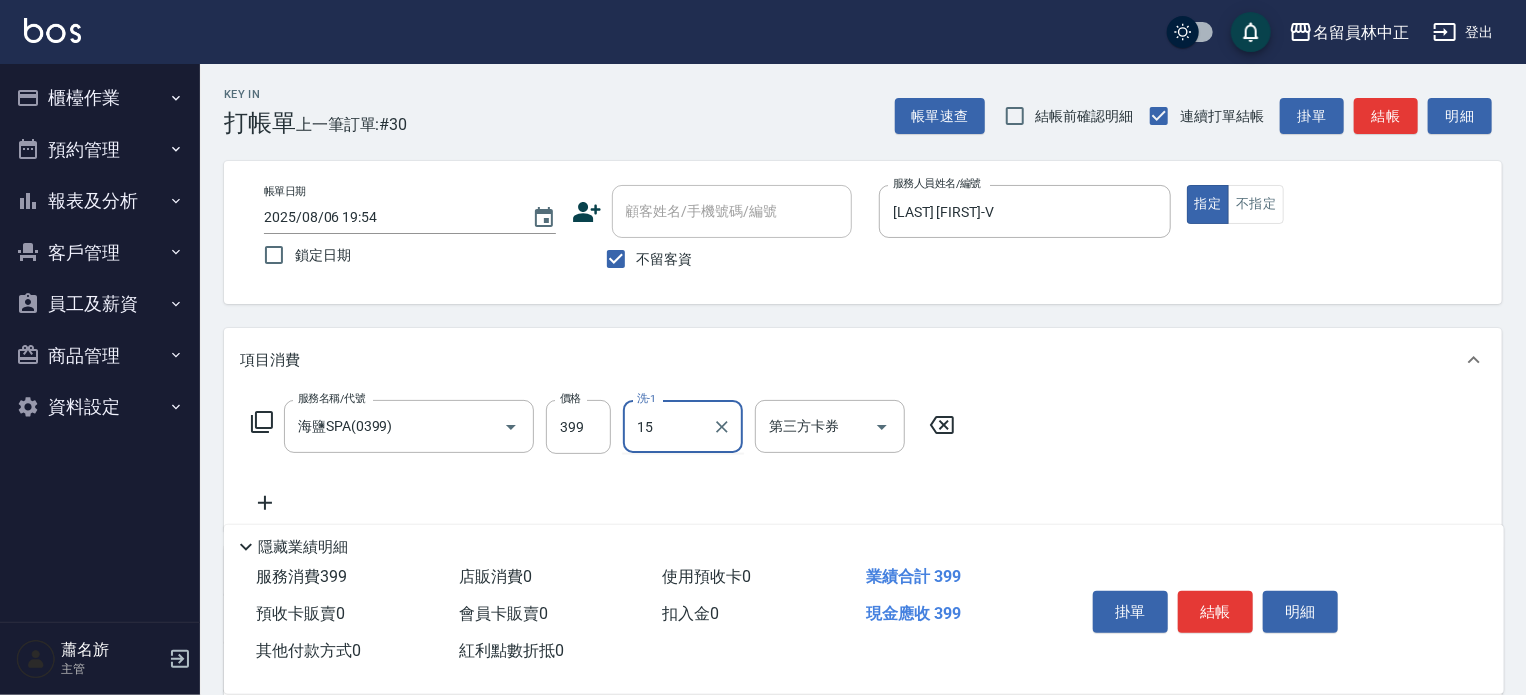 type on "蕭雨琇-15" 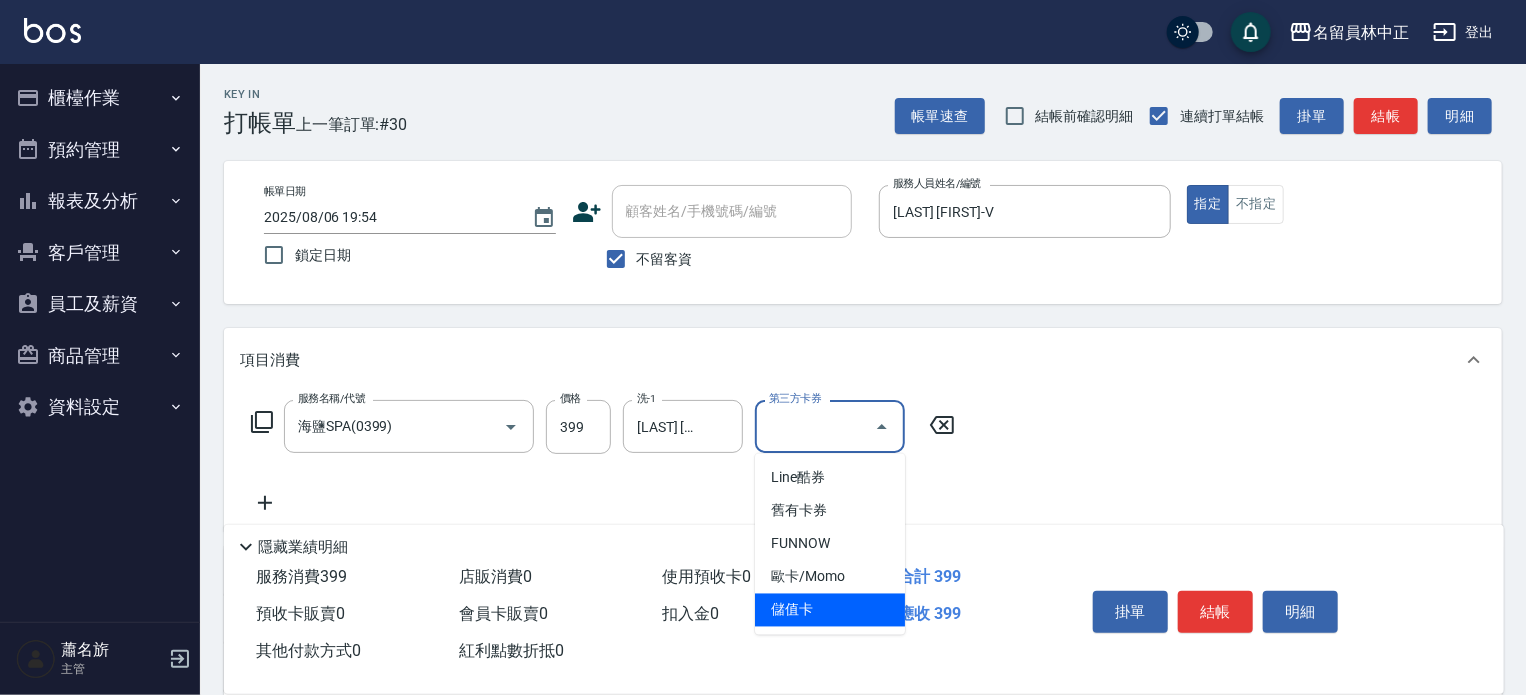 type on "儲值卡" 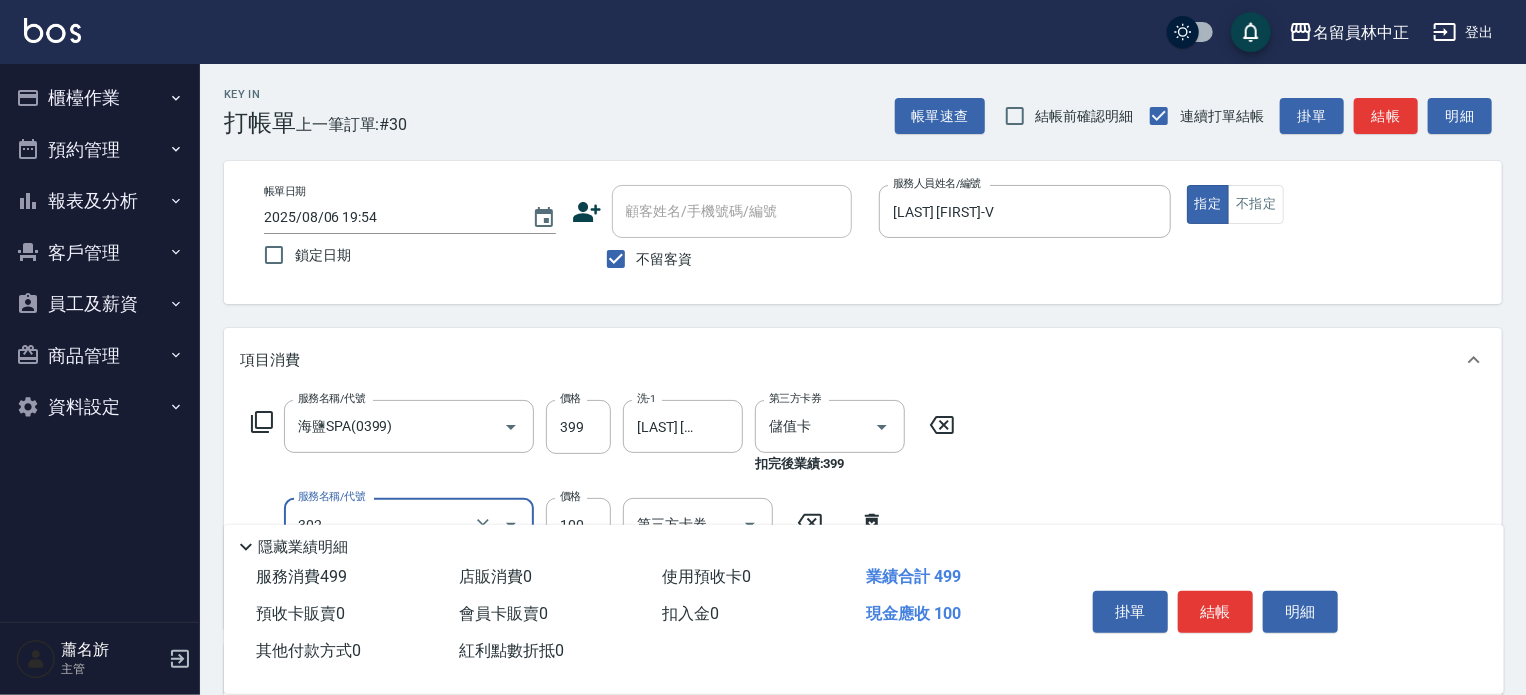 type on "剪髮(302)" 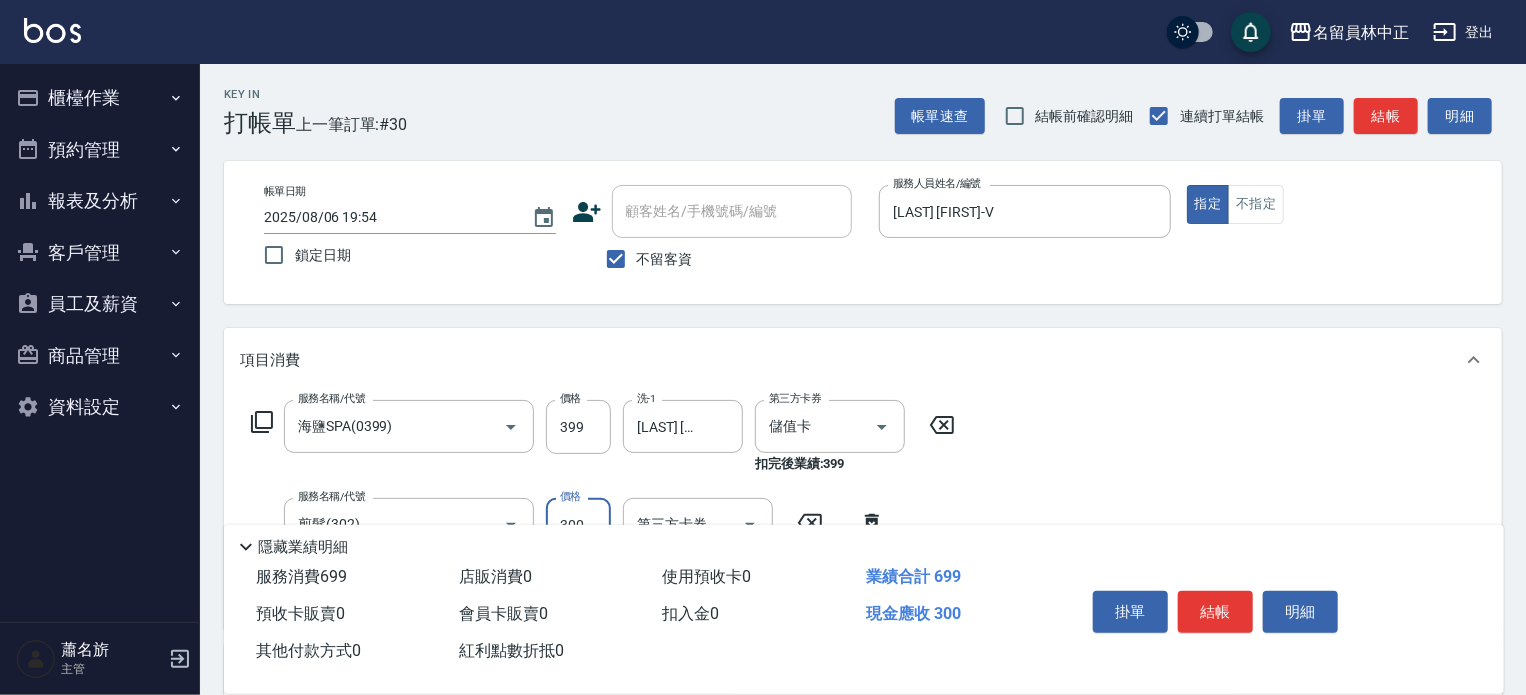 type on "300" 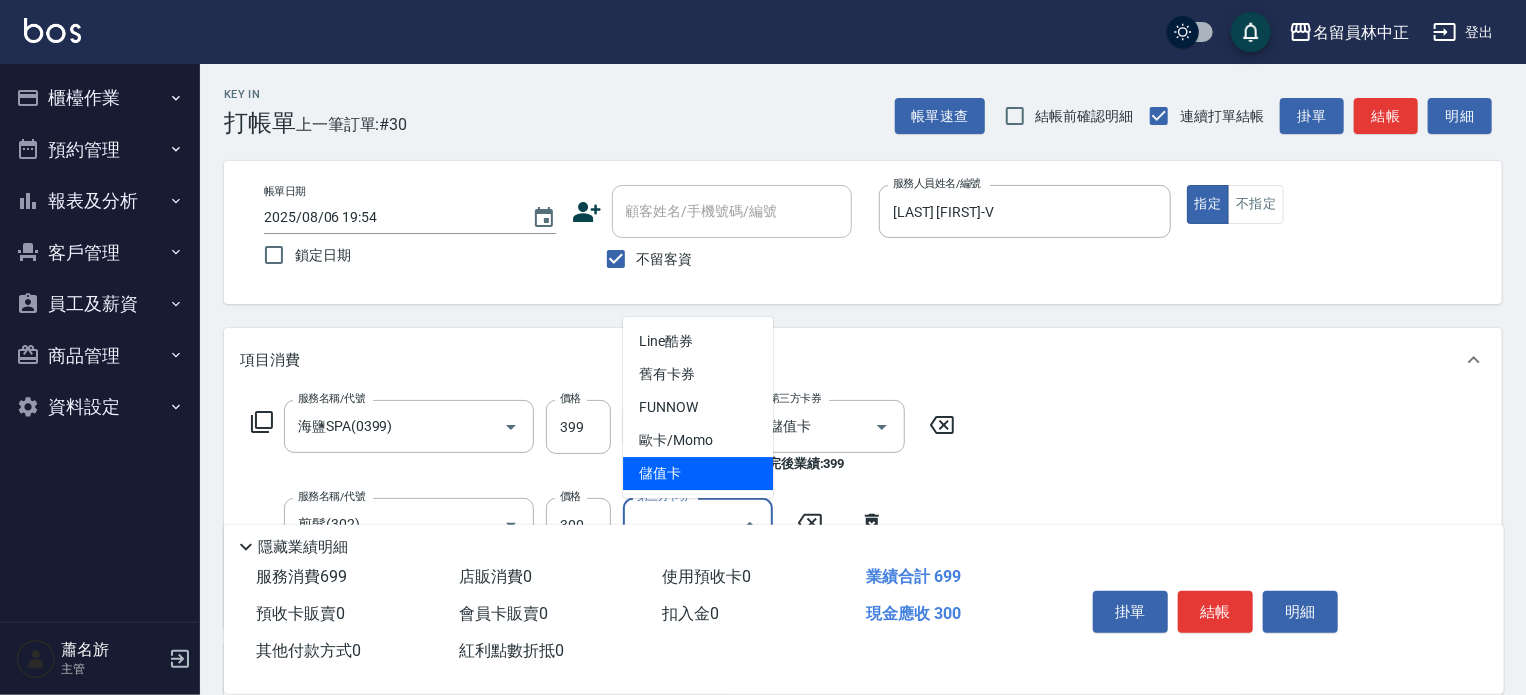 type on "儲值卡" 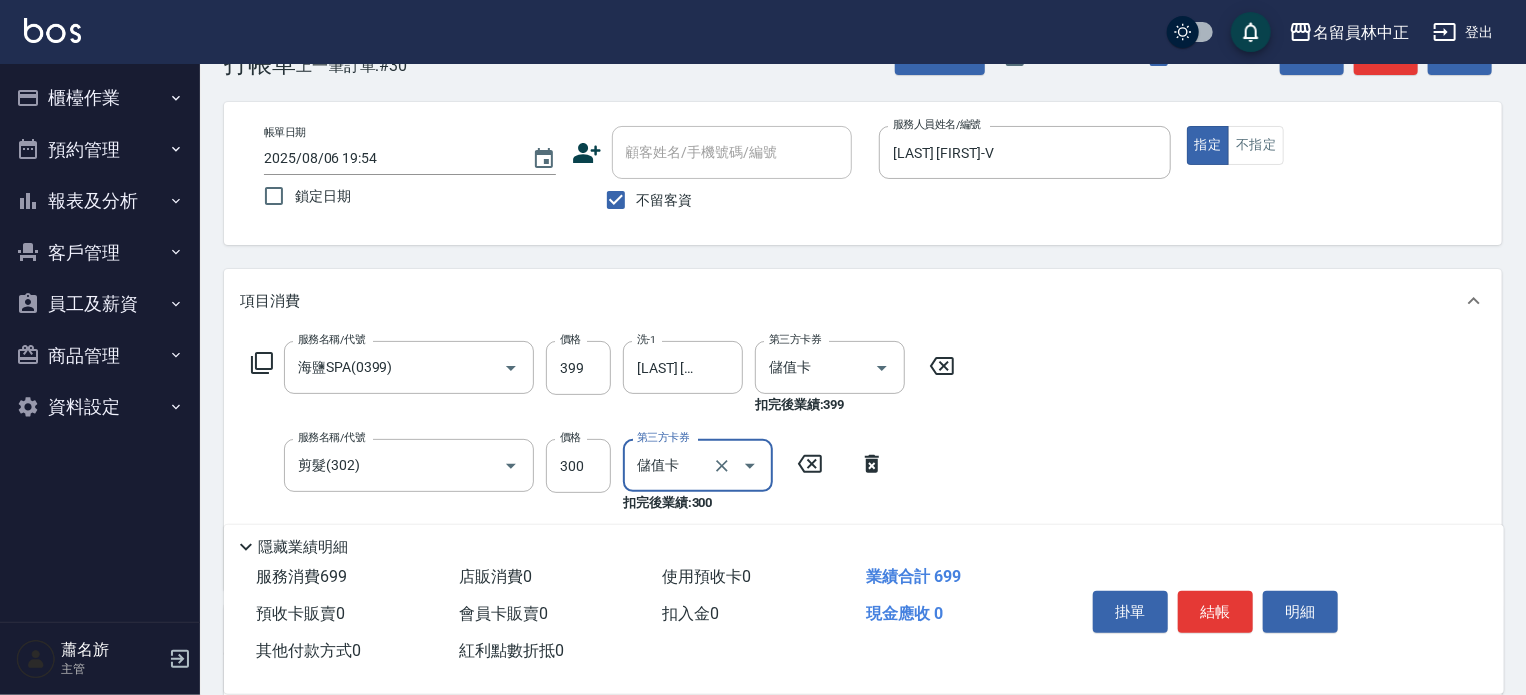 scroll, scrollTop: 0, scrollLeft: 0, axis: both 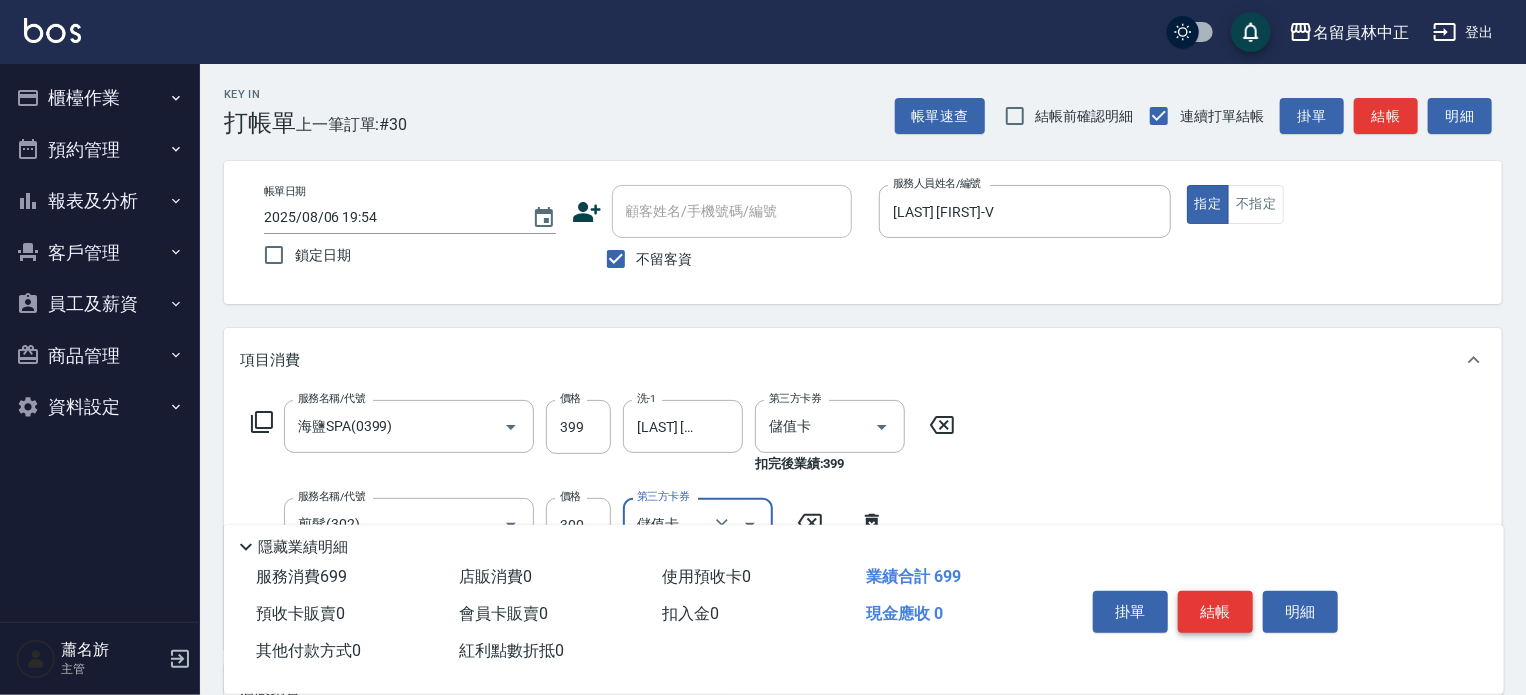 click on "結帳" at bounding box center [1215, 612] 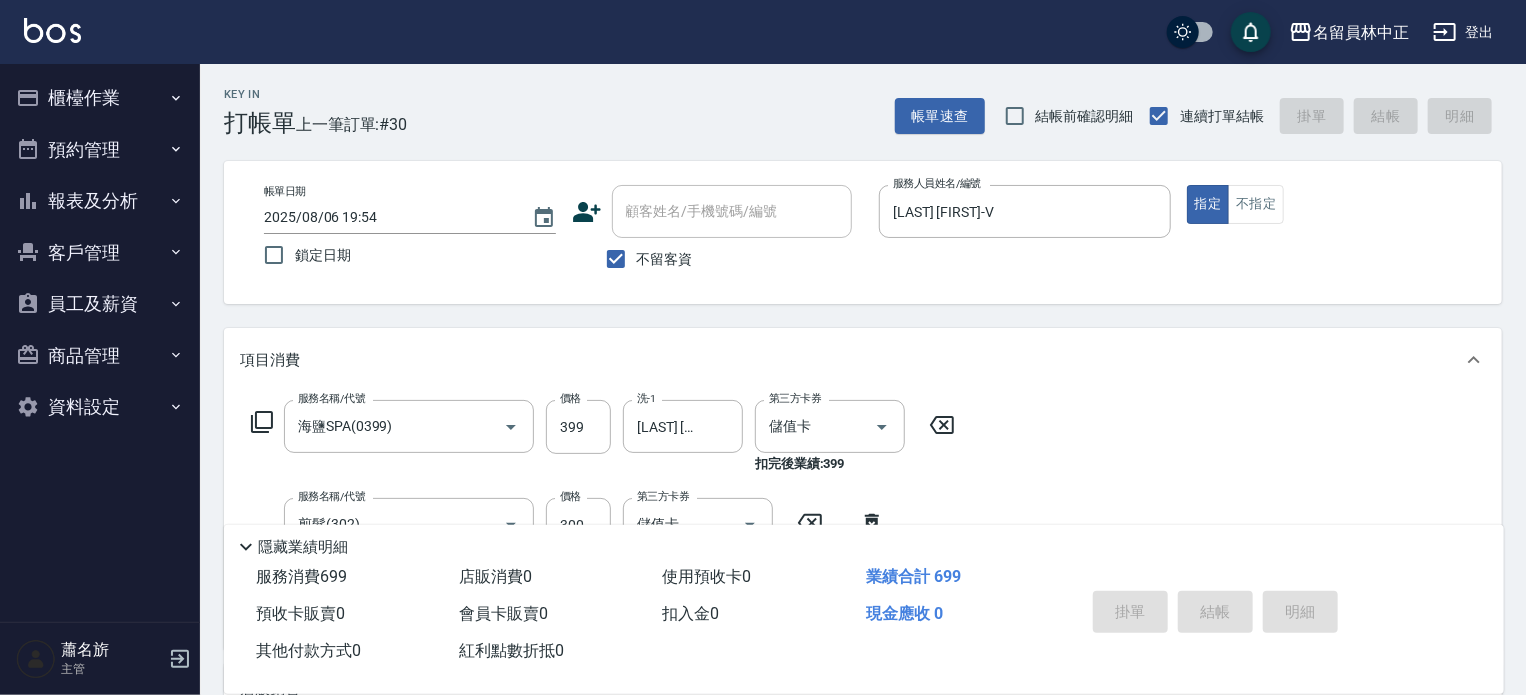 type on "2025/08/06 19:55" 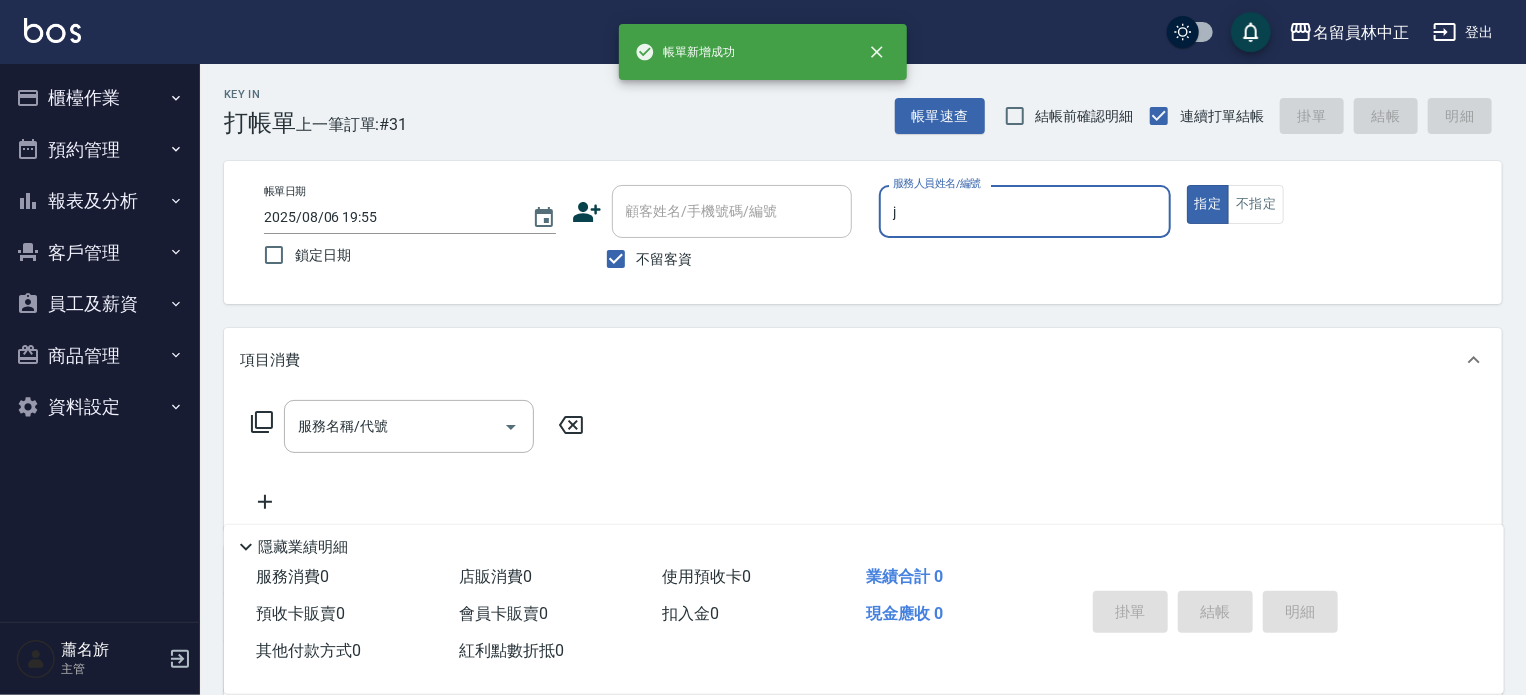 type on "Jenny -J" 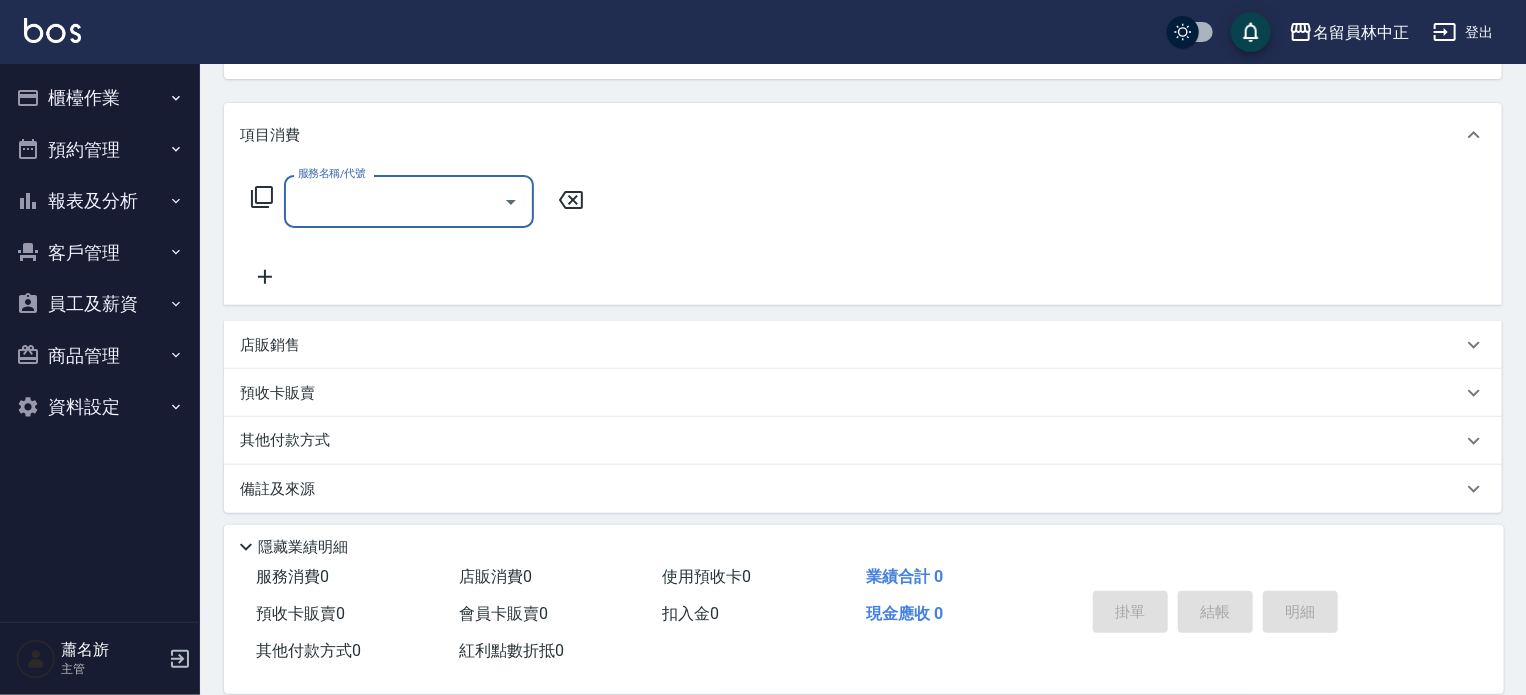 scroll, scrollTop: 232, scrollLeft: 0, axis: vertical 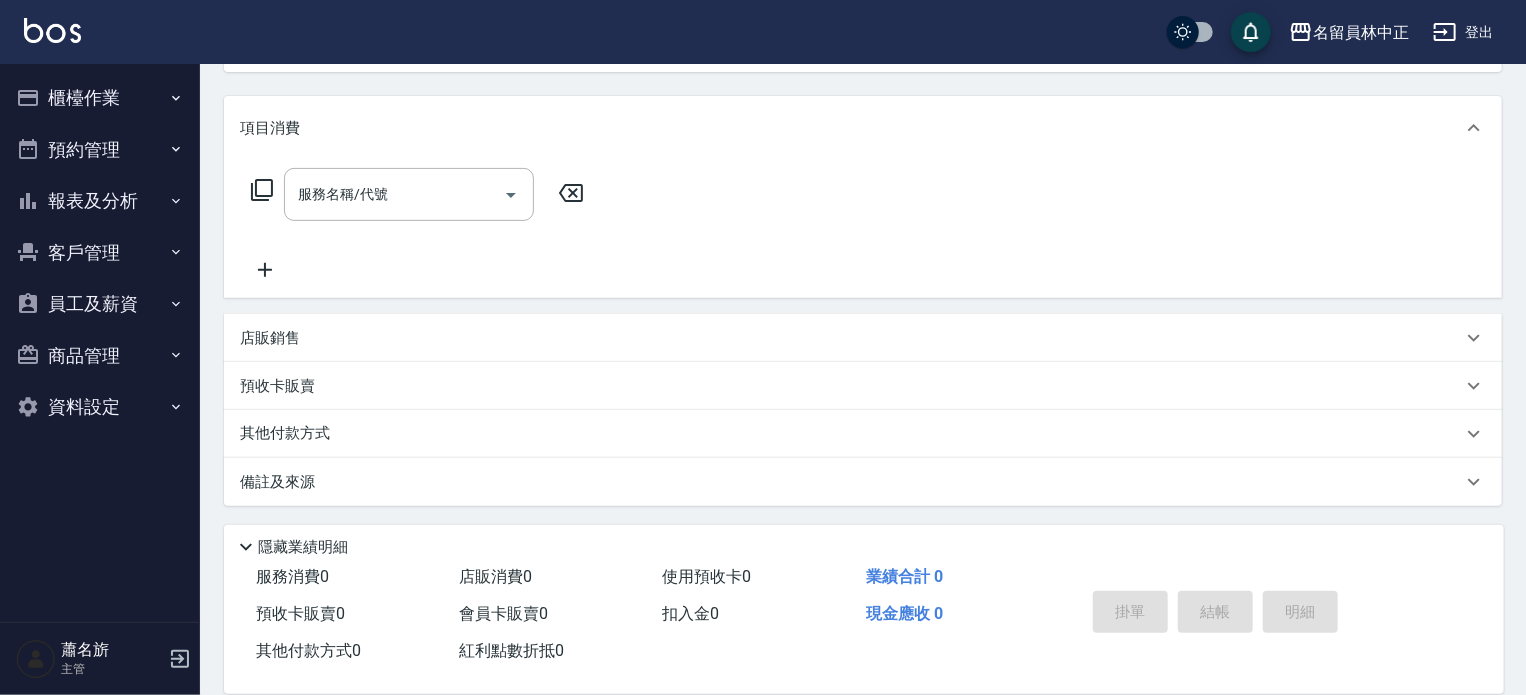 click on "店販銷售" at bounding box center (851, 338) 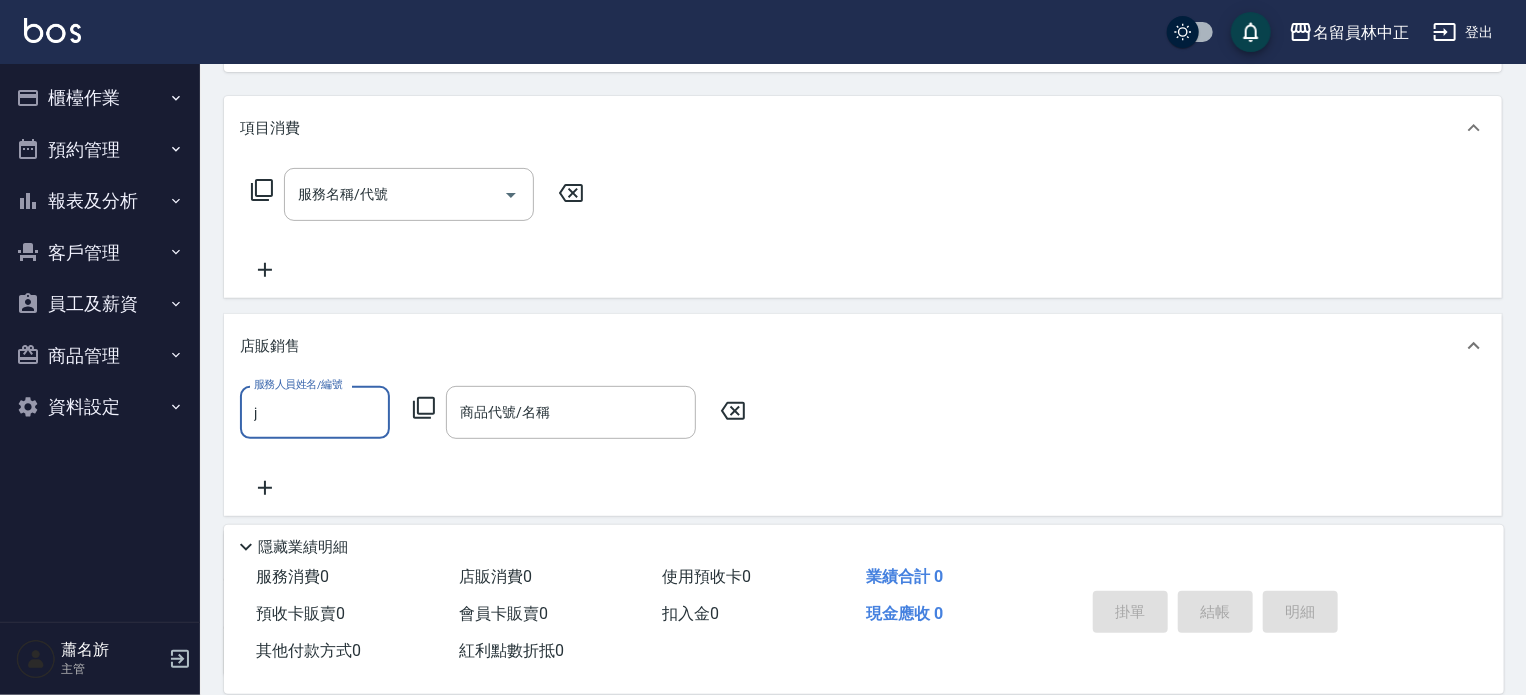 scroll, scrollTop: 0, scrollLeft: 0, axis: both 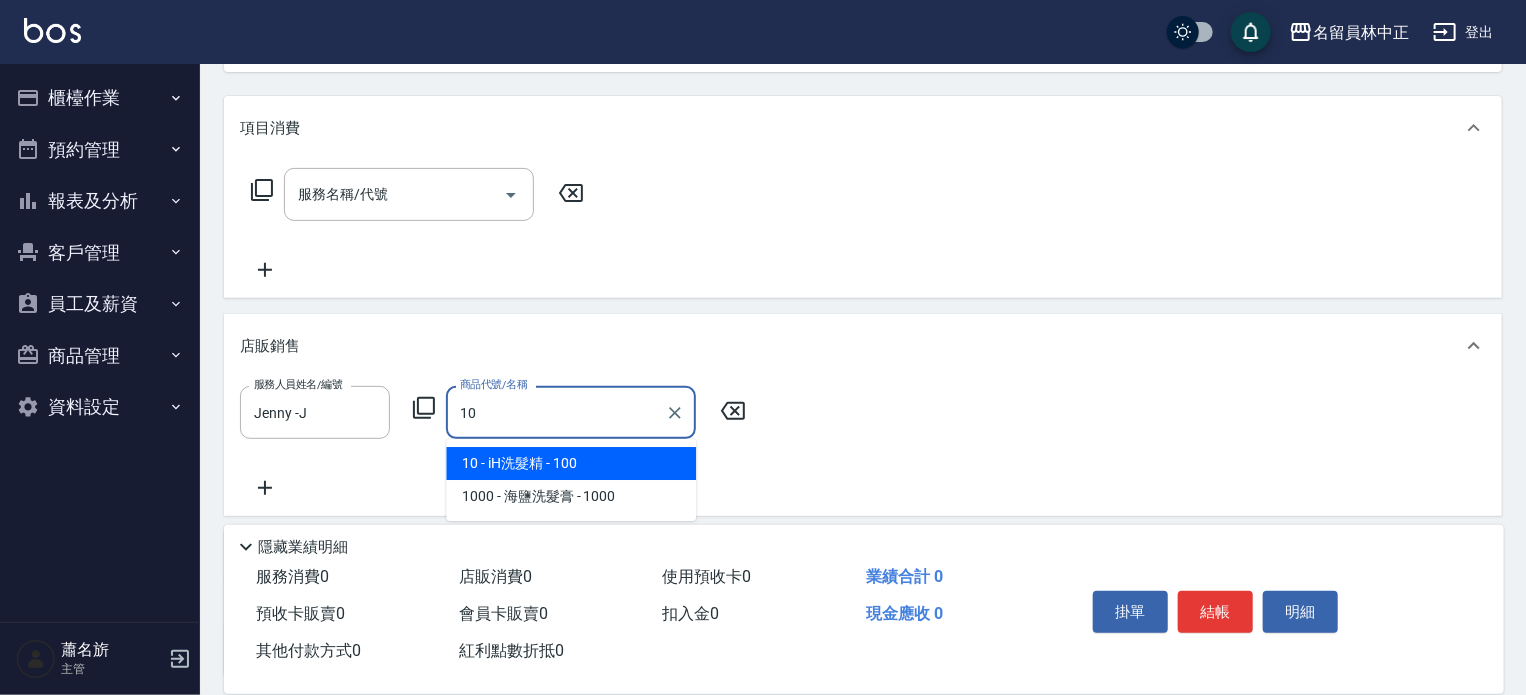 type on "iH洗髮精" 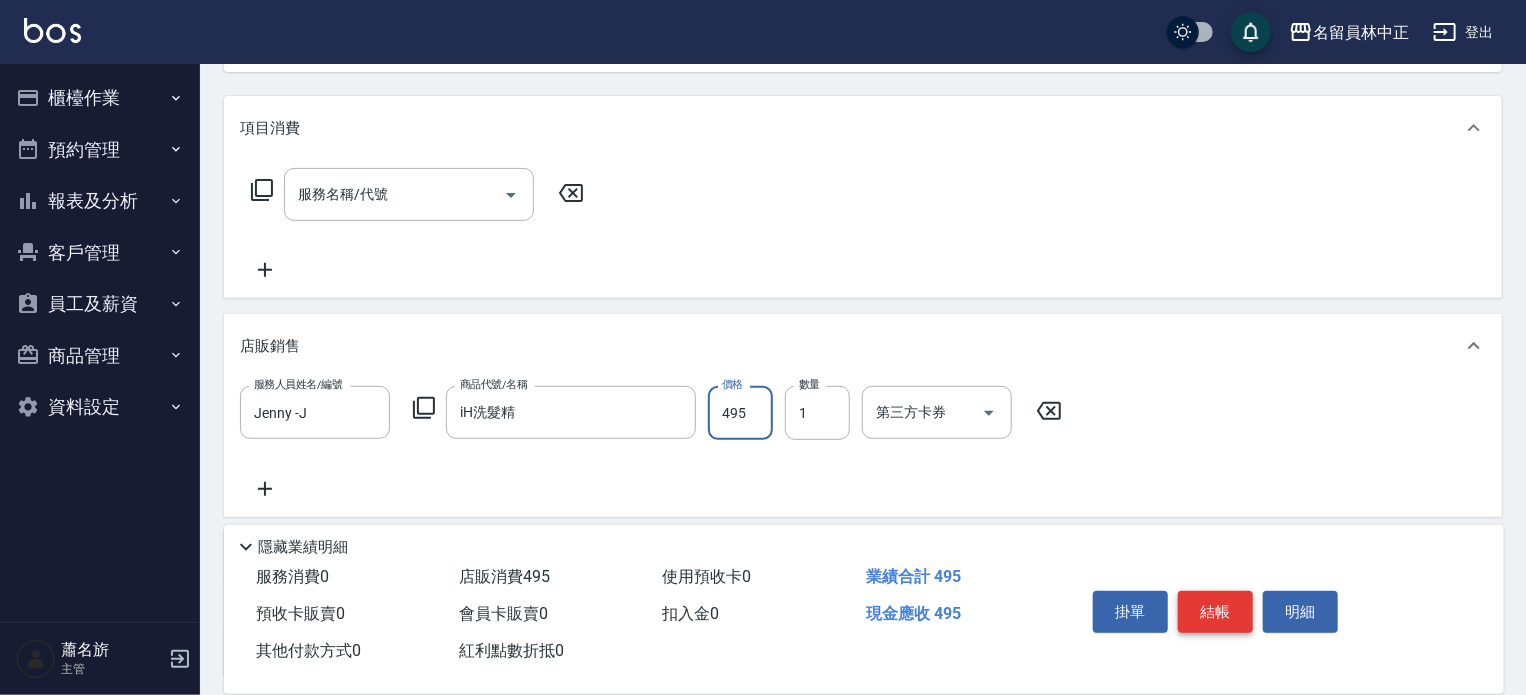 type on "495" 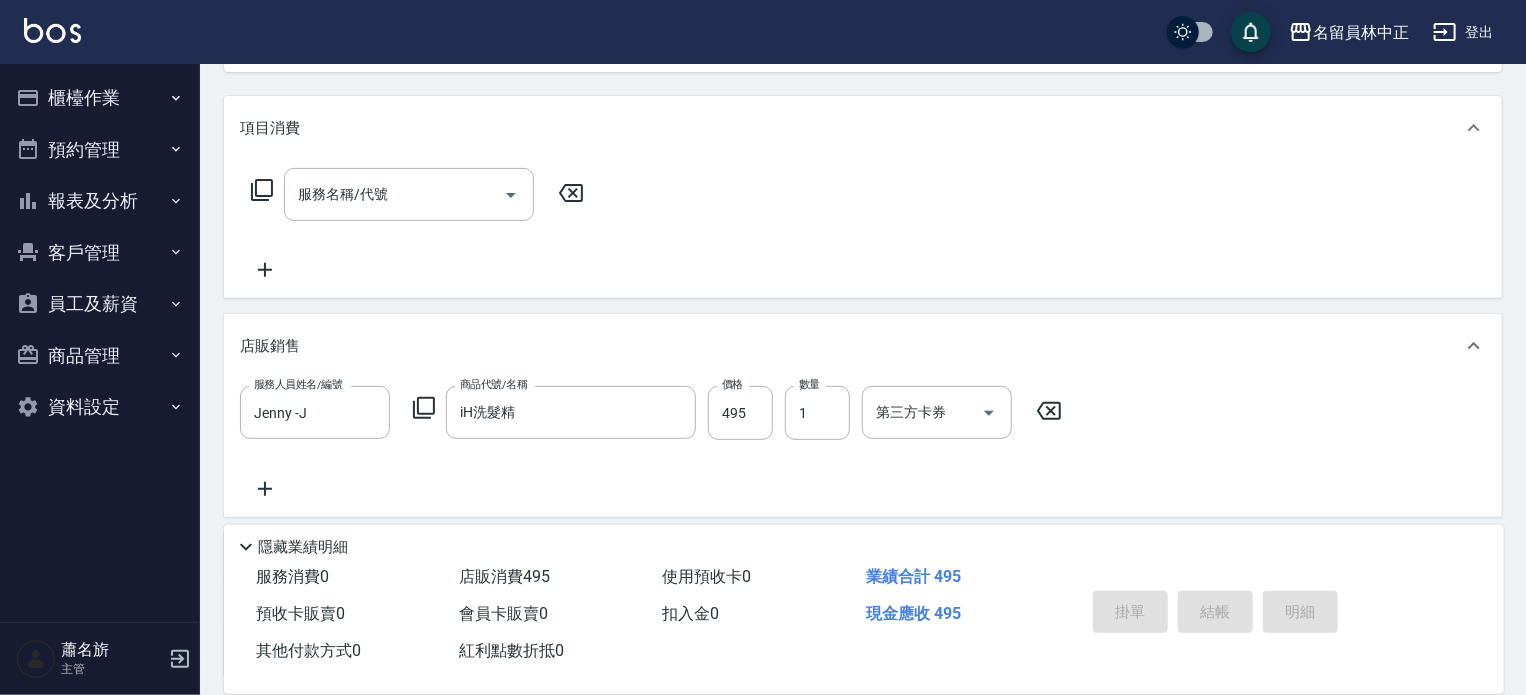 scroll, scrollTop: 121, scrollLeft: 0, axis: vertical 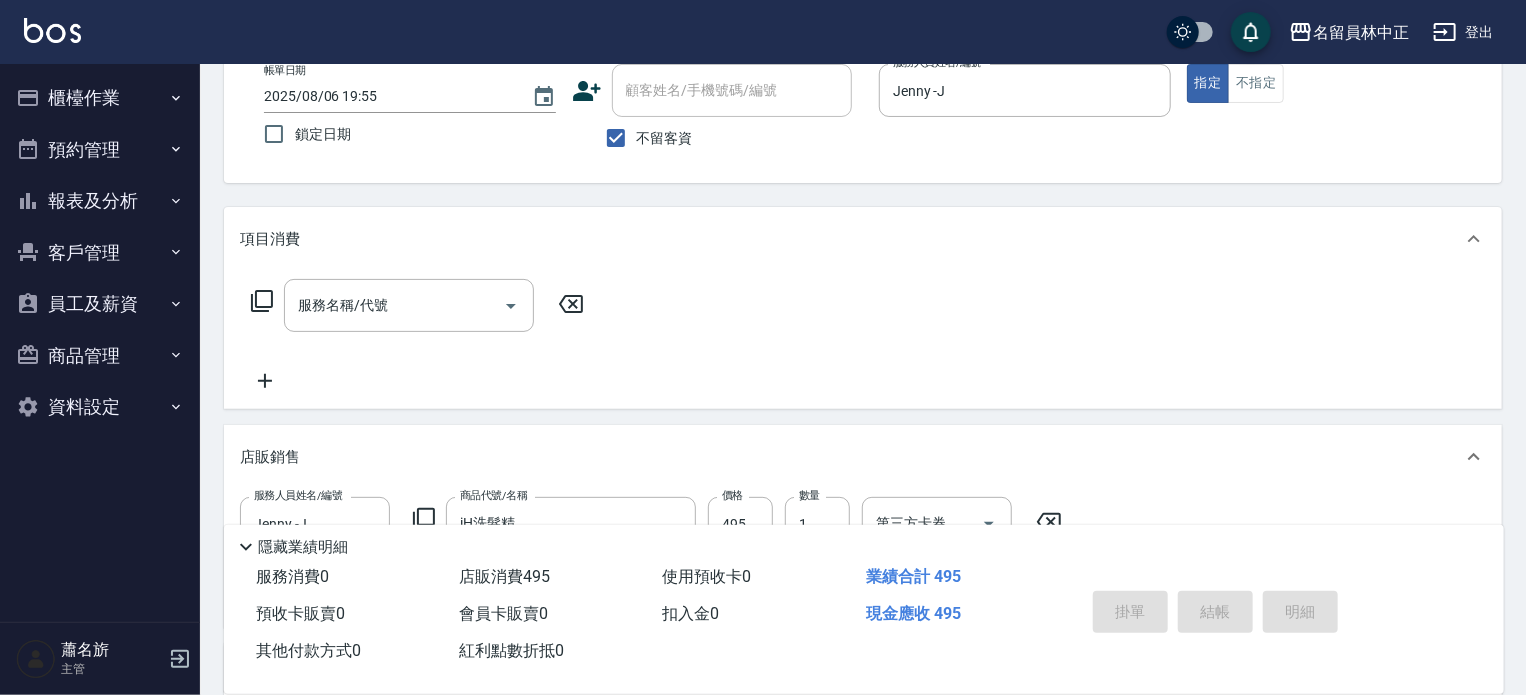 type 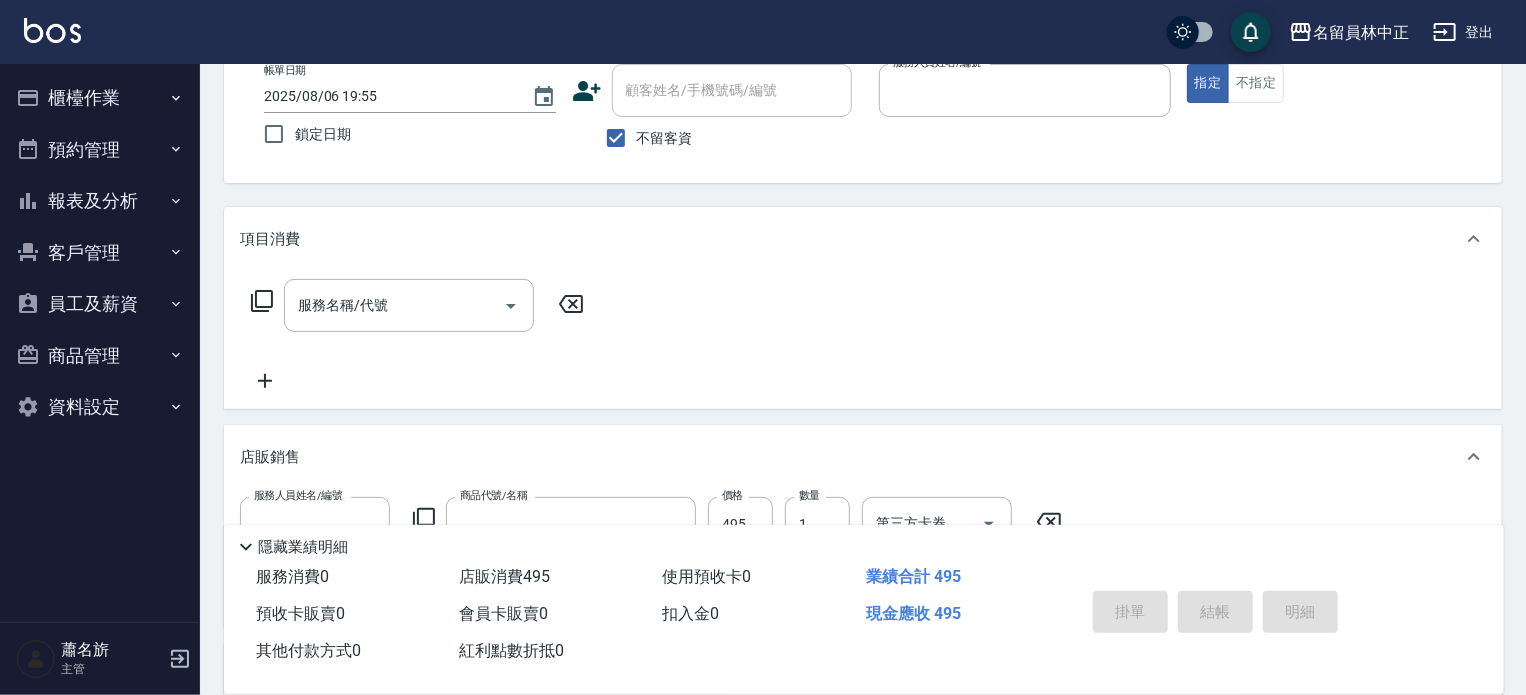 scroll, scrollTop: 0, scrollLeft: 0, axis: both 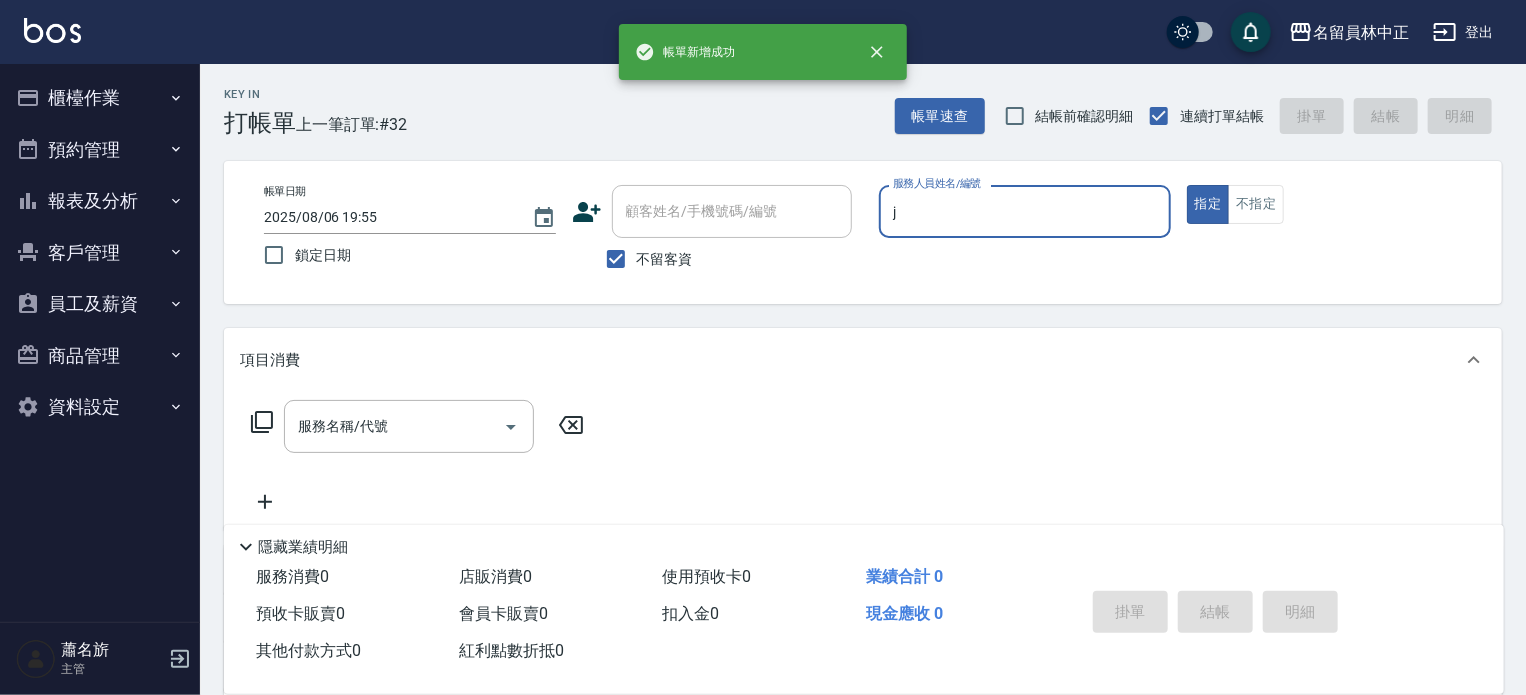 type on "Jenny -J" 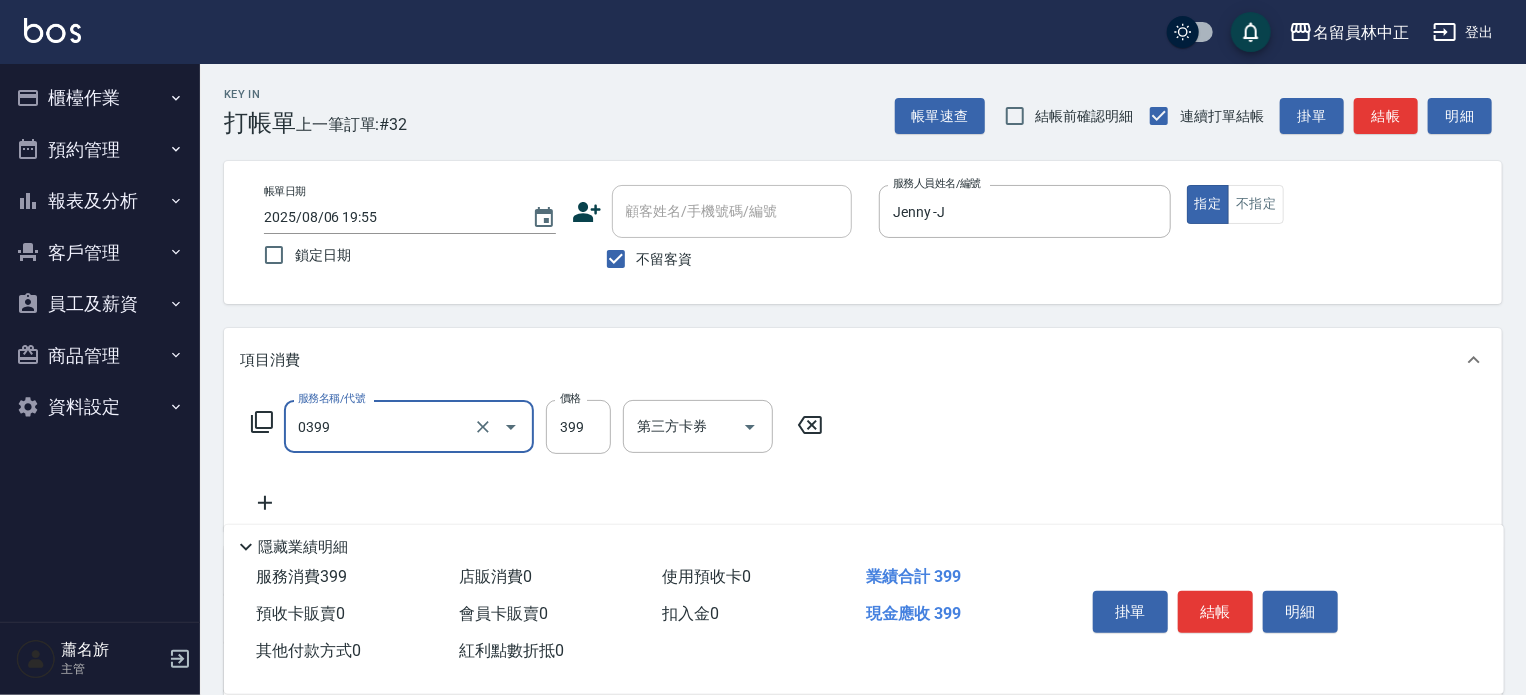 type on "海鹽SPA(0399)" 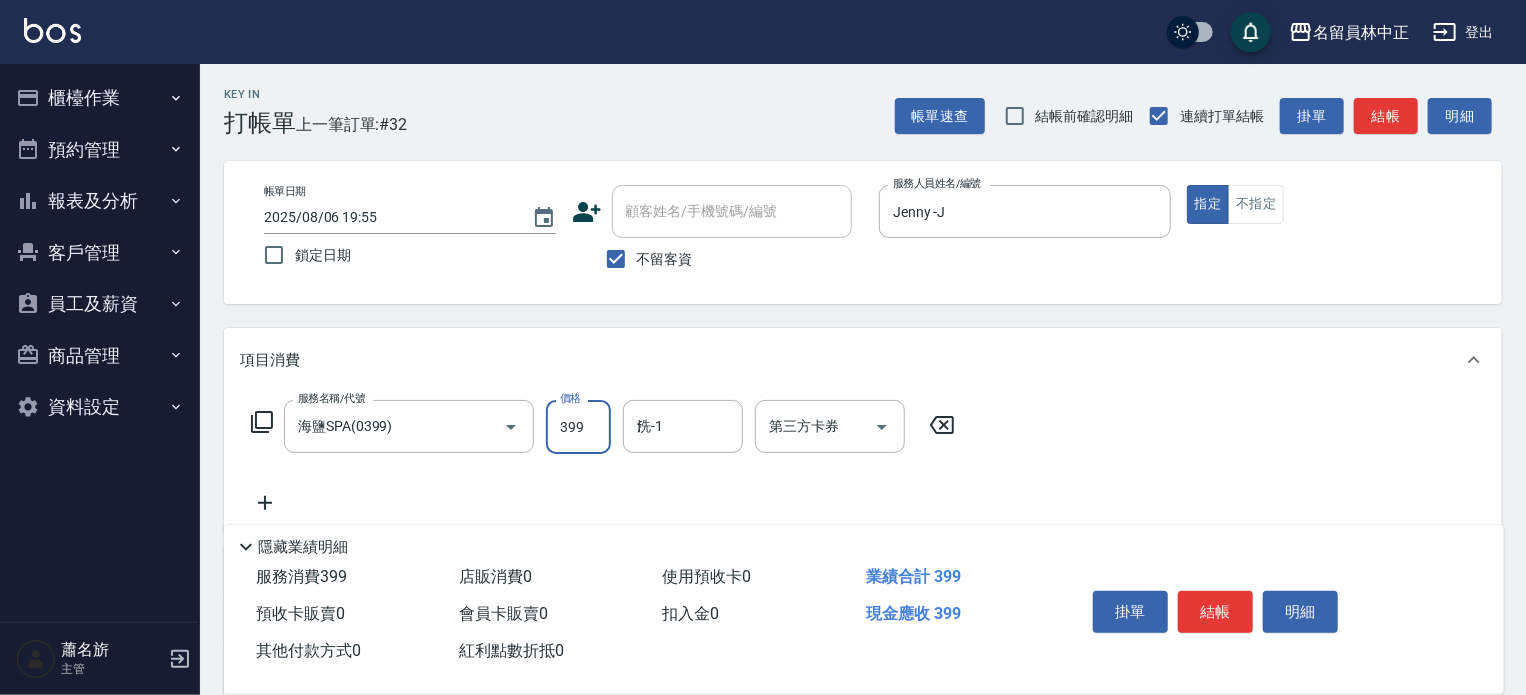 type on "黃苡妃-F" 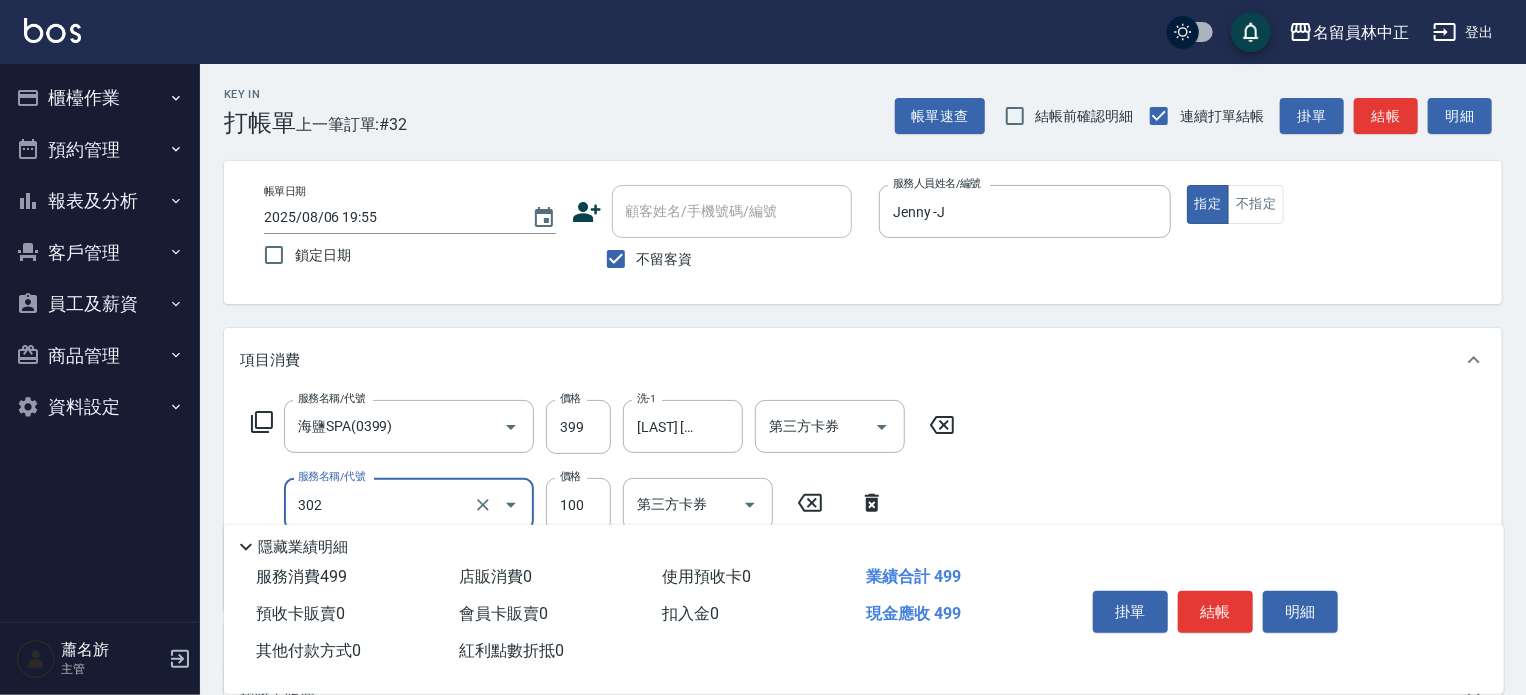 type on "剪髮(302)" 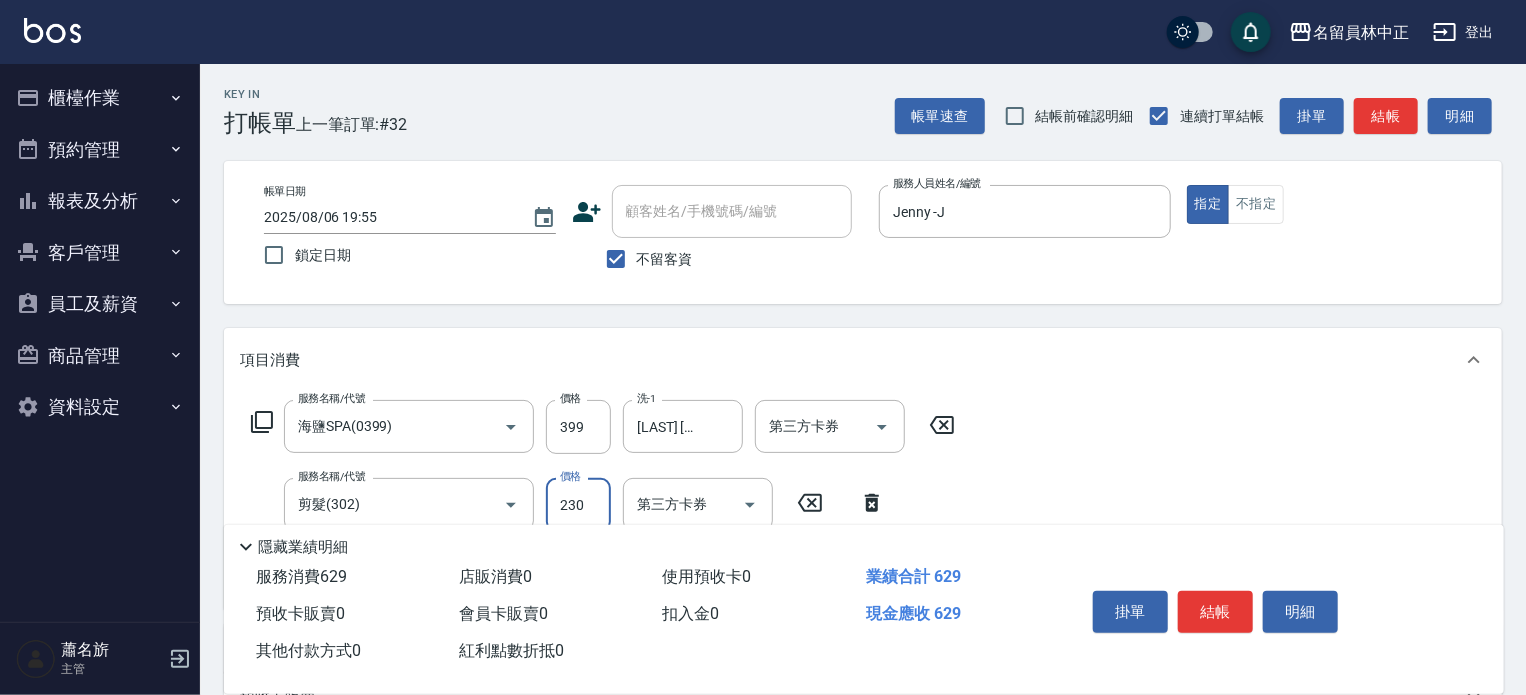 type on "230" 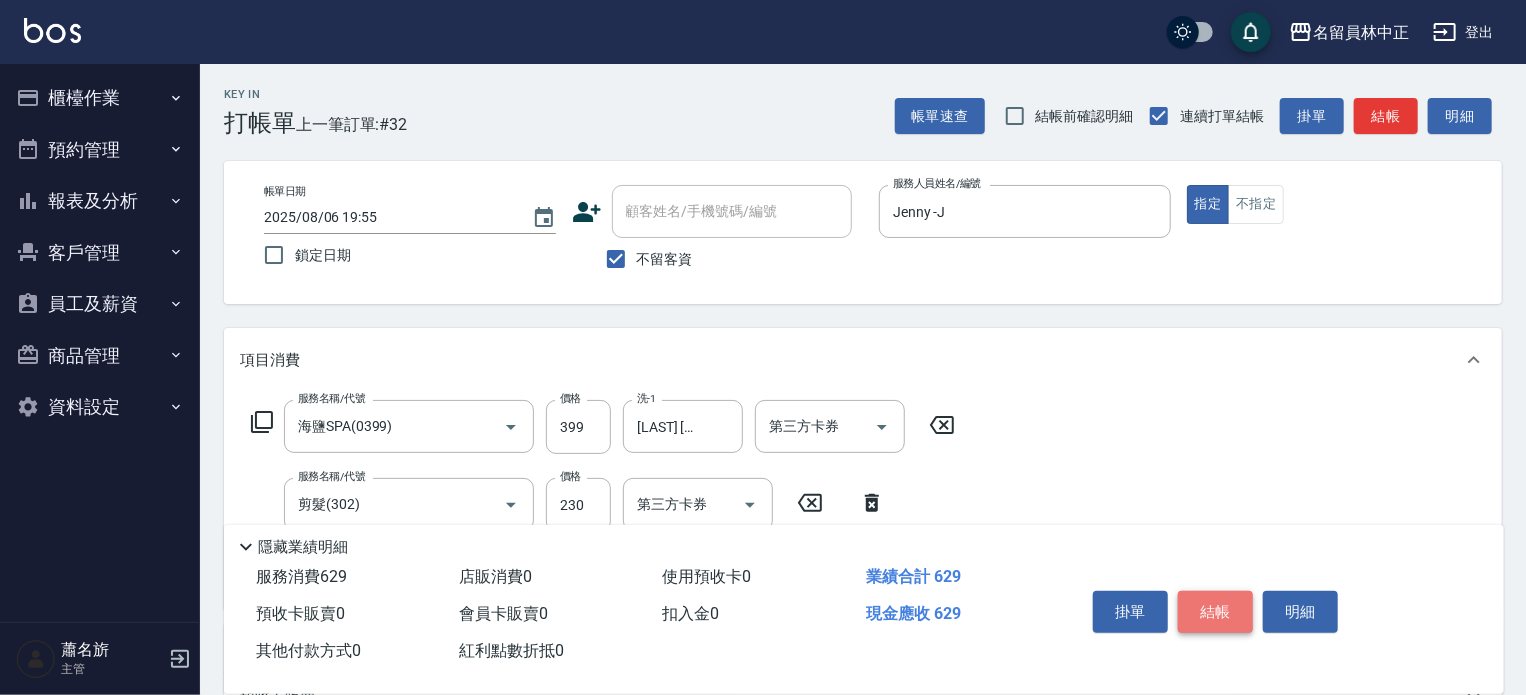 click on "結帳" at bounding box center [1215, 612] 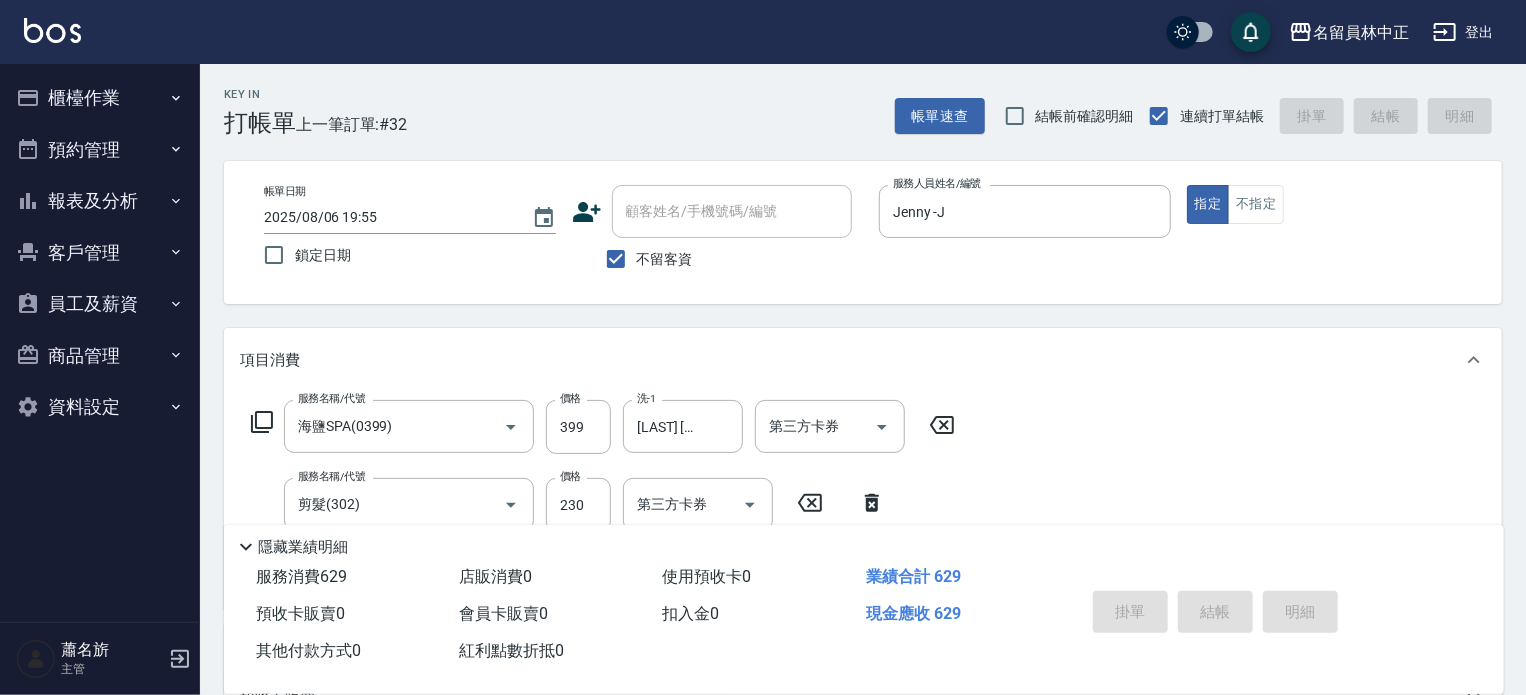 type 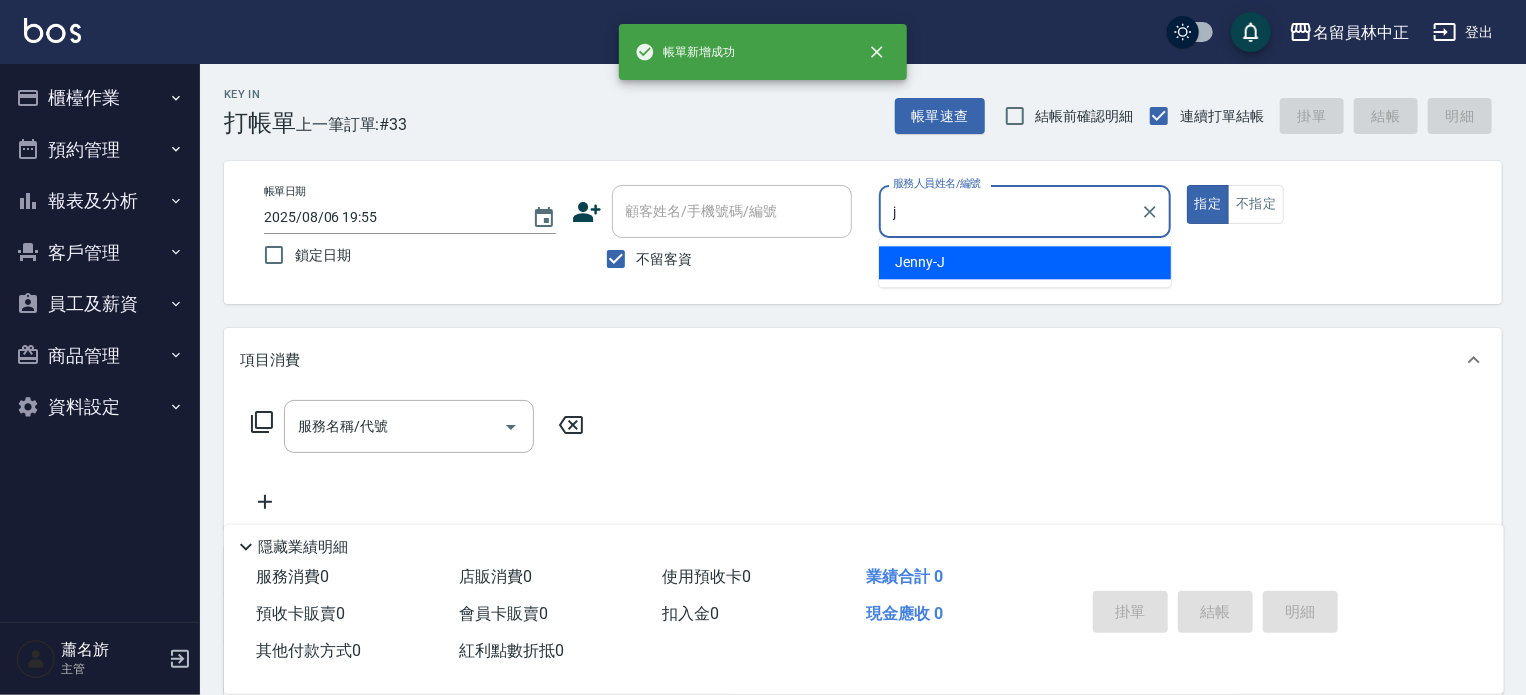 type on "Jenny -J" 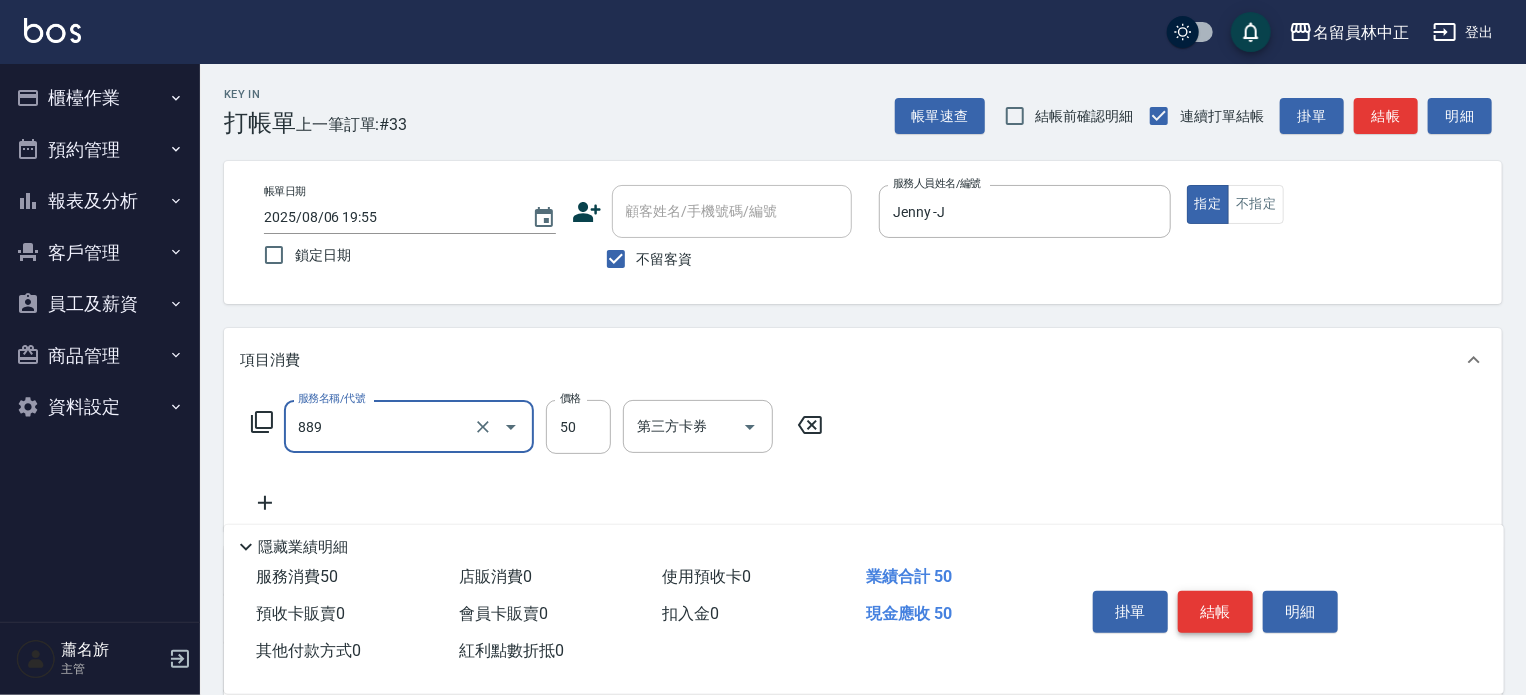 type on "精油(889)" 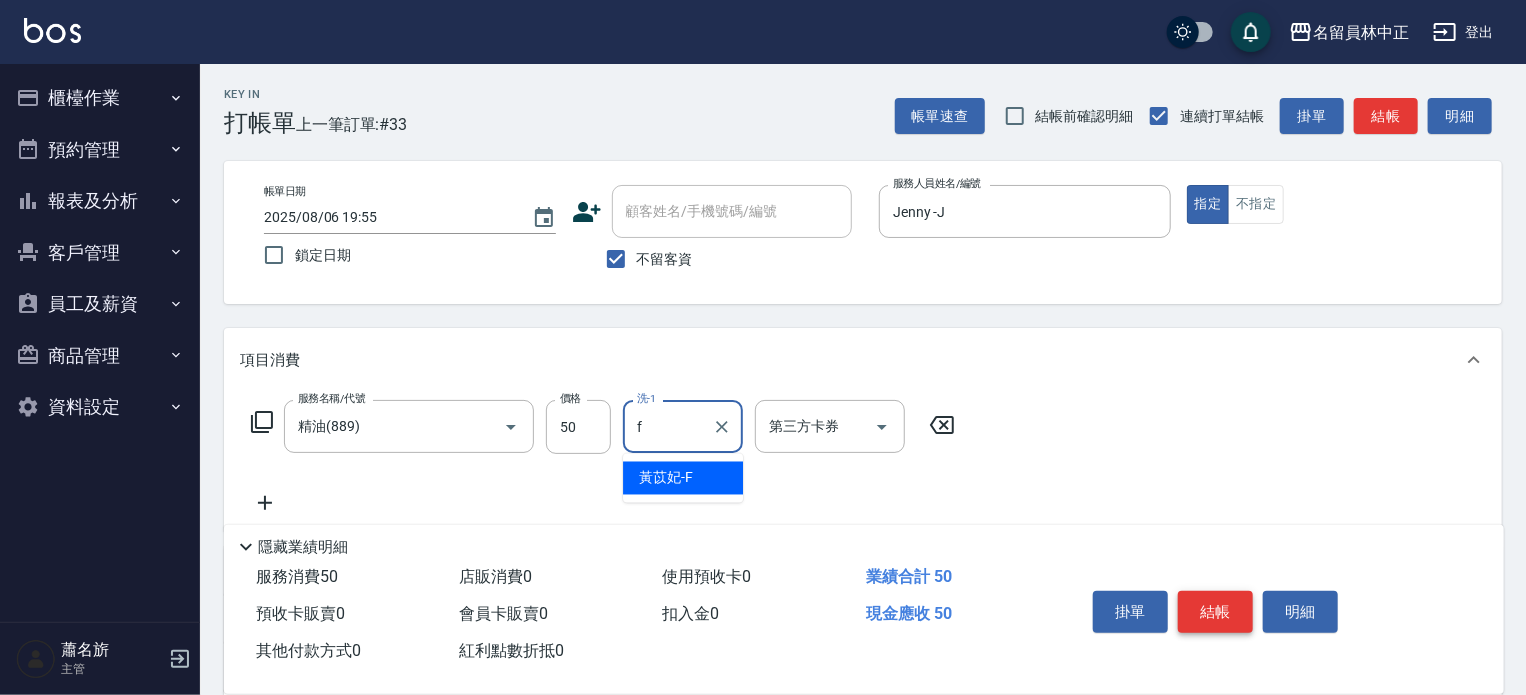 type on "黃苡妃-F" 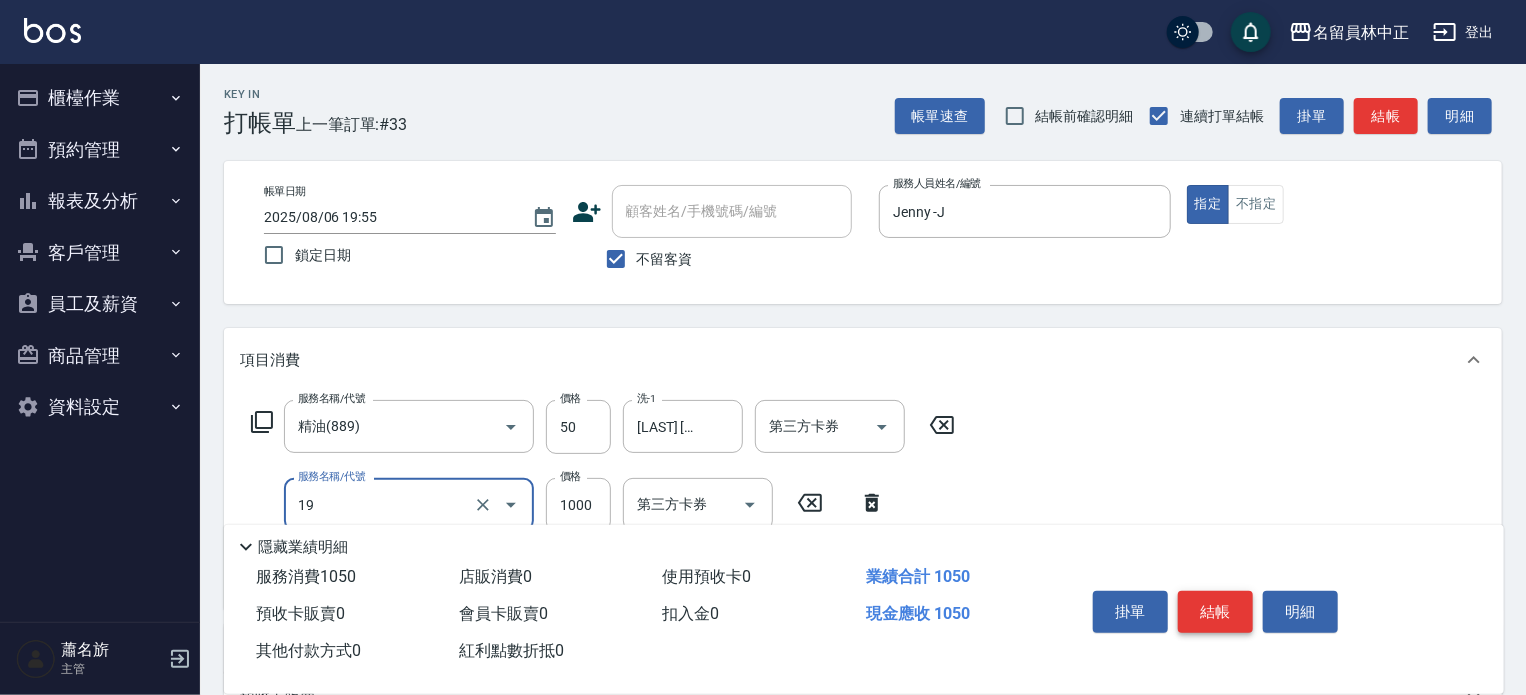 type on "一般燙髮(19)" 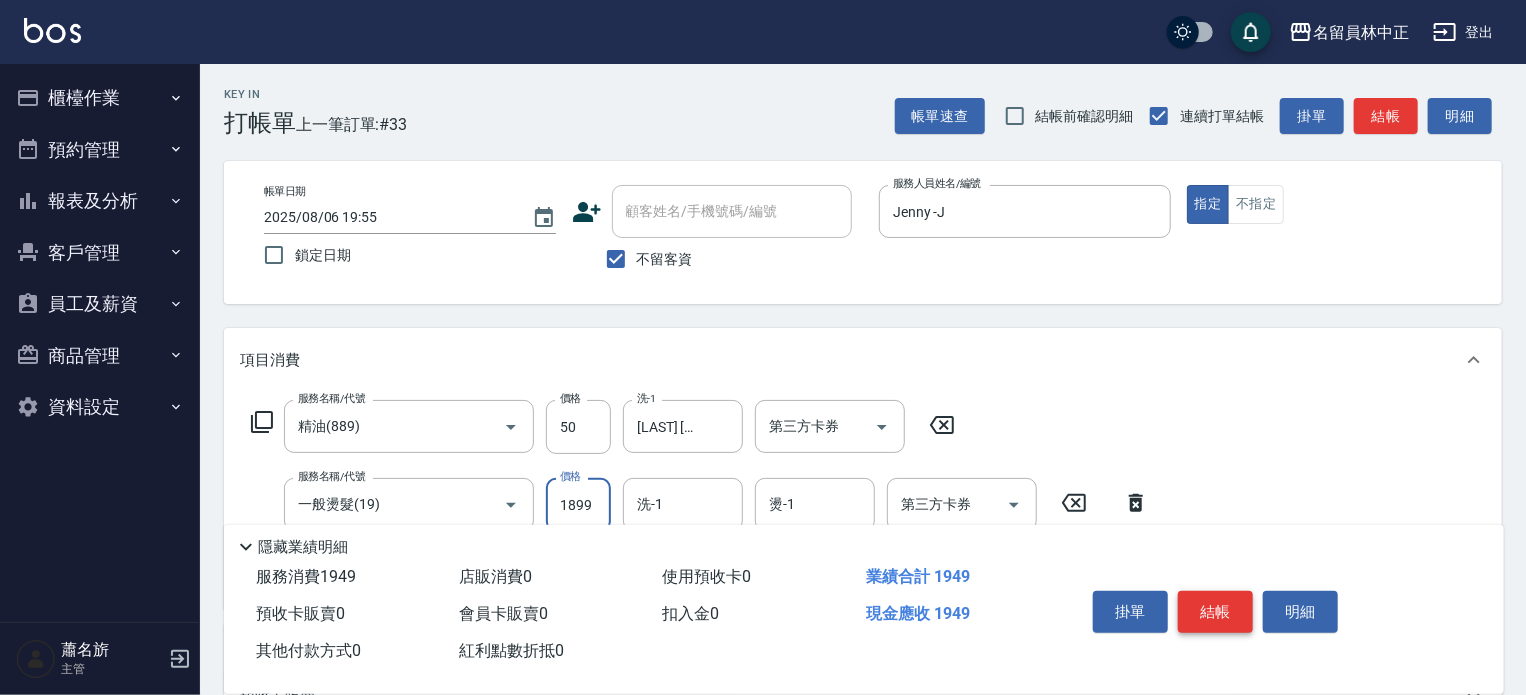 type on "1899" 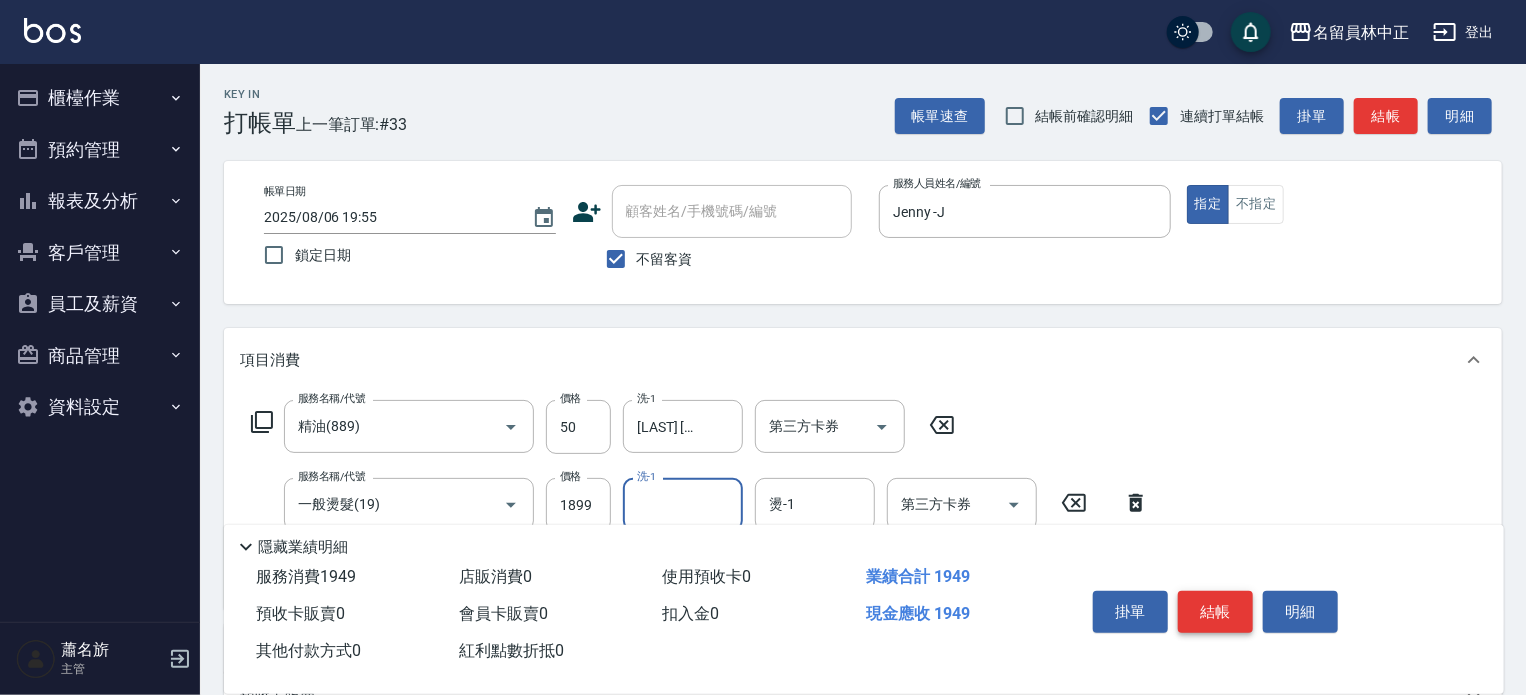 type on "ㄑ" 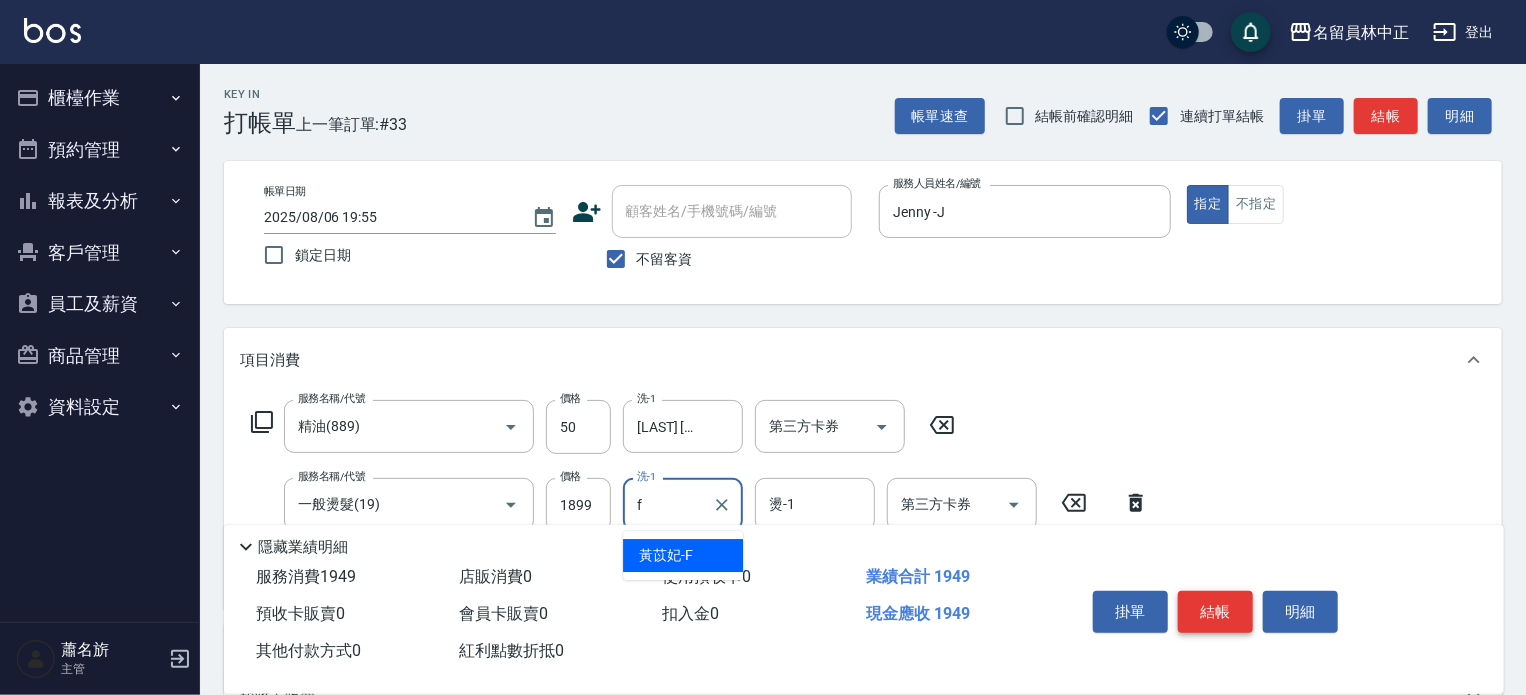 type on "黃苡妃-F" 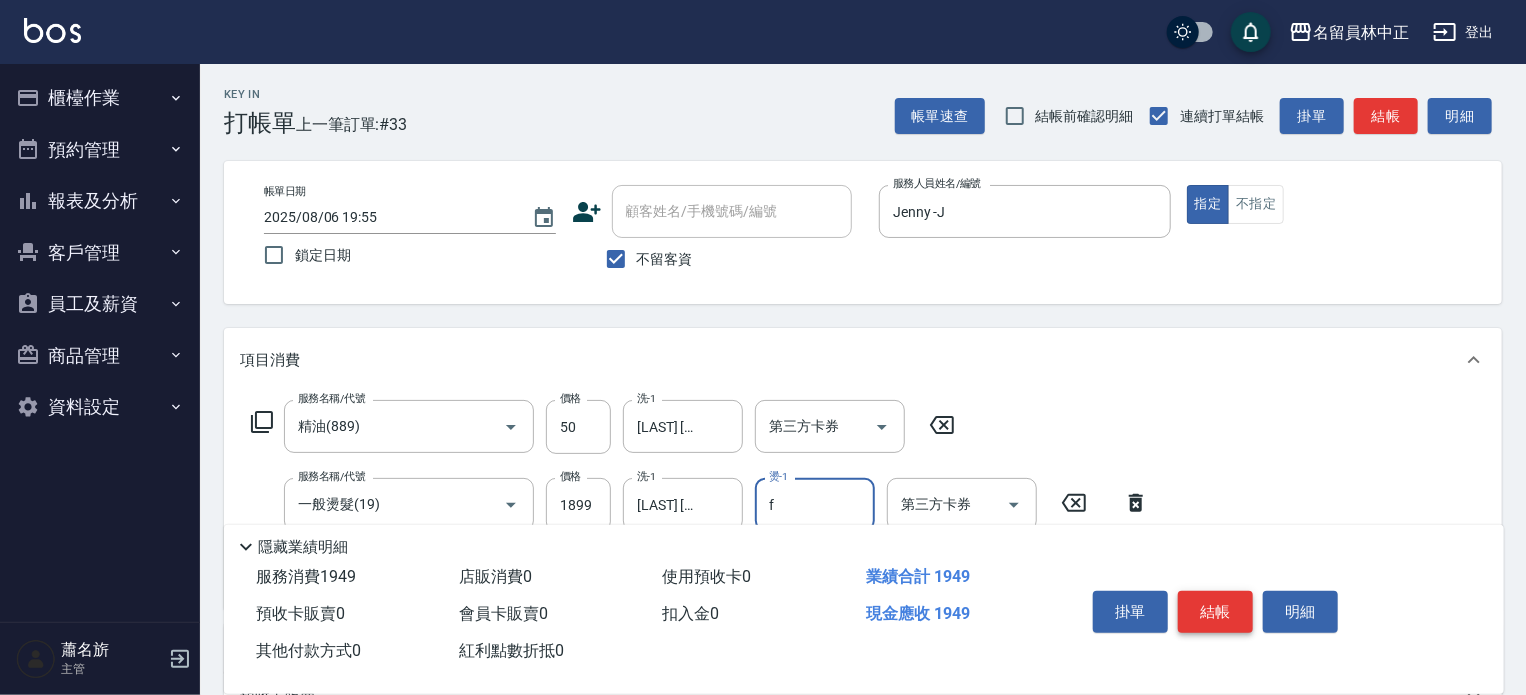 type on "黃苡妃-F" 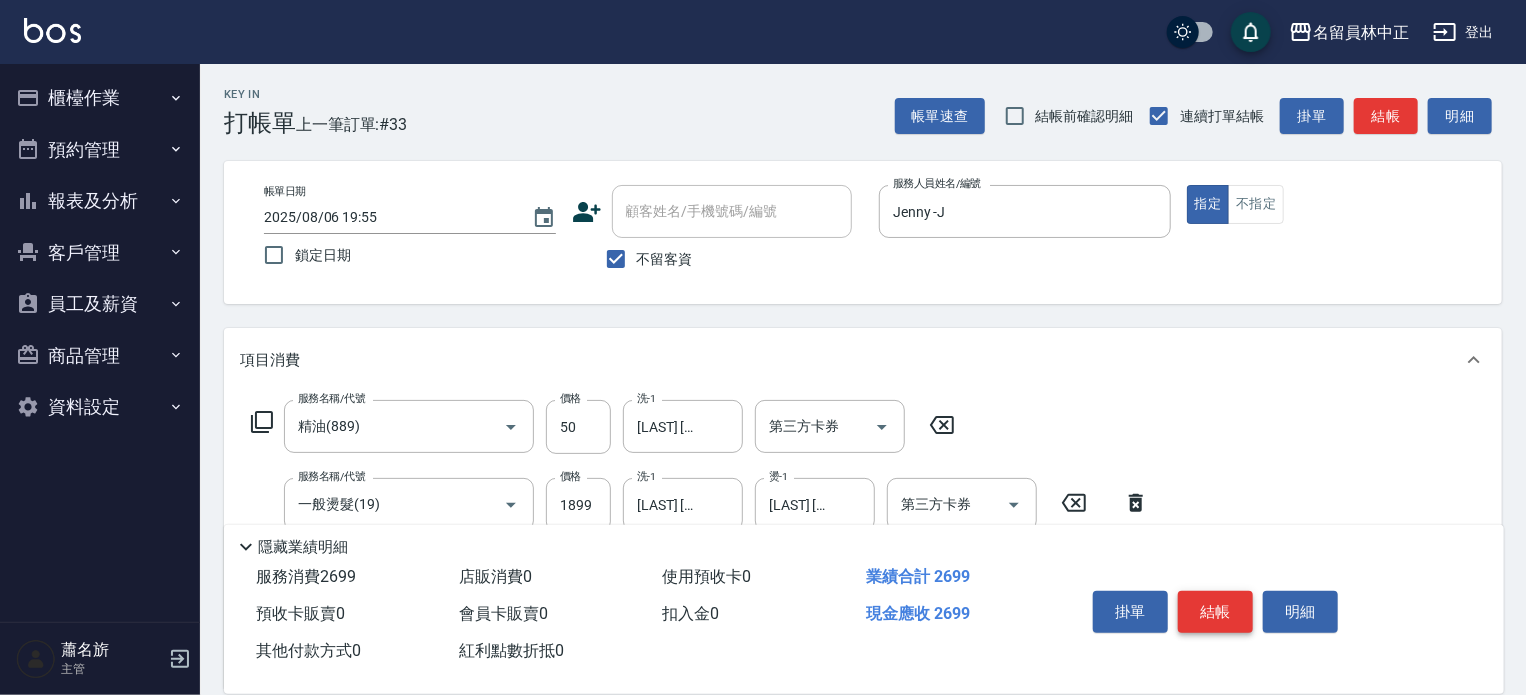 type on "日本精漾護髮(750)" 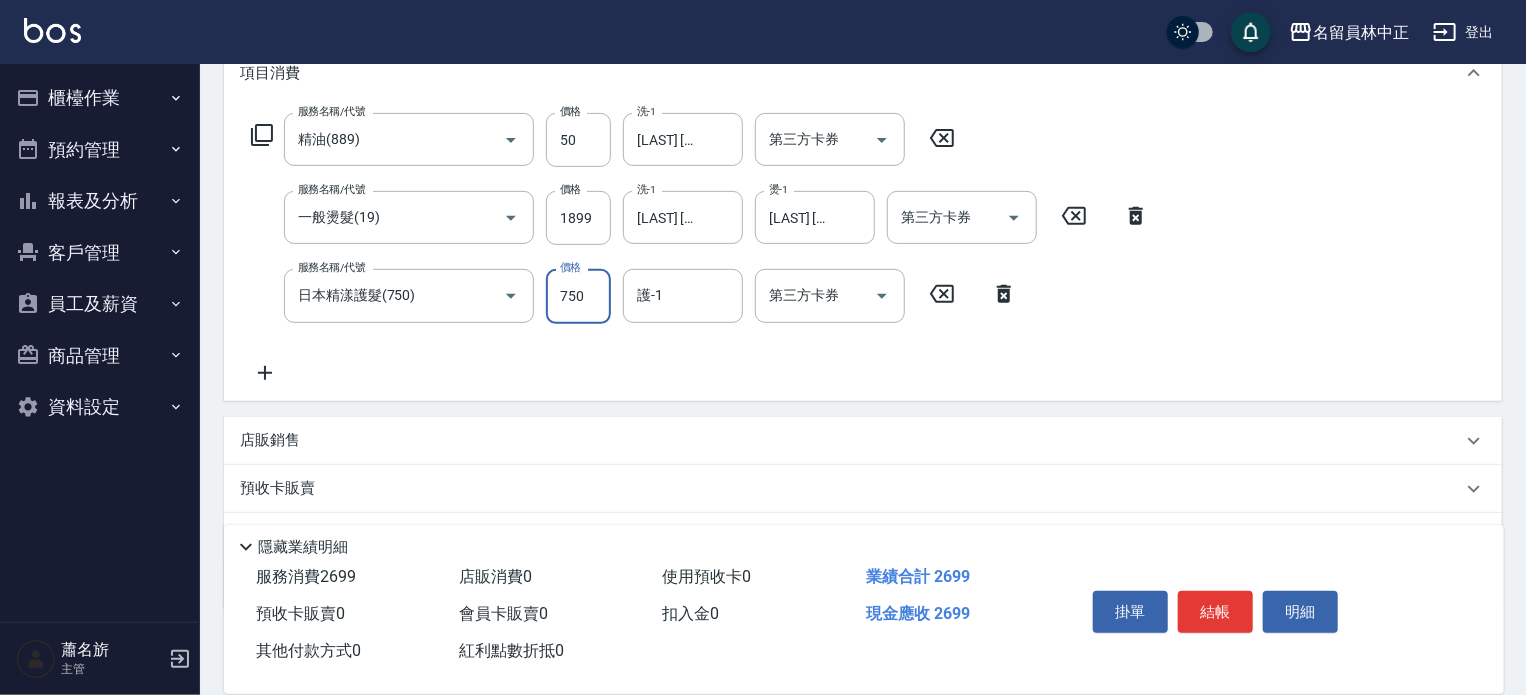scroll, scrollTop: 300, scrollLeft: 0, axis: vertical 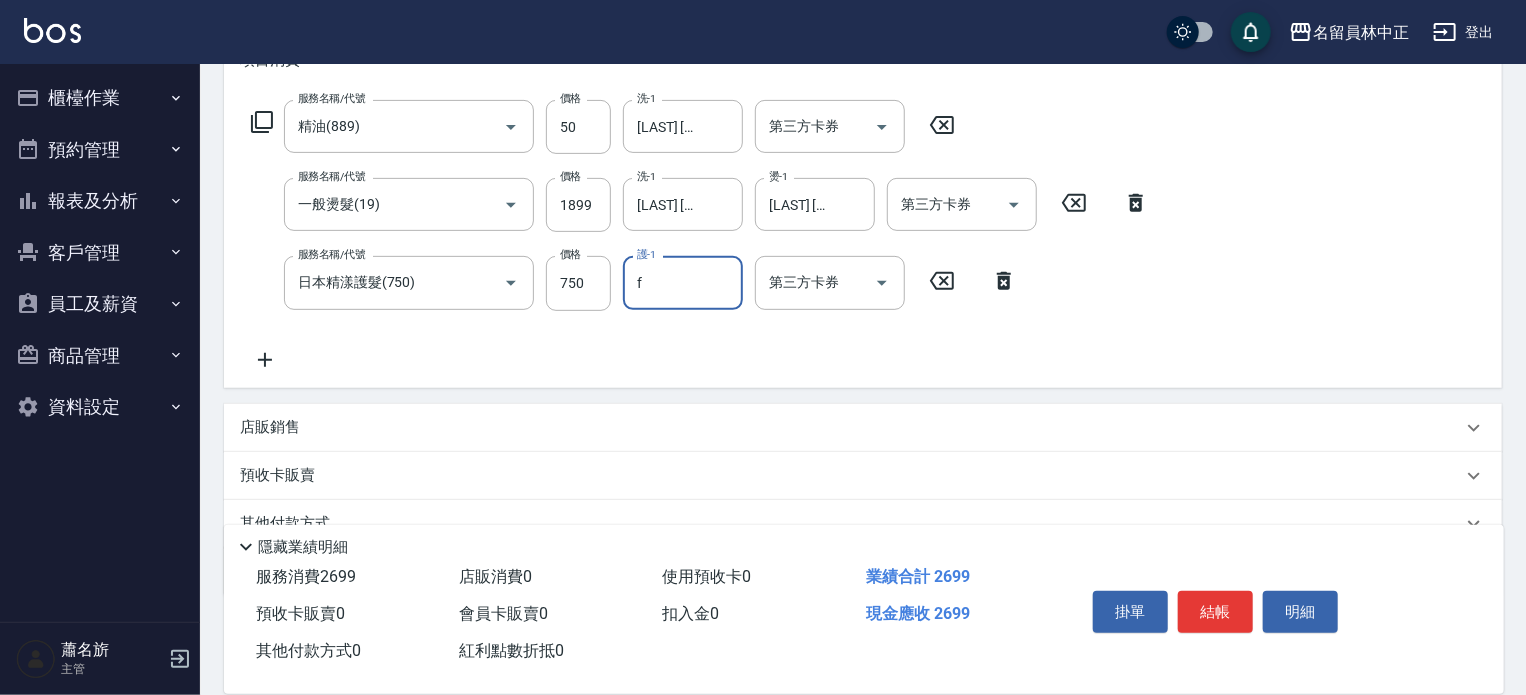 type on "黃苡妃-F" 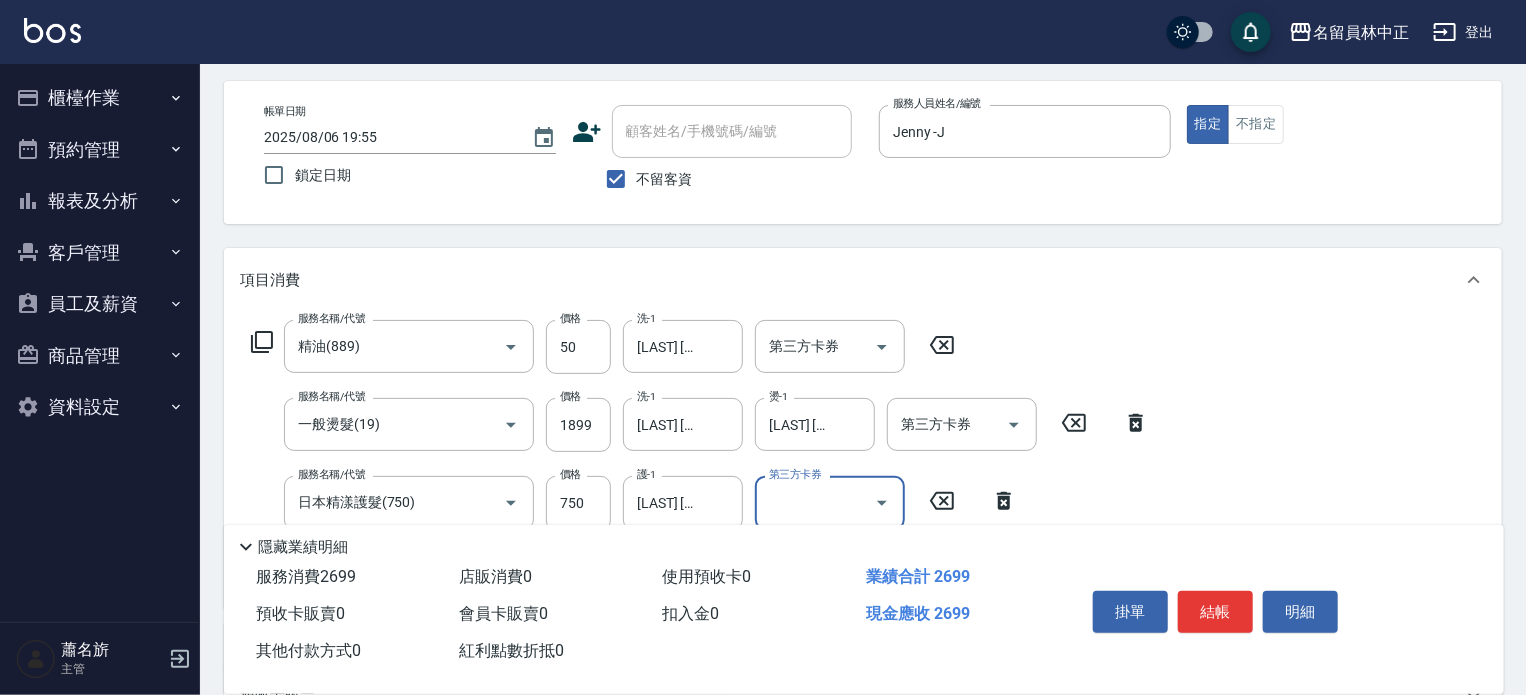 scroll, scrollTop: 0, scrollLeft: 0, axis: both 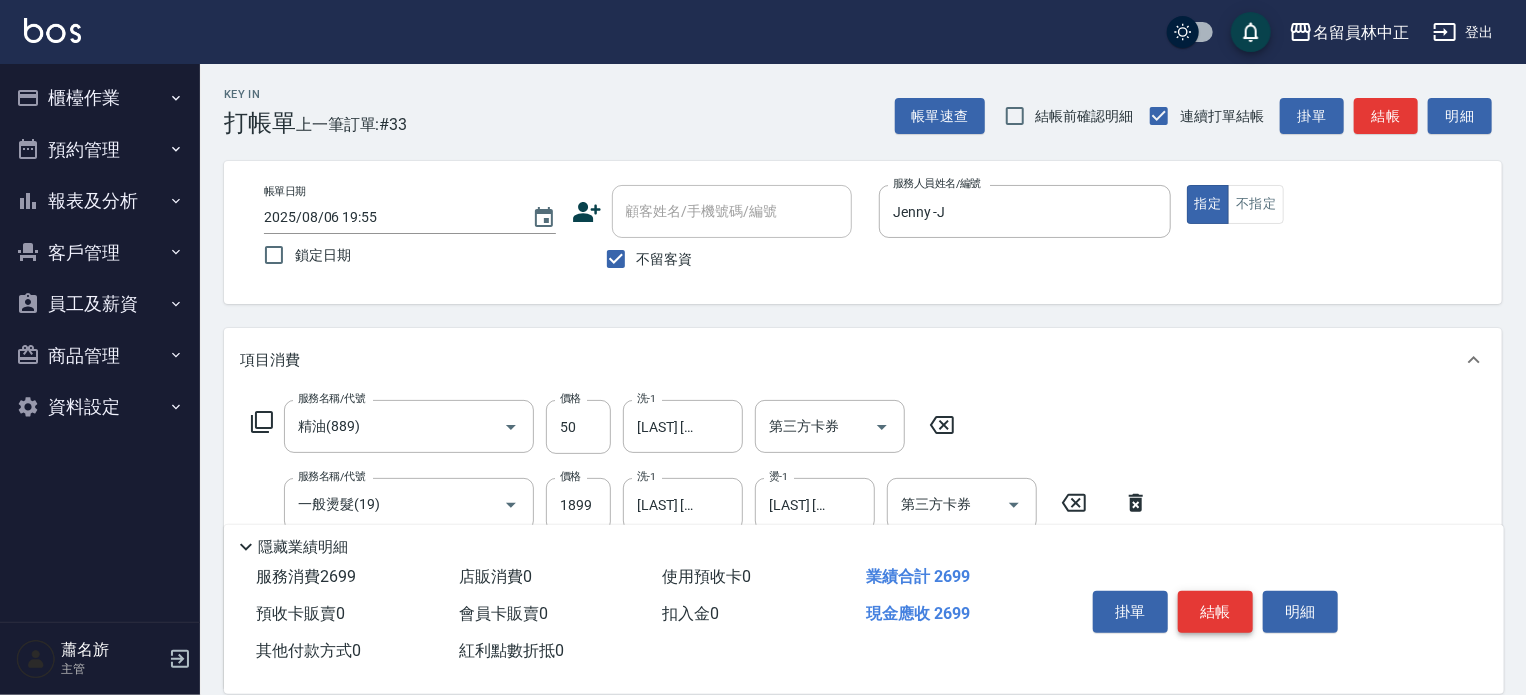 click on "結帳" at bounding box center [1215, 612] 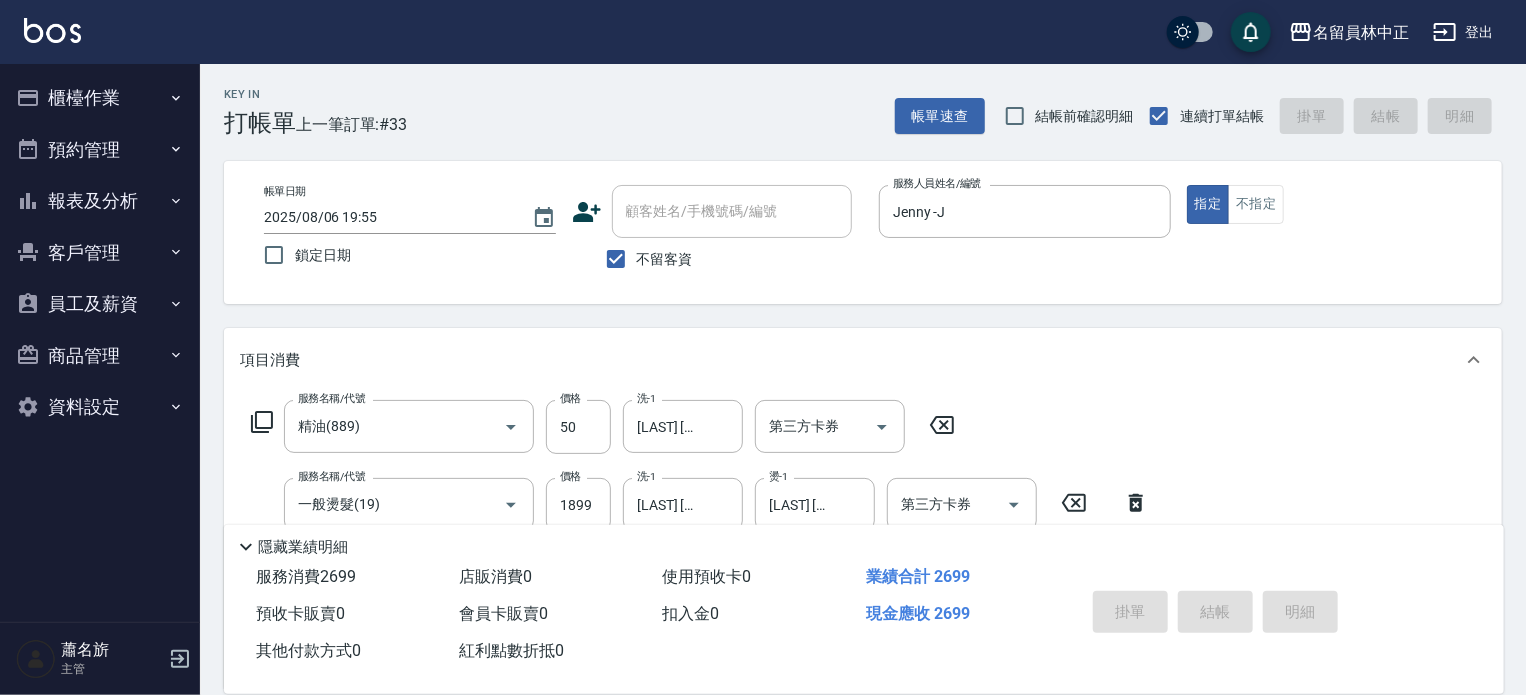 type on "2025/08/06 19:56" 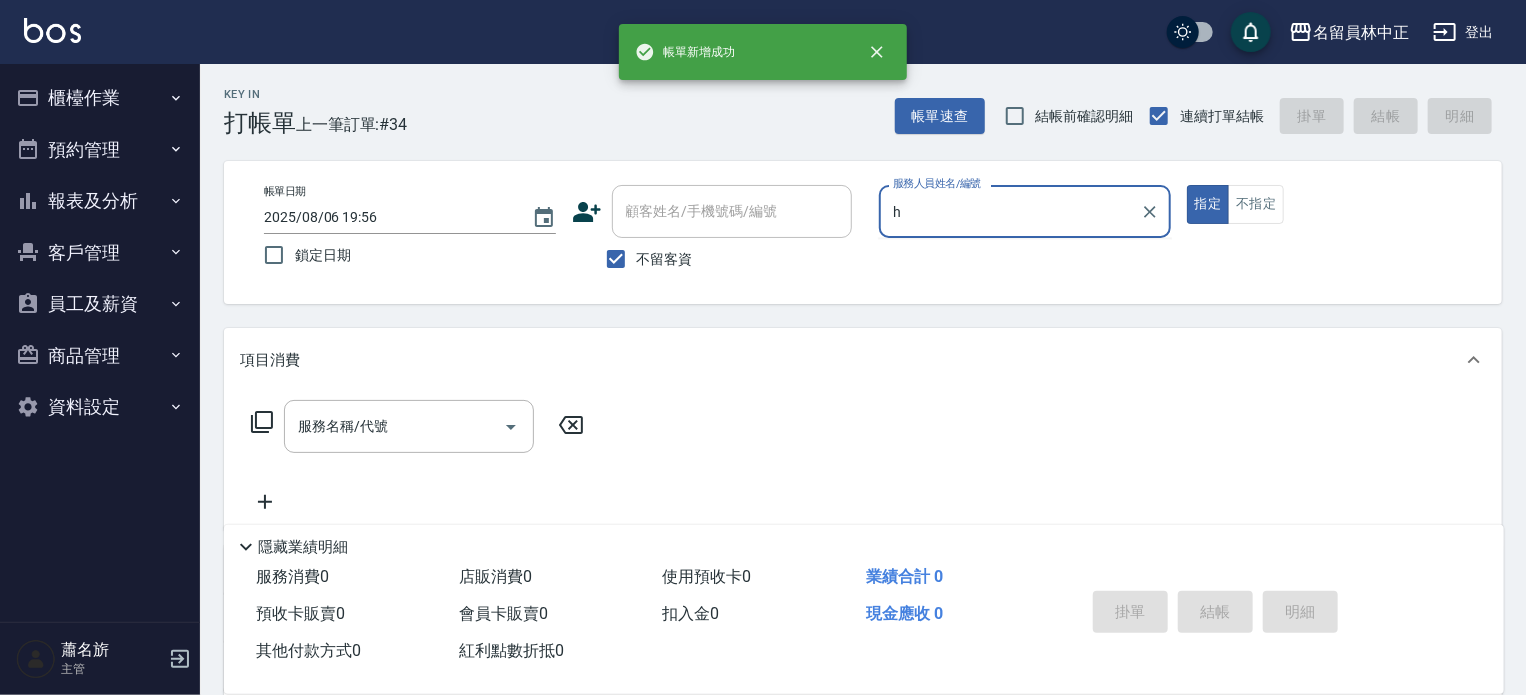 type on "h" 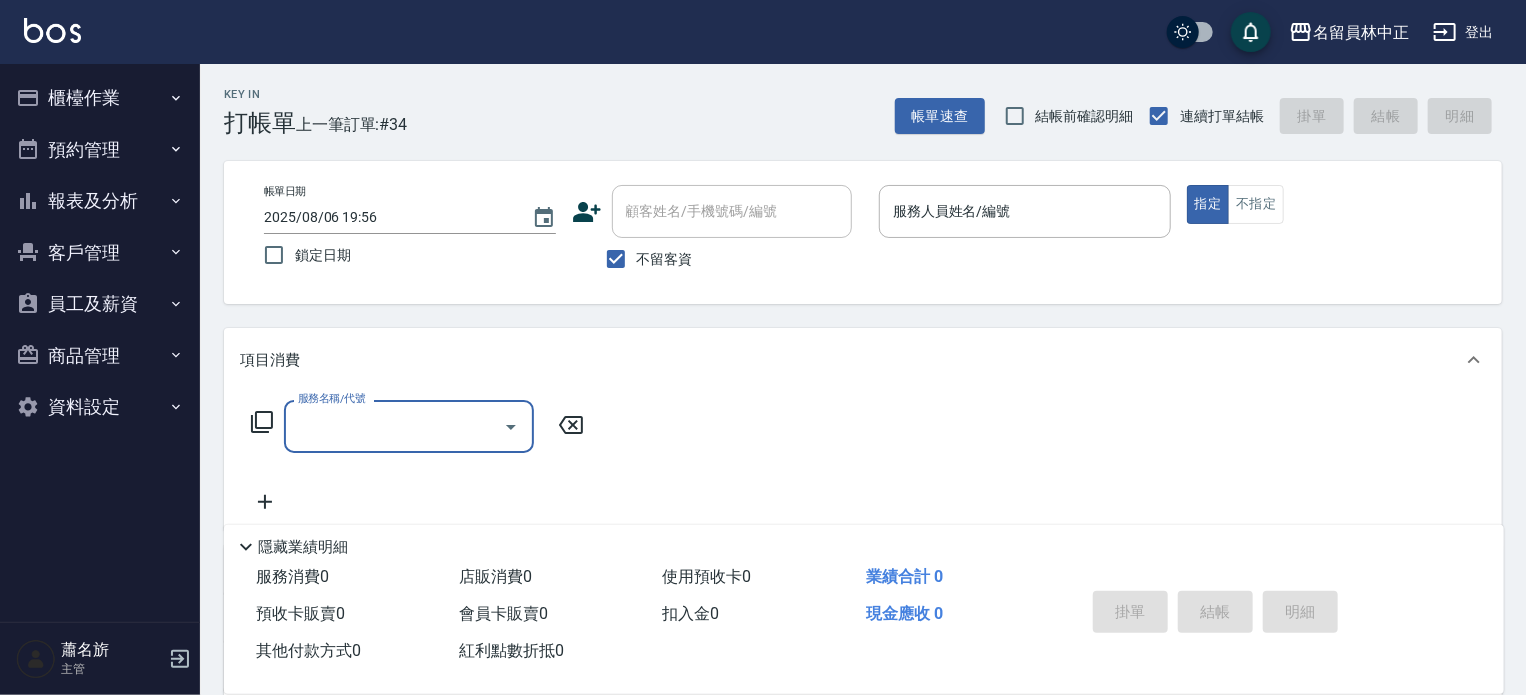 type on "j" 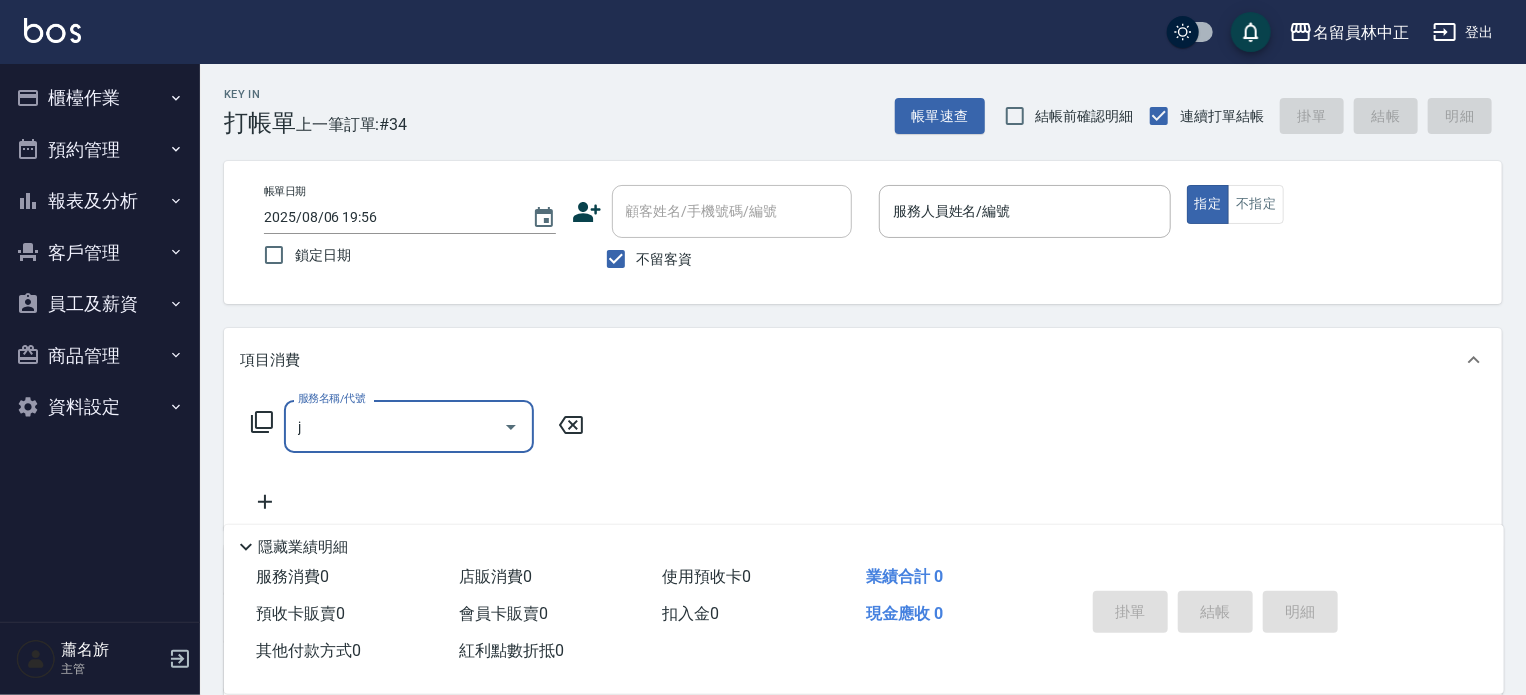 type 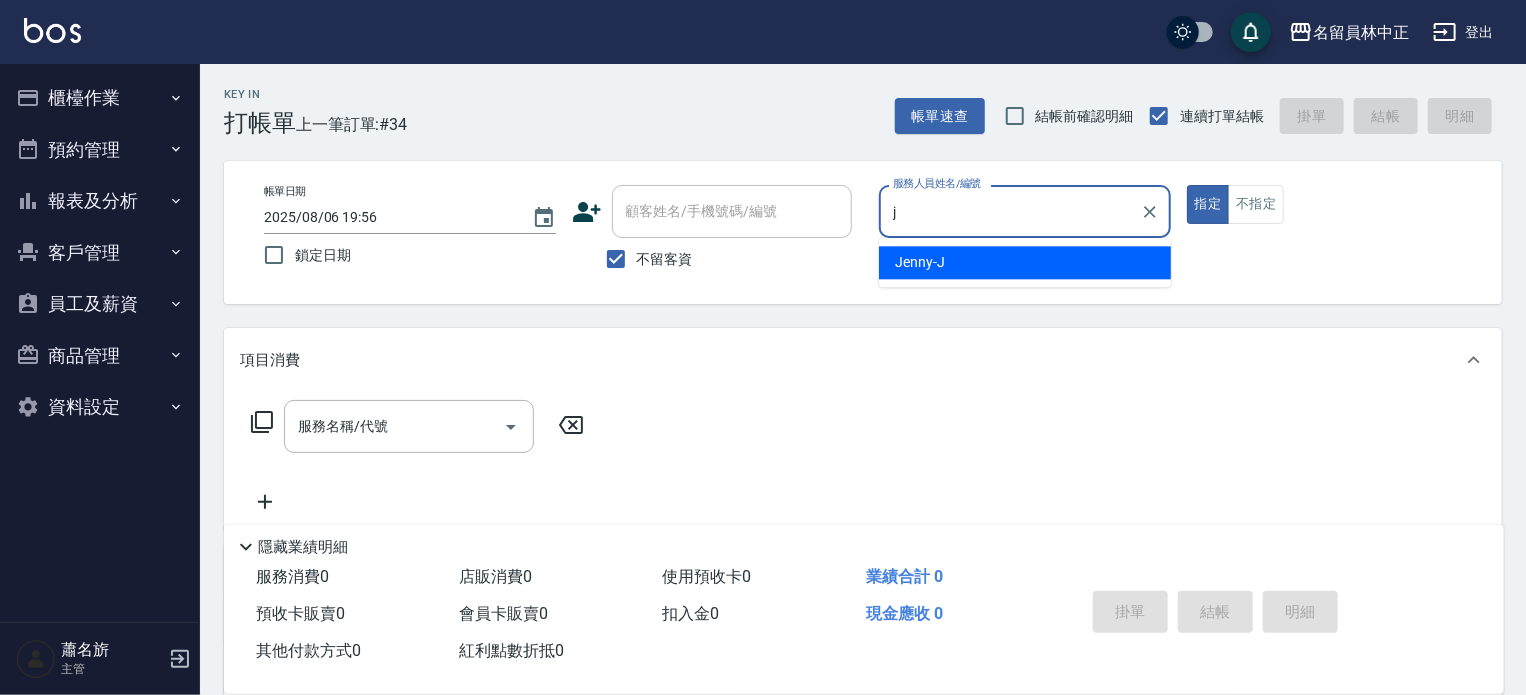 type on "Jenny -J" 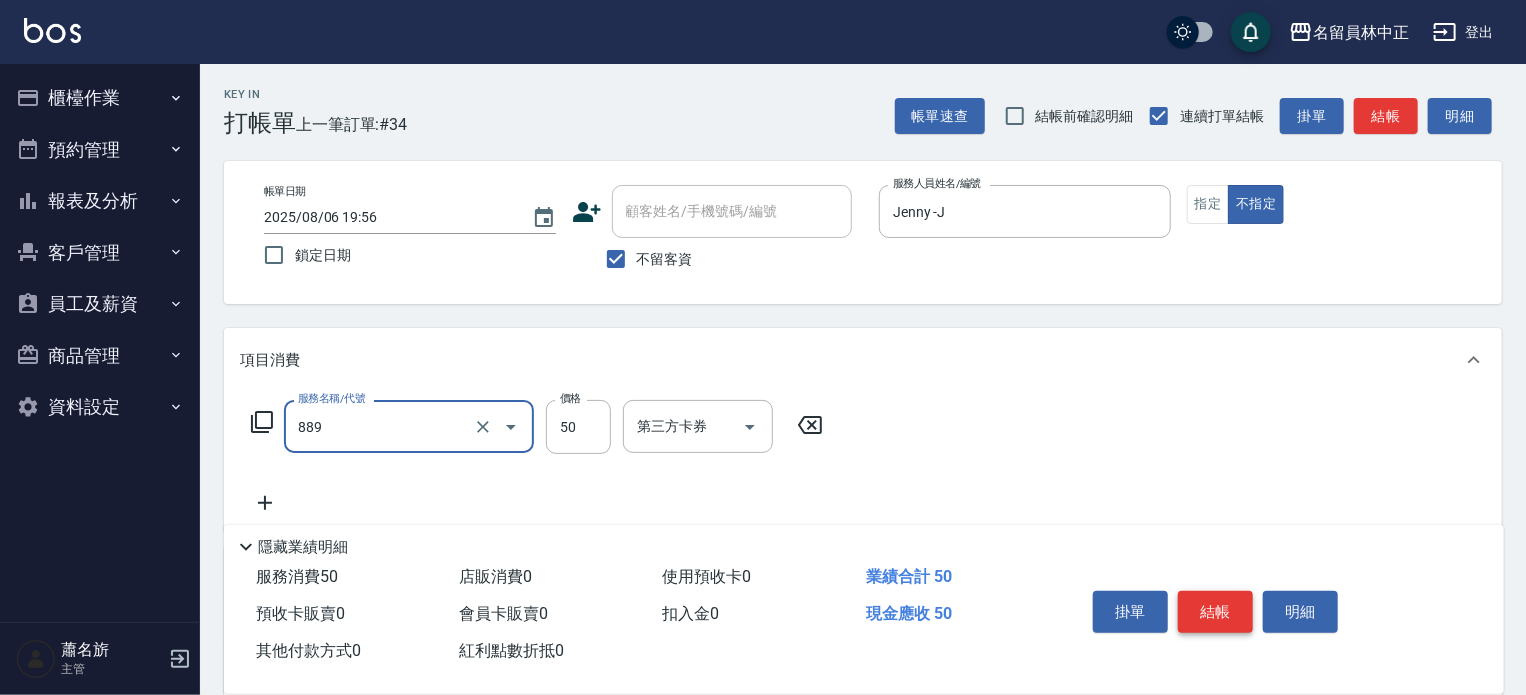 type on "精油(889)" 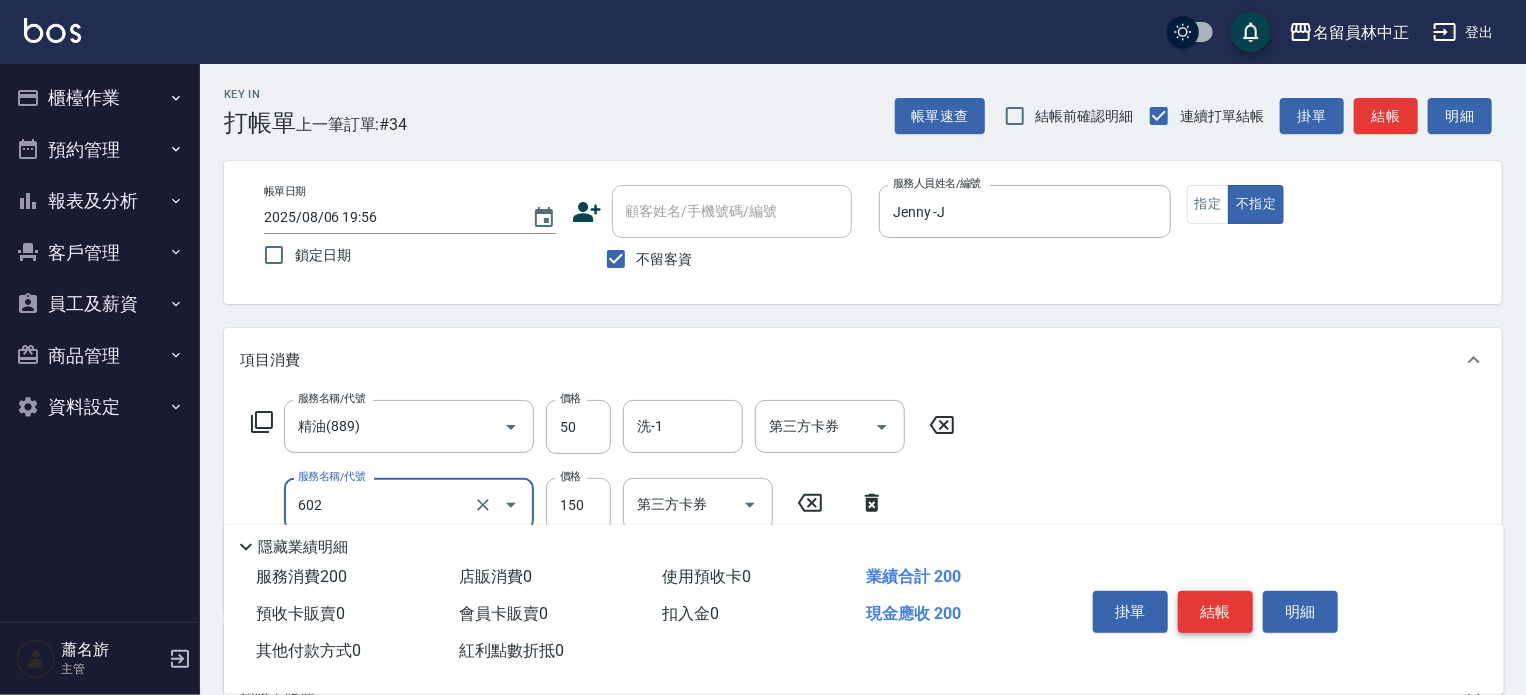 type on "一般洗髮(602)" 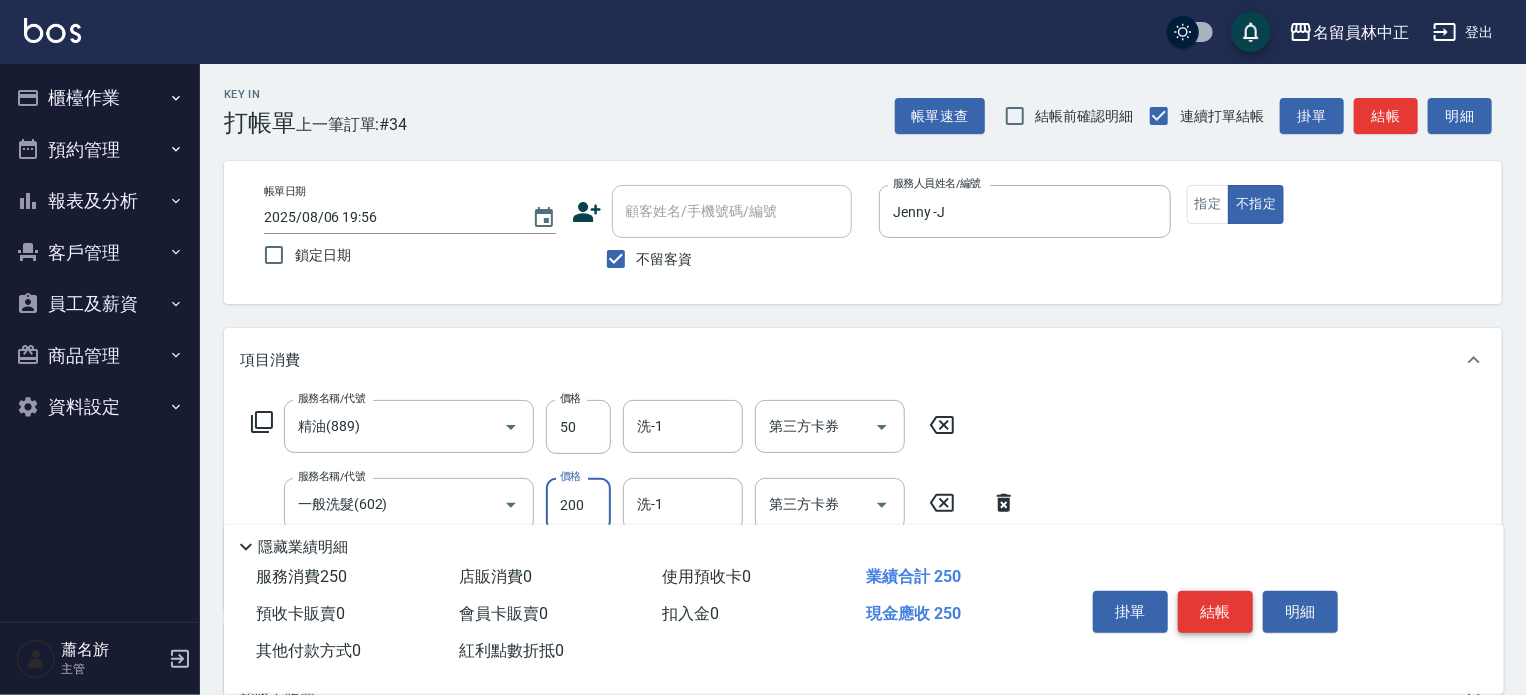 type on "200" 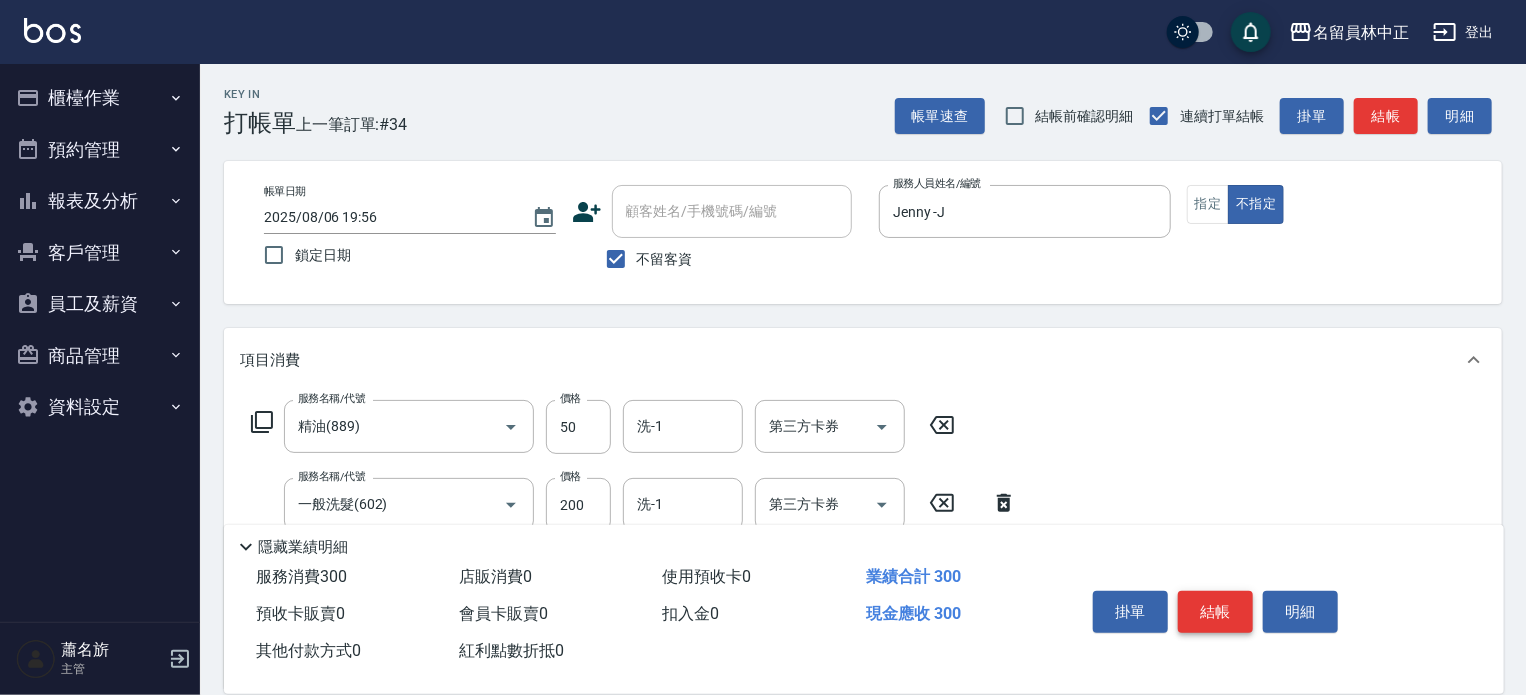type on "瞬間保養(415)" 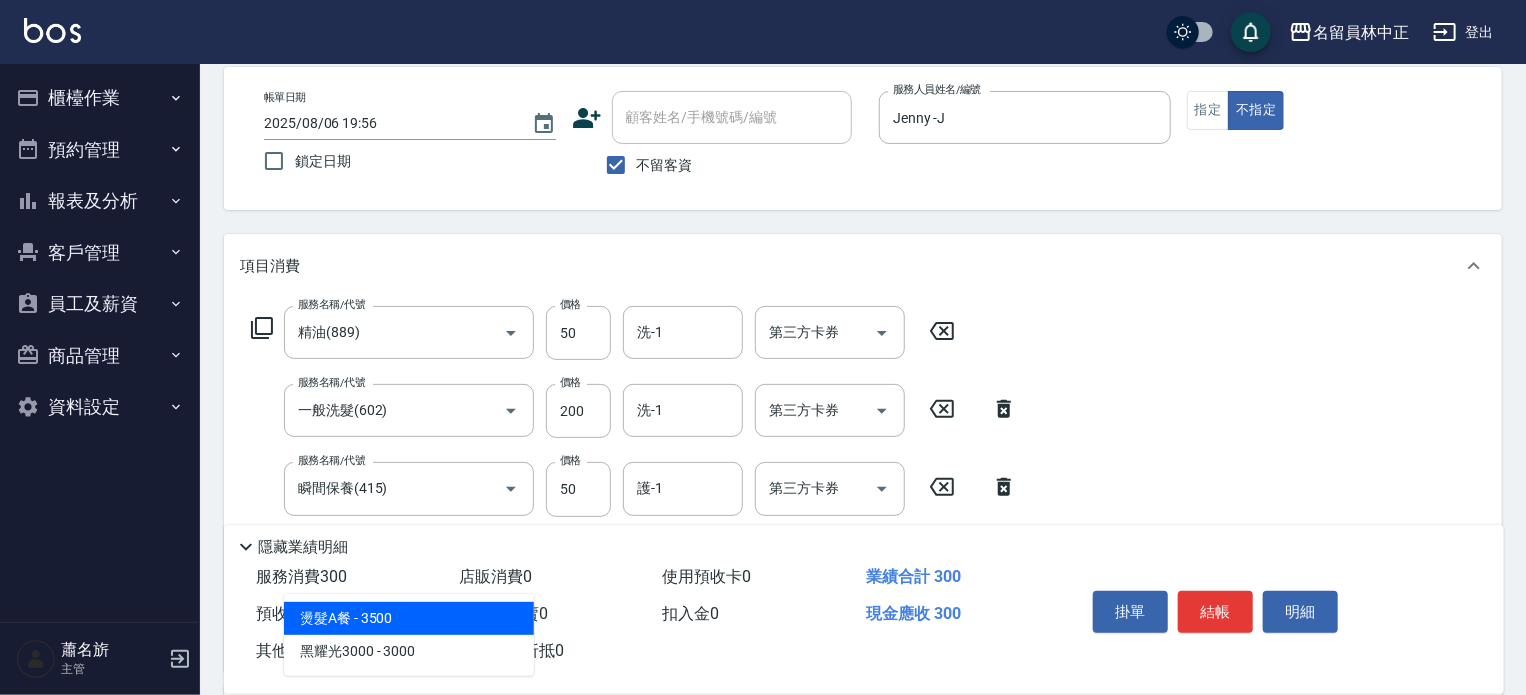 scroll, scrollTop: 200, scrollLeft: 0, axis: vertical 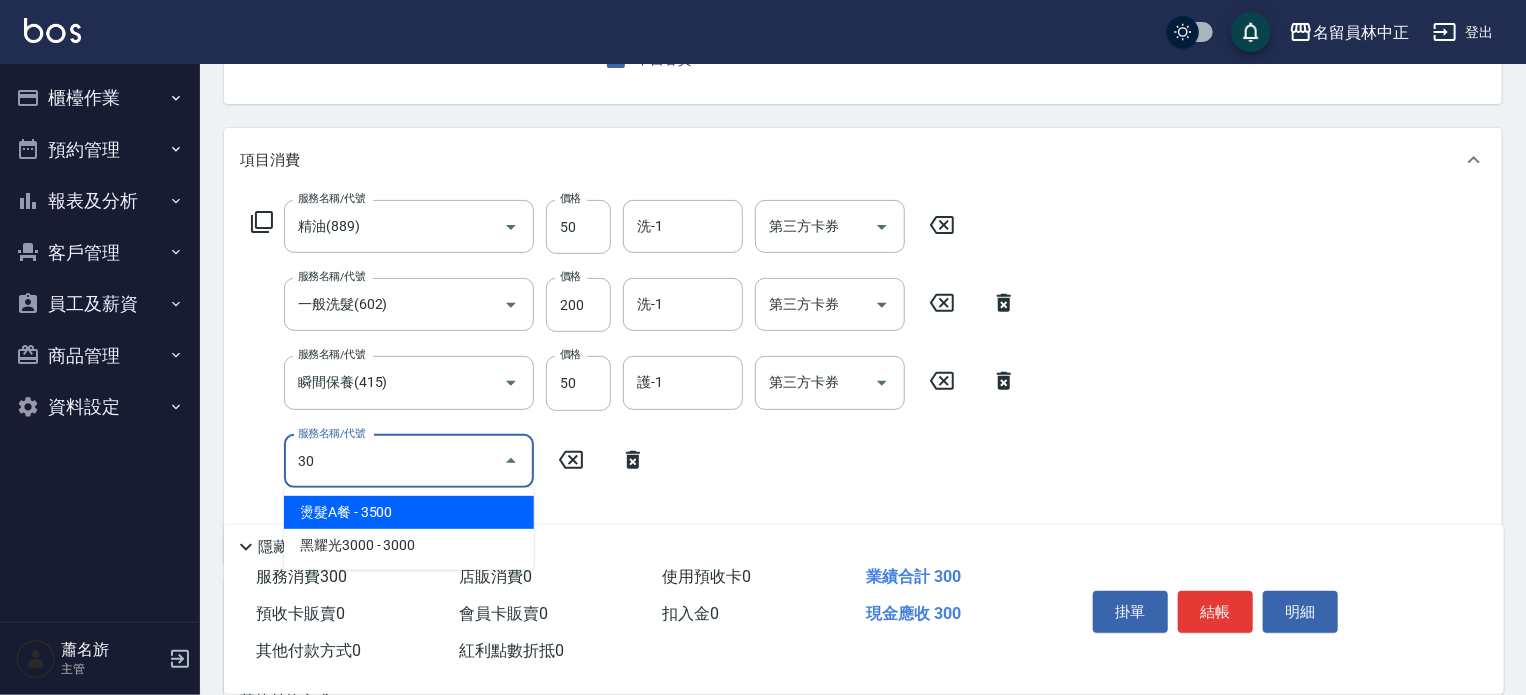 type on "30" 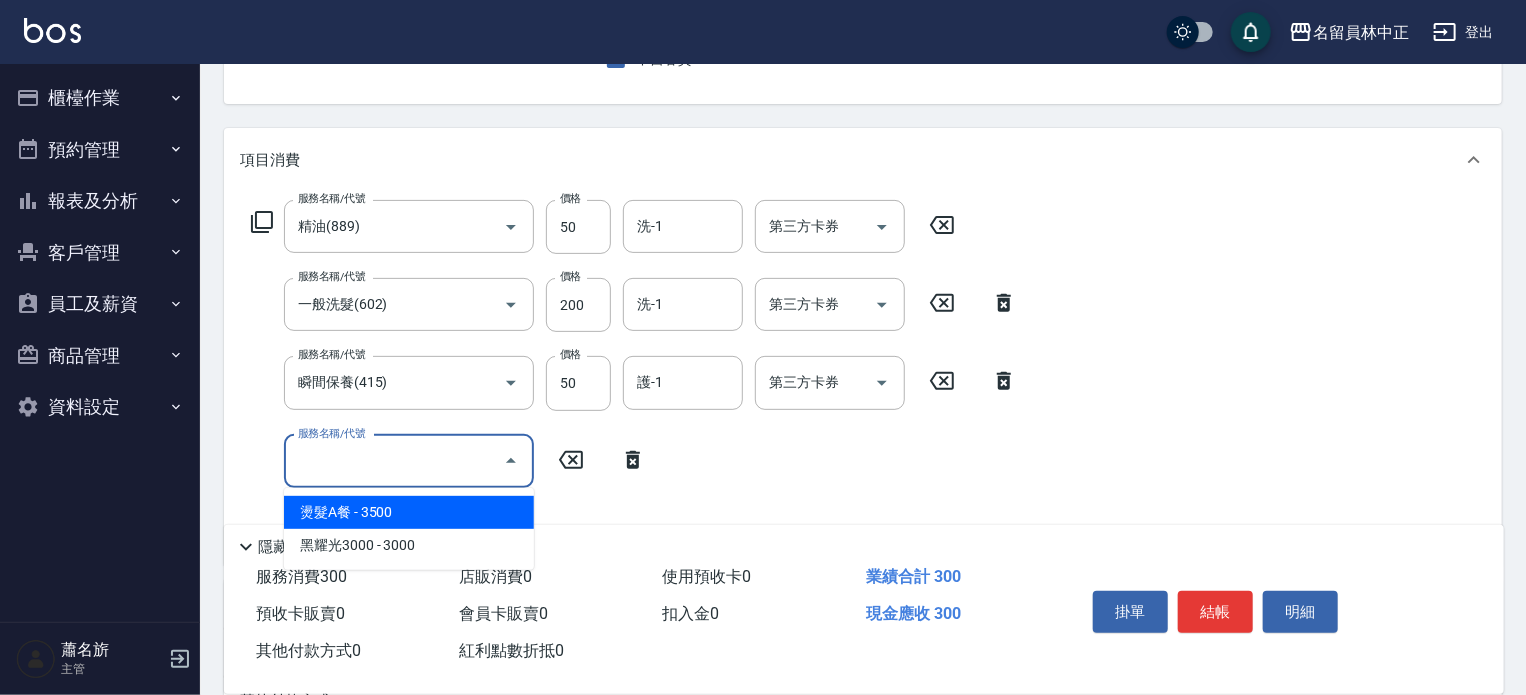 click 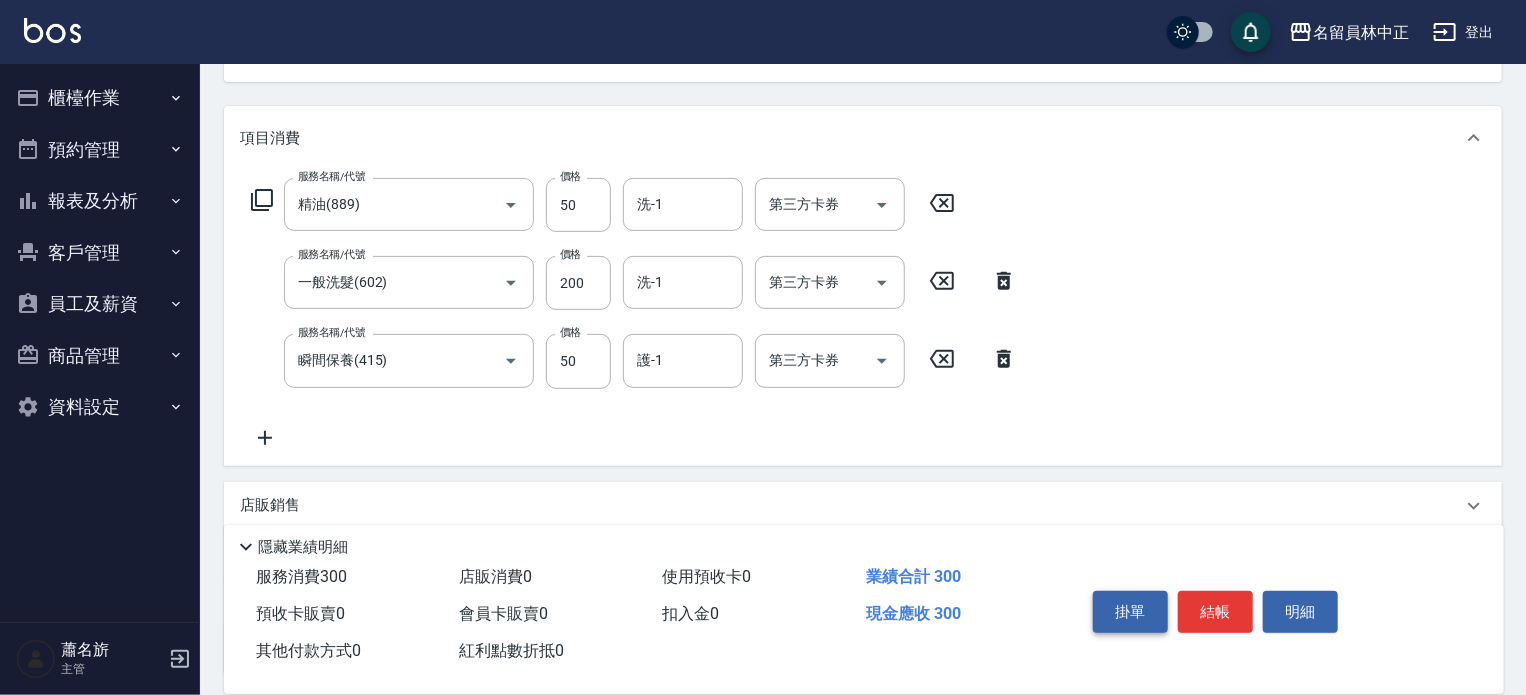 scroll, scrollTop: 0, scrollLeft: 0, axis: both 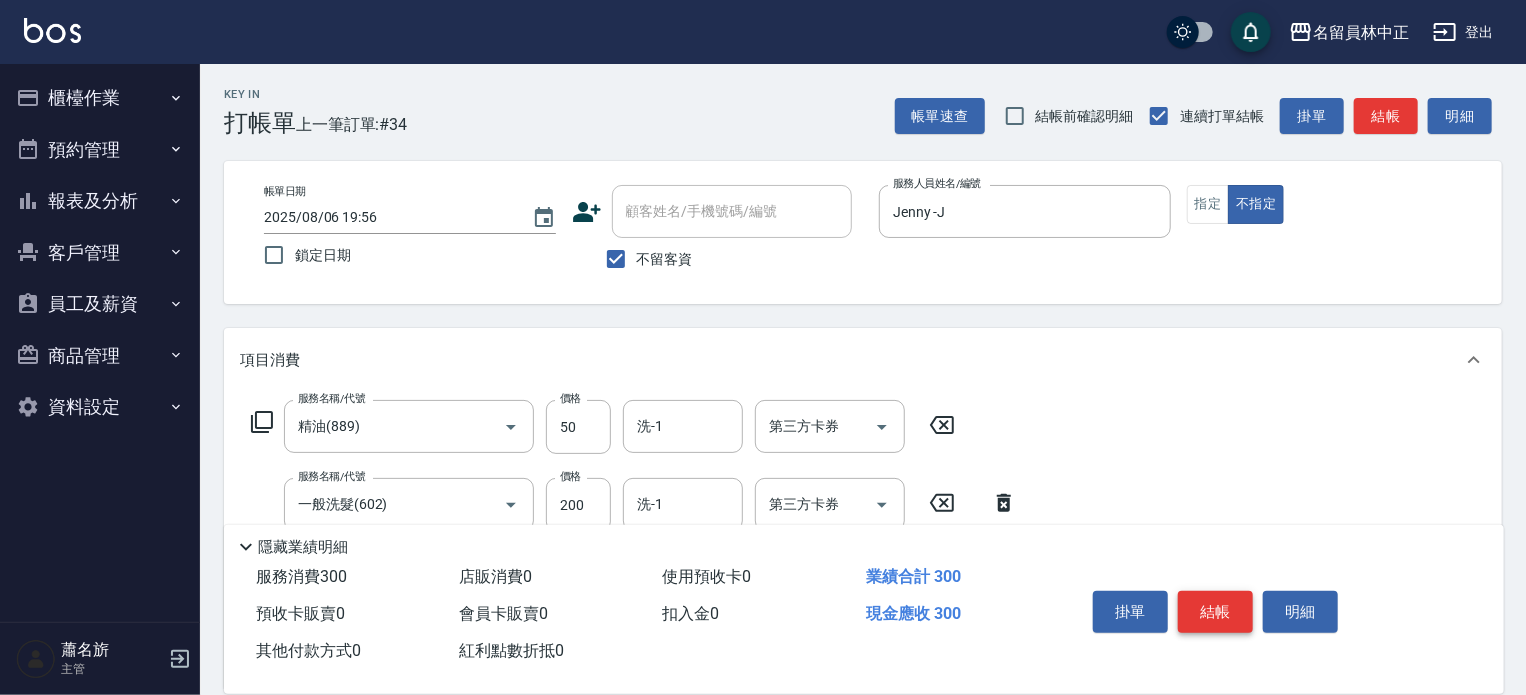 click on "結帳" at bounding box center (1215, 612) 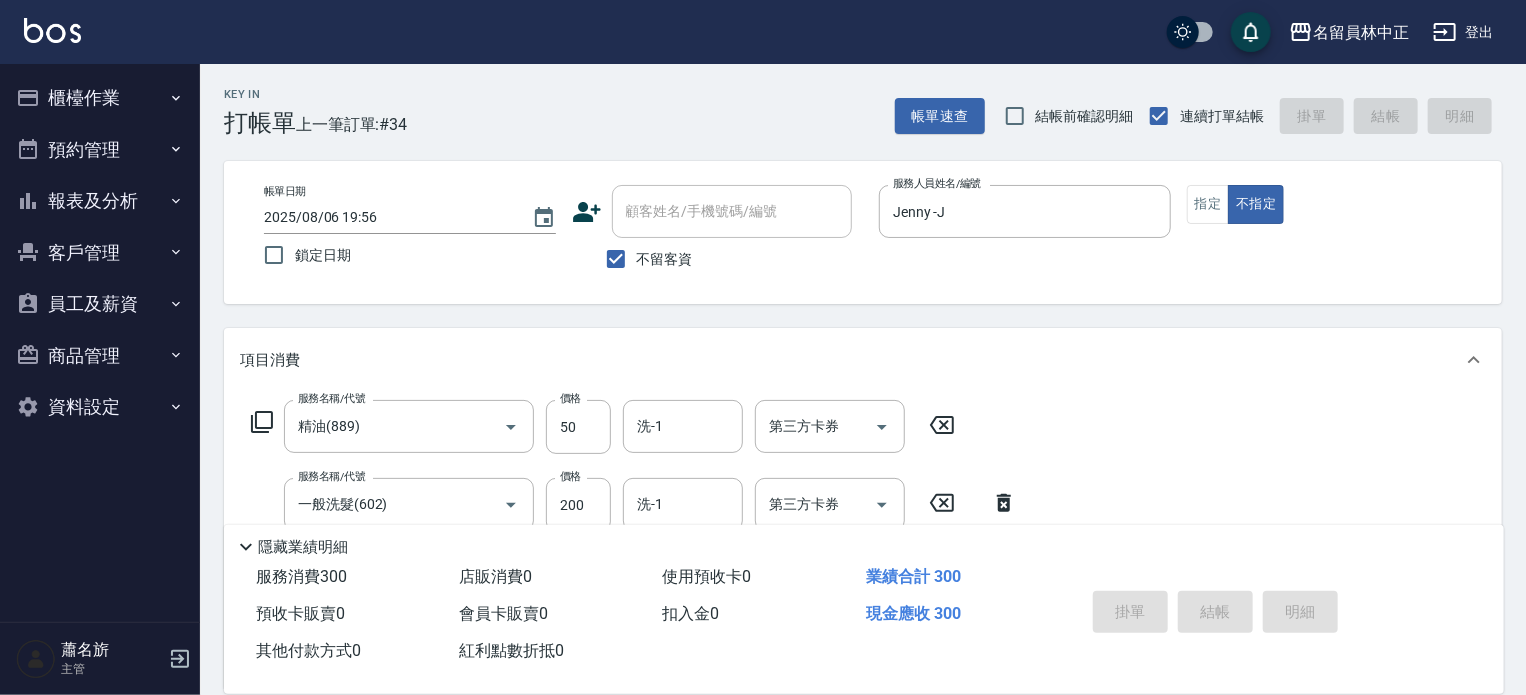 type 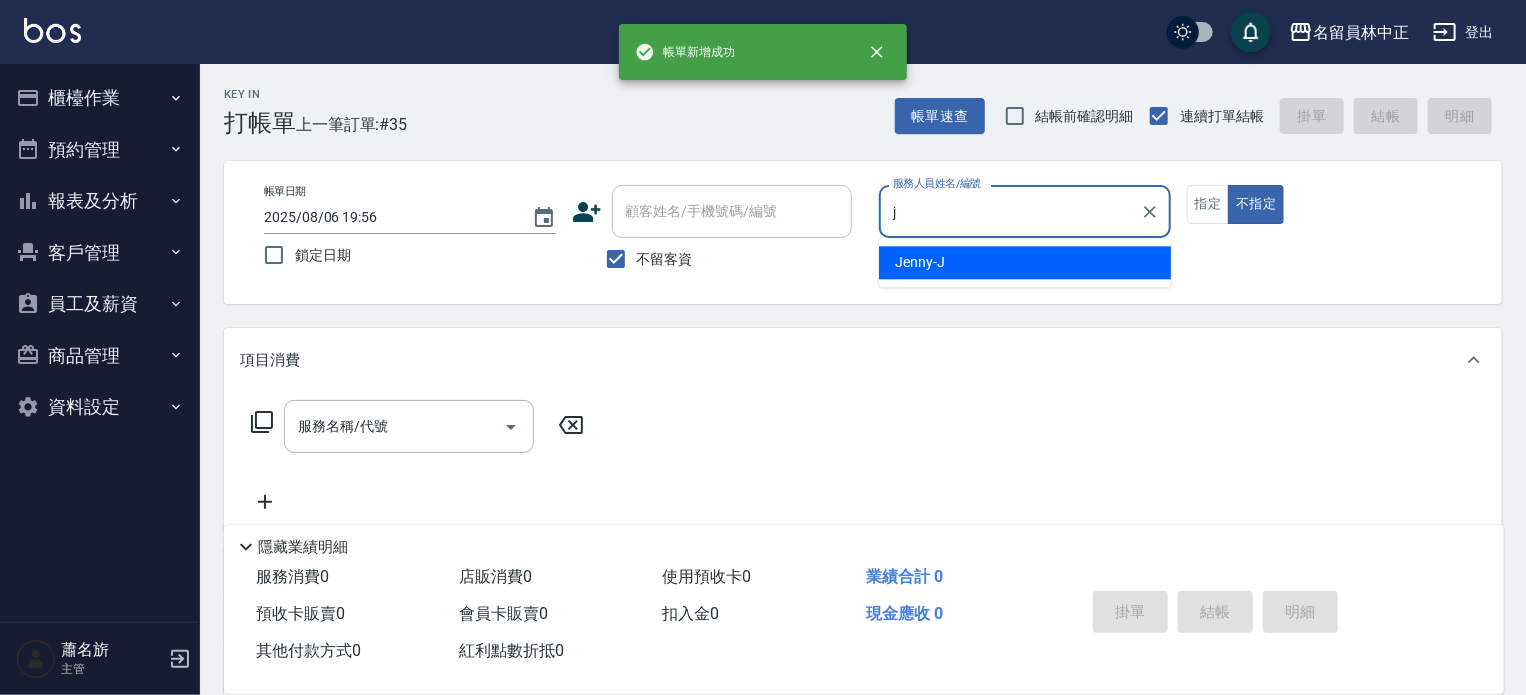 type on "Jenny -J" 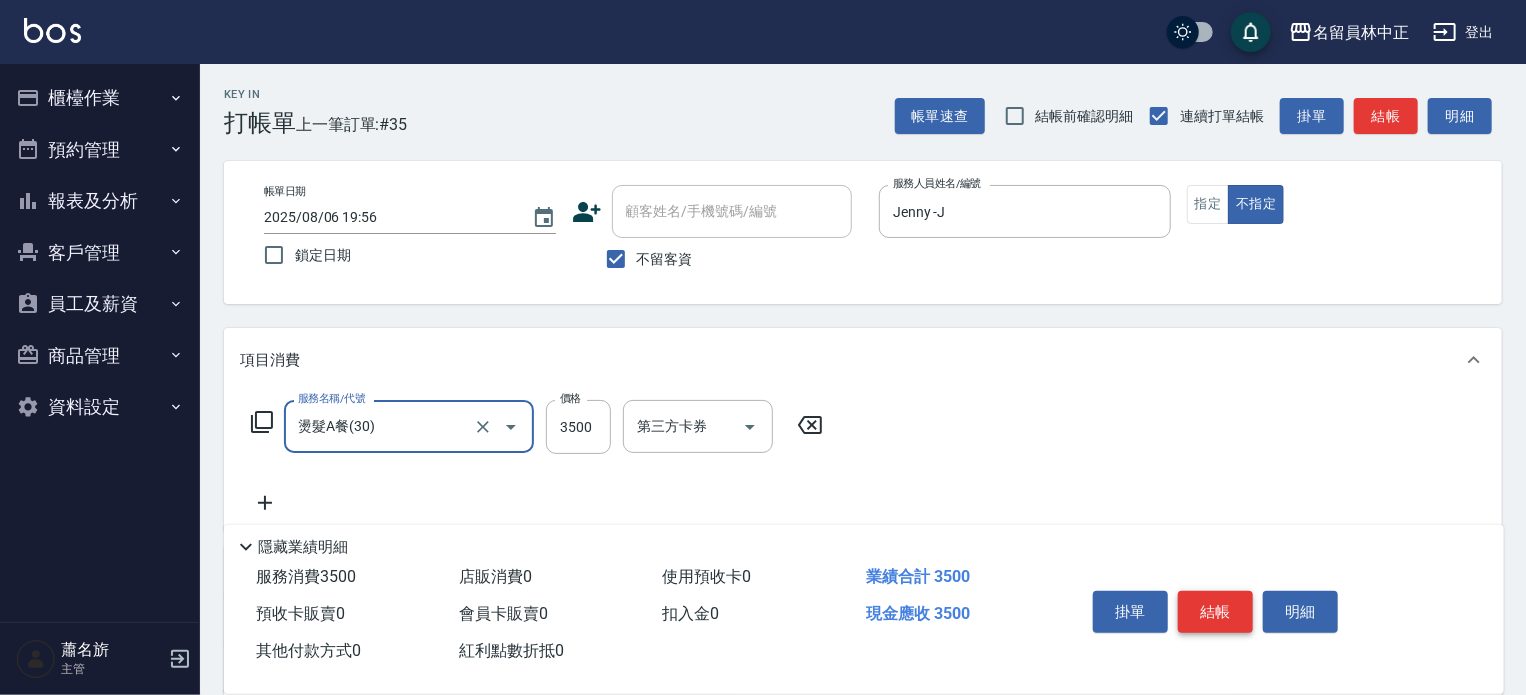 type on "燙髮A餐(30)" 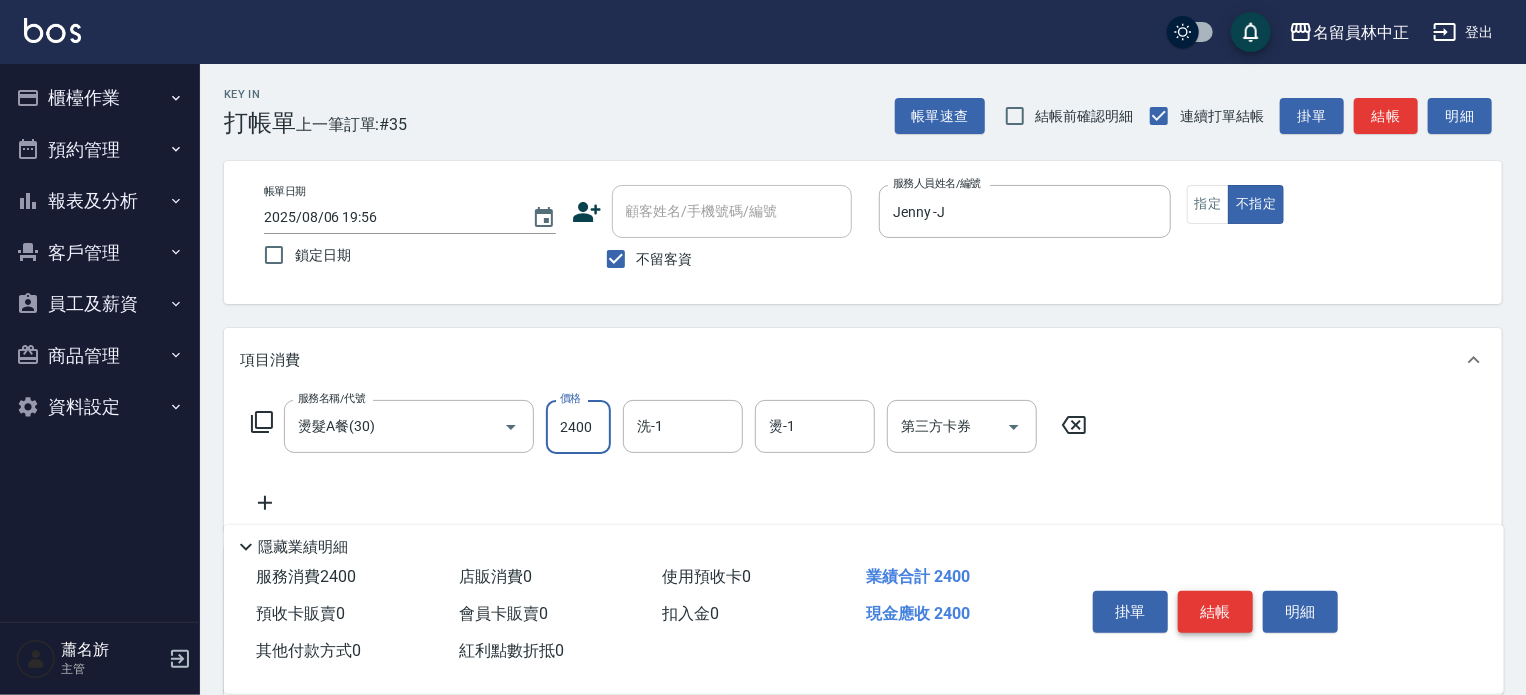 type on "2400" 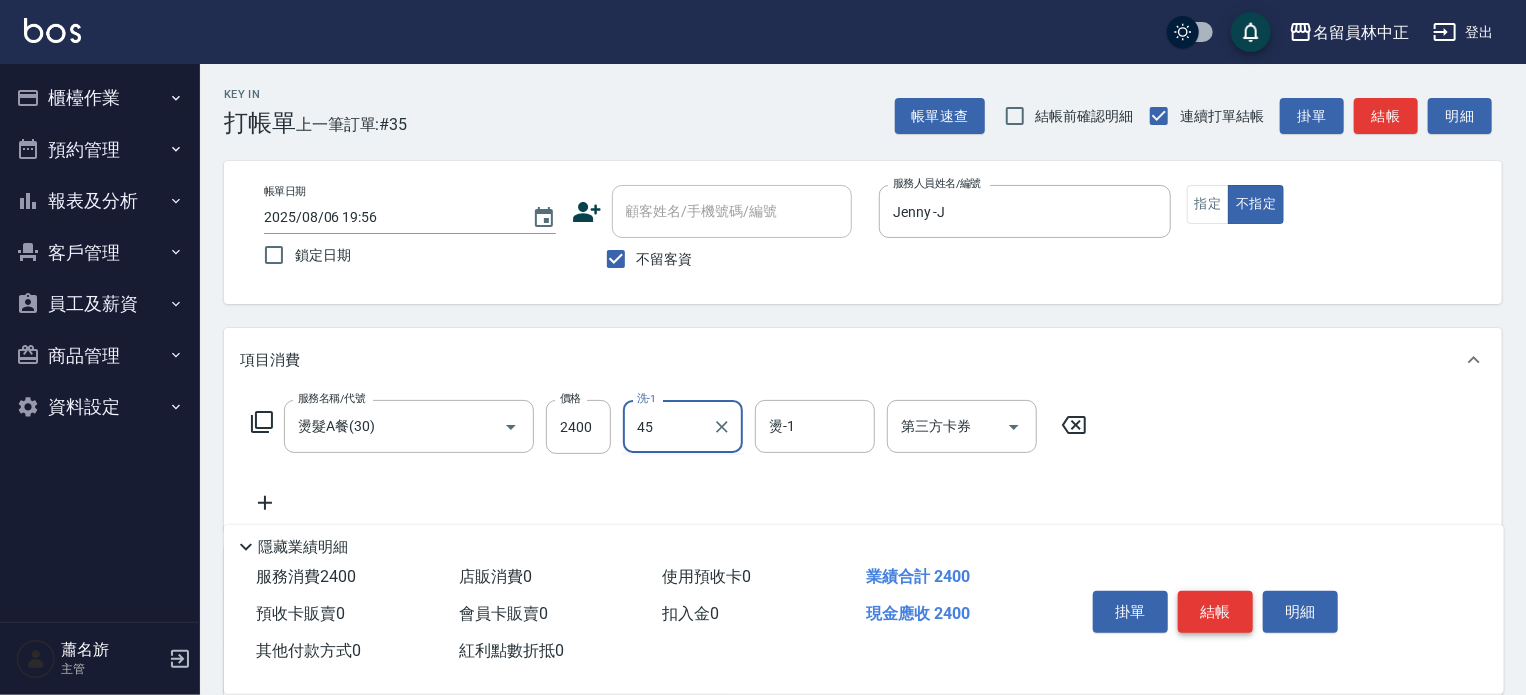 type on "游家豪-45" 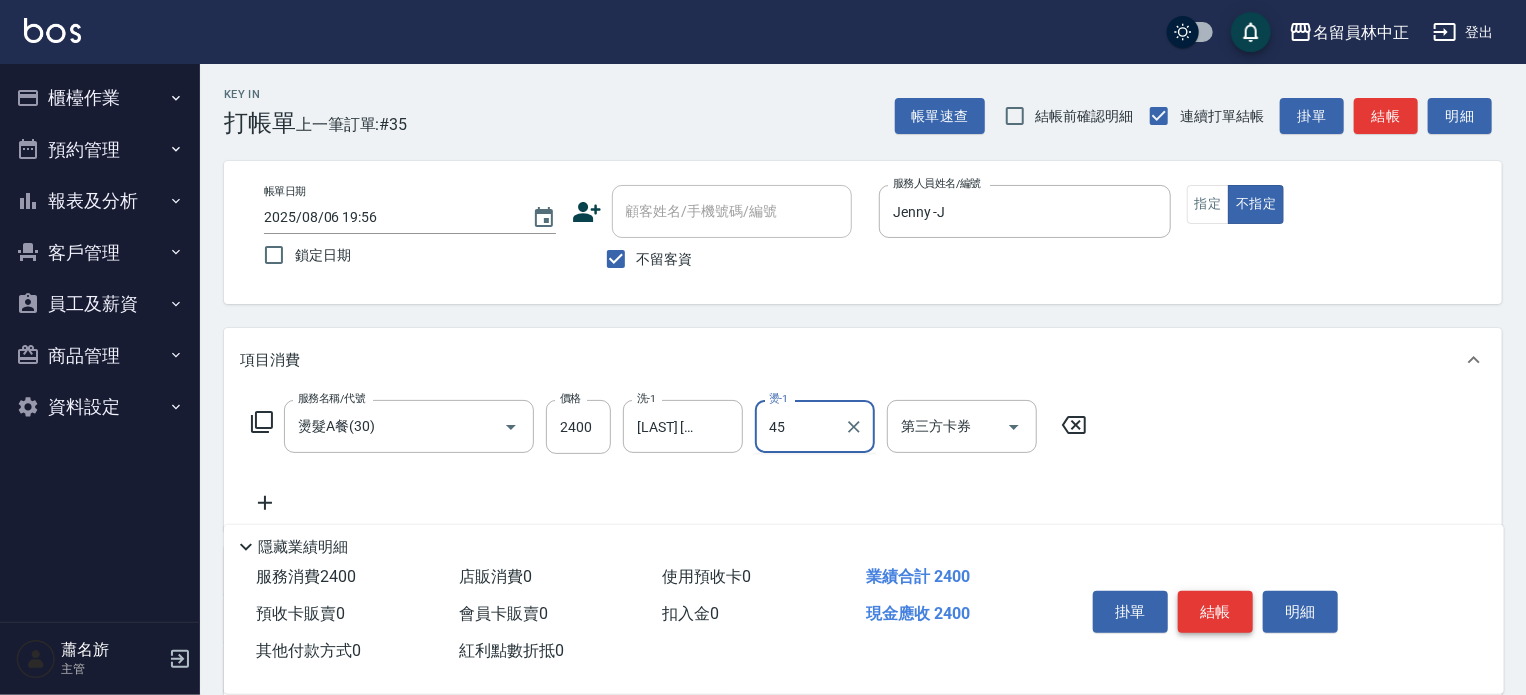 type on "游家豪-45" 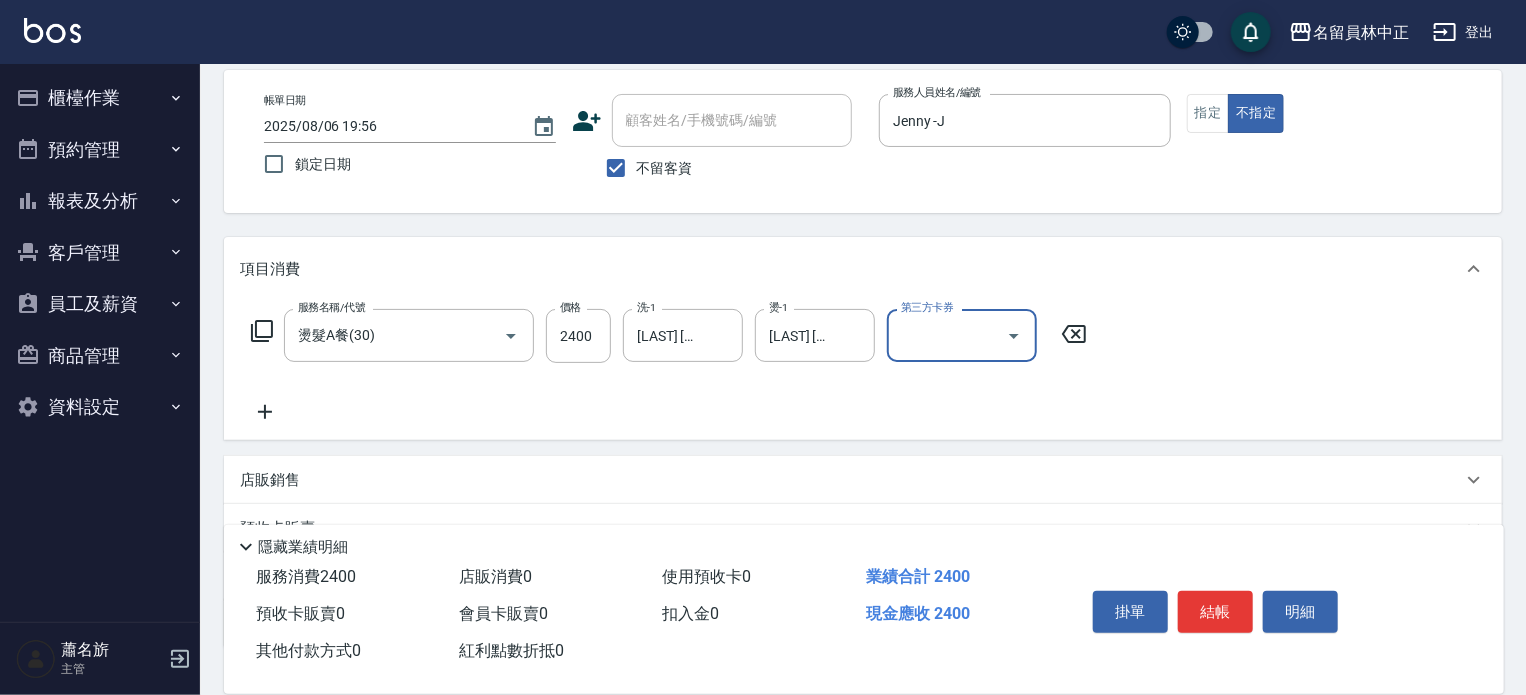 scroll, scrollTop: 200, scrollLeft: 0, axis: vertical 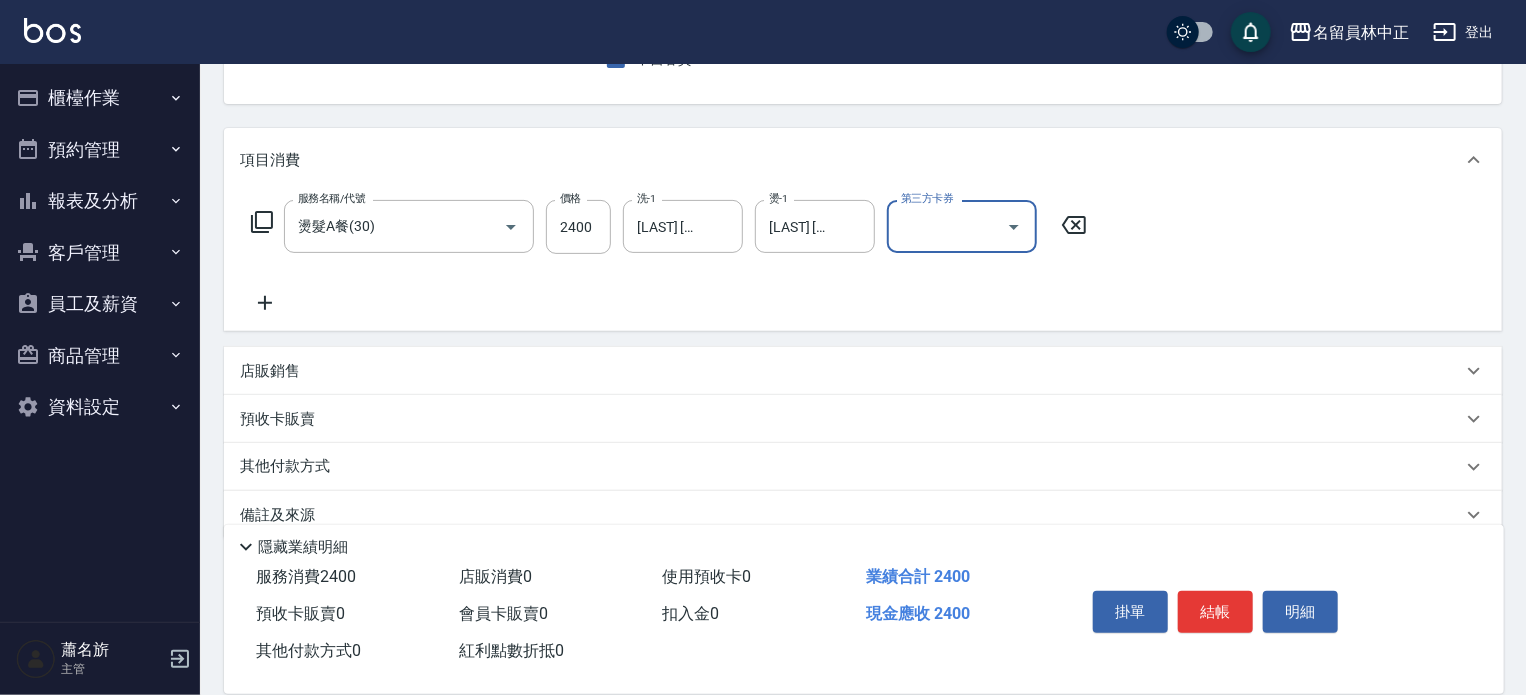 click on "店販銷售" at bounding box center (851, 371) 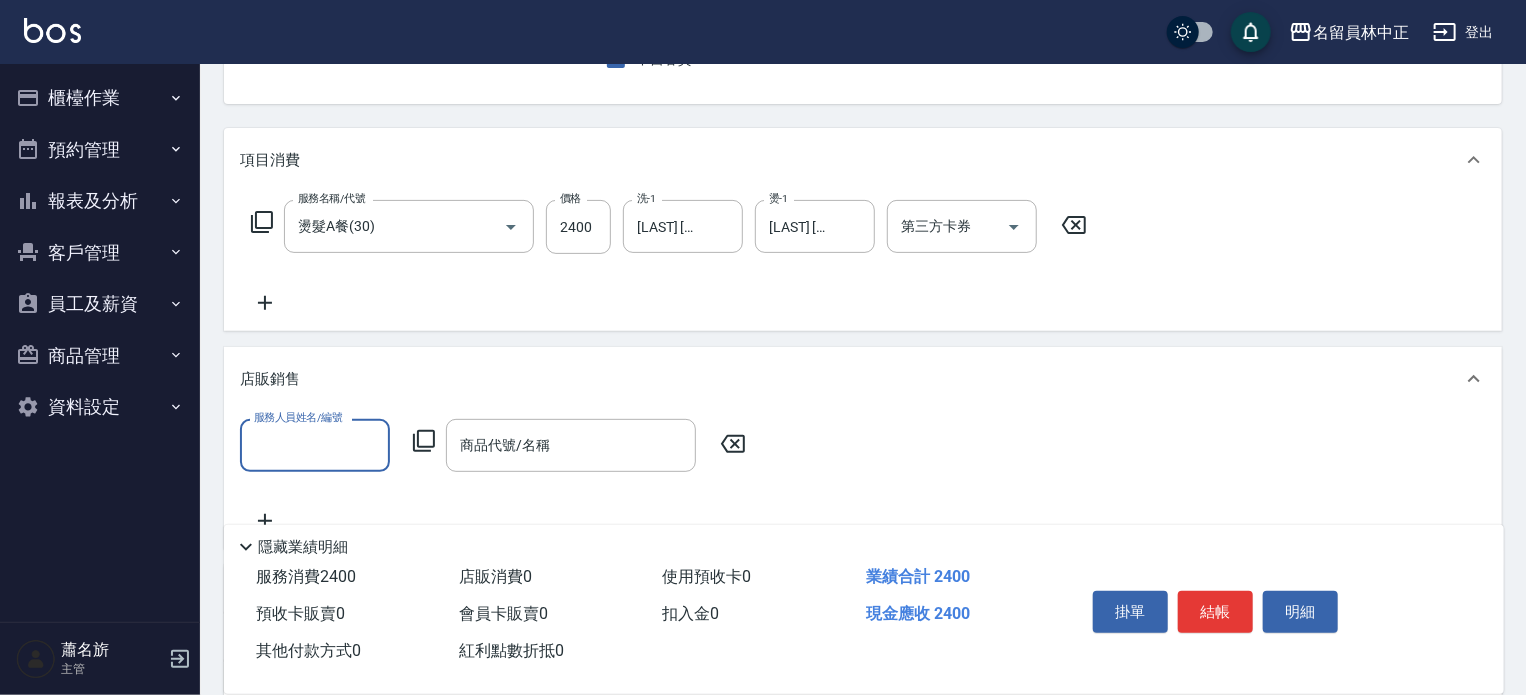 scroll, scrollTop: 0, scrollLeft: 0, axis: both 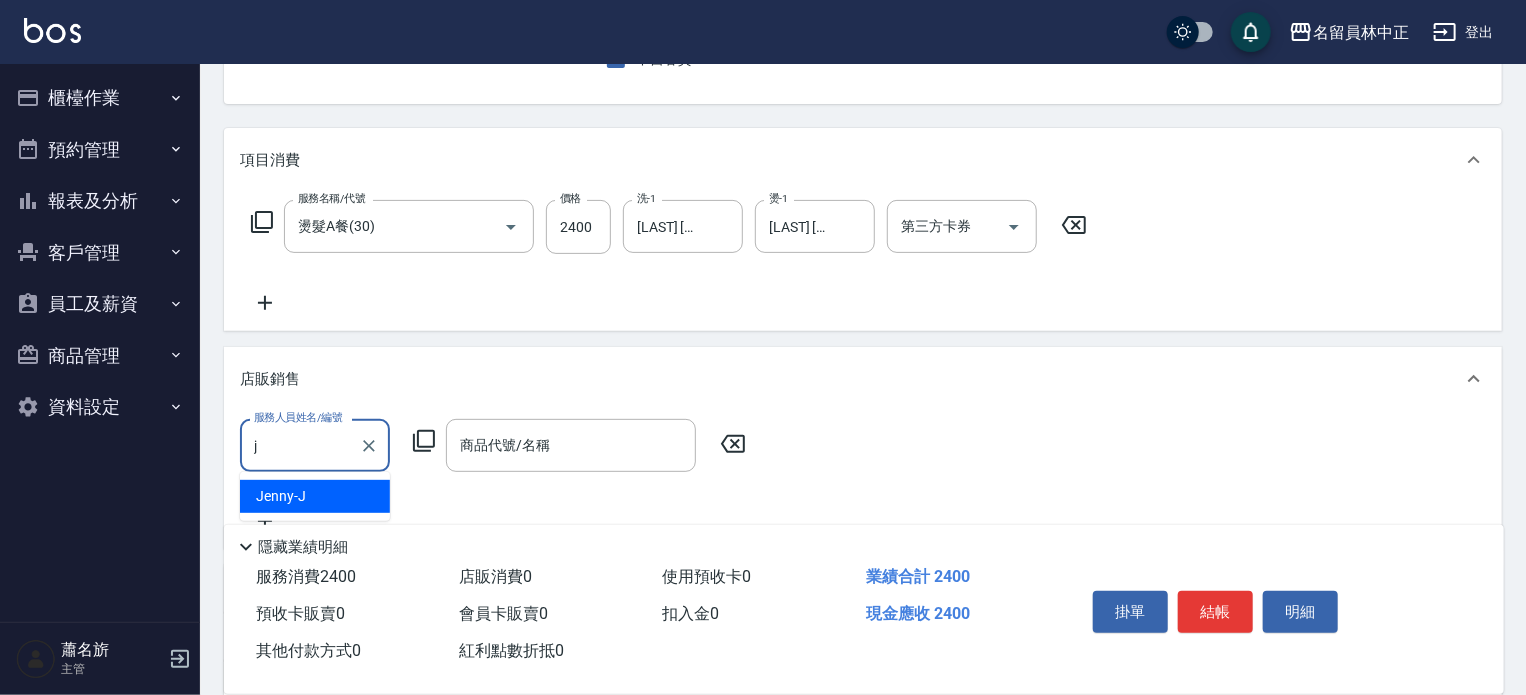 type on "Jenny -J" 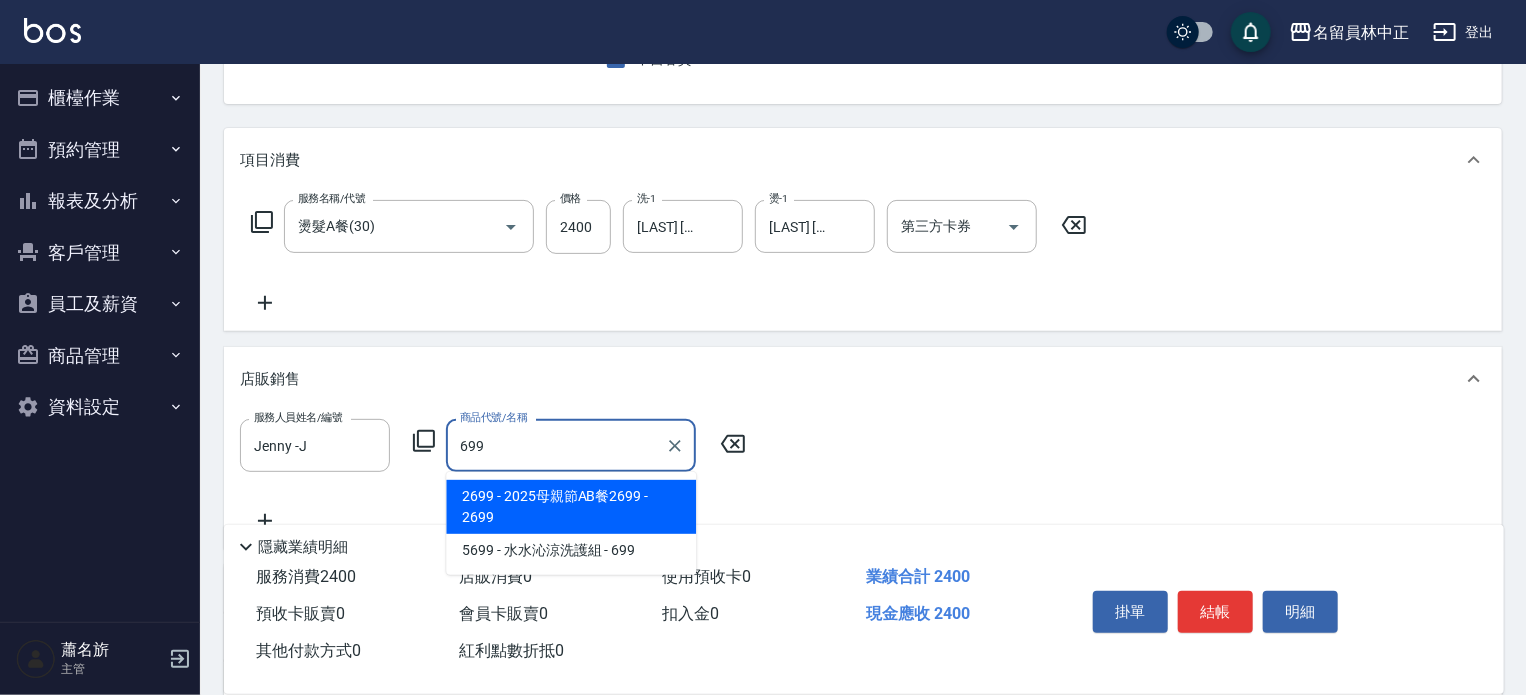 type on "2025母親節AB餐2699" 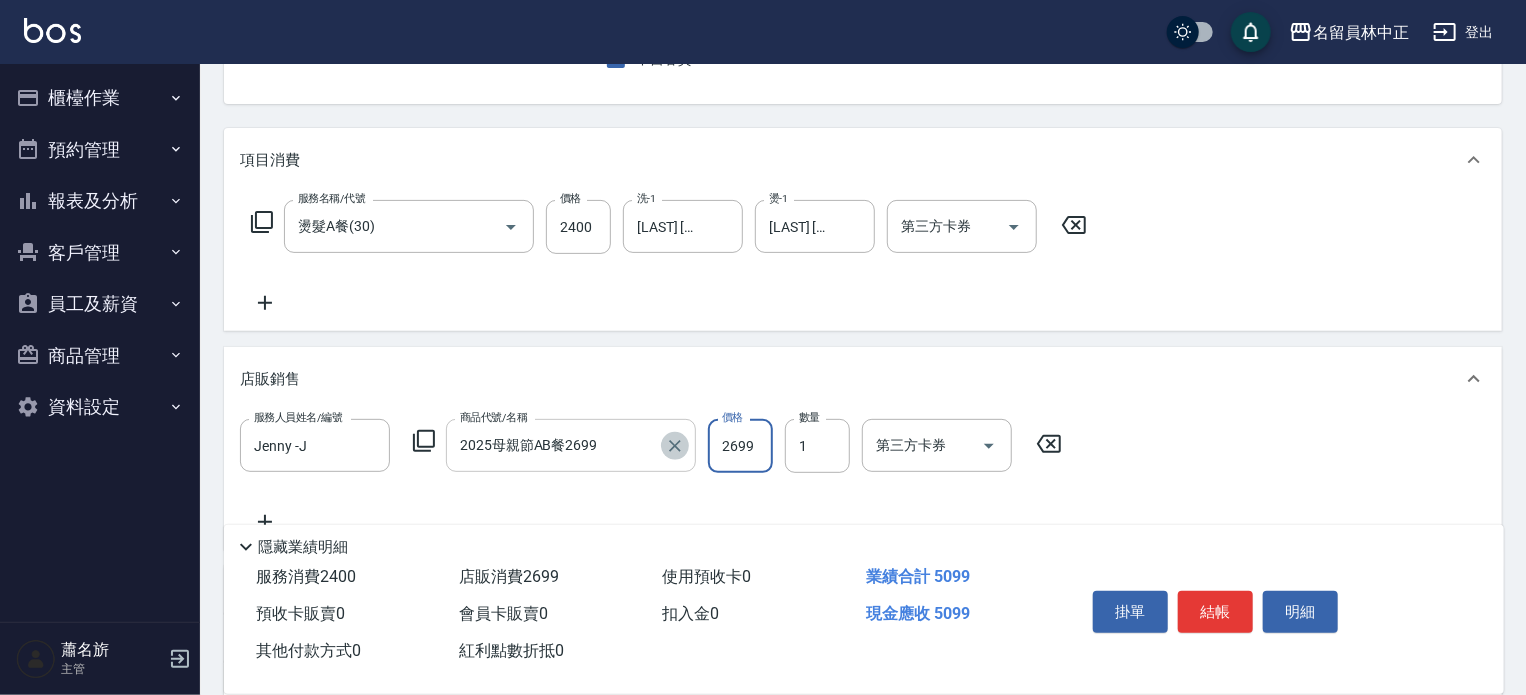 click 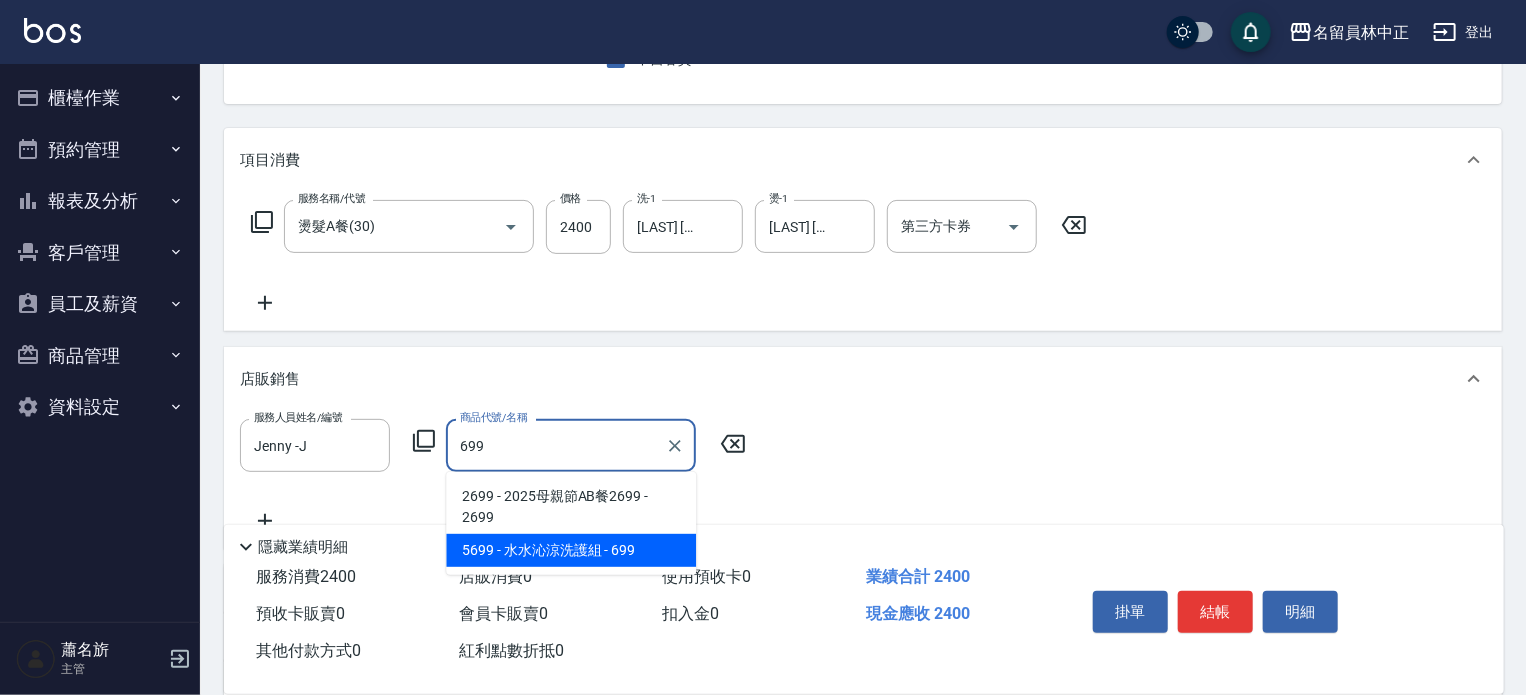 type on "水水沁涼洗護組" 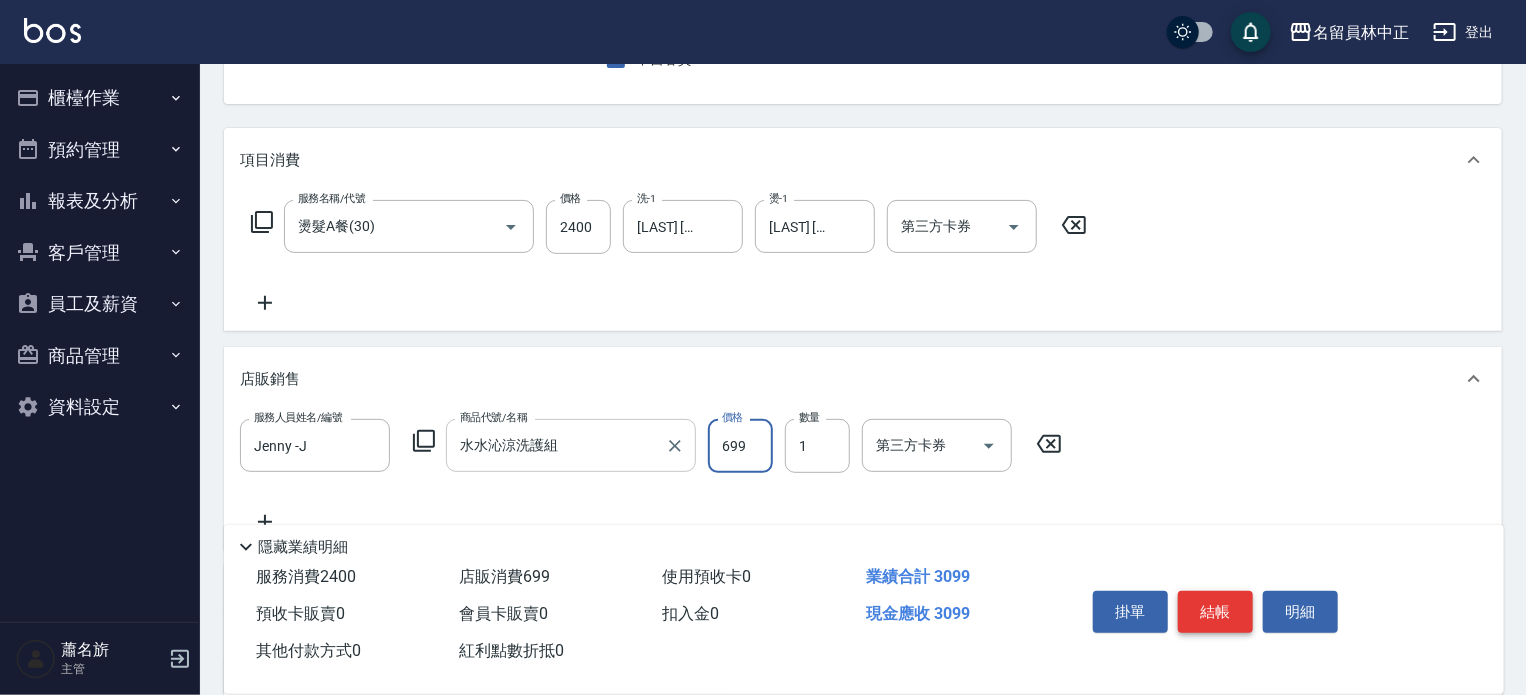 click on "結帳" at bounding box center (1215, 612) 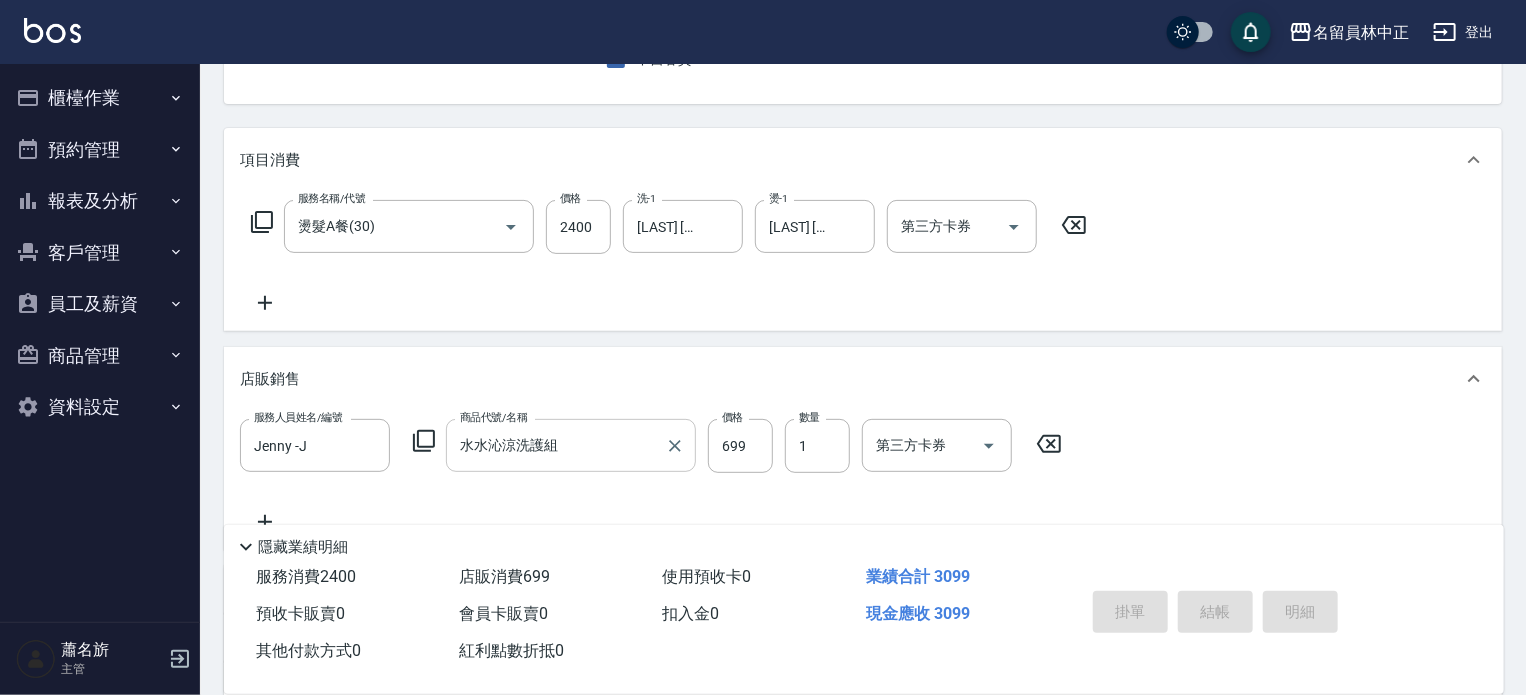 type 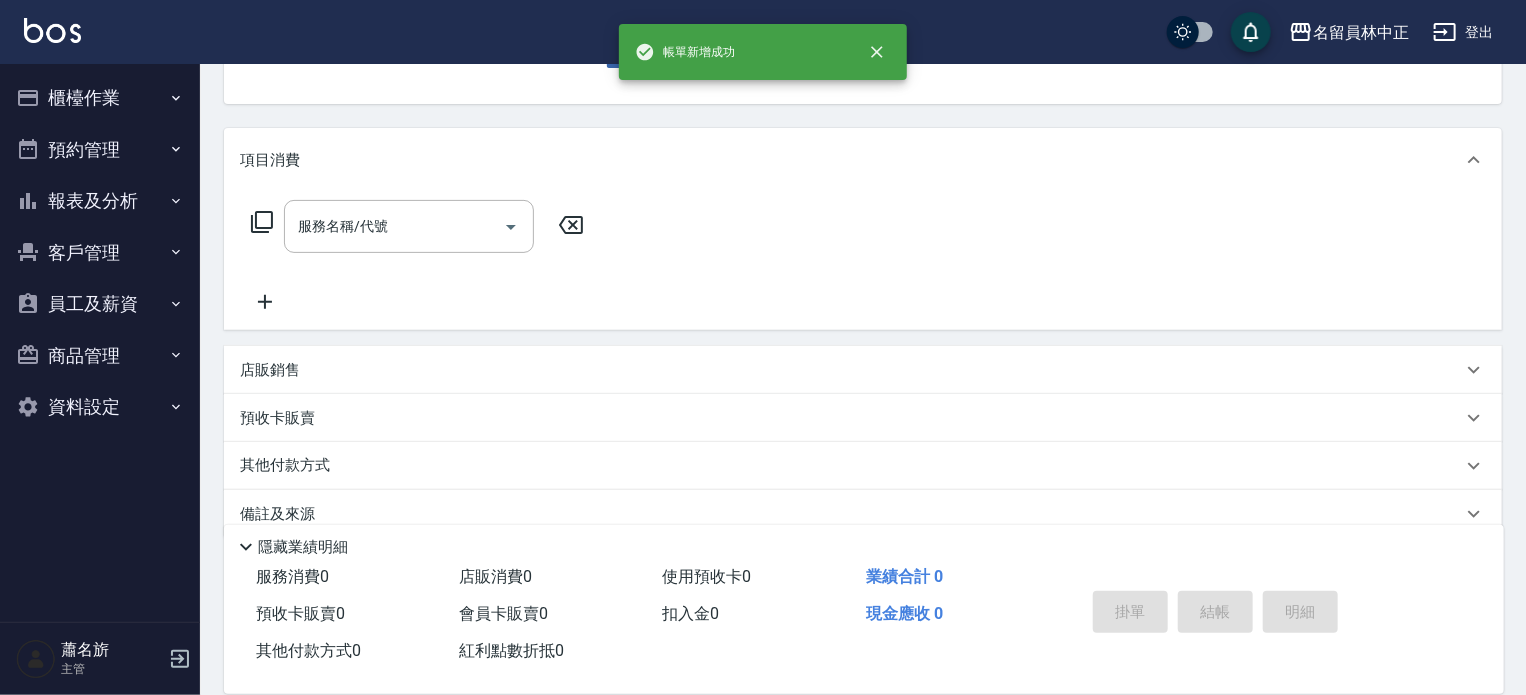 scroll, scrollTop: 0, scrollLeft: 0, axis: both 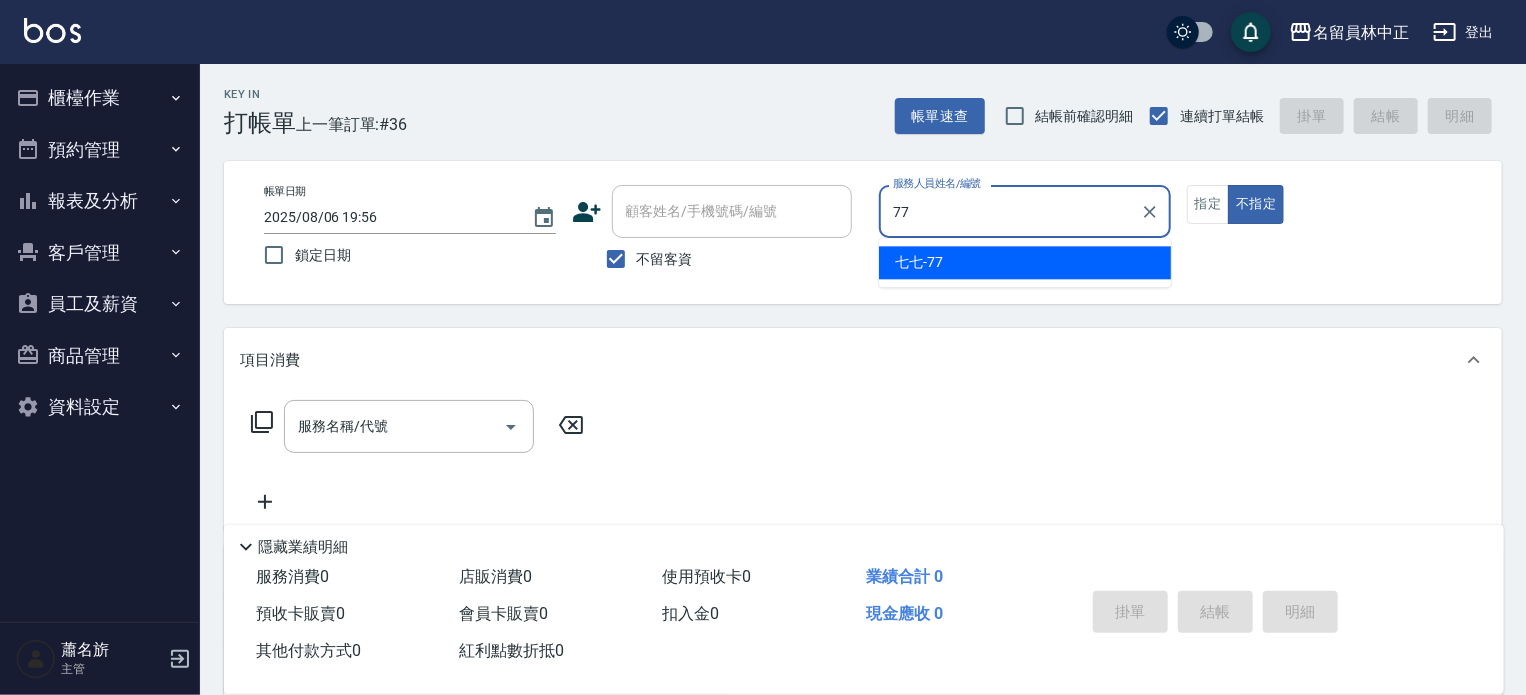 type on "七七-77" 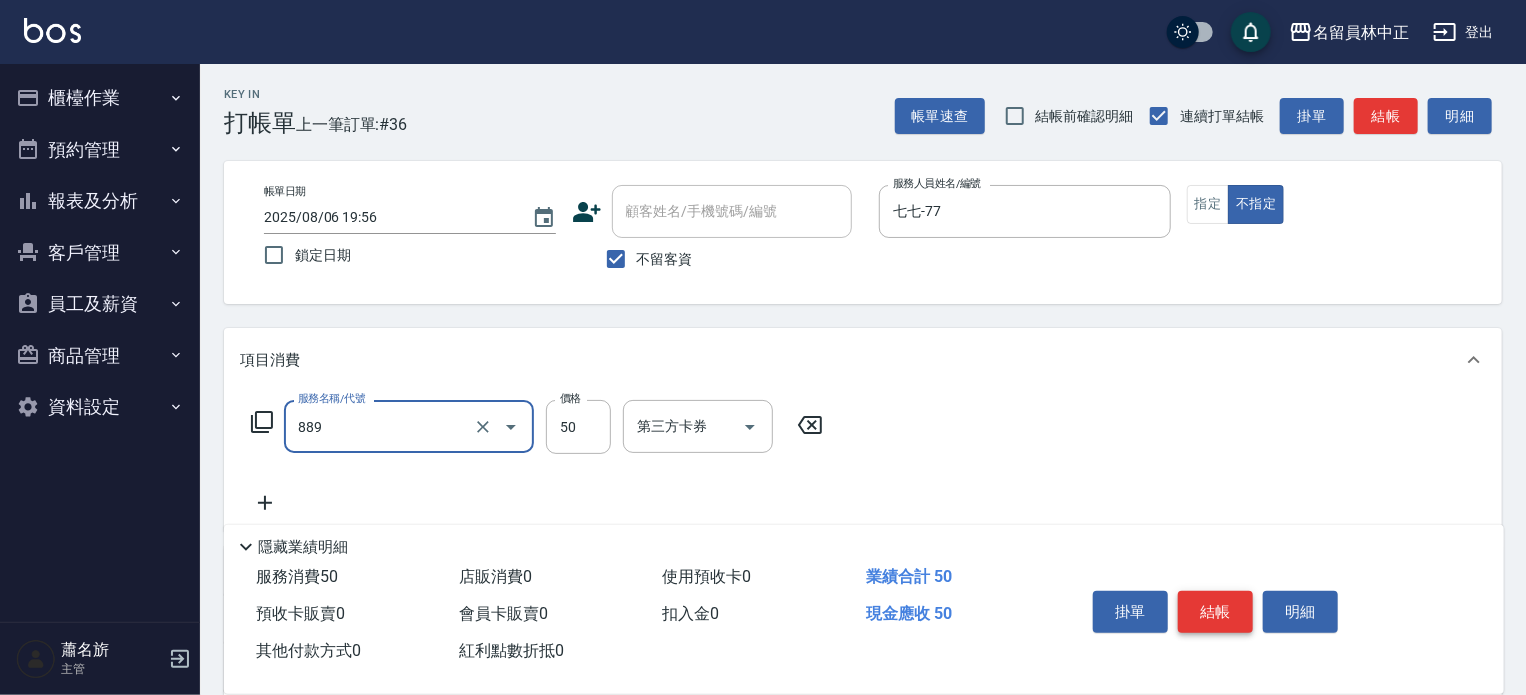 type on "精油(889)" 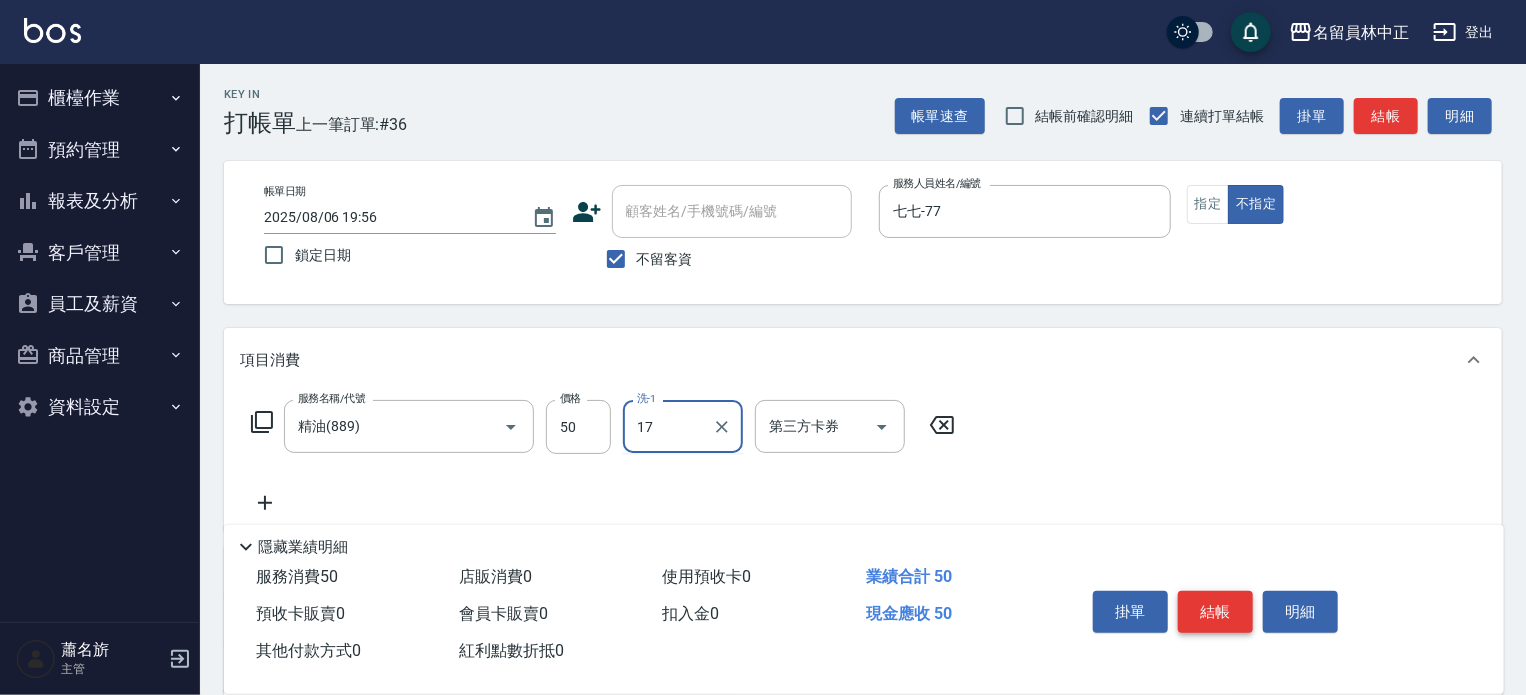 type on "蕭琬婷-17" 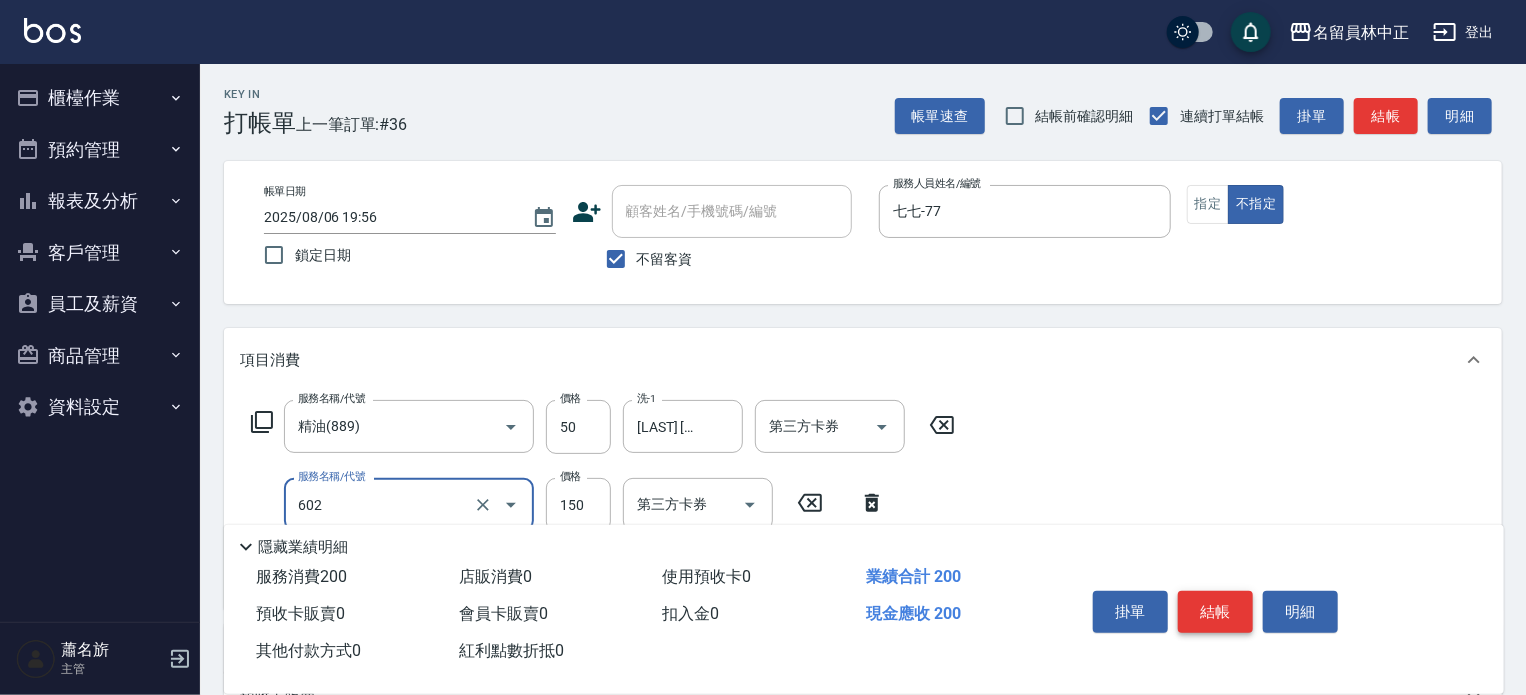 type on "一般洗髮(602)" 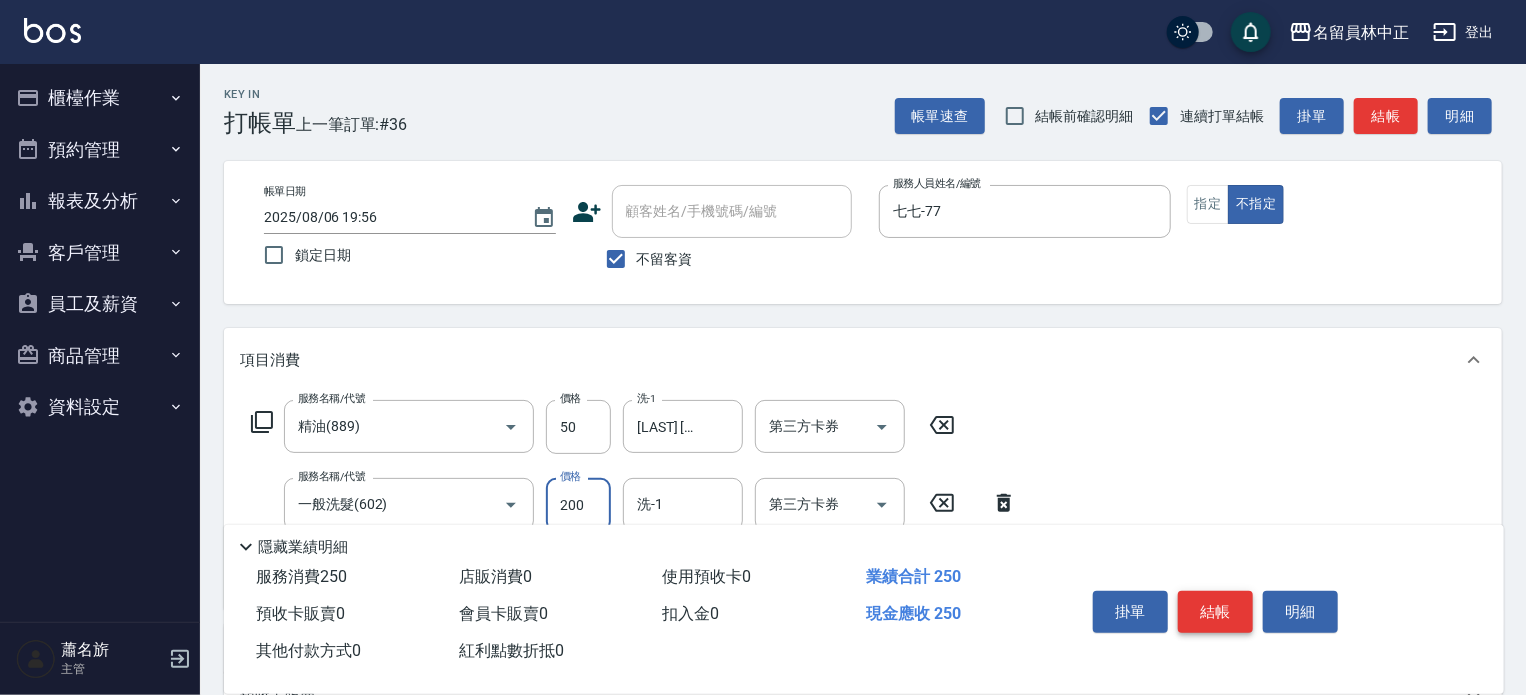 type on "200" 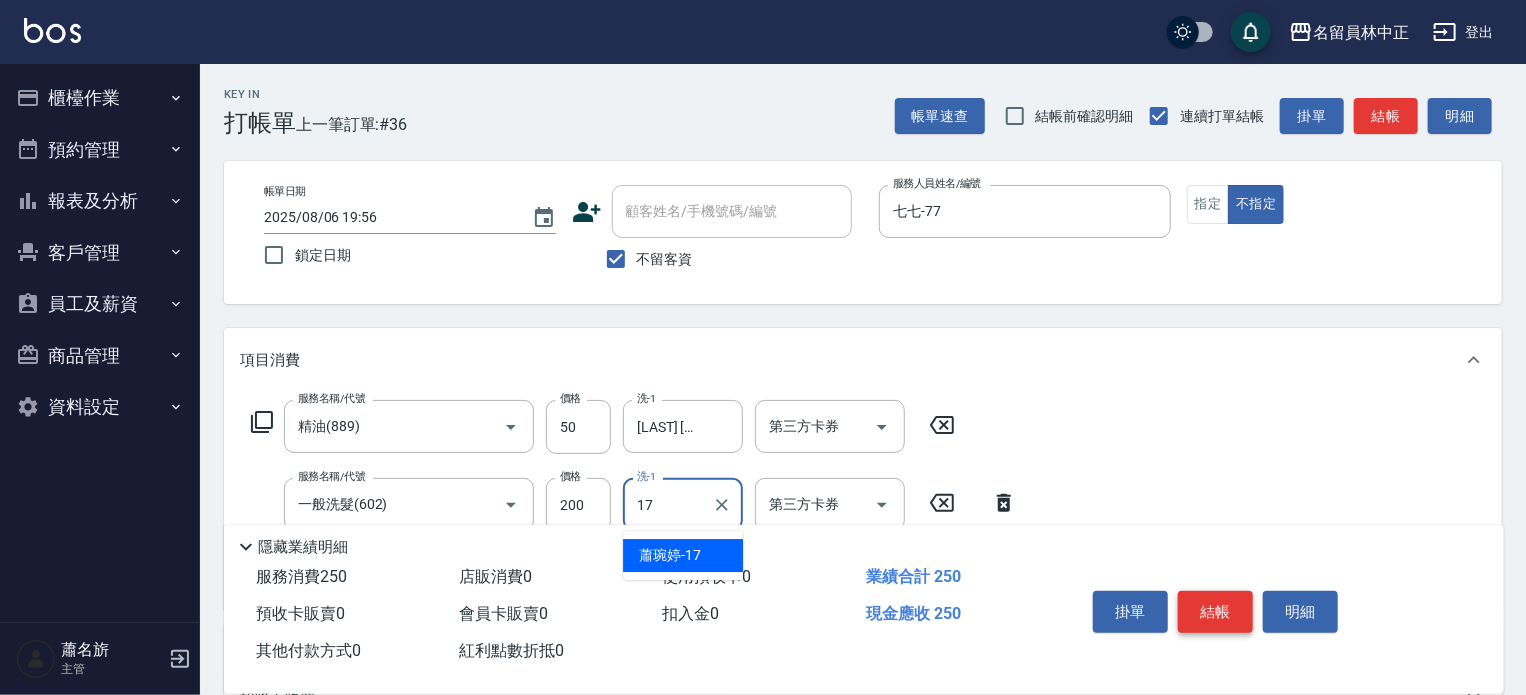 type on "蕭琬婷-17" 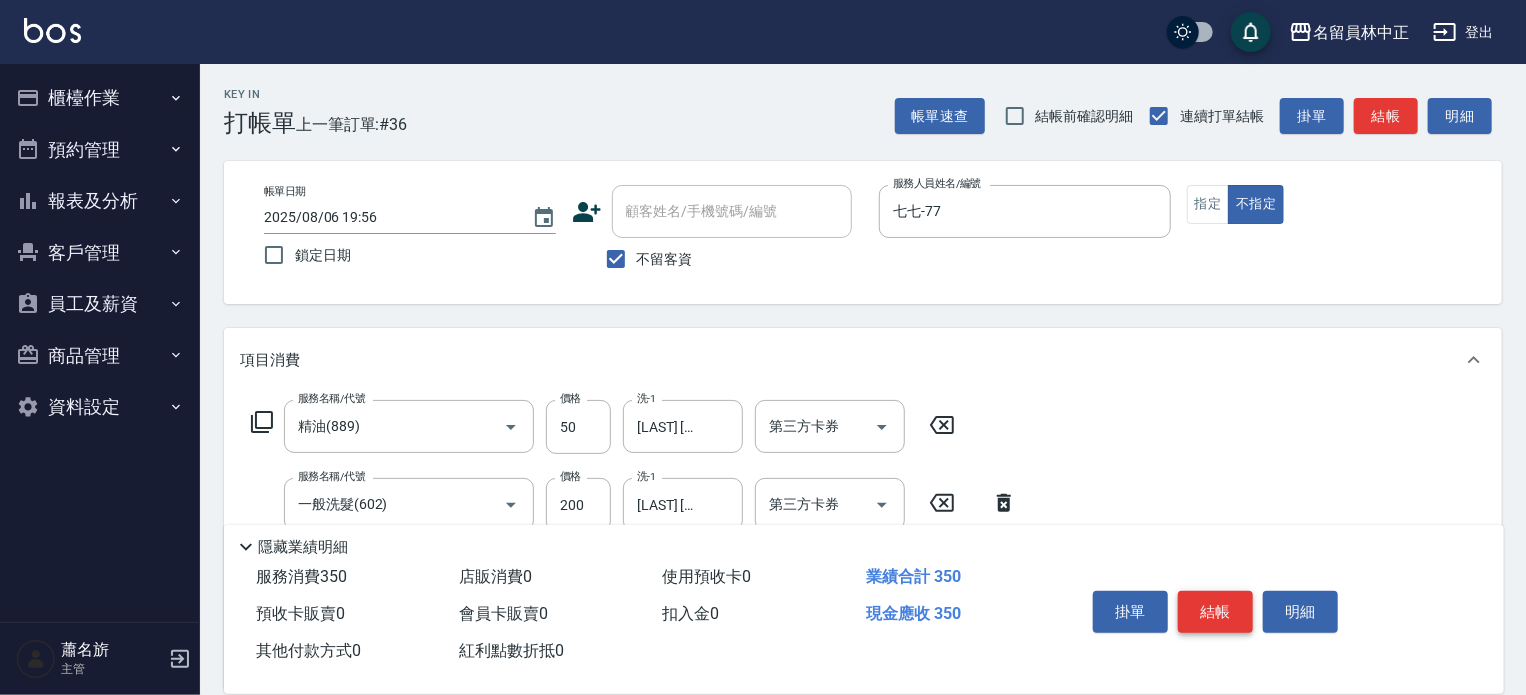 type on "剪髮(302)" 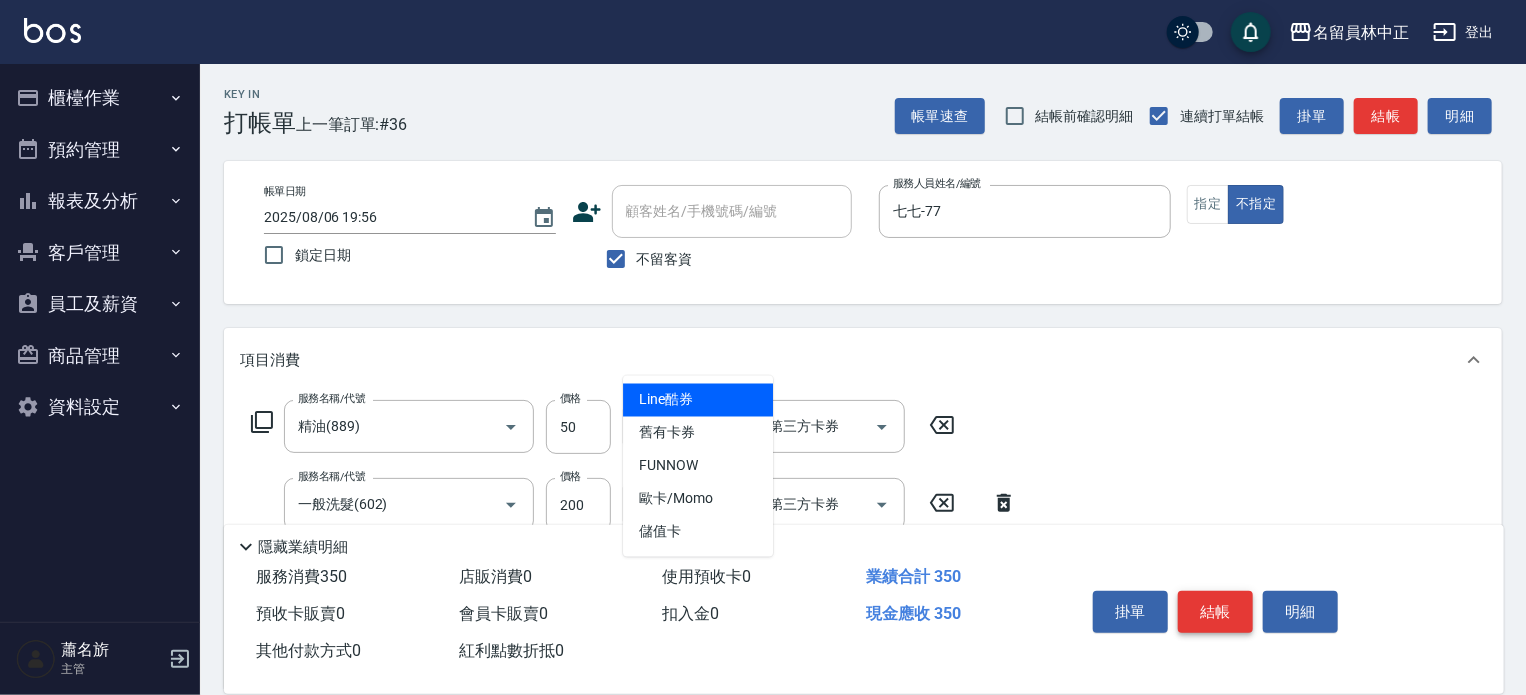 type 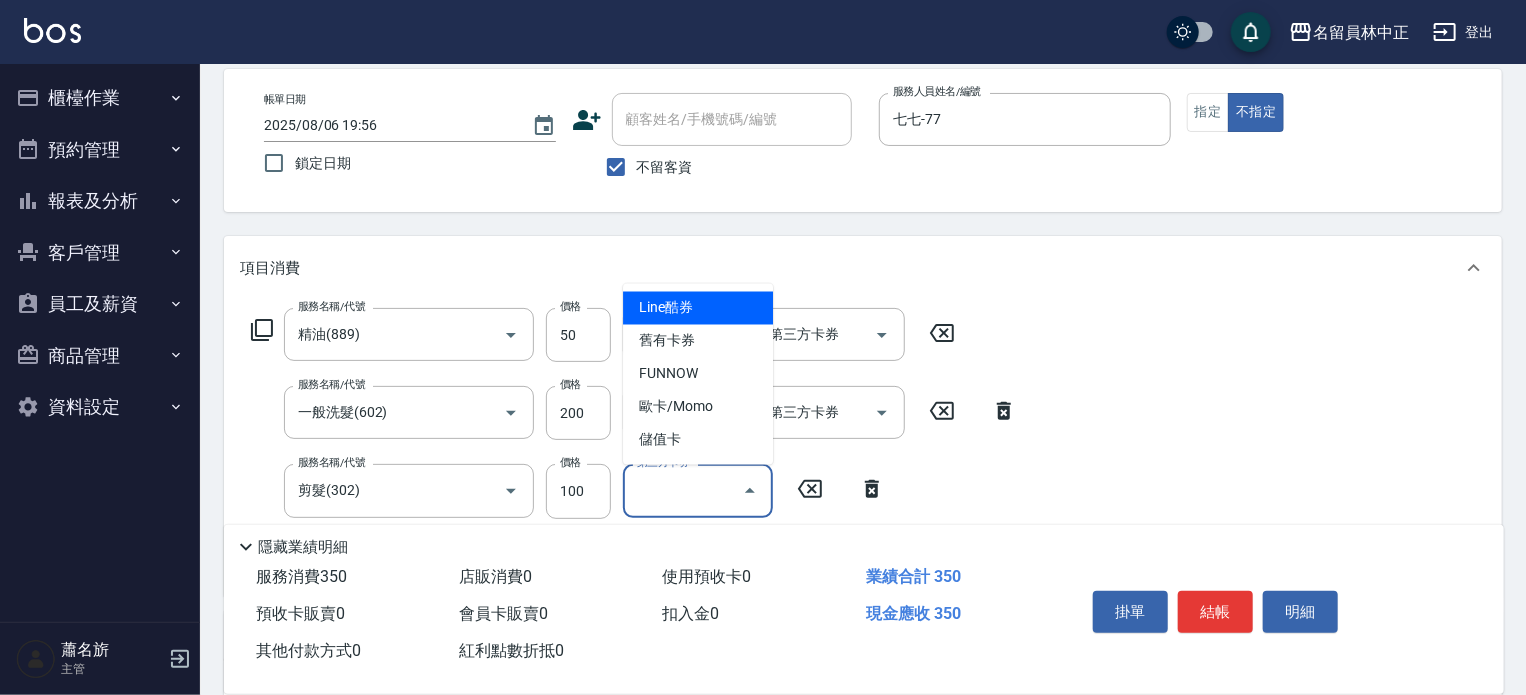 scroll, scrollTop: 200, scrollLeft: 0, axis: vertical 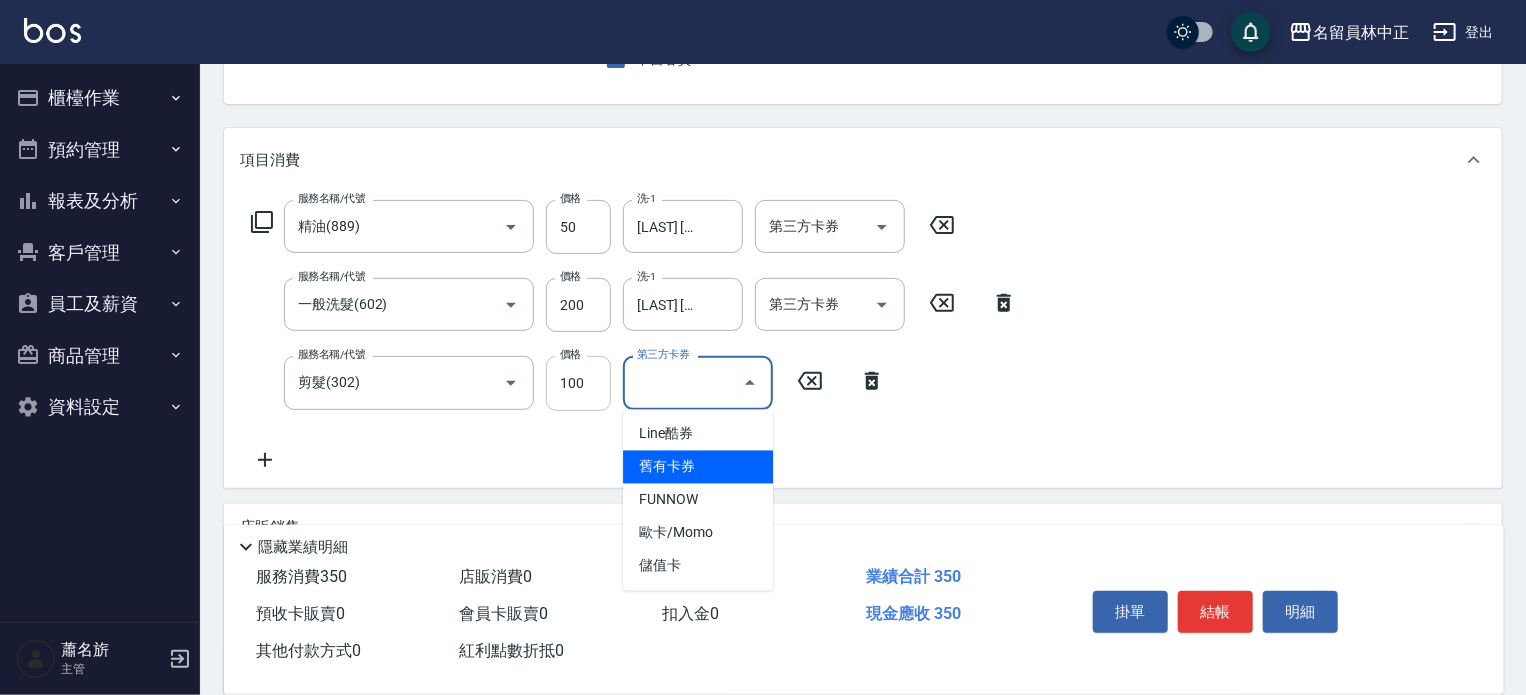 click on "100" at bounding box center (578, 383) 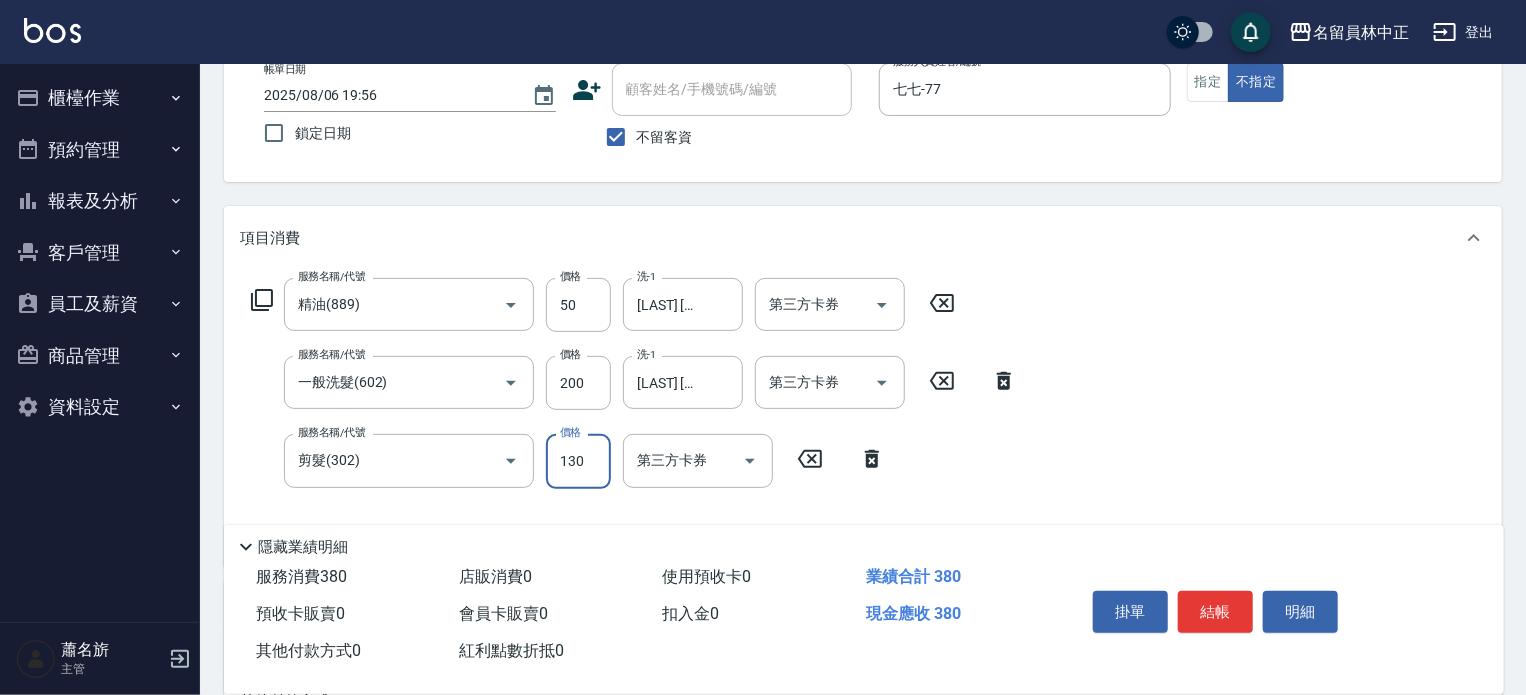 scroll, scrollTop: 0, scrollLeft: 0, axis: both 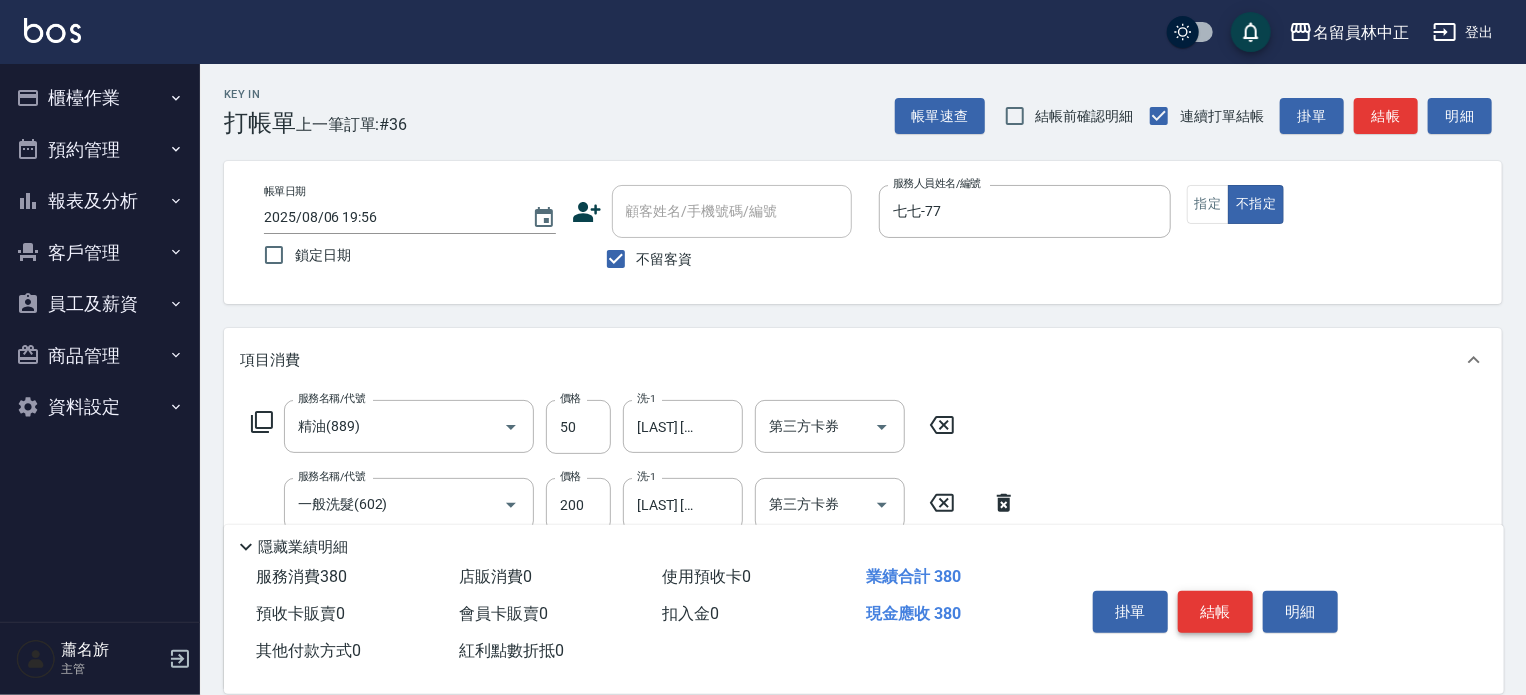 type on "130" 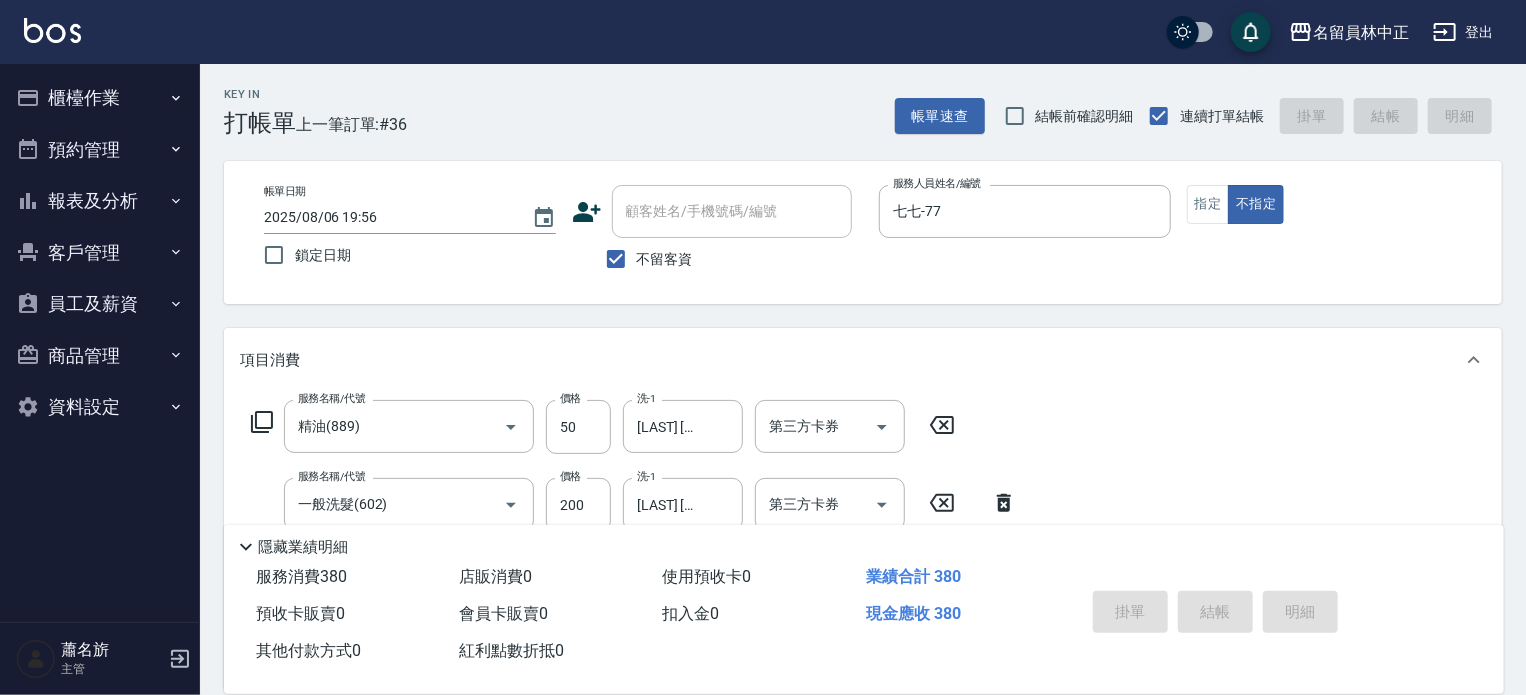 type 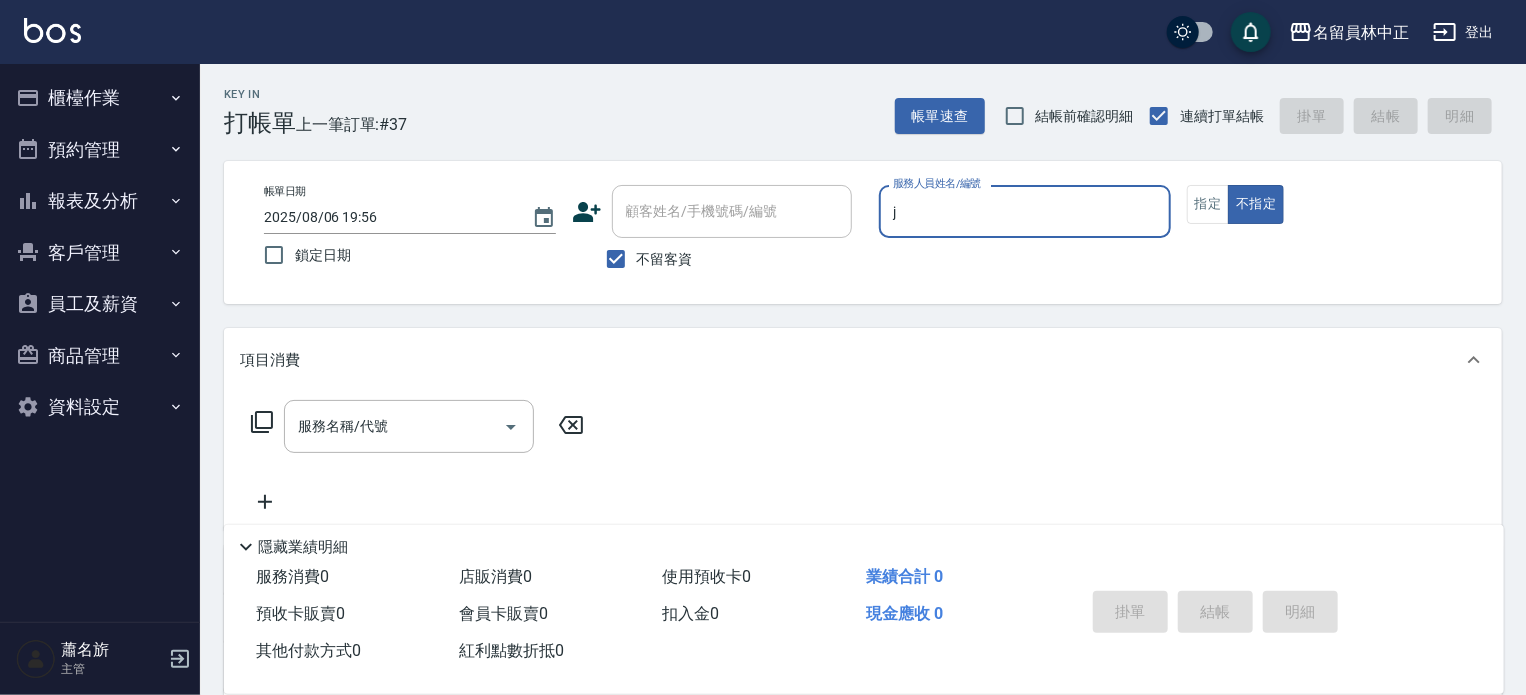 type on "Jenny -J" 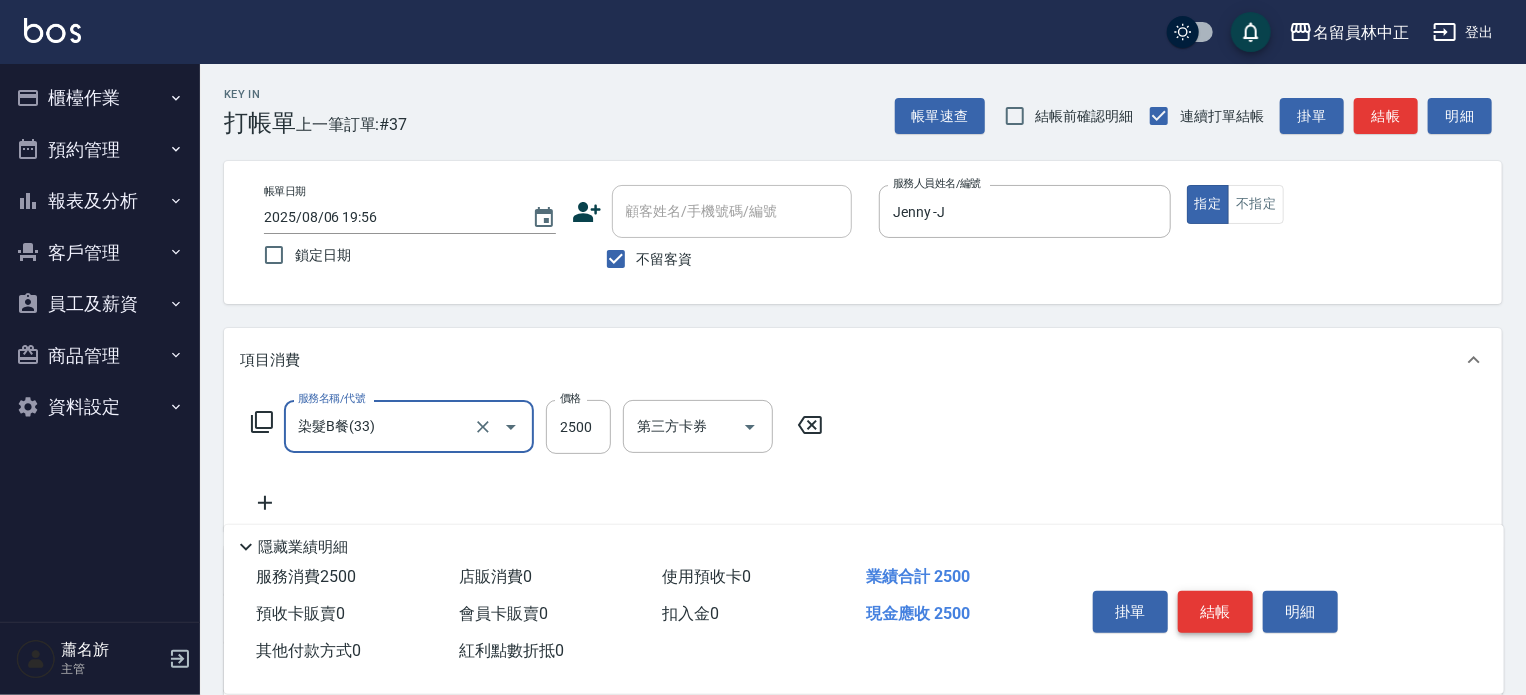 type on "染髮B餐(33)" 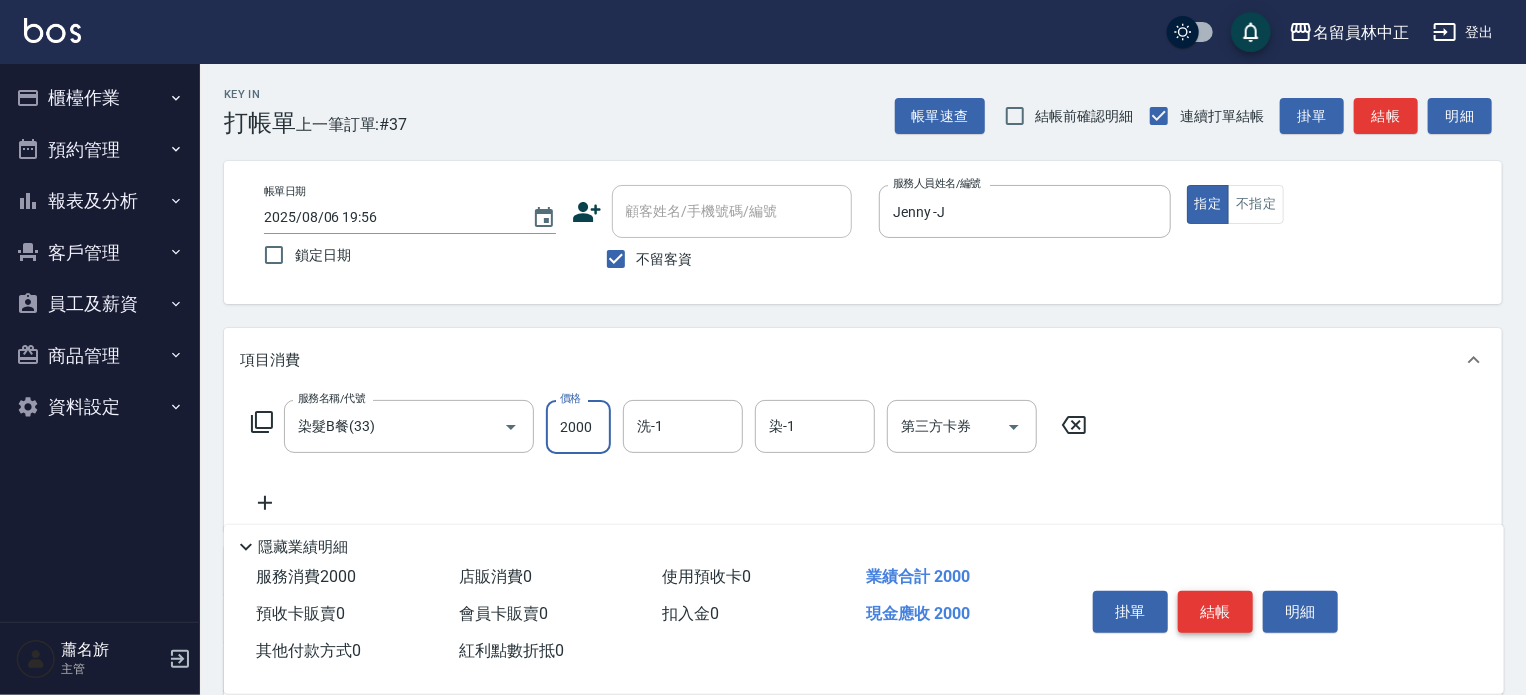 type on "2000" 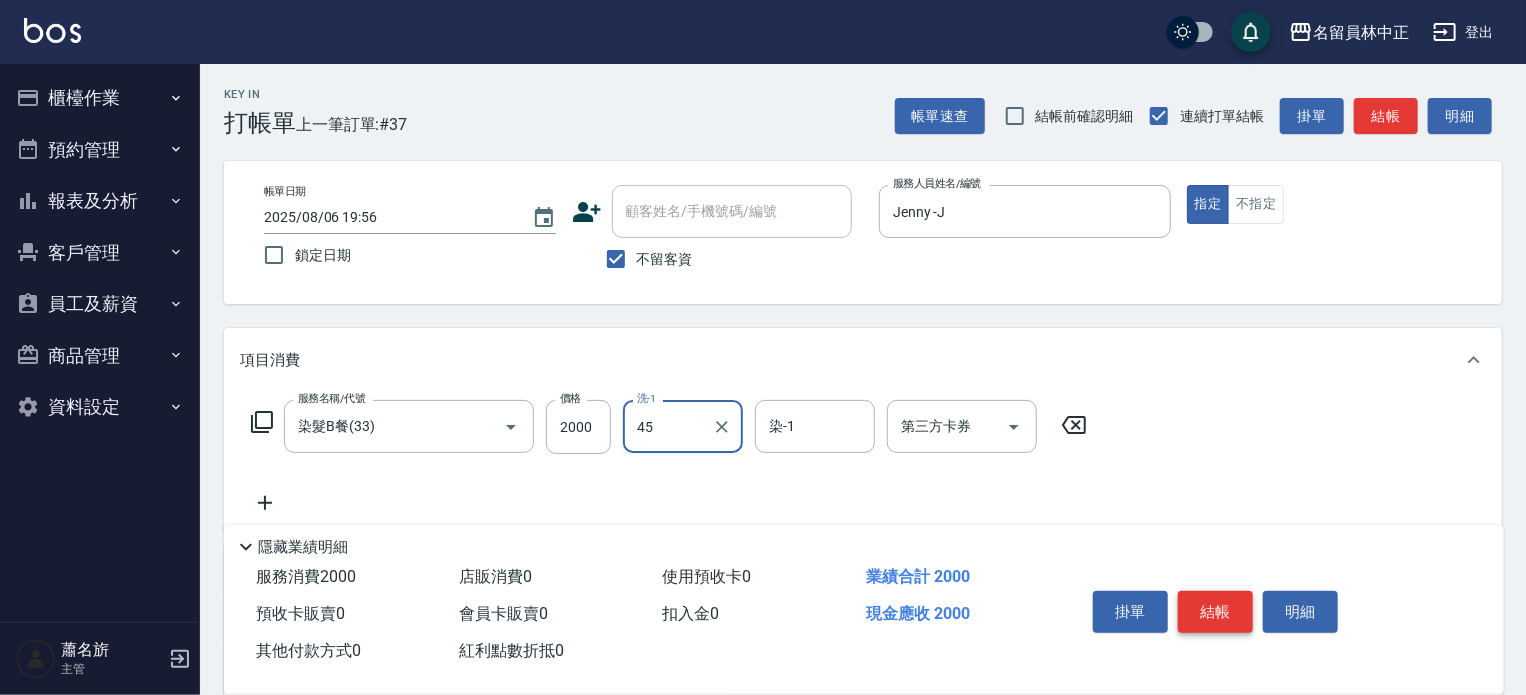 type on "游家豪-45" 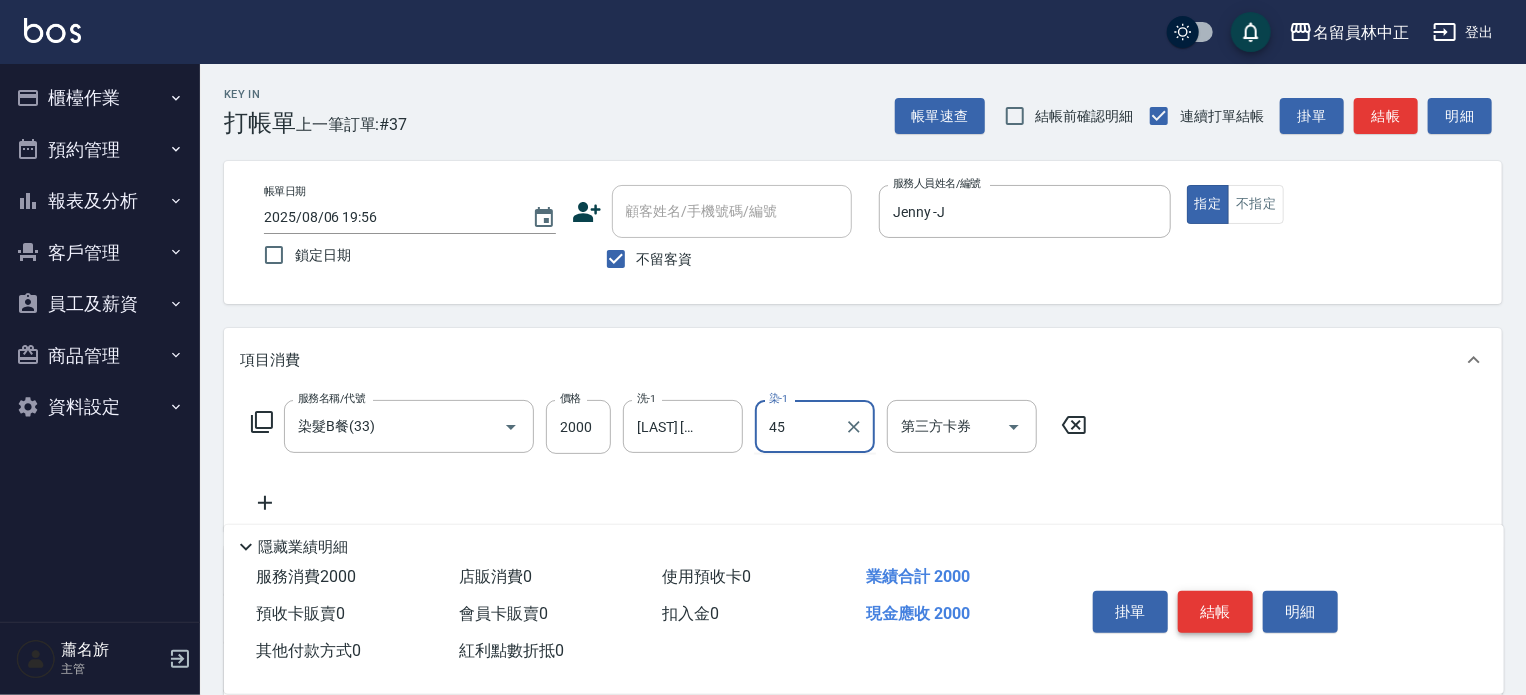 type on "游家豪-45" 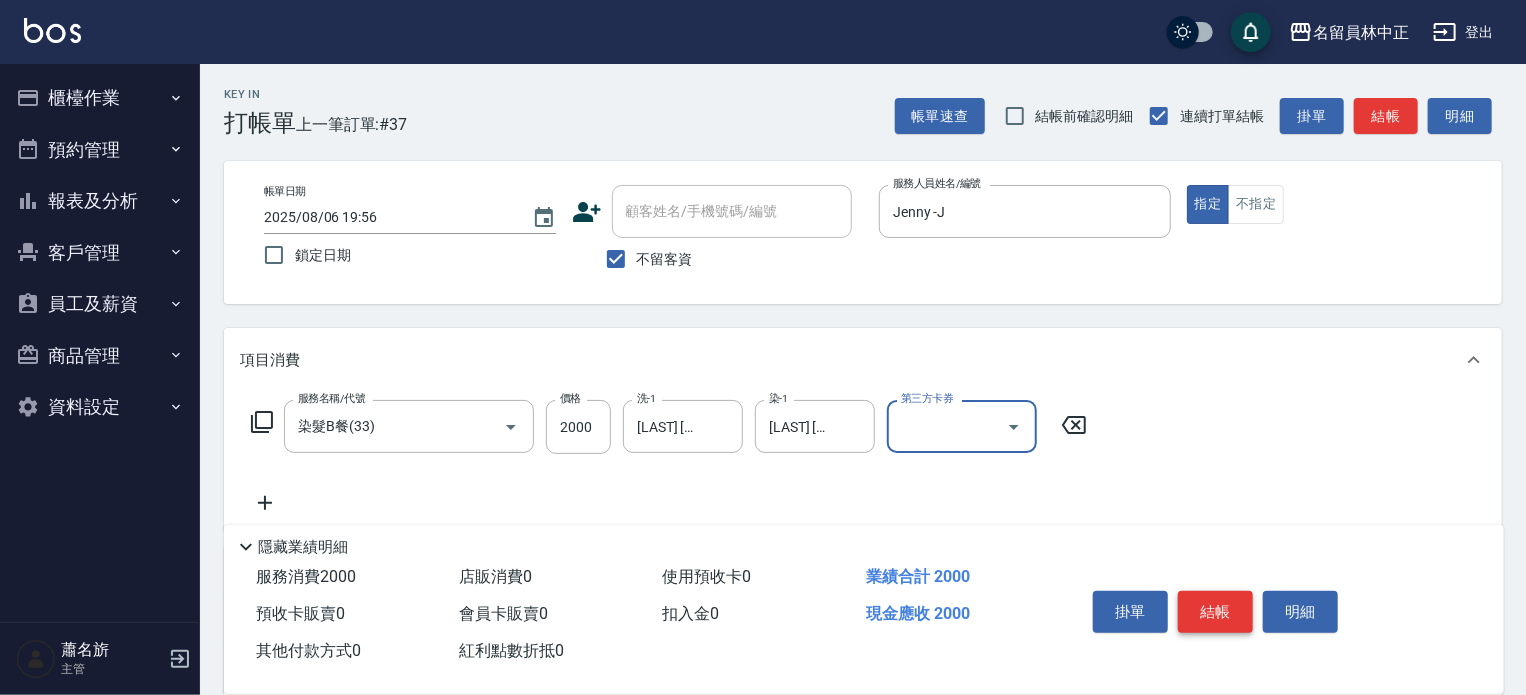 click on "結帳" at bounding box center (1215, 612) 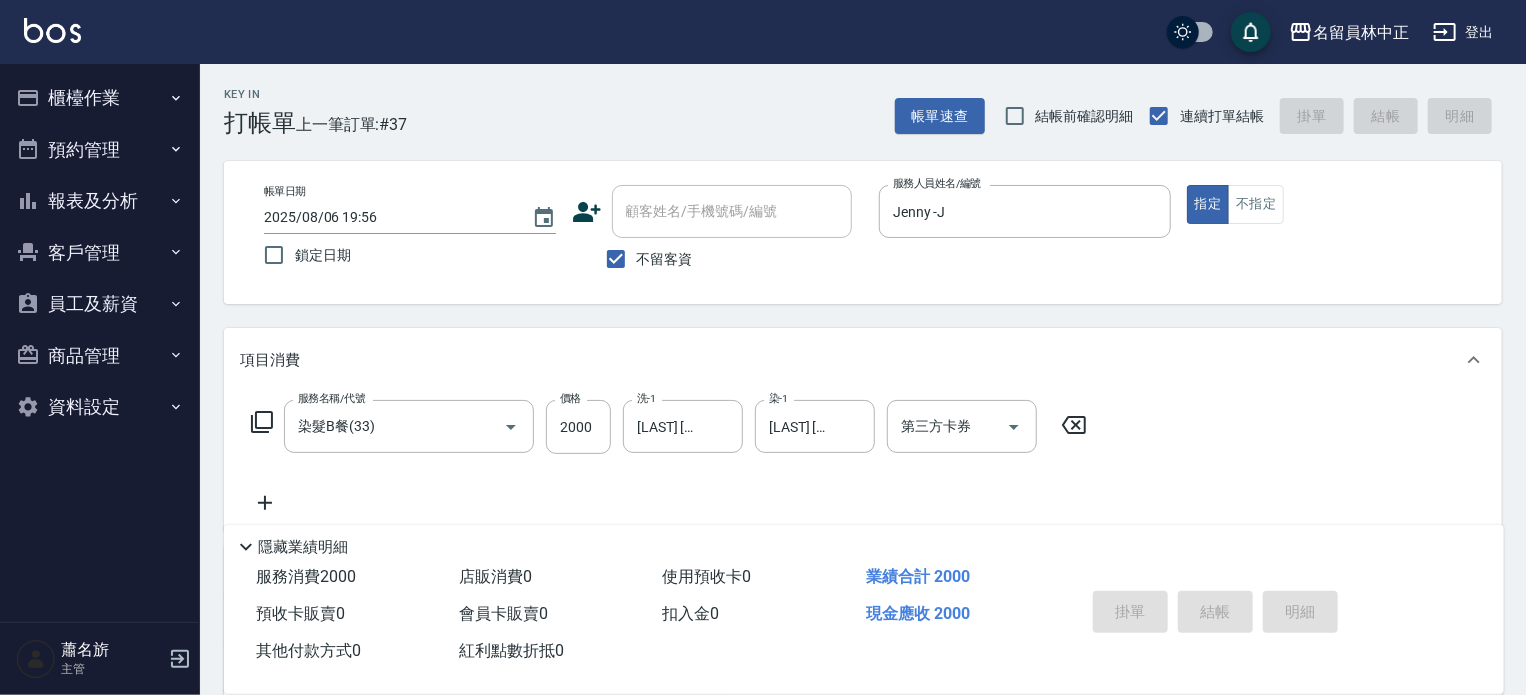 type on "2025/08/06 19:57" 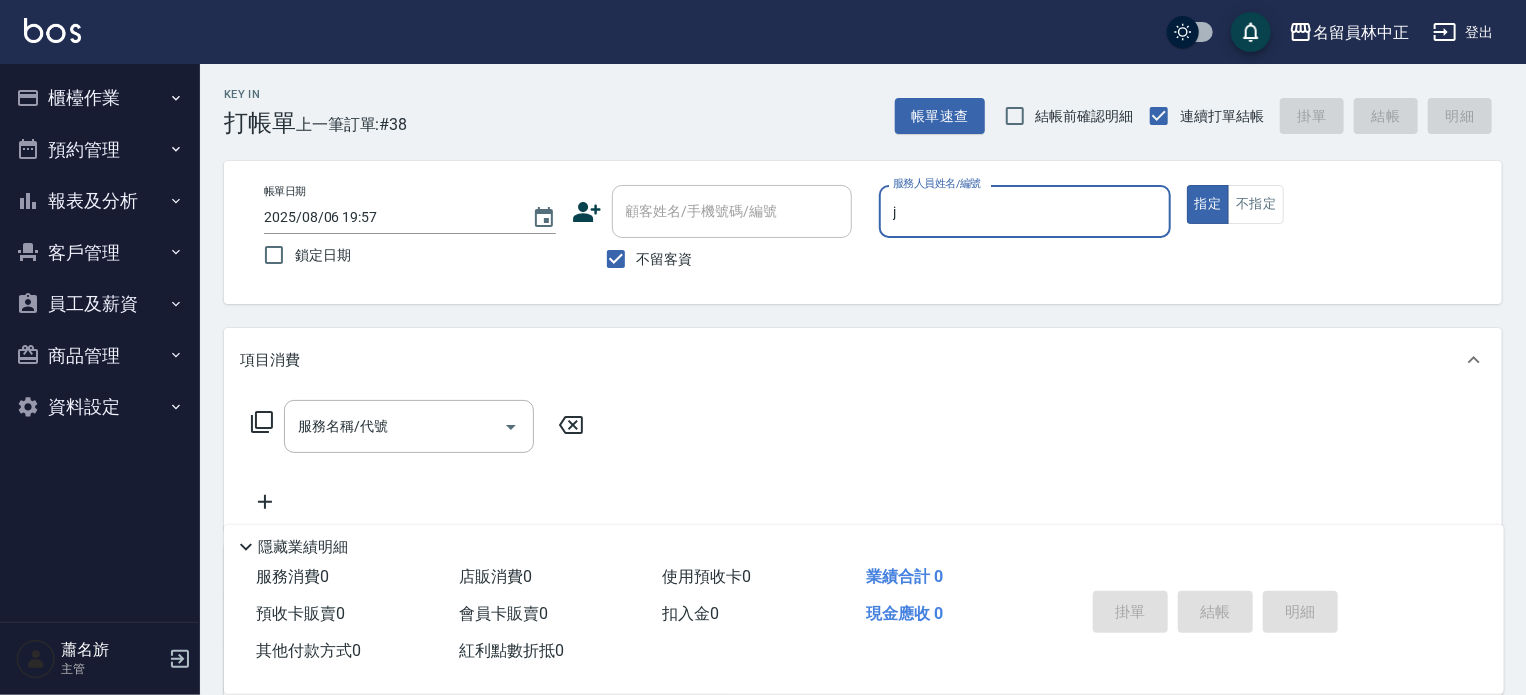 type on "Jenny -J" 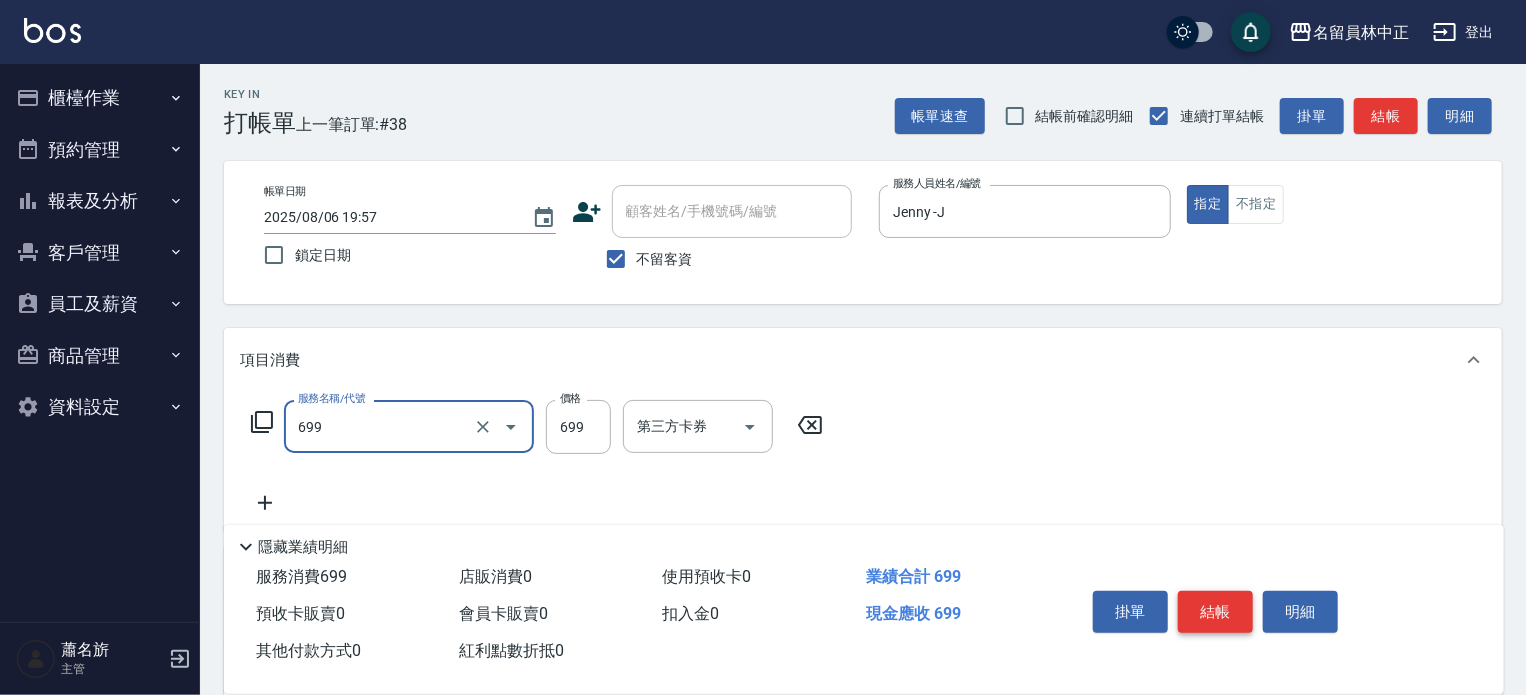 type on "精油洗髮(699)" 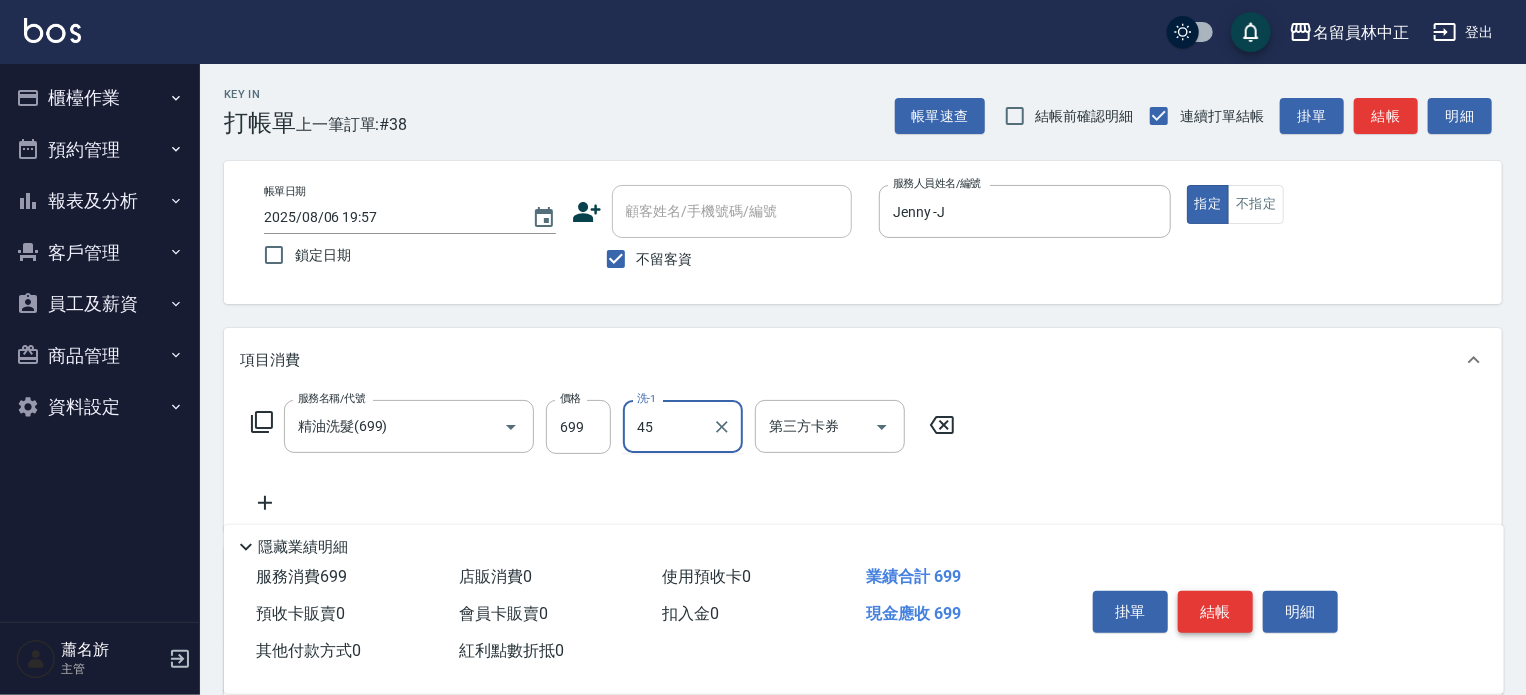 type on "游家豪-45" 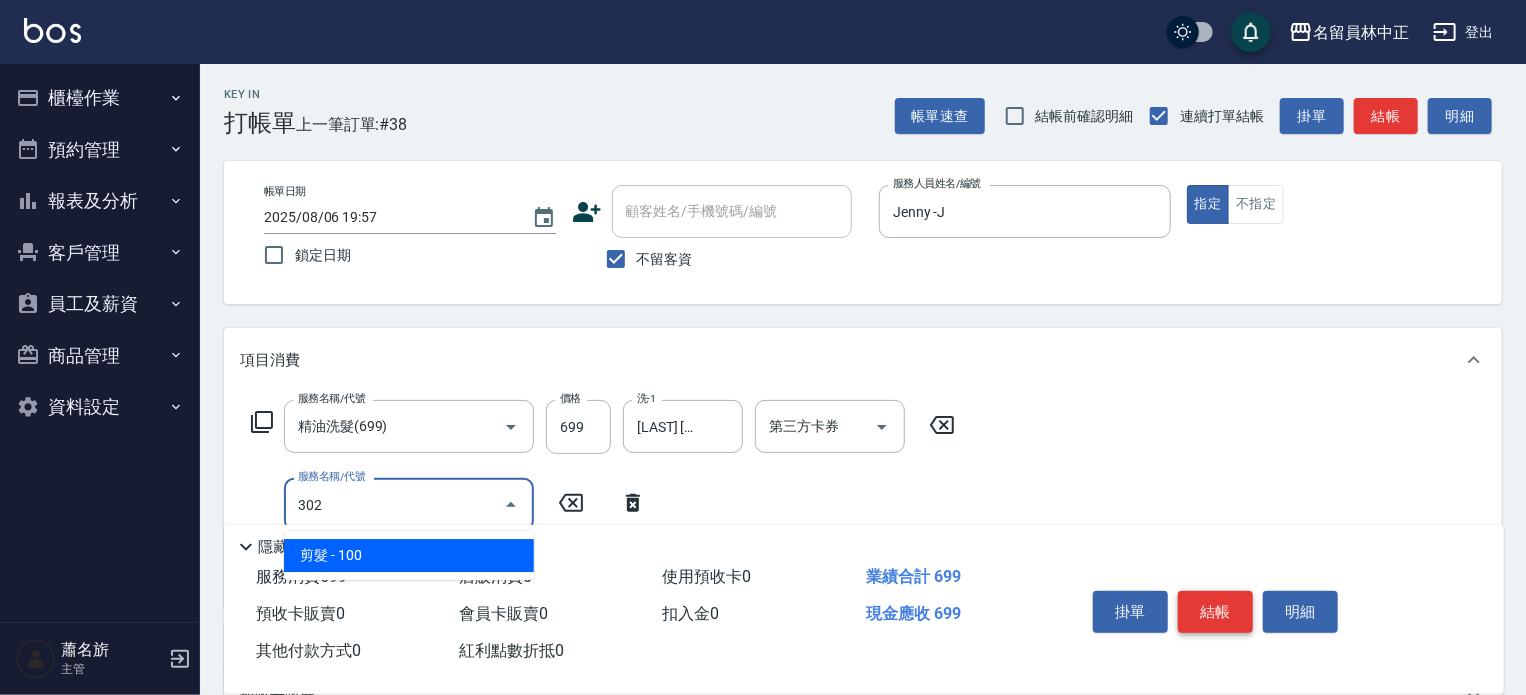 type on "剪髮(302)" 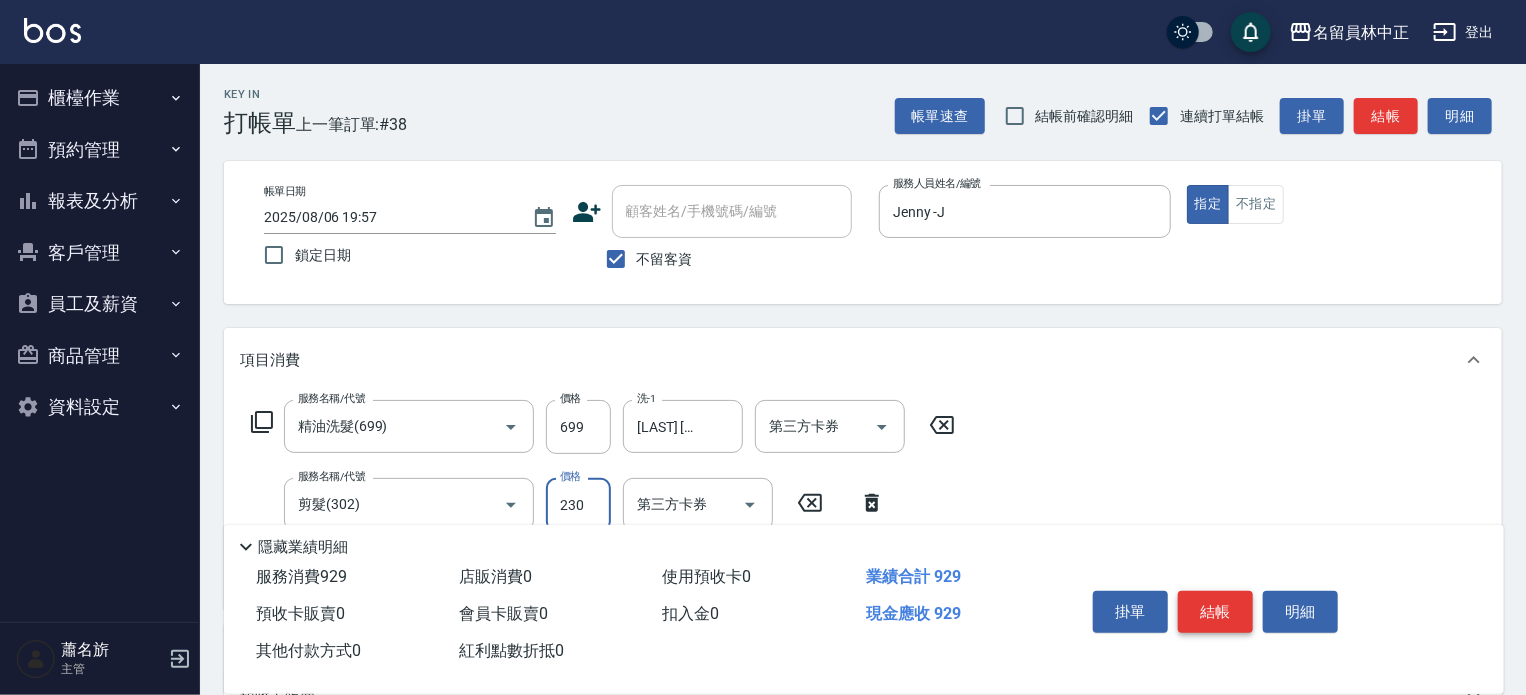 type on "230" 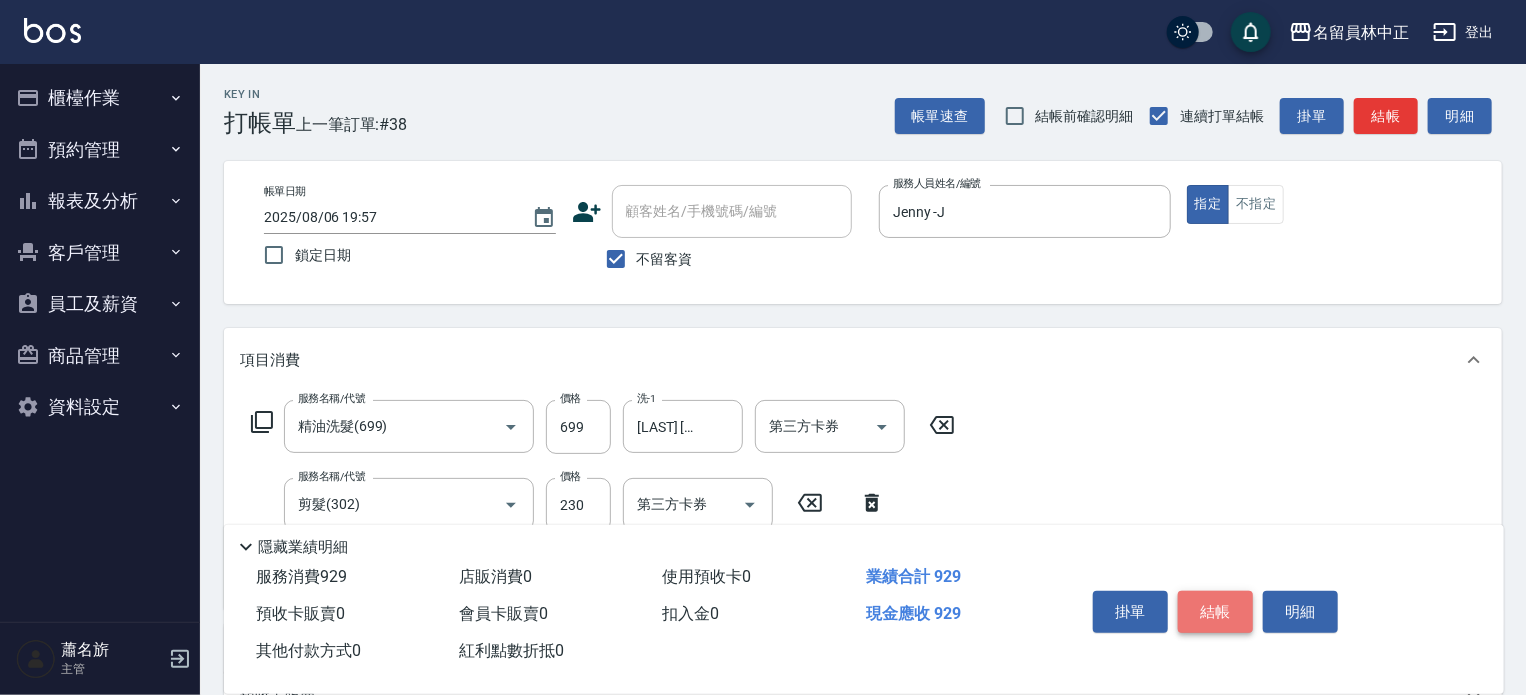 click on "結帳" at bounding box center [1215, 612] 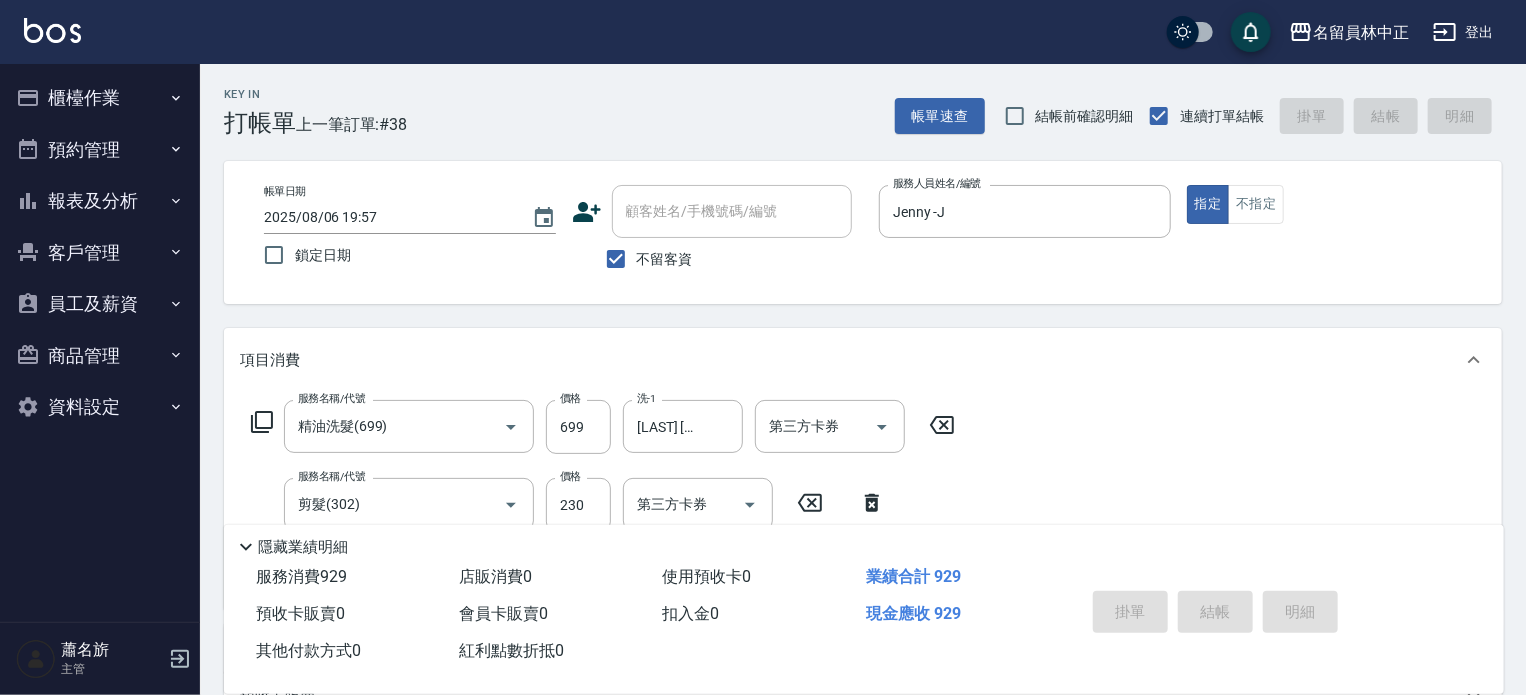 type 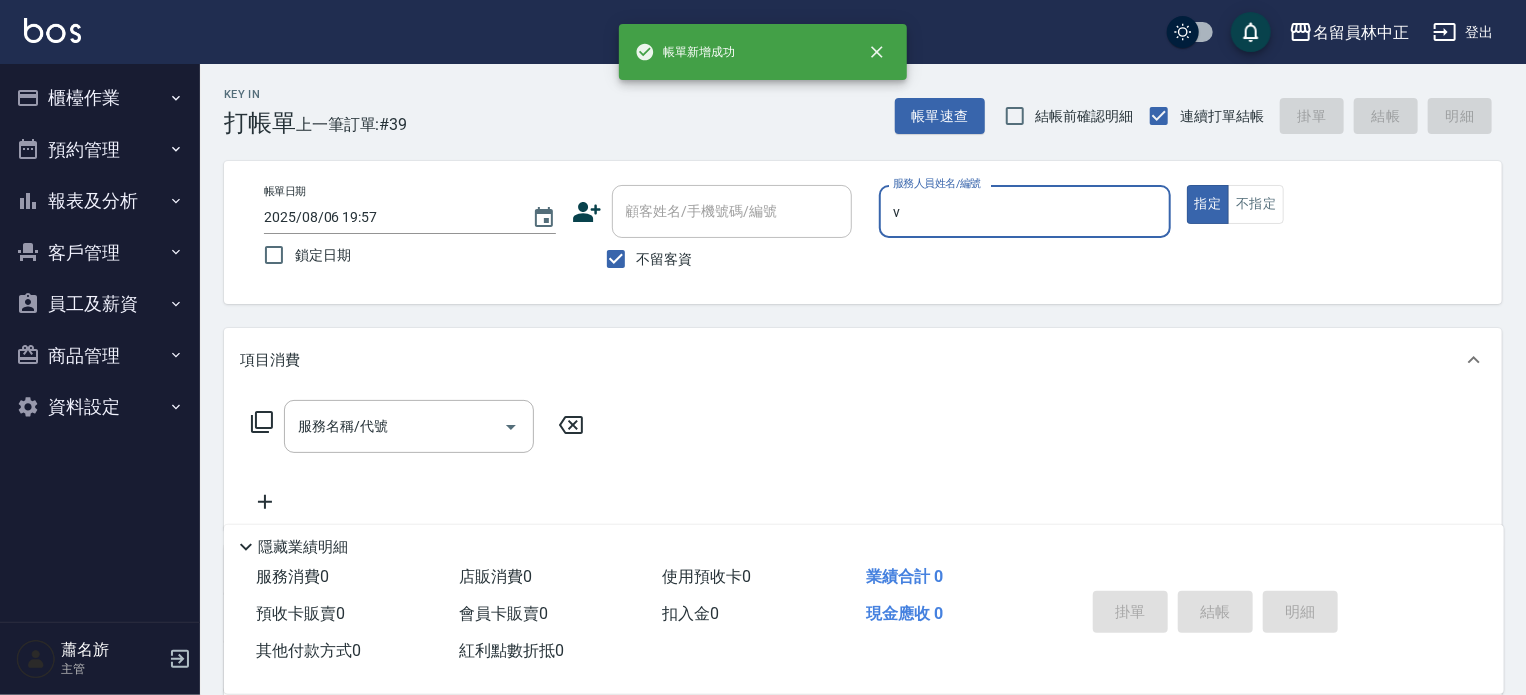 type on "蕭名旂伊凡-V" 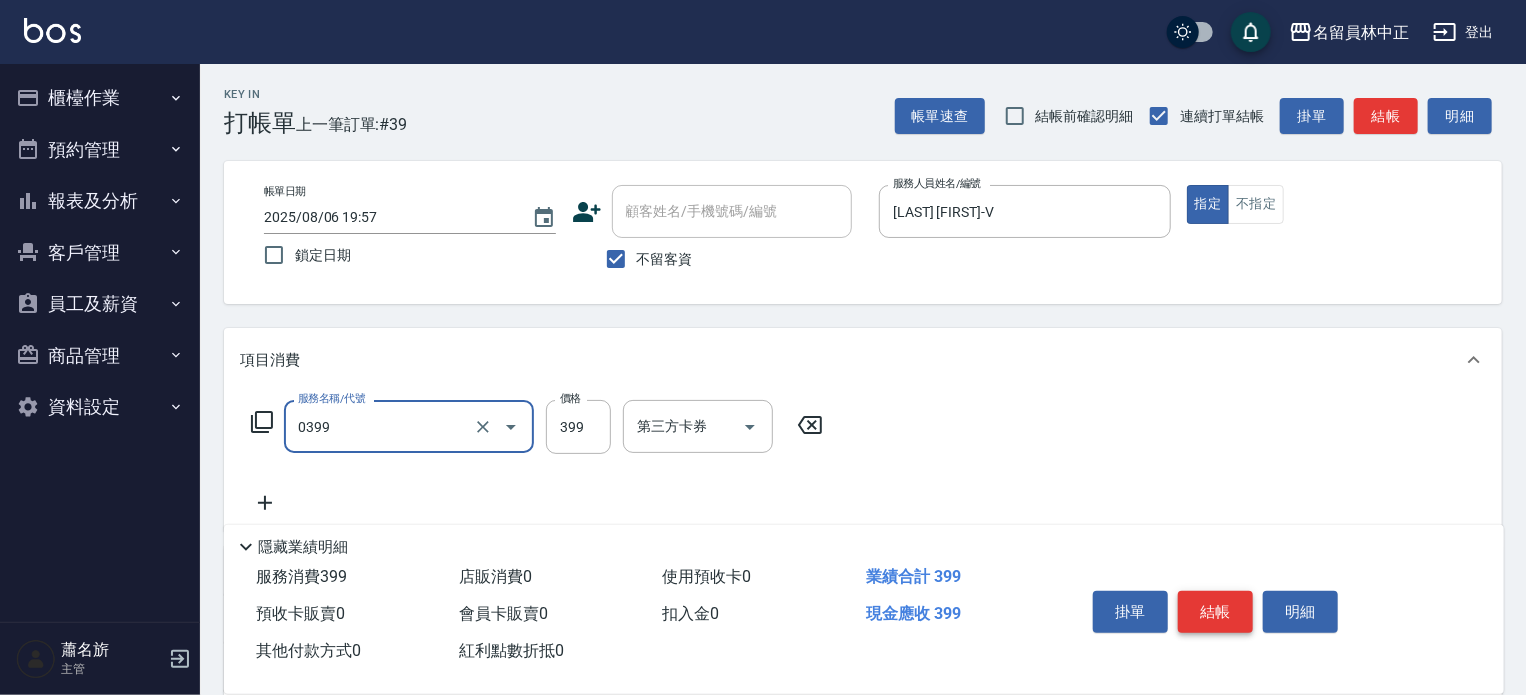 type on "海鹽SPA(0399)" 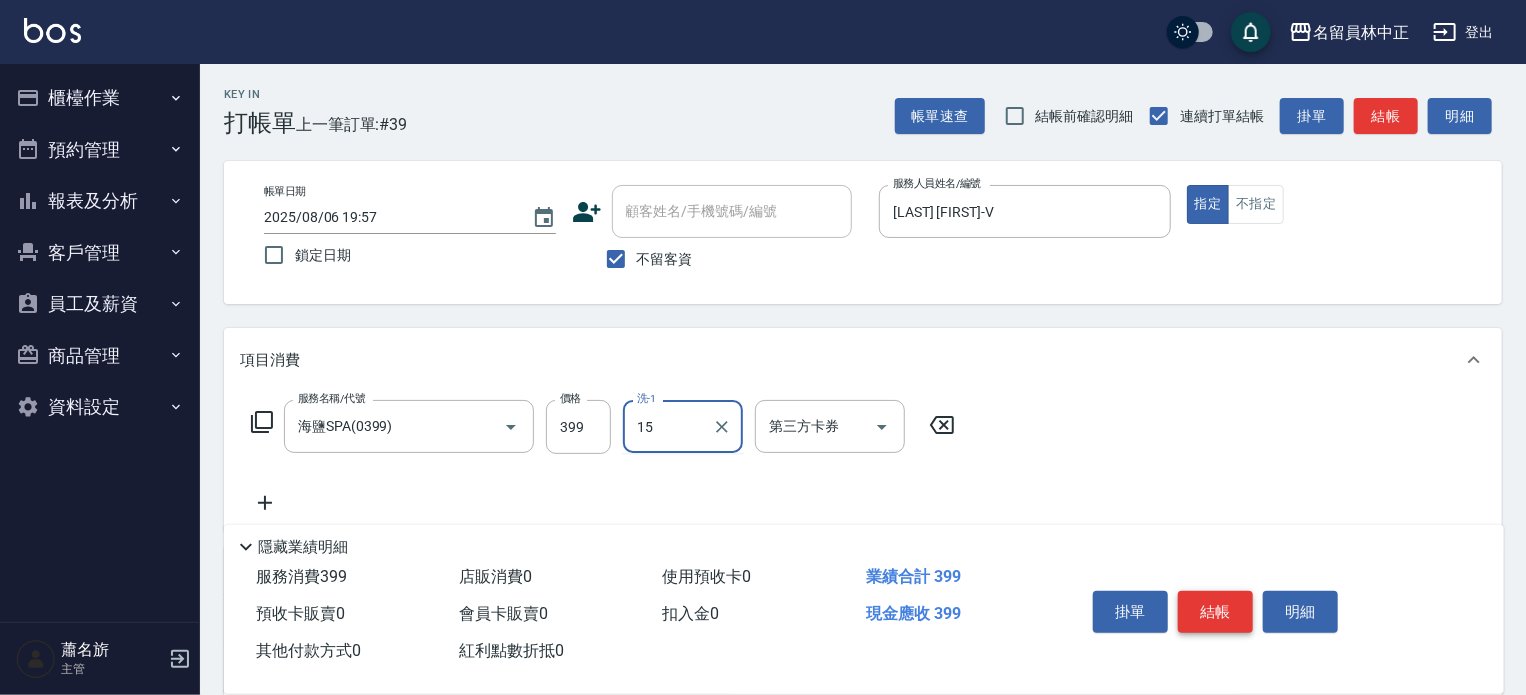 type on "蕭雨琇-15" 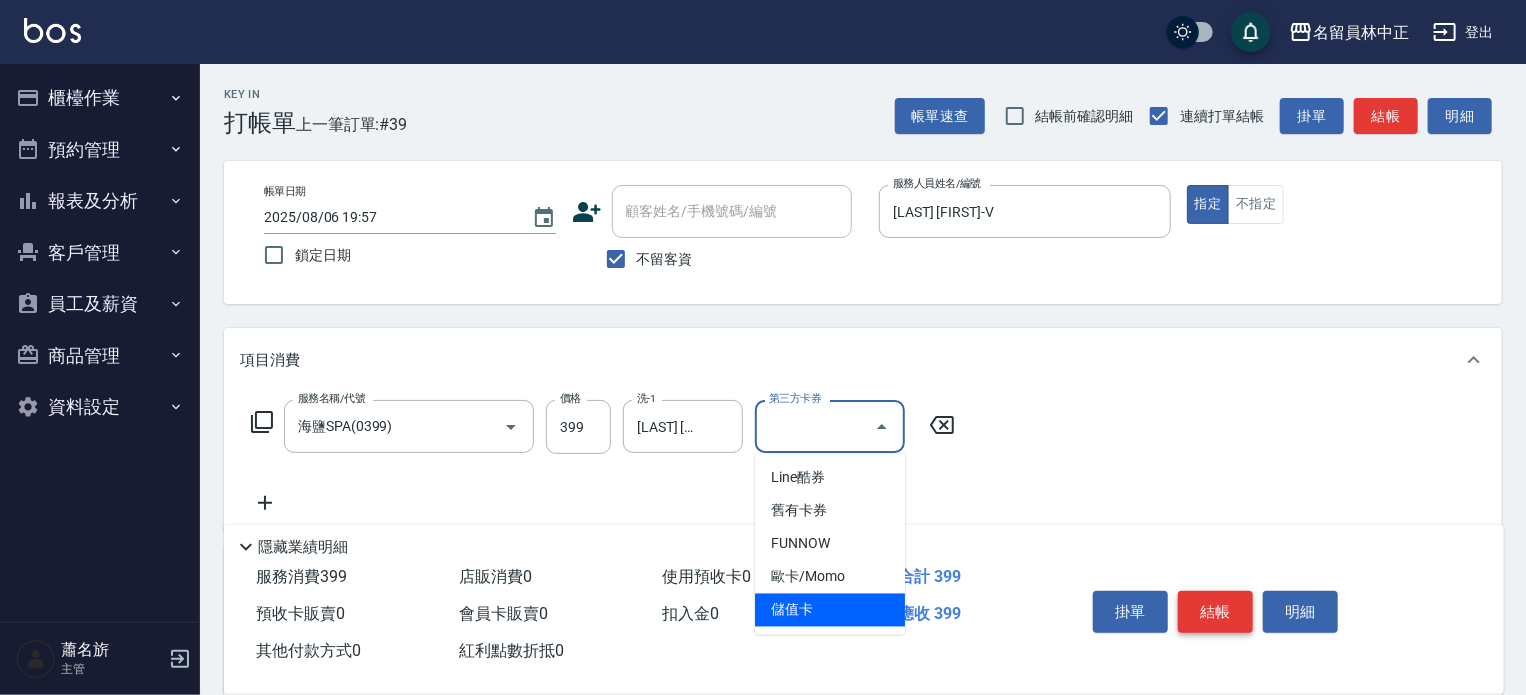 type on "儲值卡" 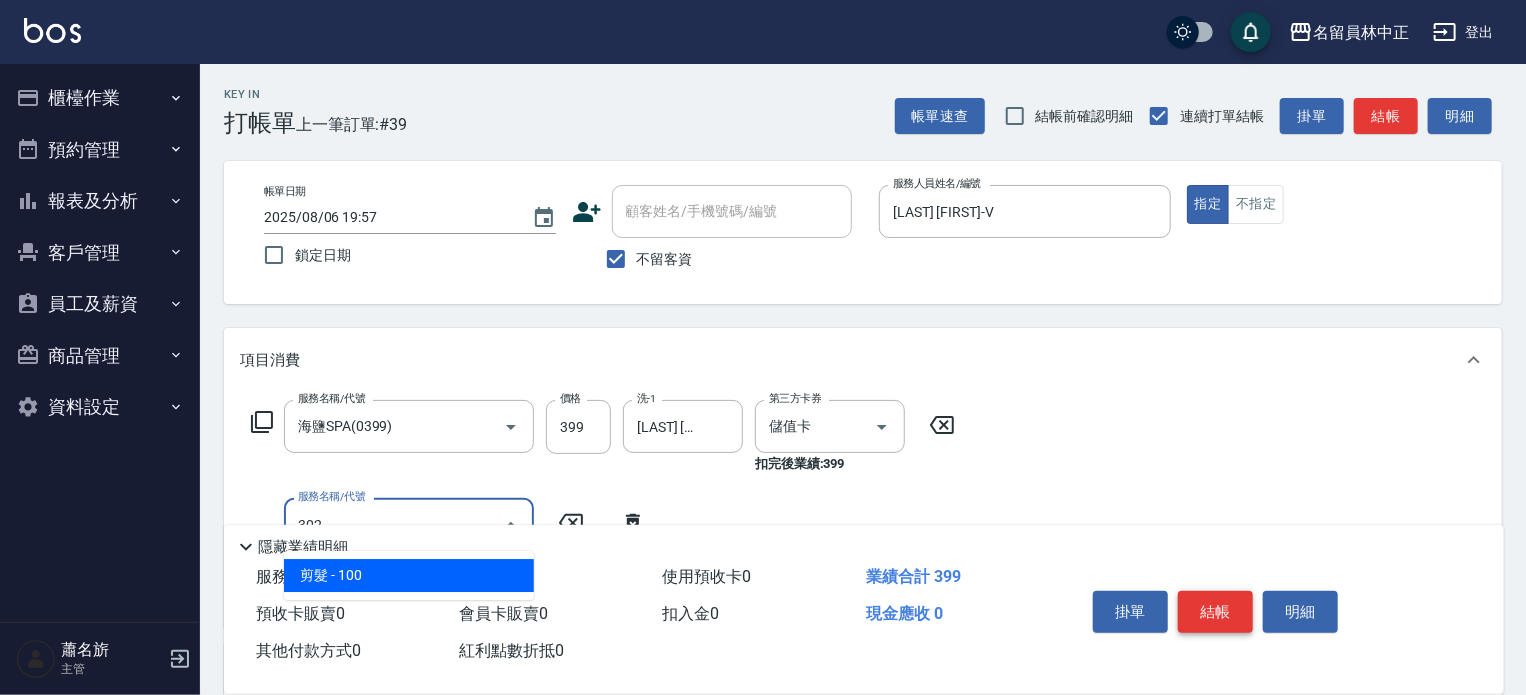 type on "剪髮(302)" 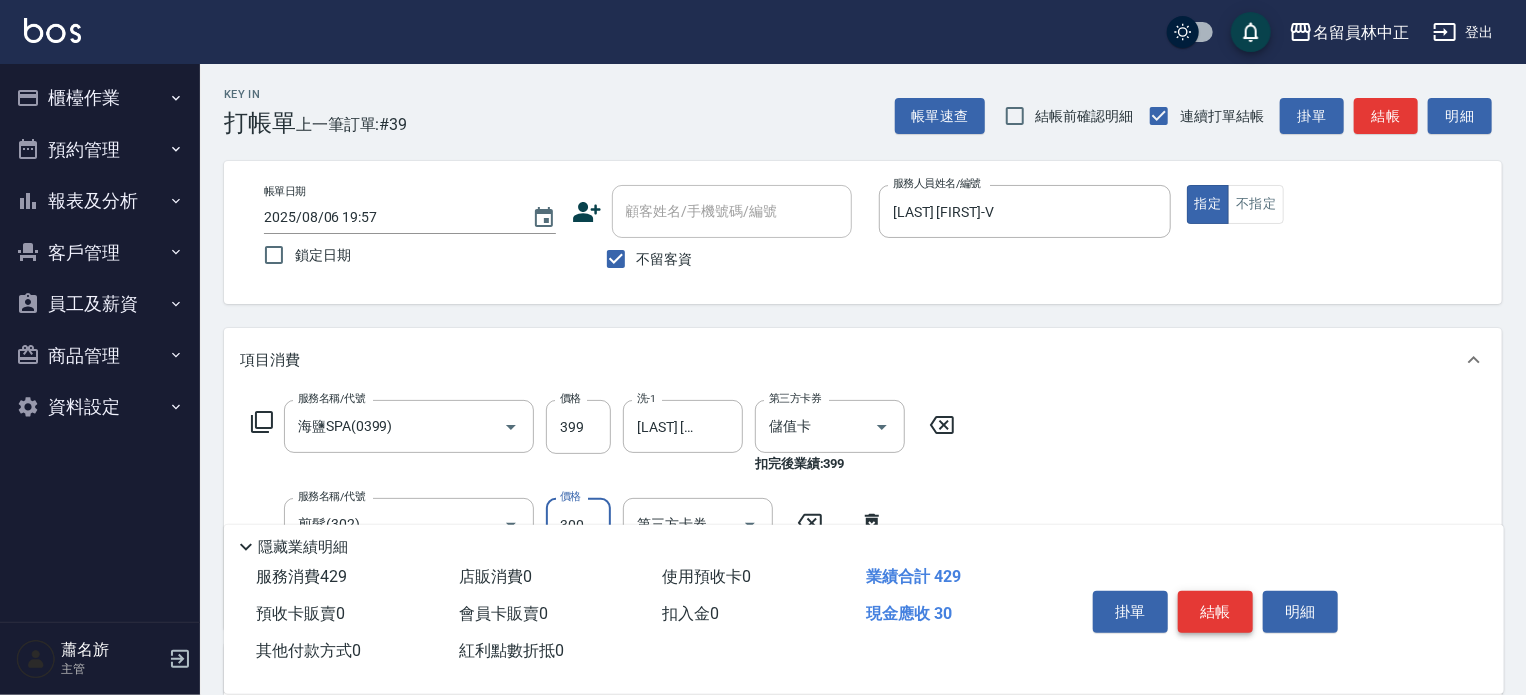 type on "300" 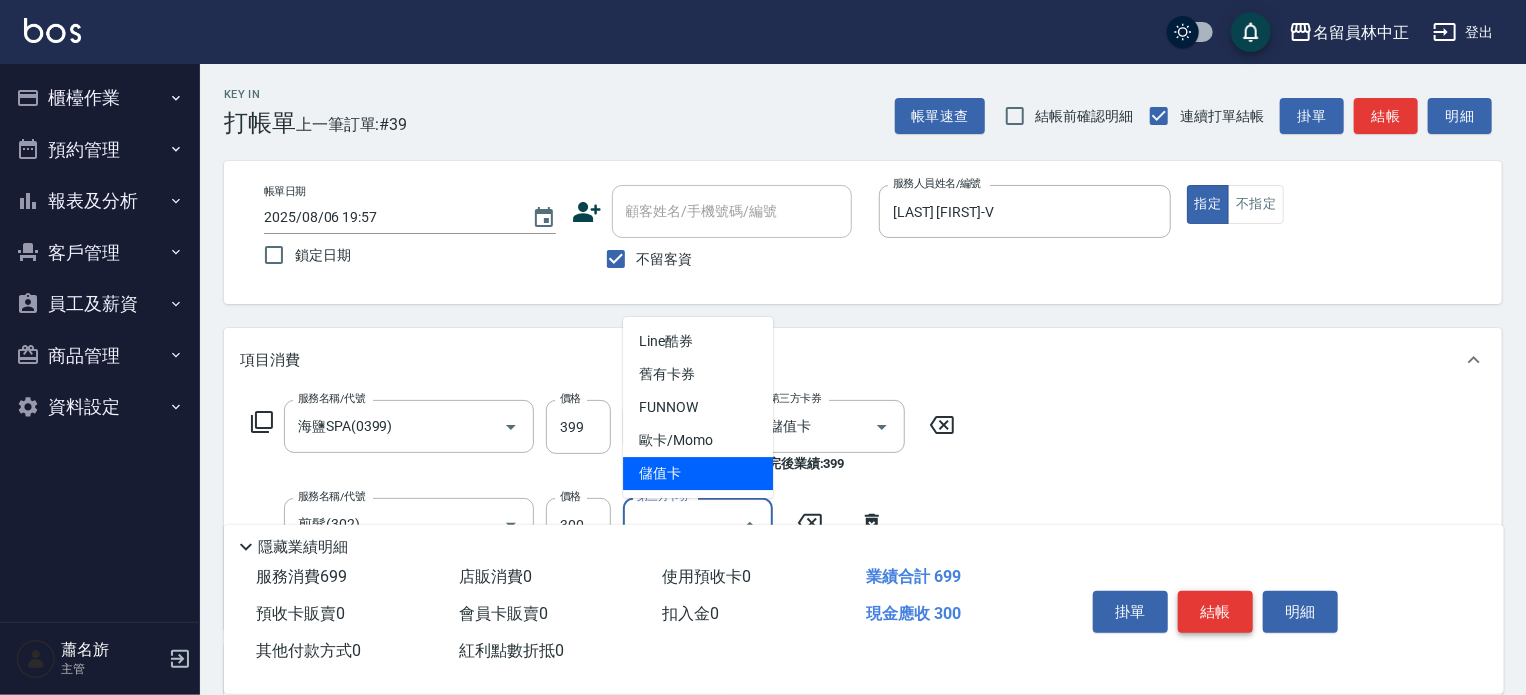 type on "儲值卡" 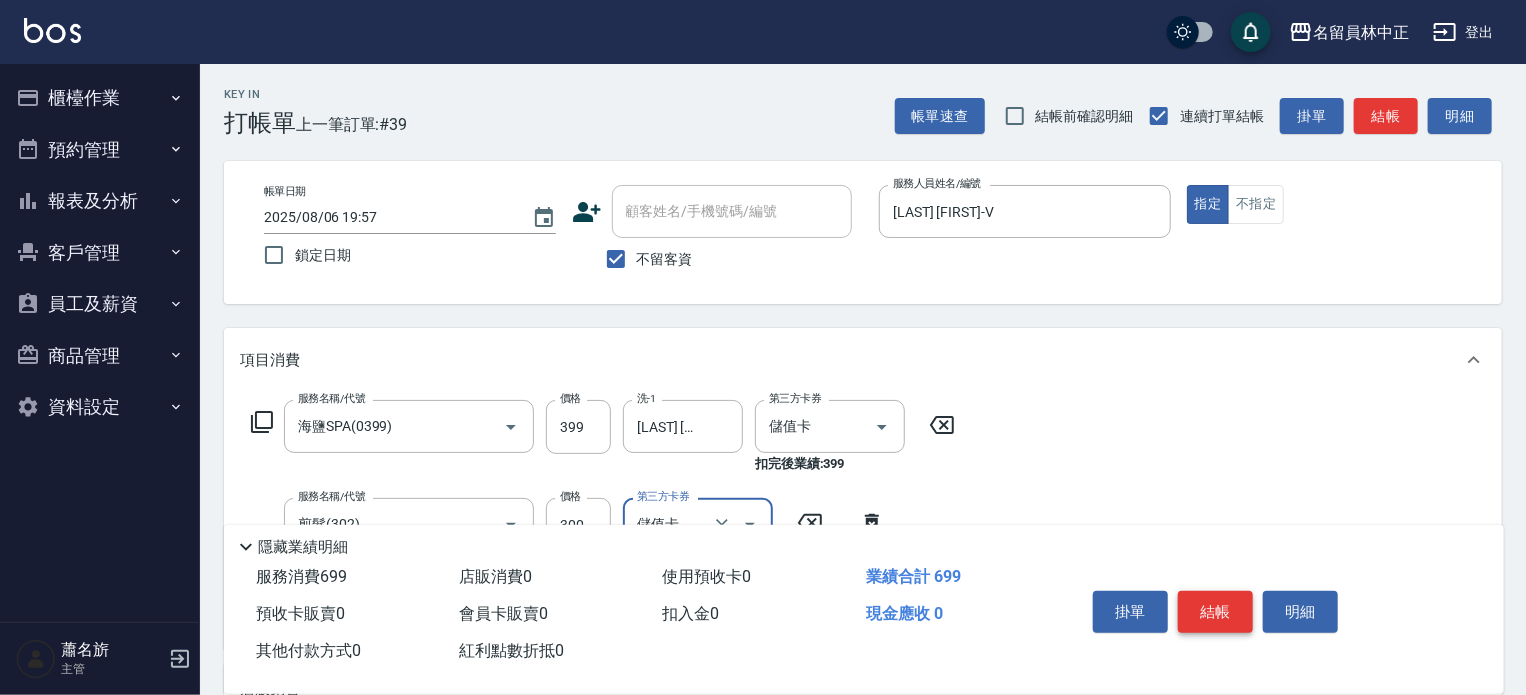 click on "結帳" at bounding box center [1215, 612] 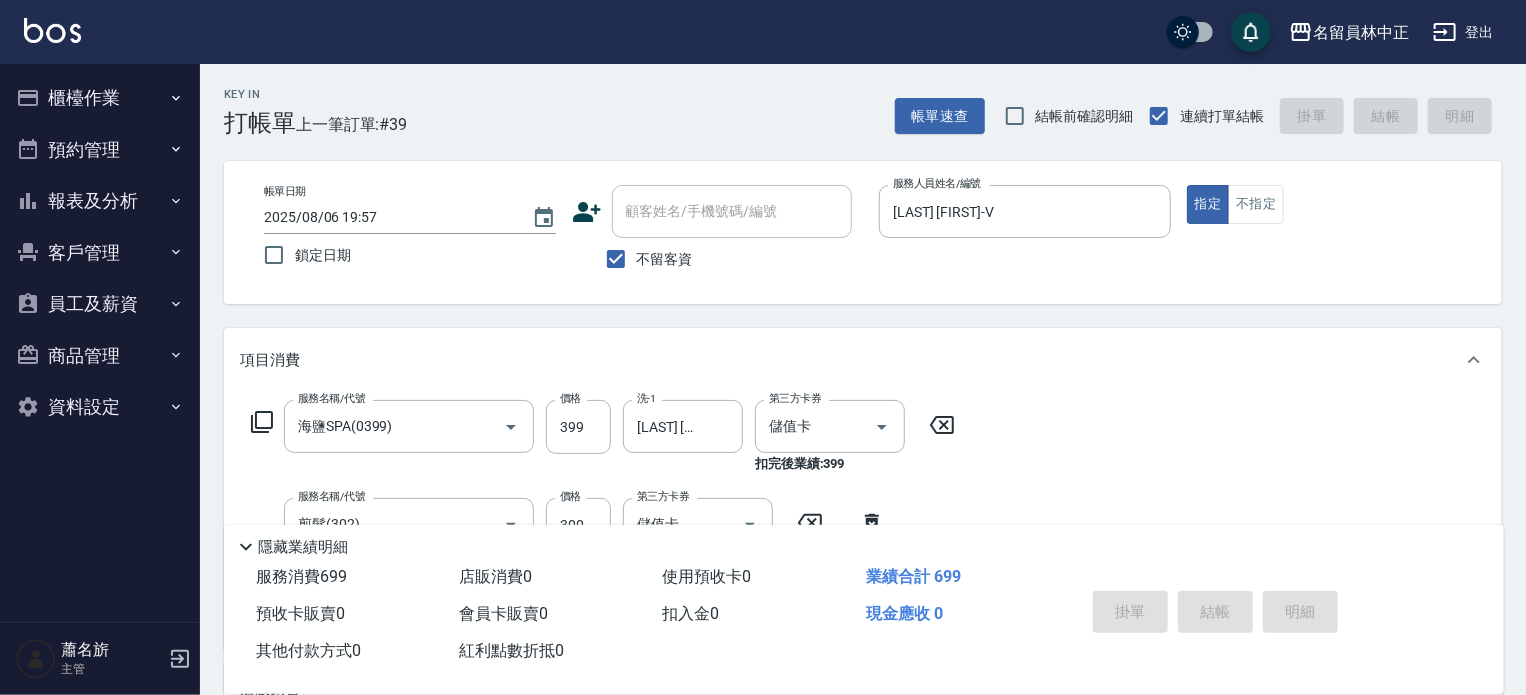 type 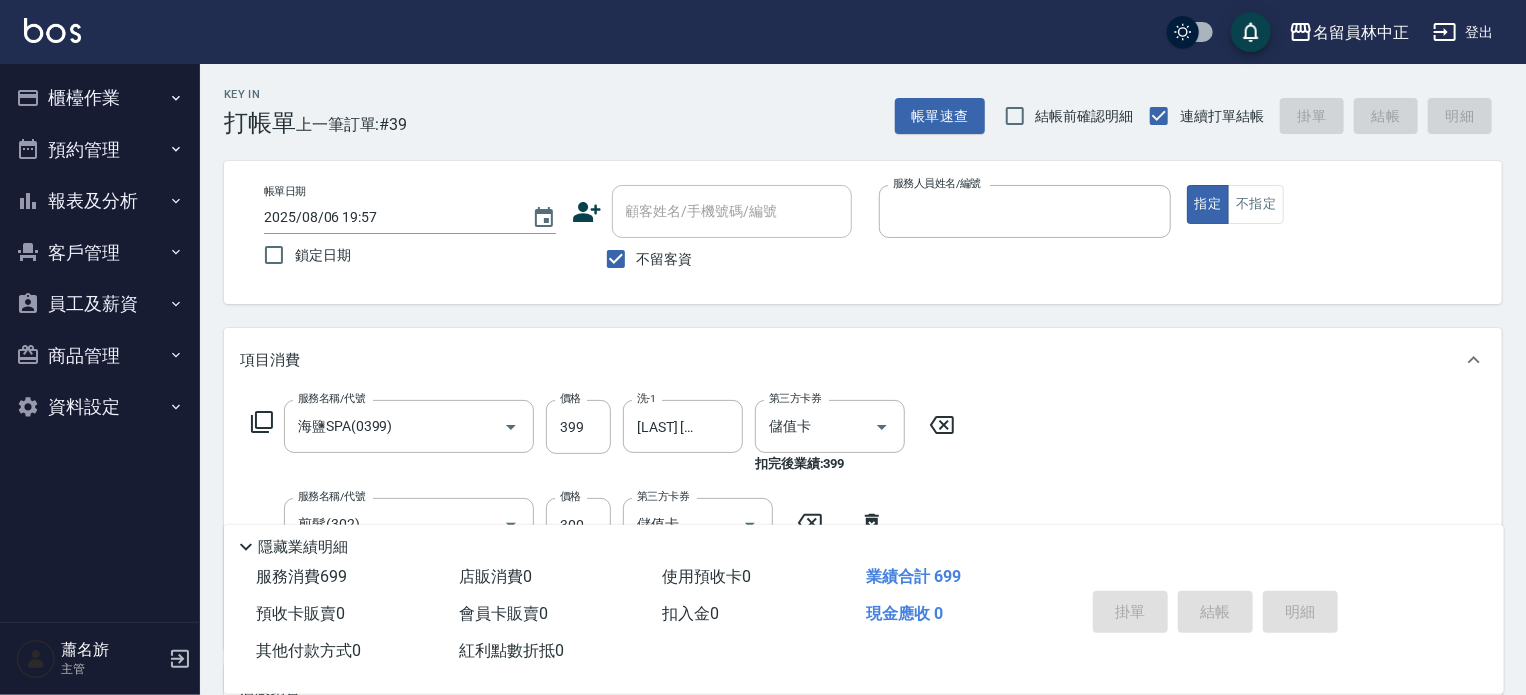 type 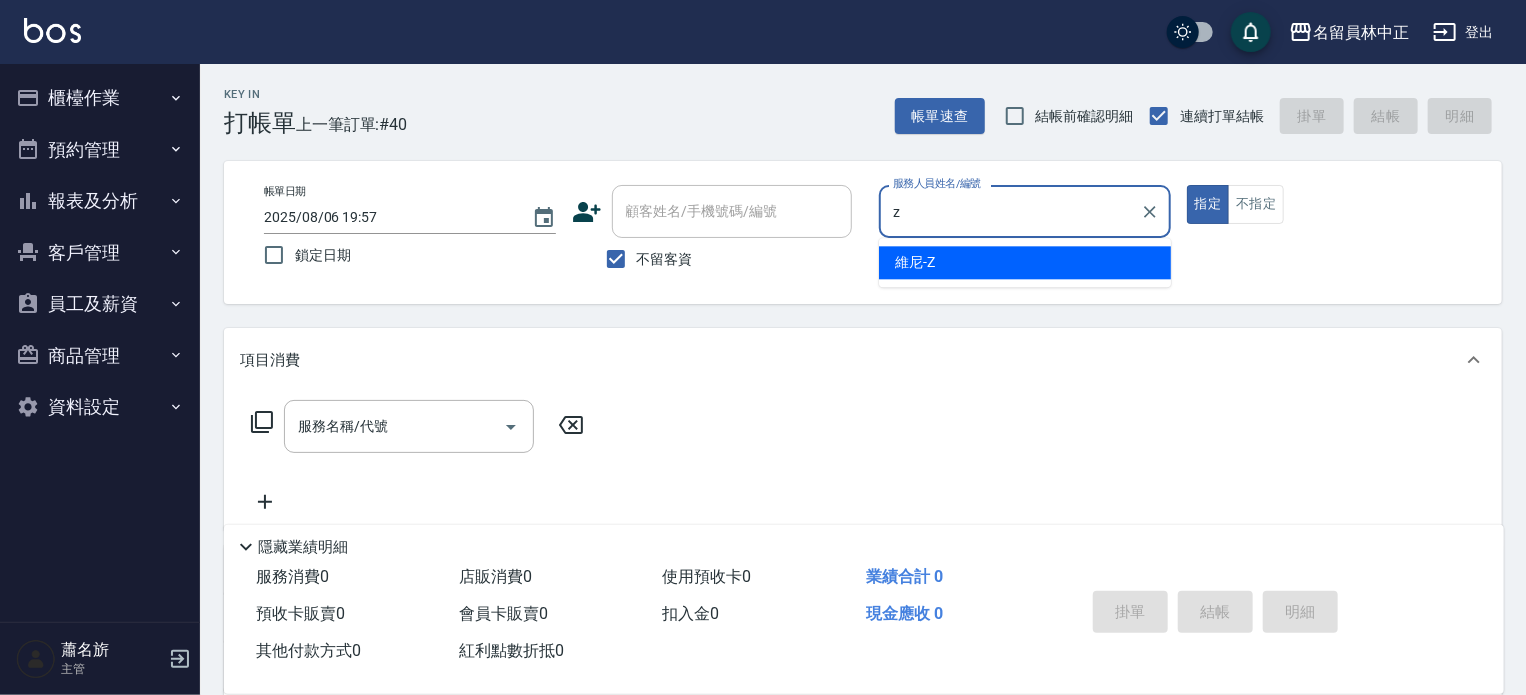 type on "維尼-Z" 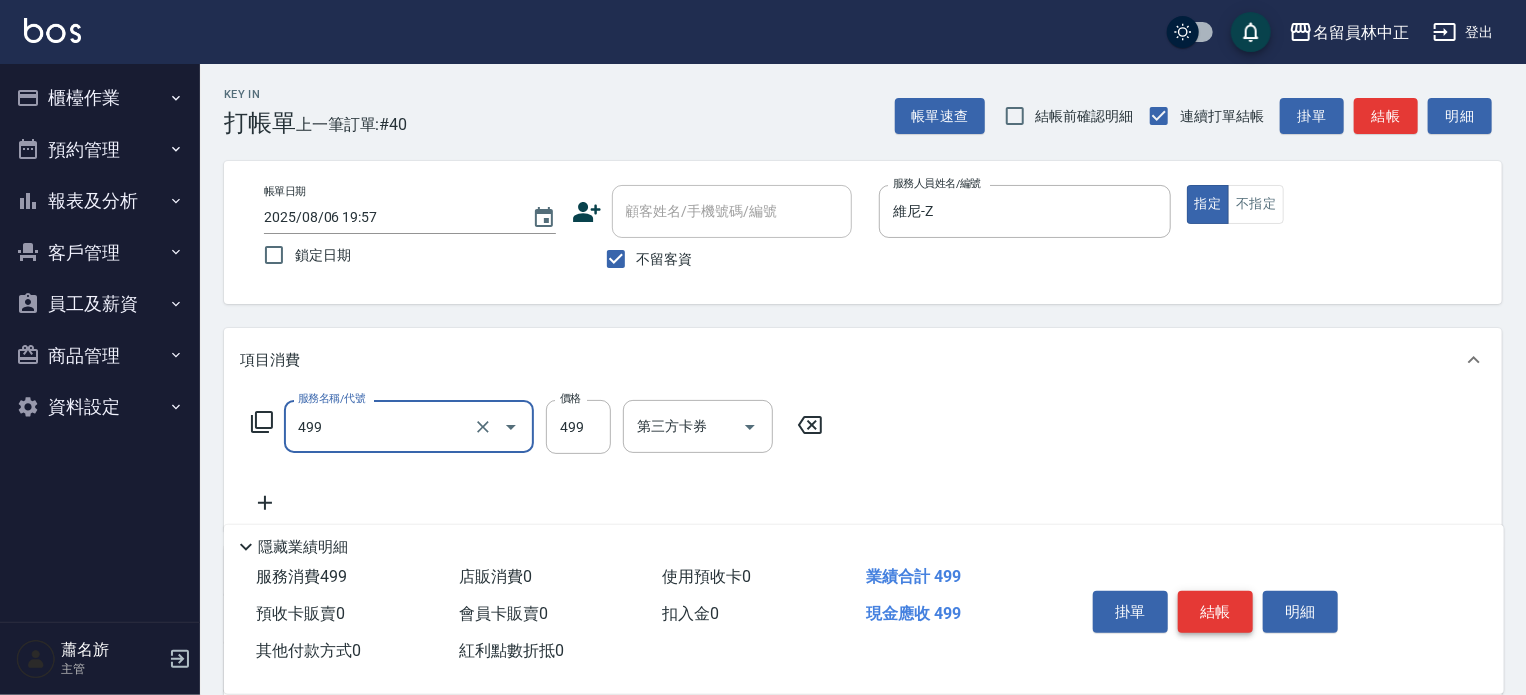 type on "去角質洗髮(499)" 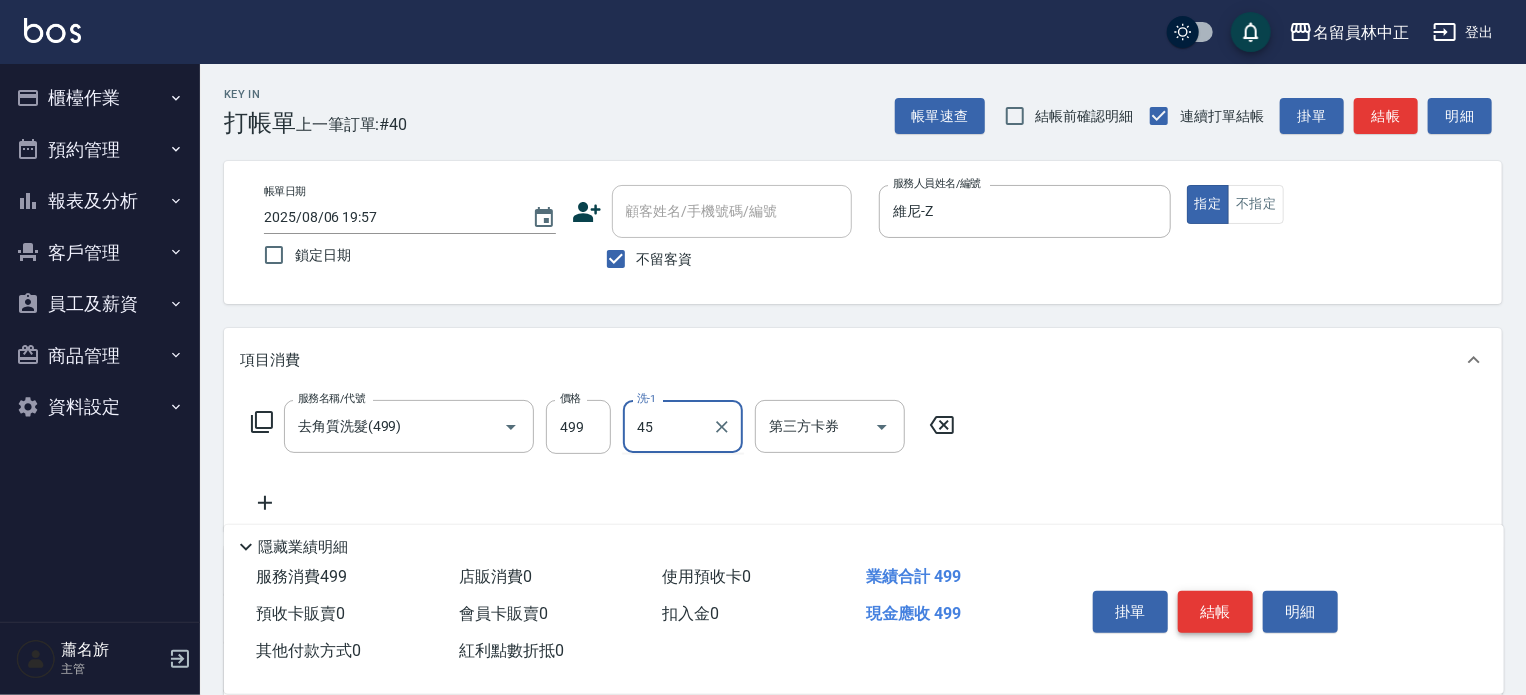 type on "游家豪-45" 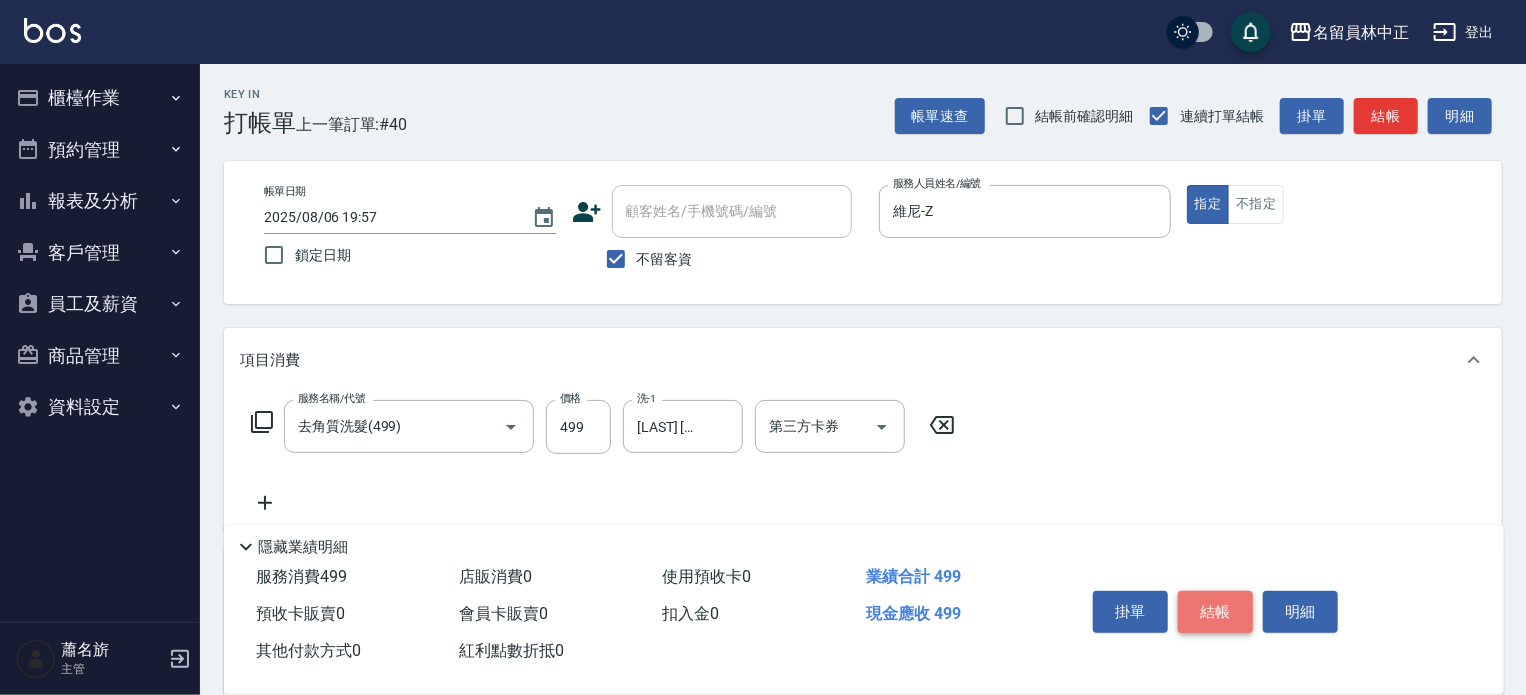click on "結帳" at bounding box center (1215, 612) 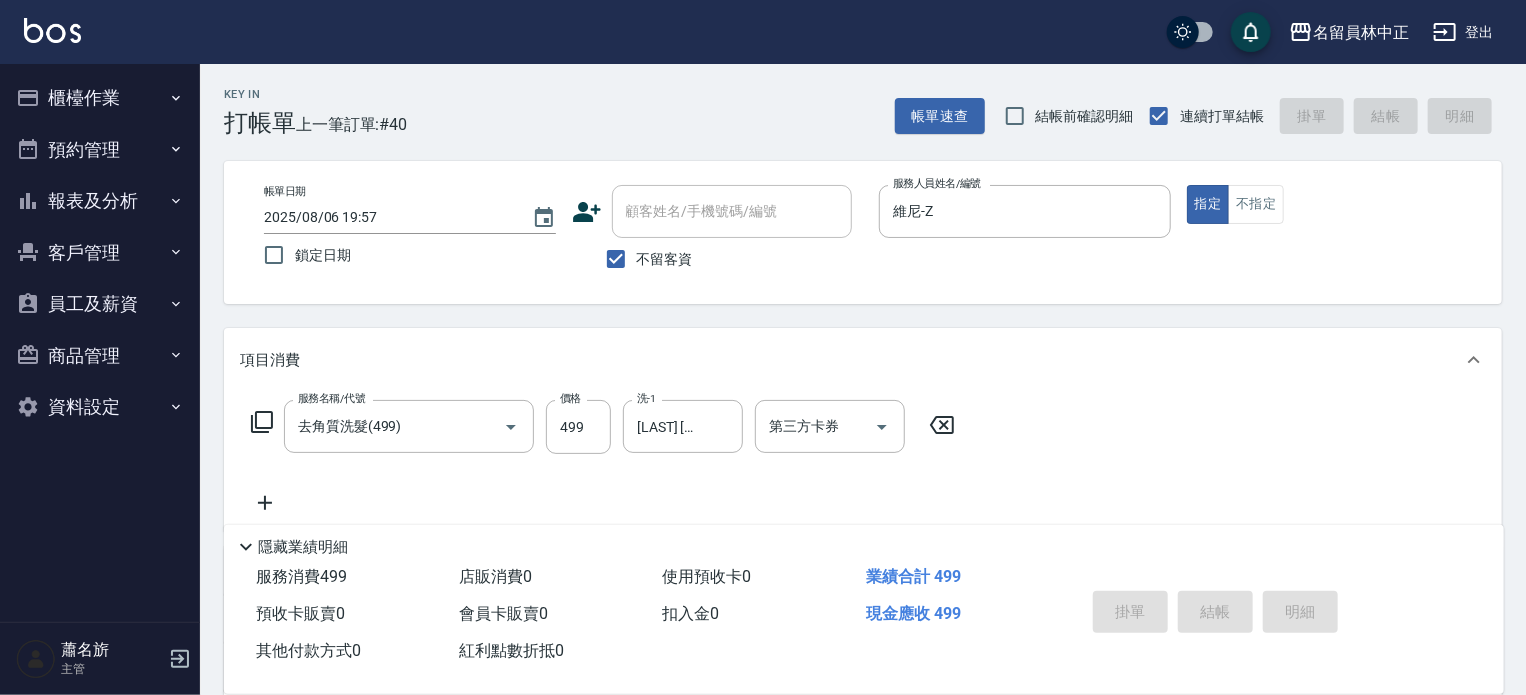 type on "2025/08/06 20:00" 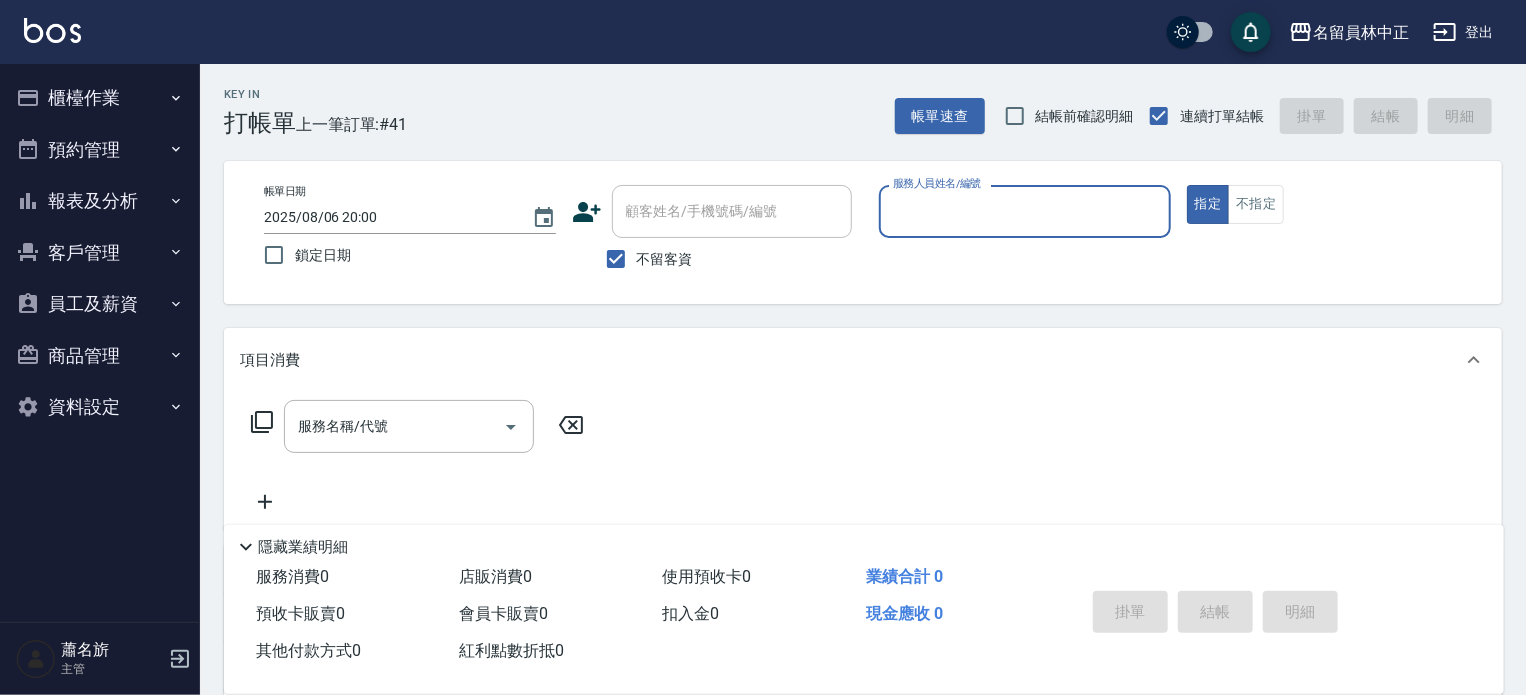 click on "報表及分析" at bounding box center [100, 201] 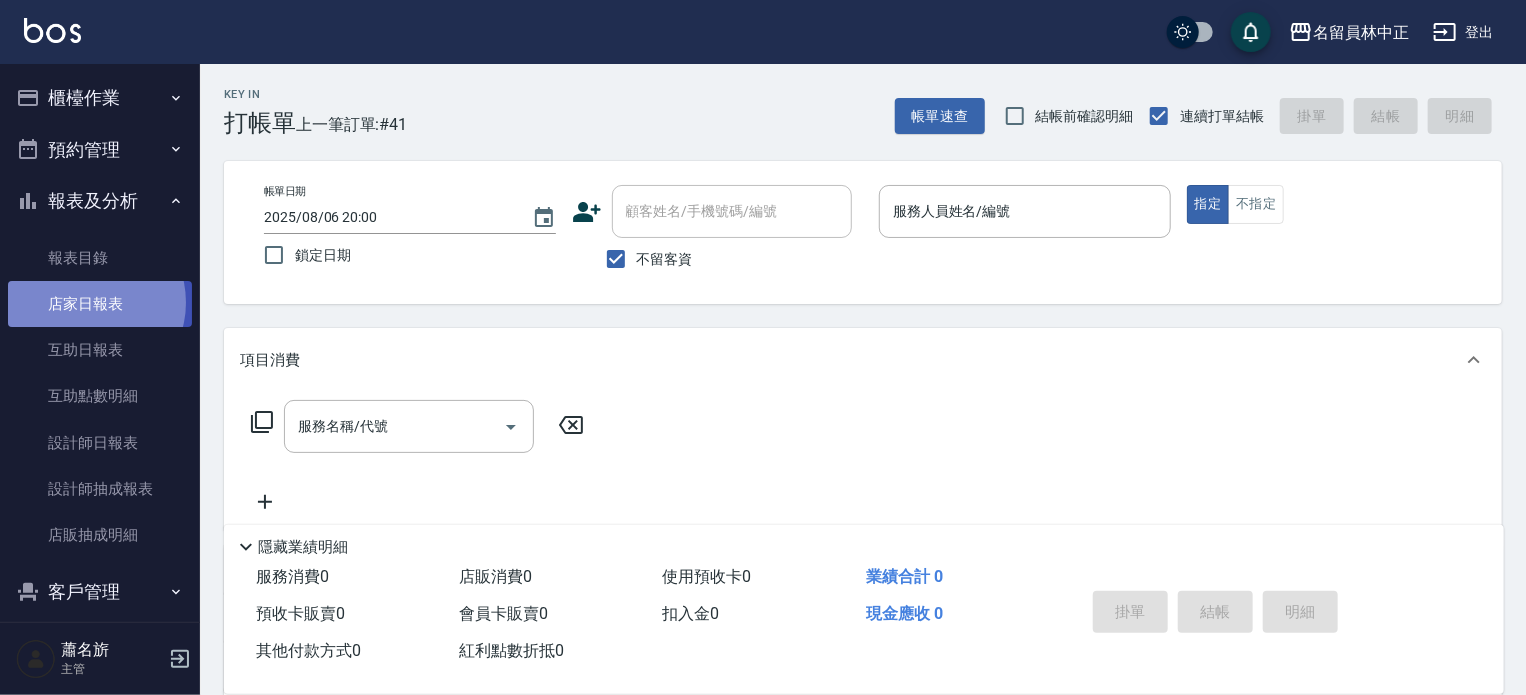 click on "店家日報表" at bounding box center [100, 304] 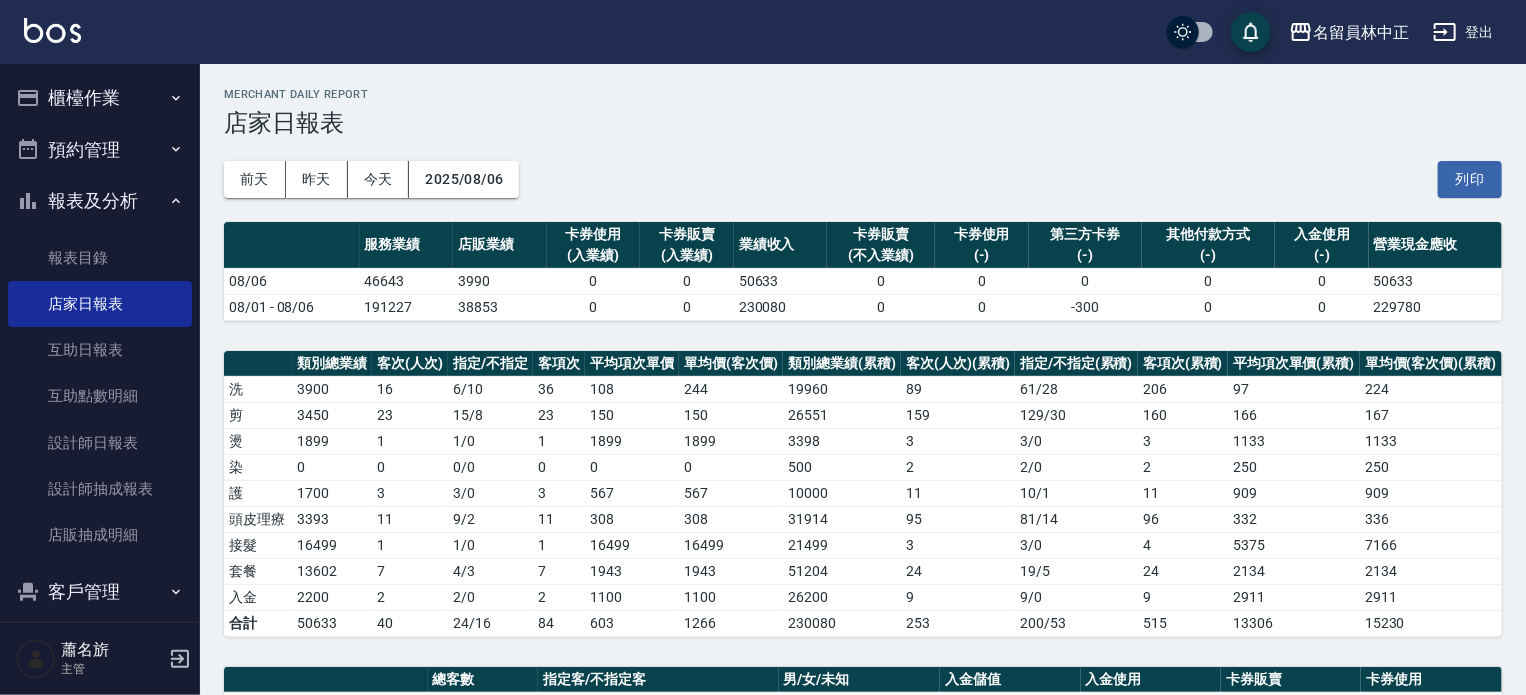 scroll, scrollTop: 0, scrollLeft: 0, axis: both 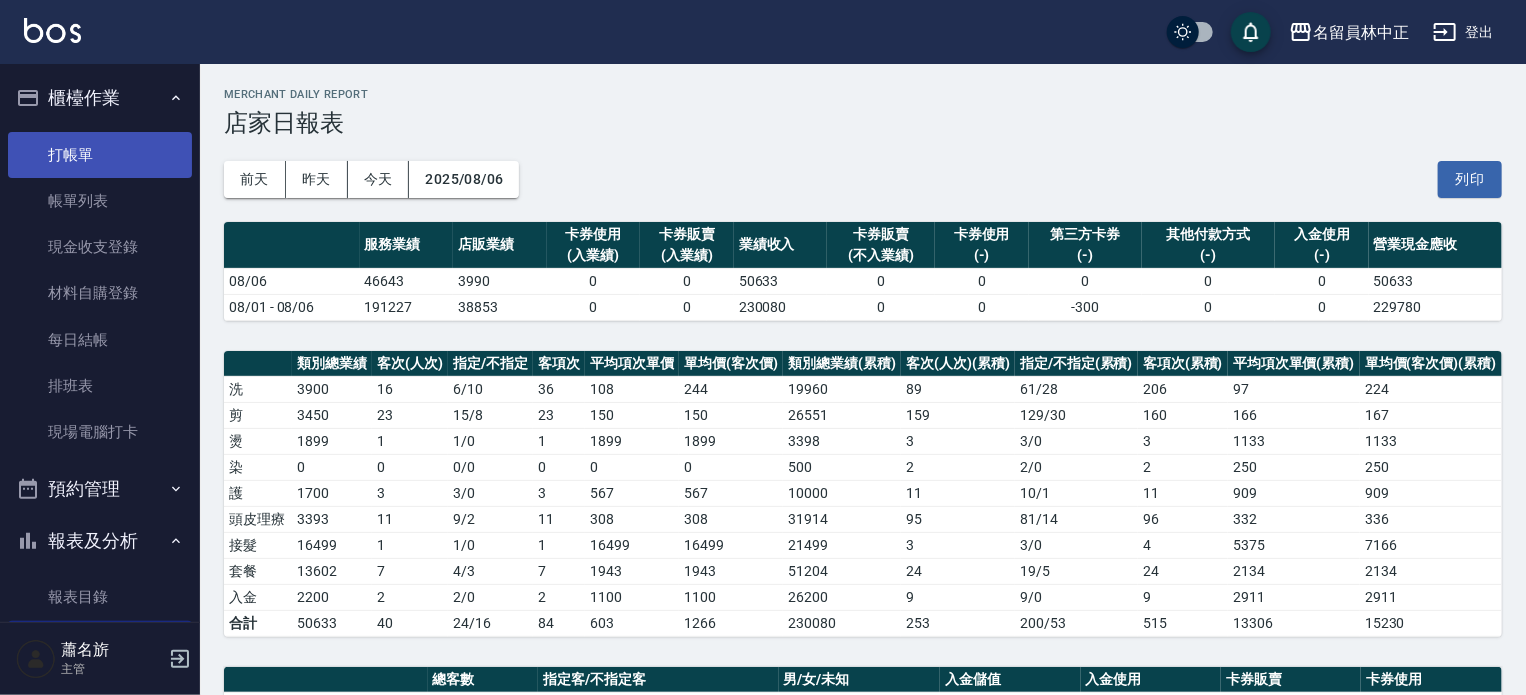 click on "打帳單" at bounding box center [100, 155] 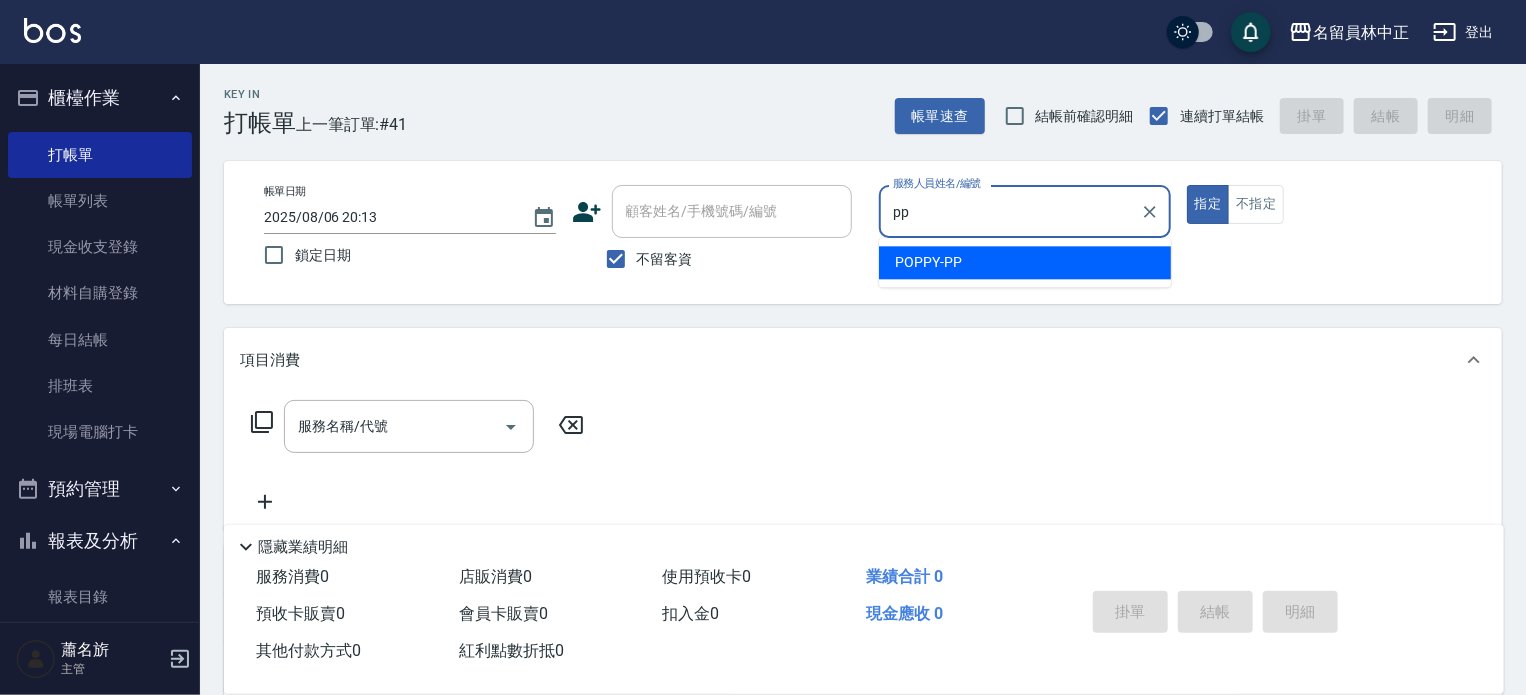 type on "pp3" 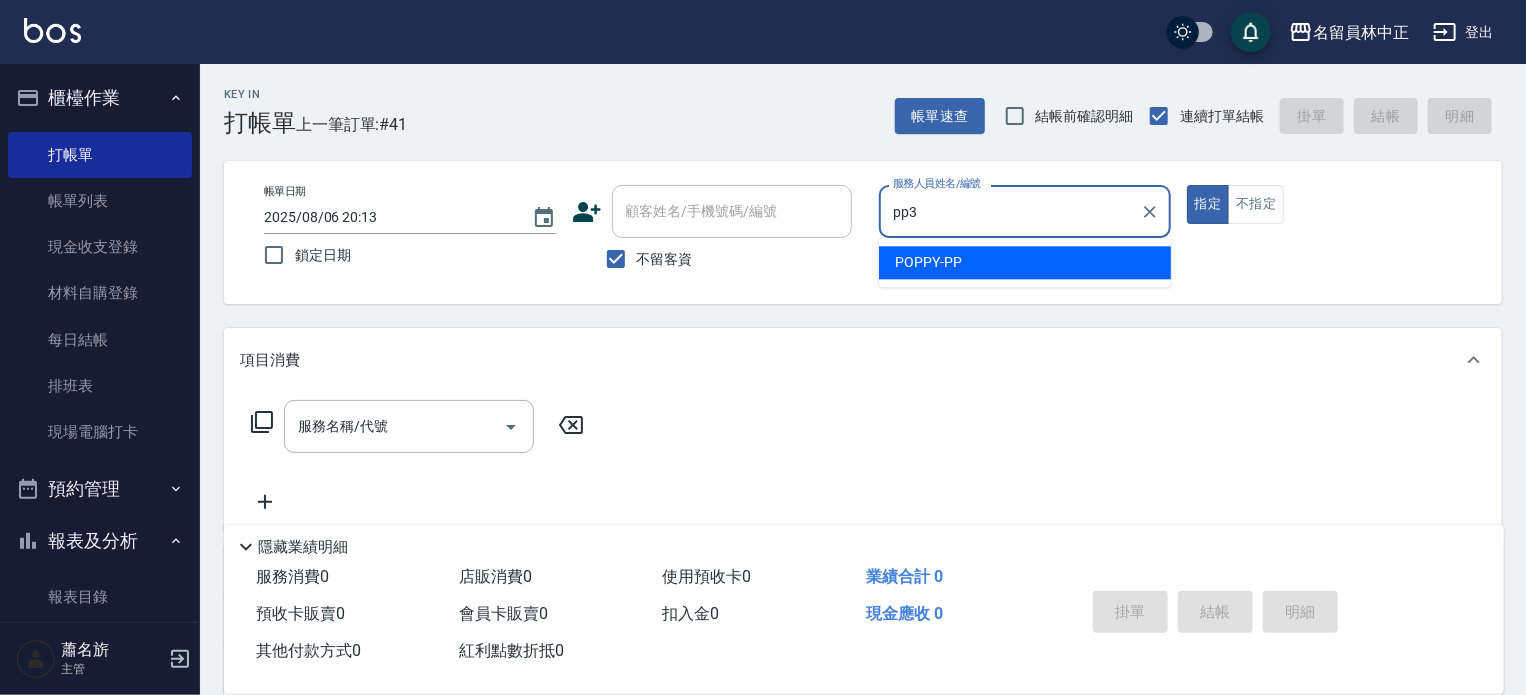 click on "指定" at bounding box center [1208, 204] 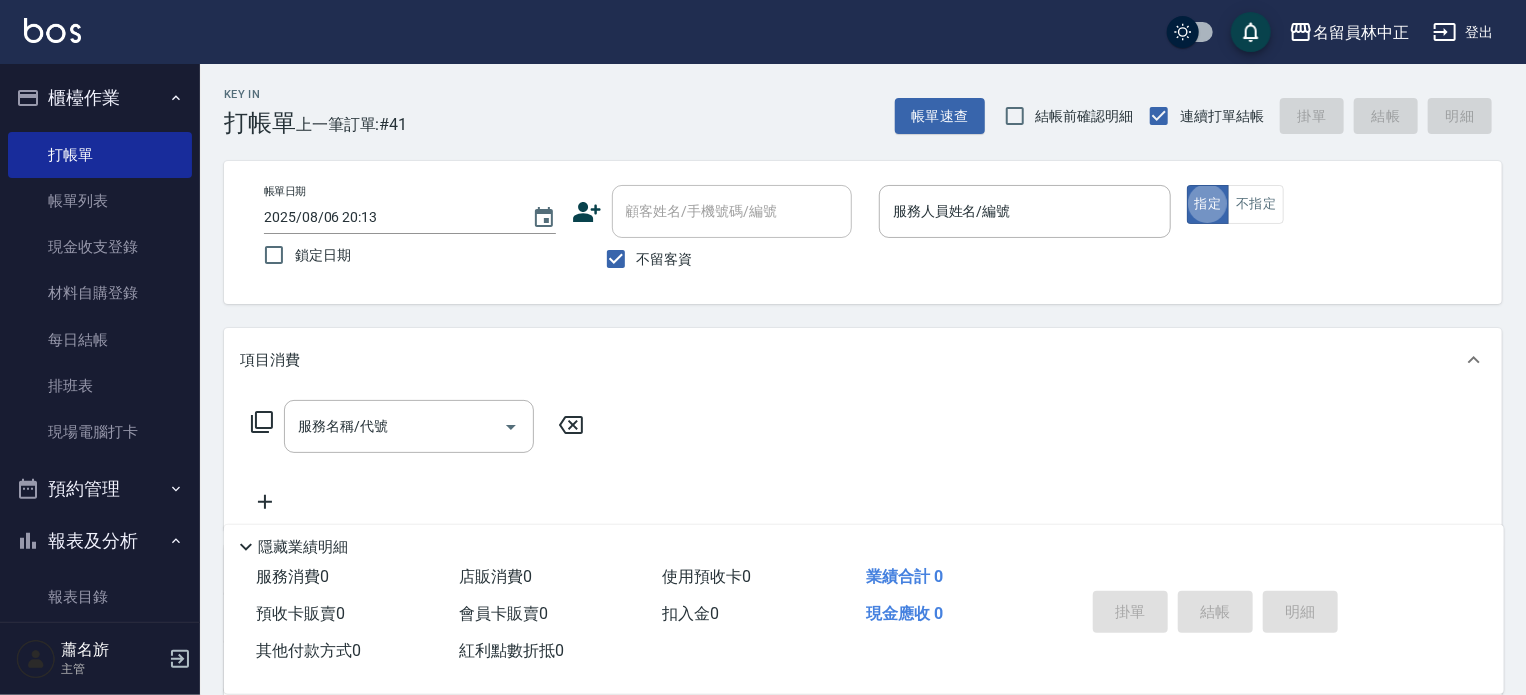 type on "true" 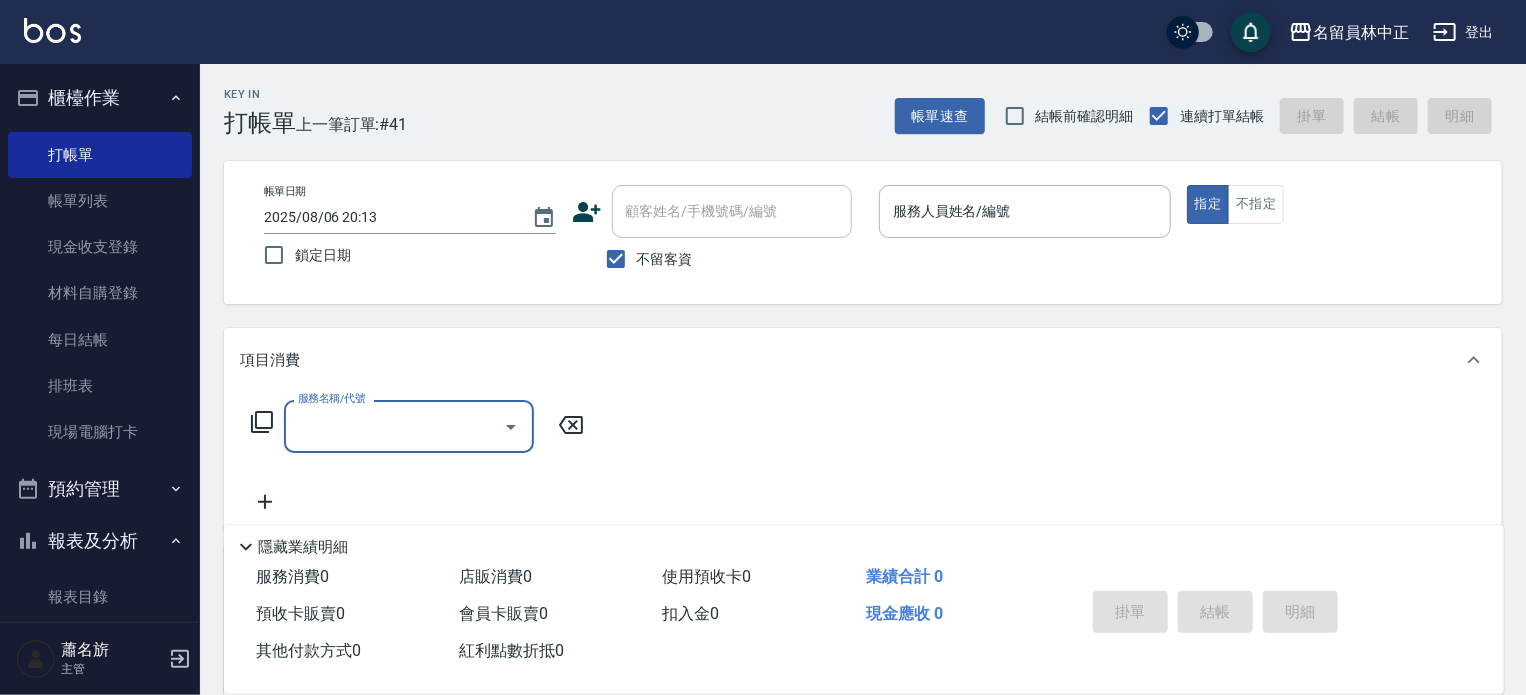 type on "p" 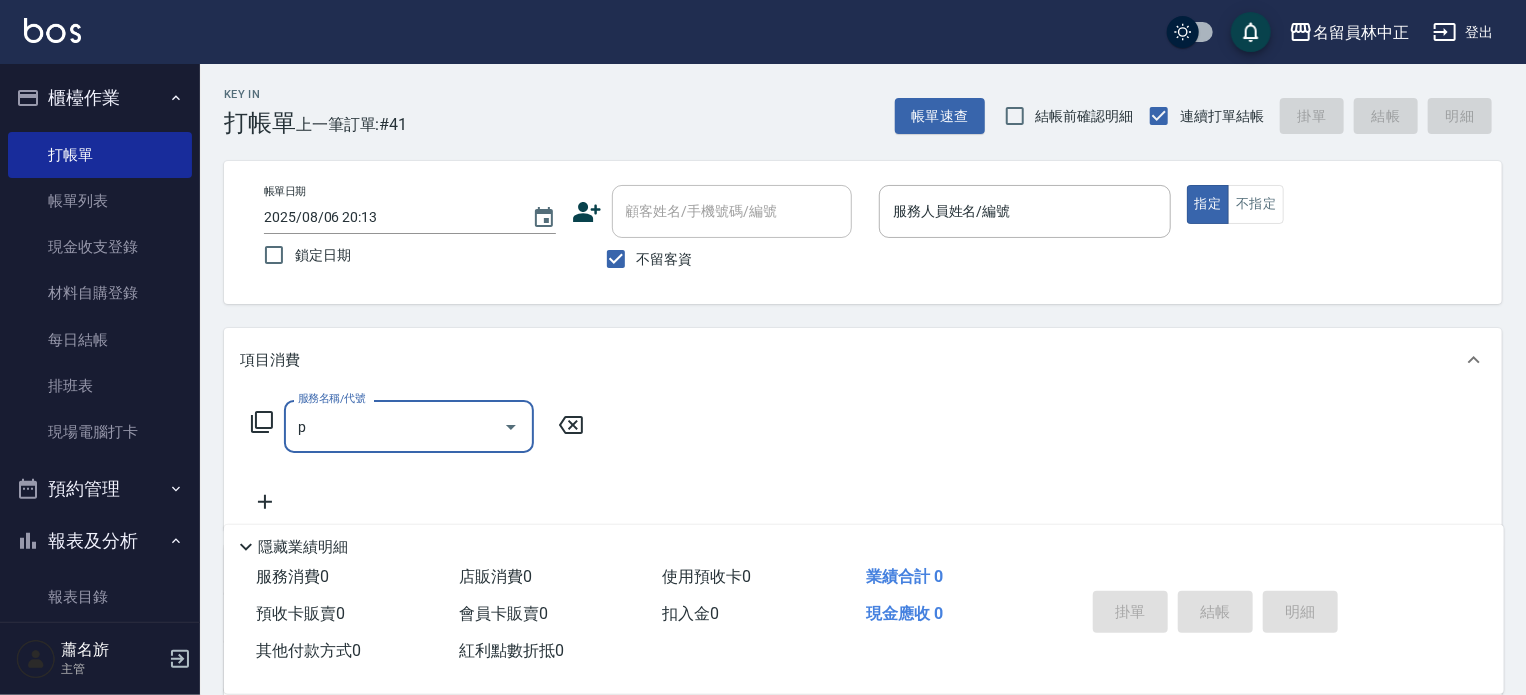 type 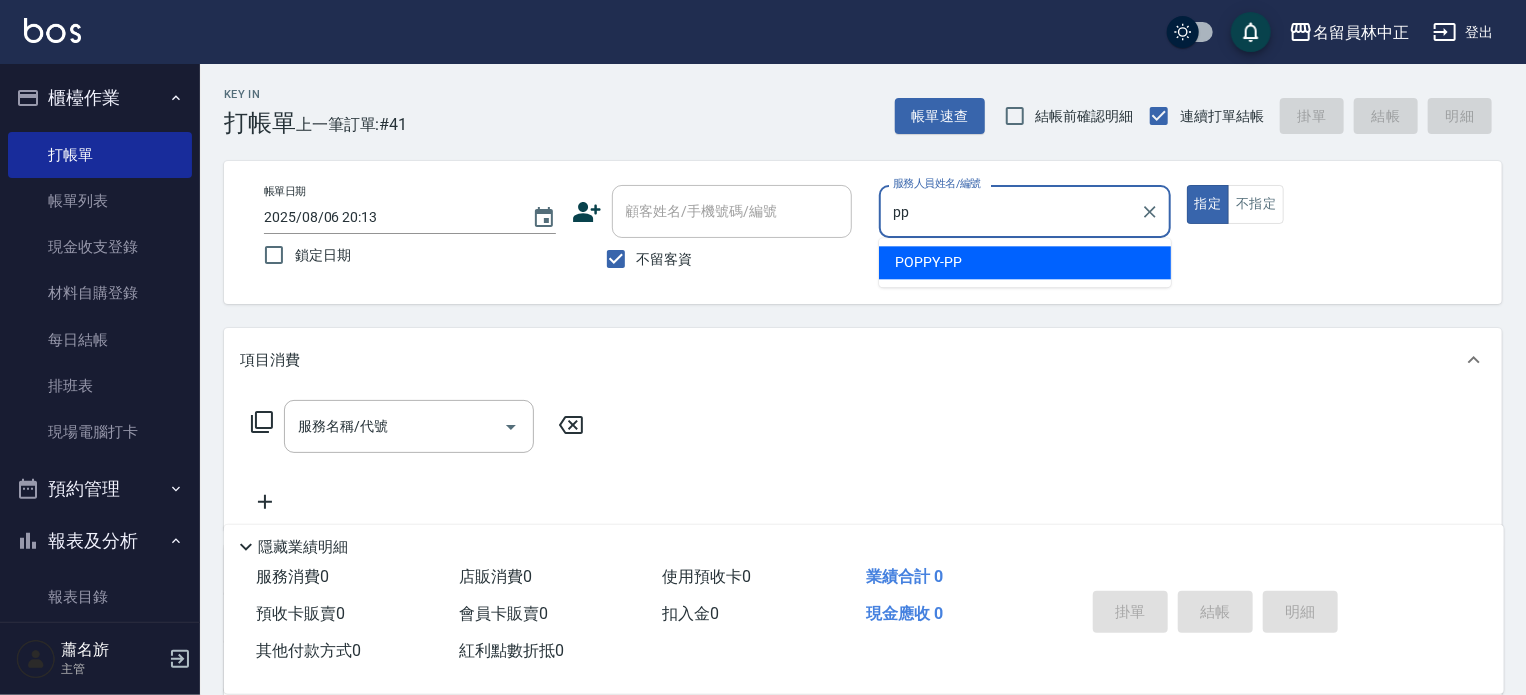 type on "POPPY-PP" 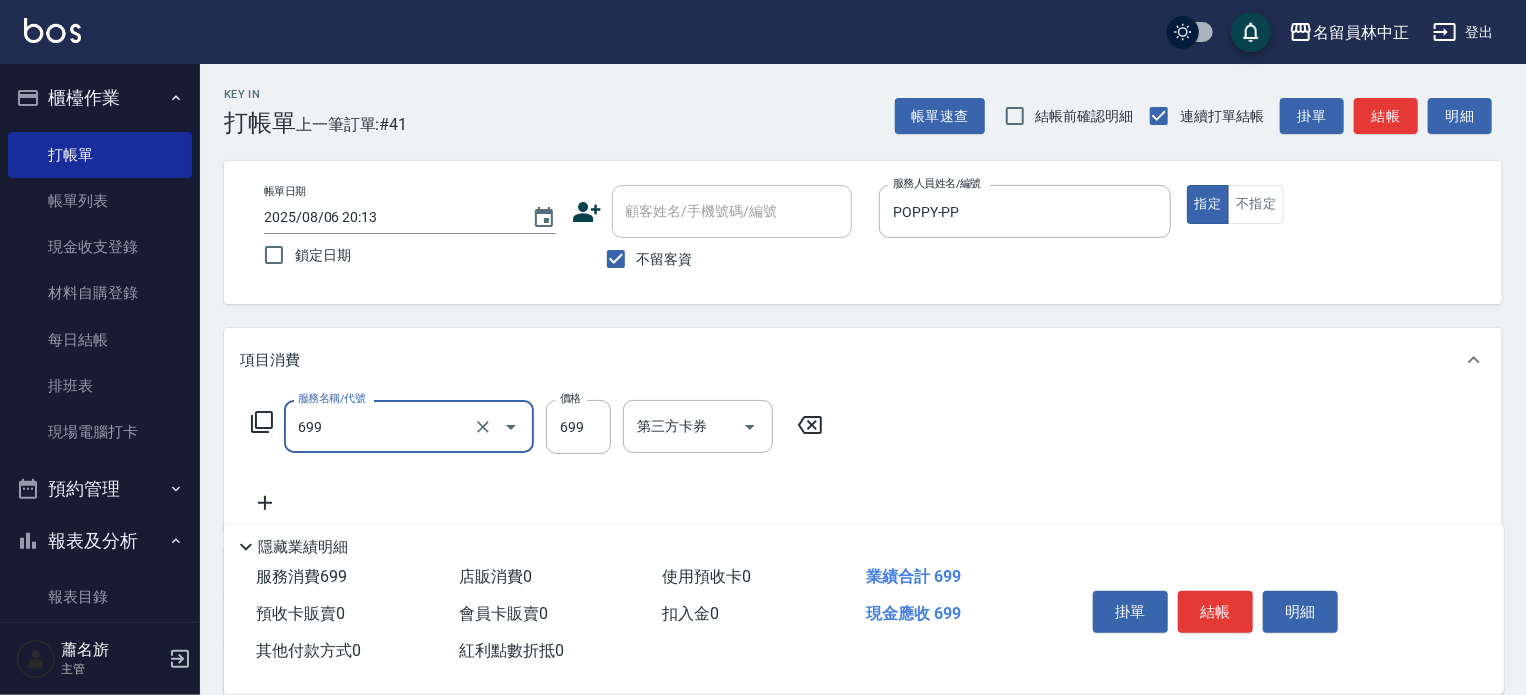 type on "精油洗髮(699)" 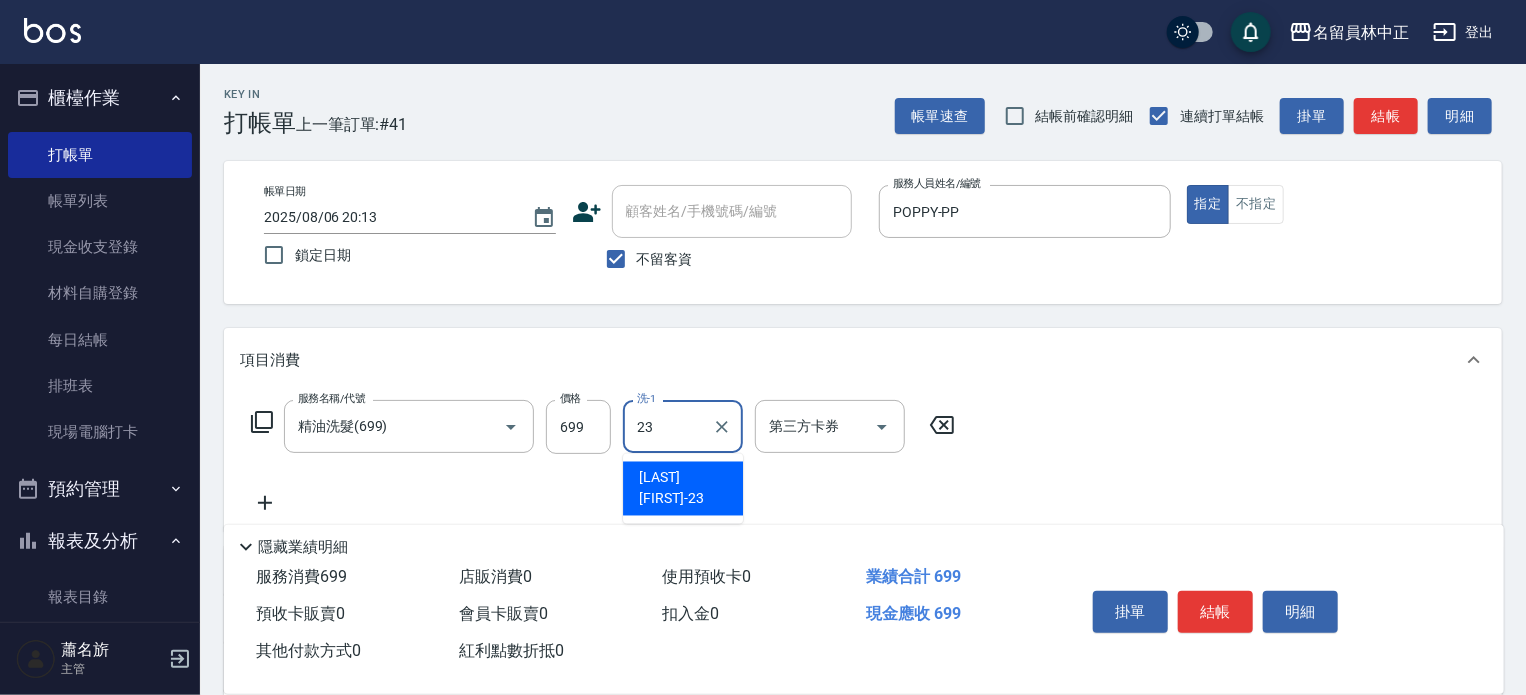 type on "張羽辰-23" 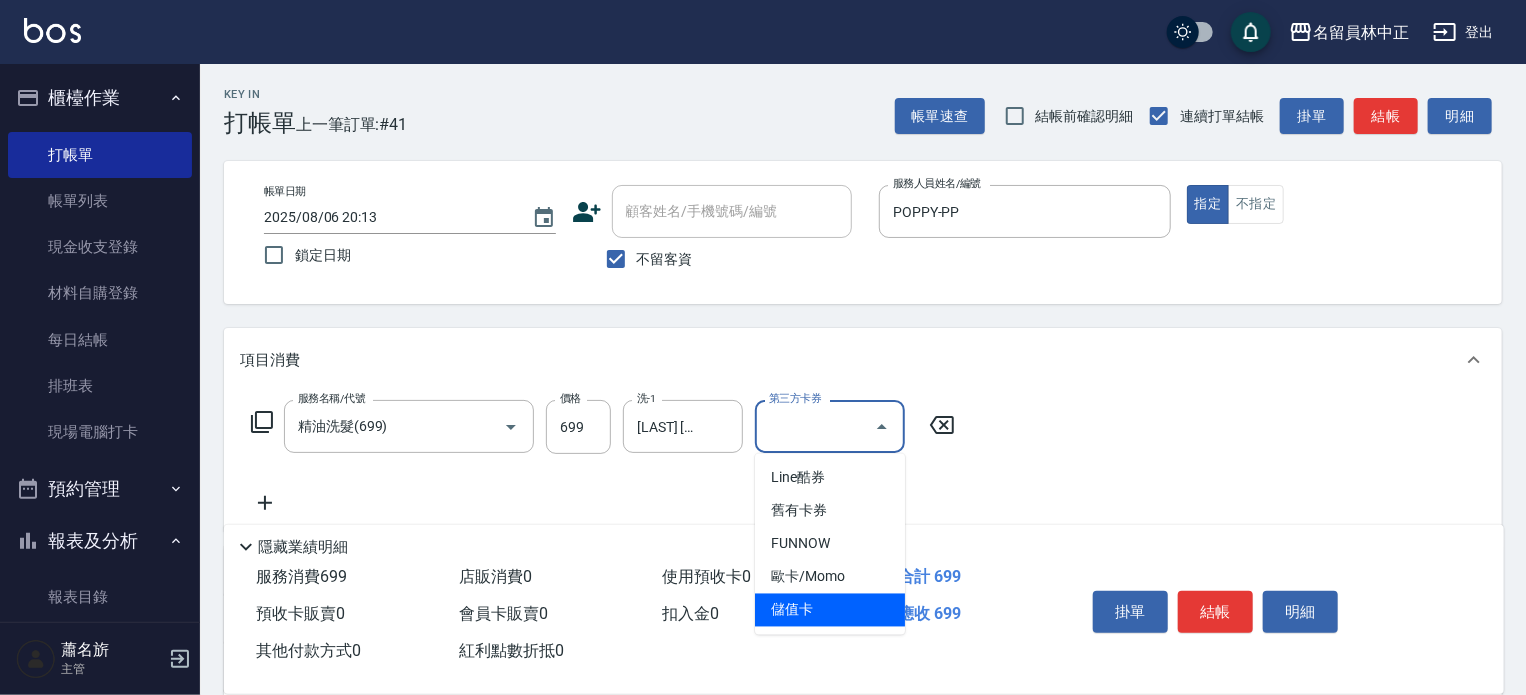 type on "儲值卡" 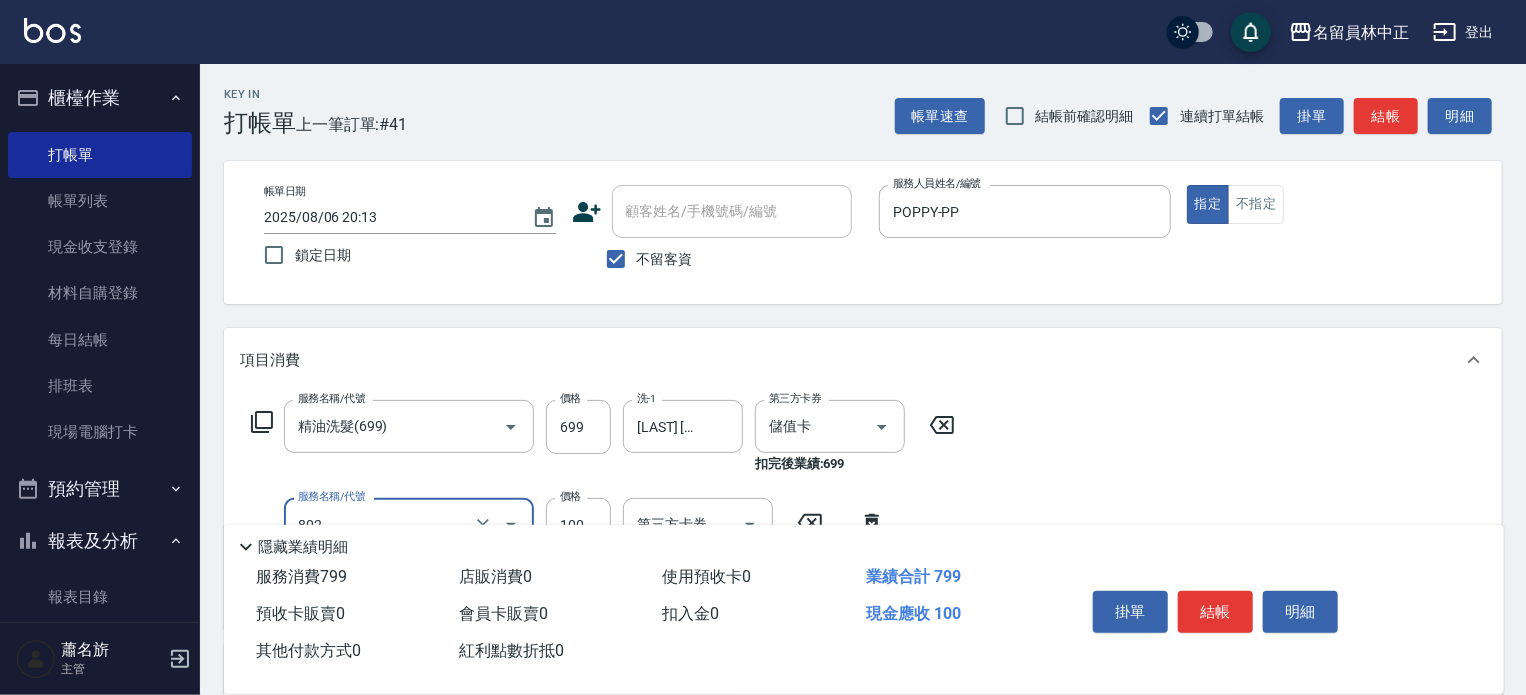 type on "VIP儲值(802)" 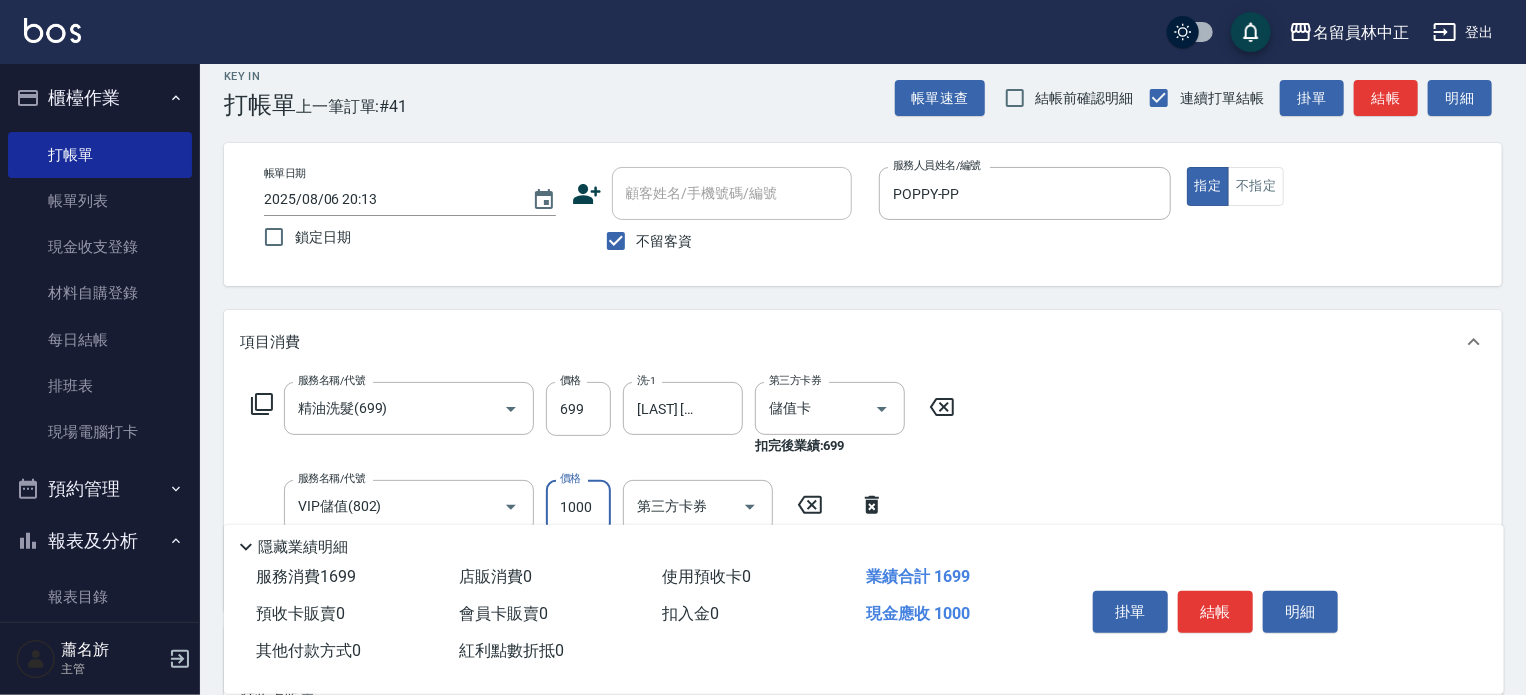 scroll, scrollTop: 0, scrollLeft: 0, axis: both 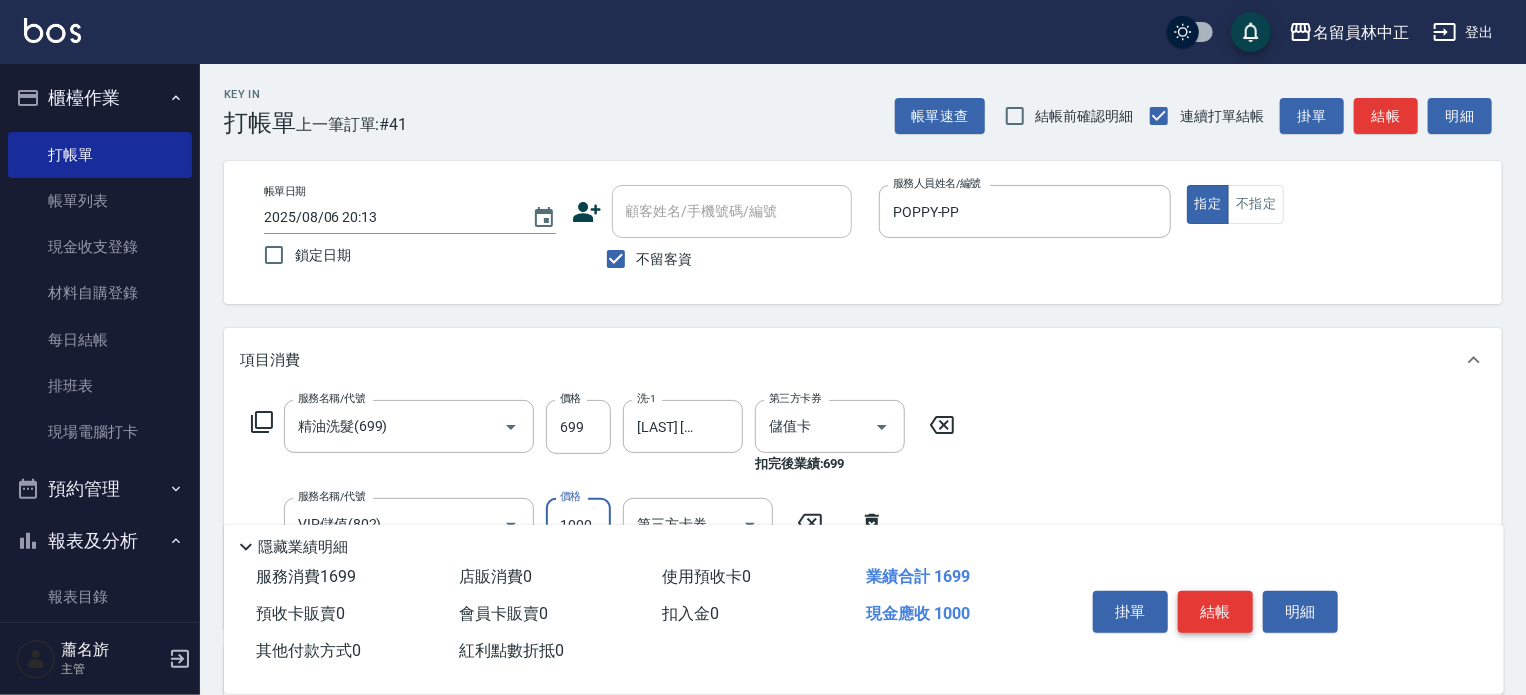 type on "1000" 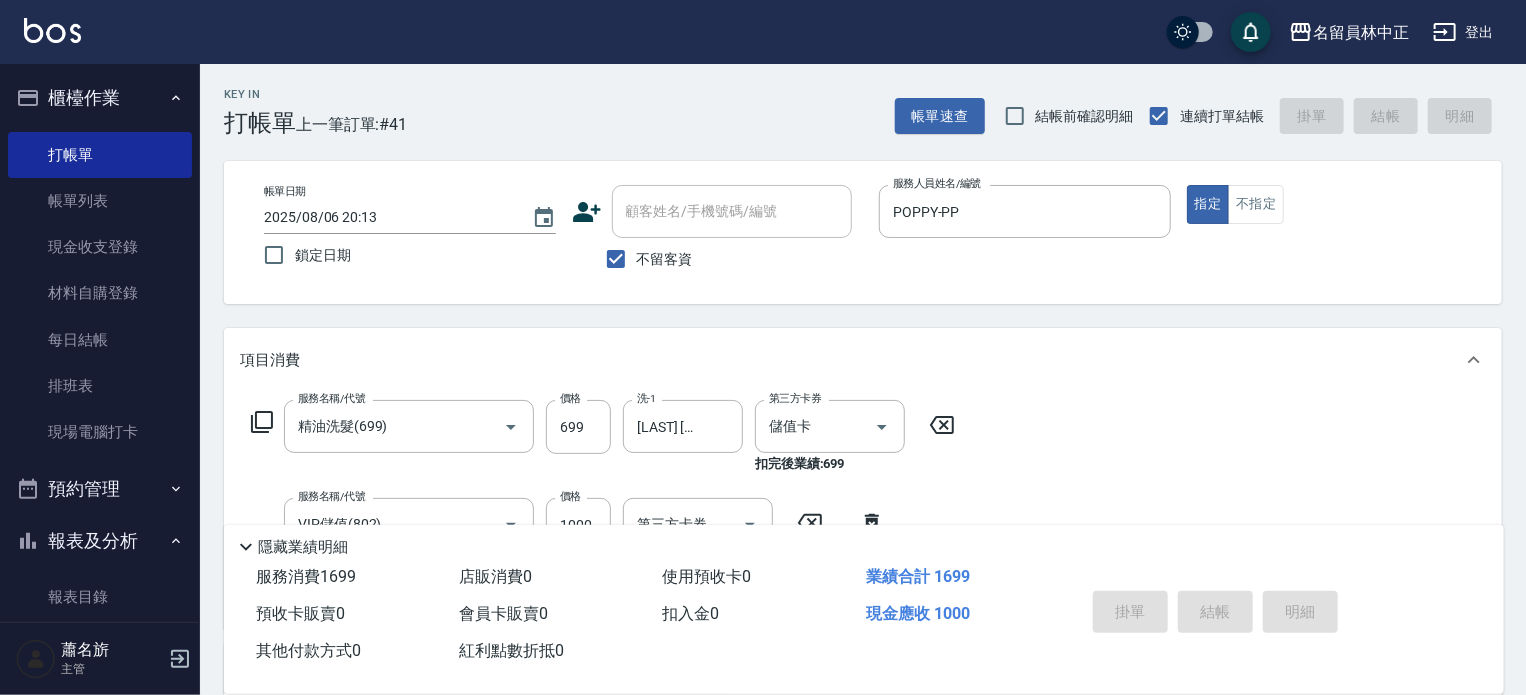 type on "2025/08/06 20:16" 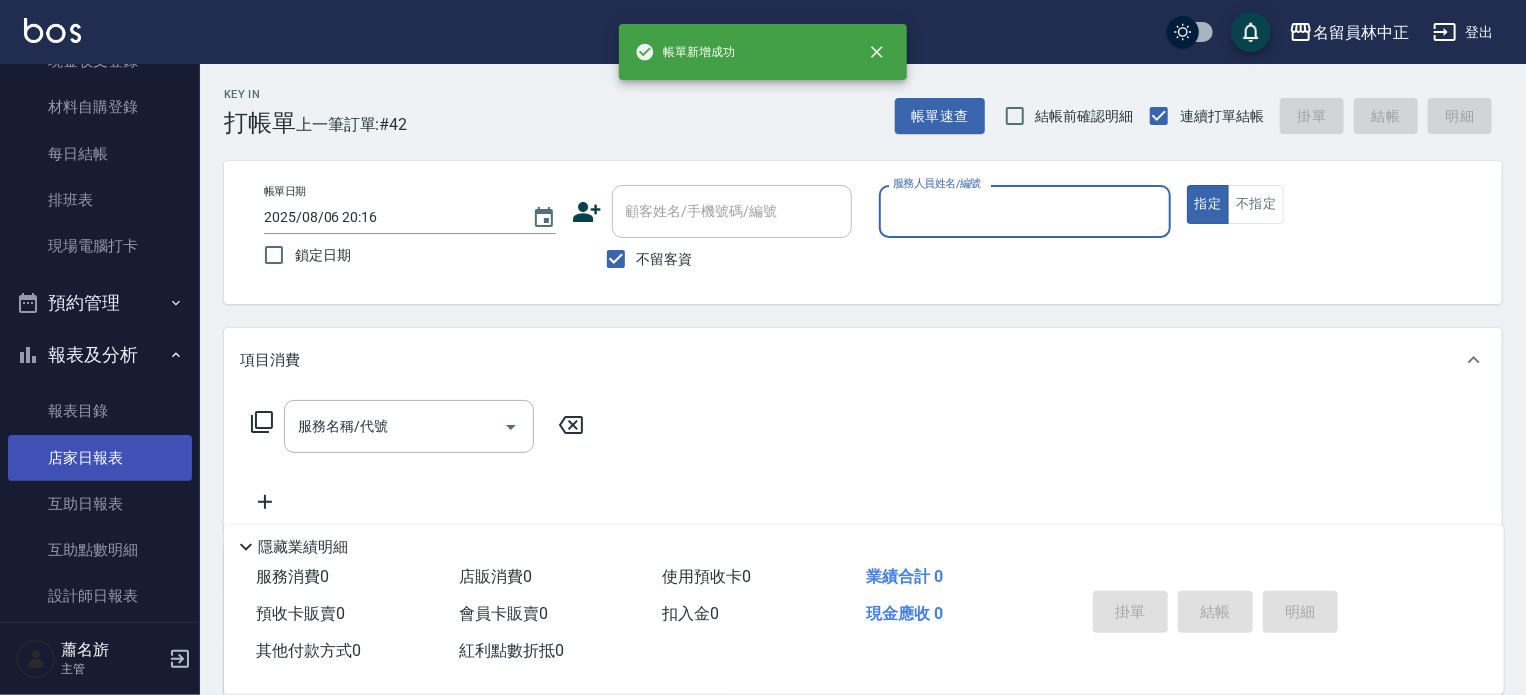 scroll, scrollTop: 200, scrollLeft: 0, axis: vertical 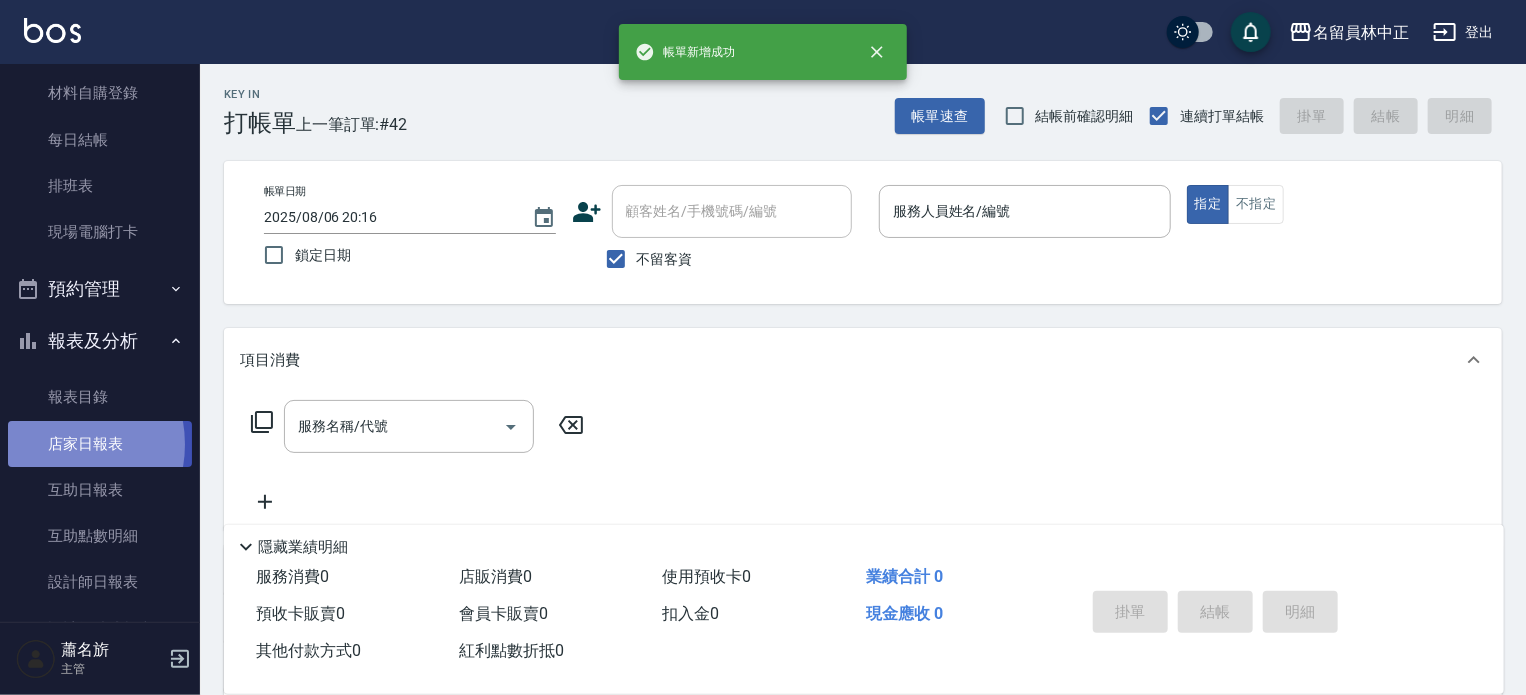 click on "店家日報表" at bounding box center [100, 444] 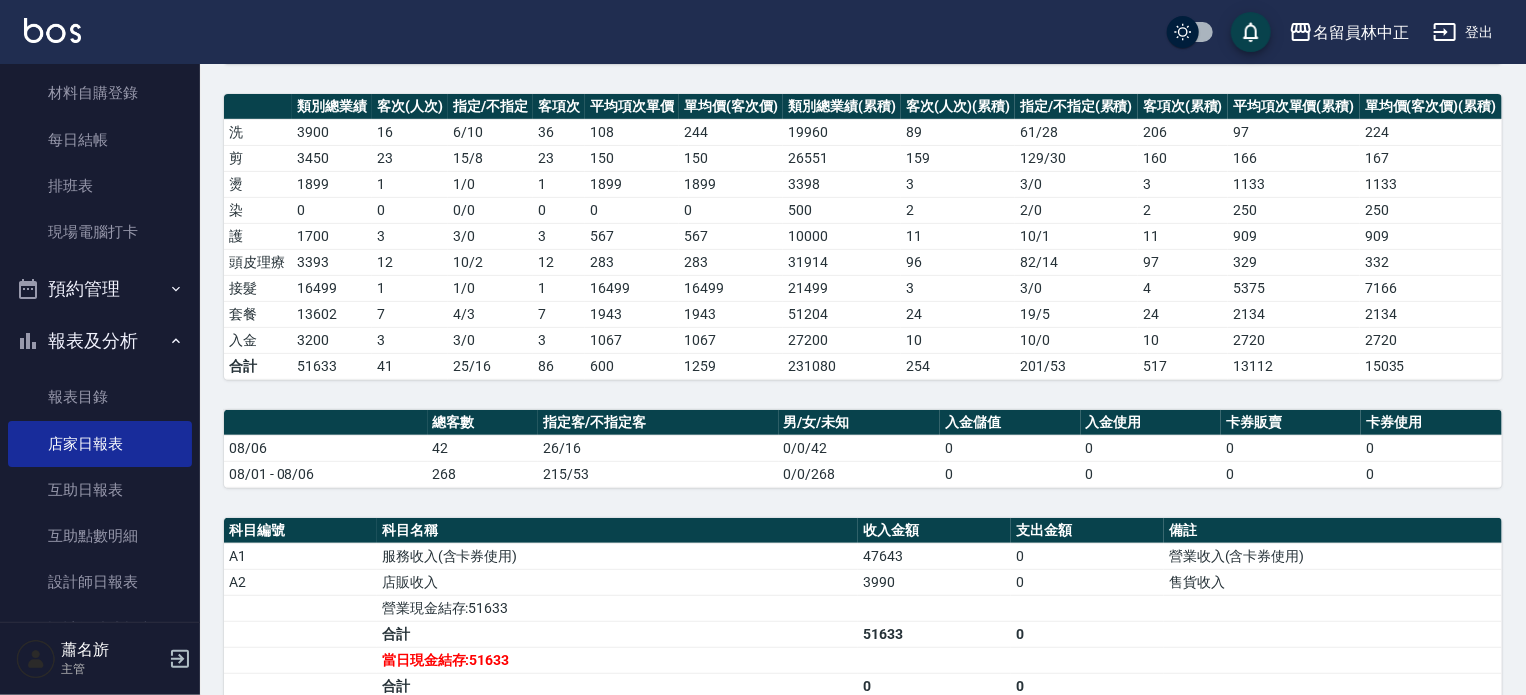 scroll, scrollTop: 242, scrollLeft: 0, axis: vertical 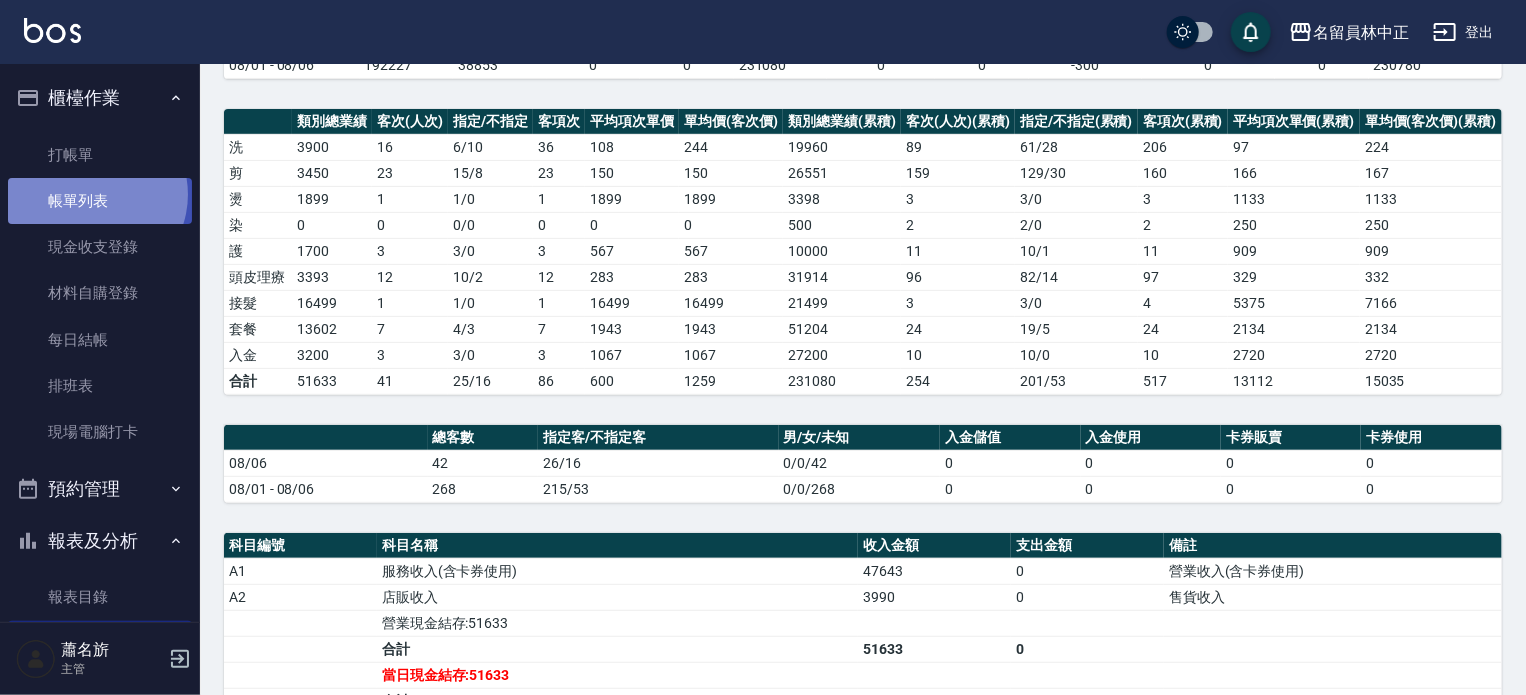 click on "帳單列表" at bounding box center (100, 201) 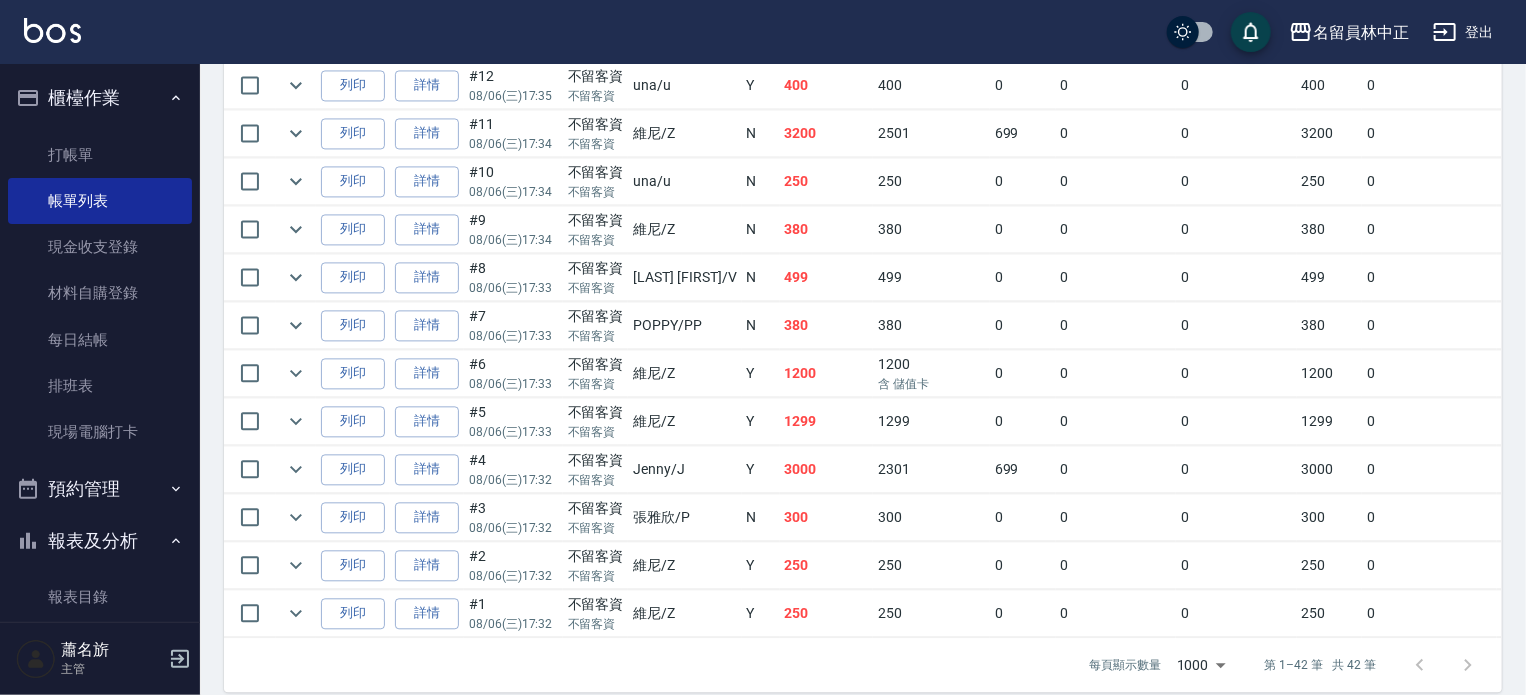 scroll, scrollTop: 2062, scrollLeft: 0, axis: vertical 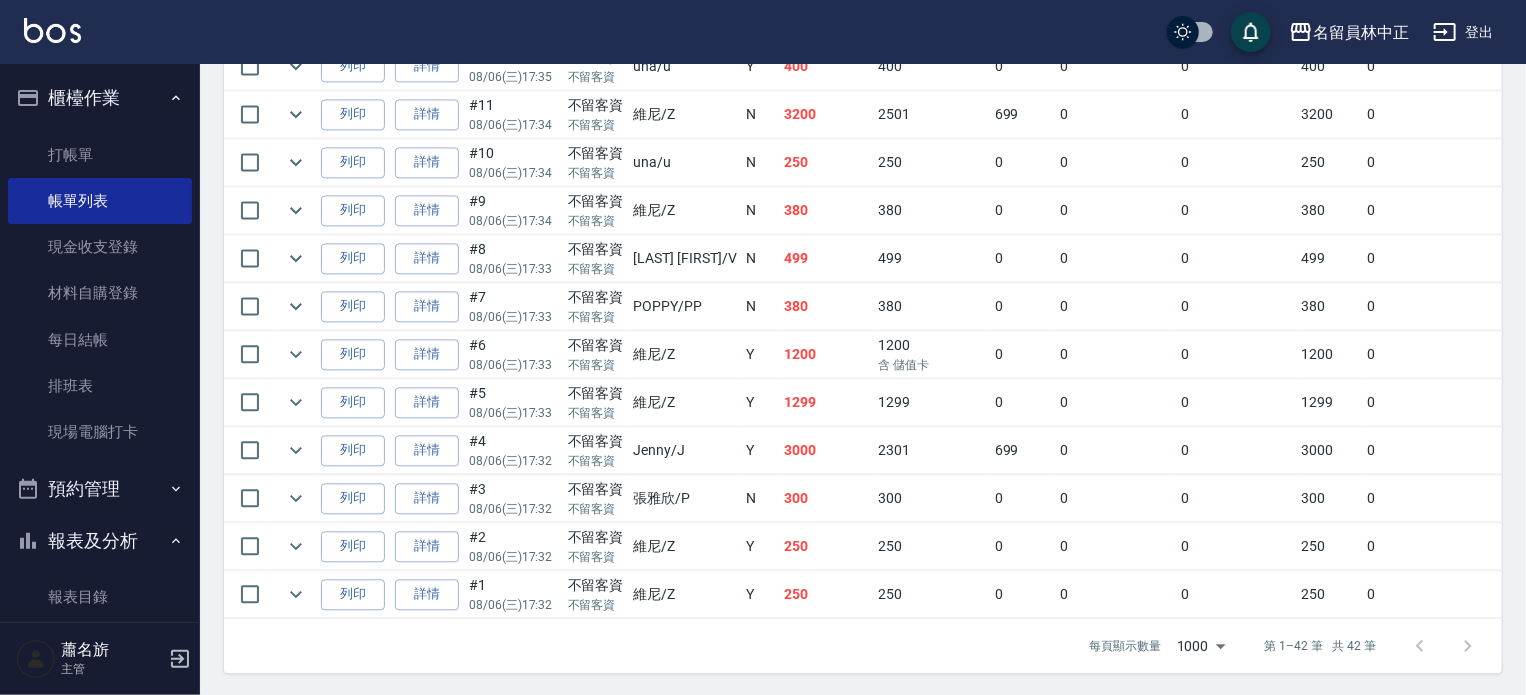 click on "Jenny  /J" at bounding box center (684, 450) 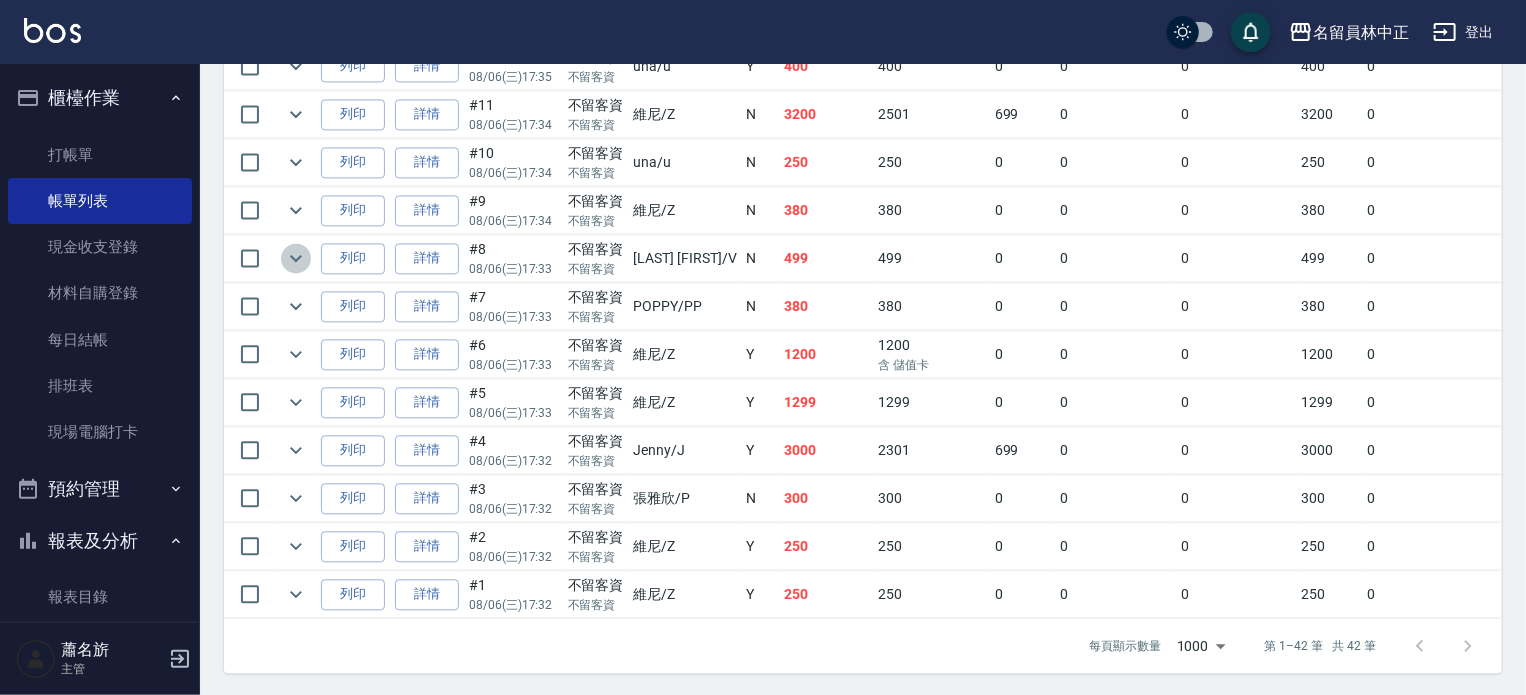 click 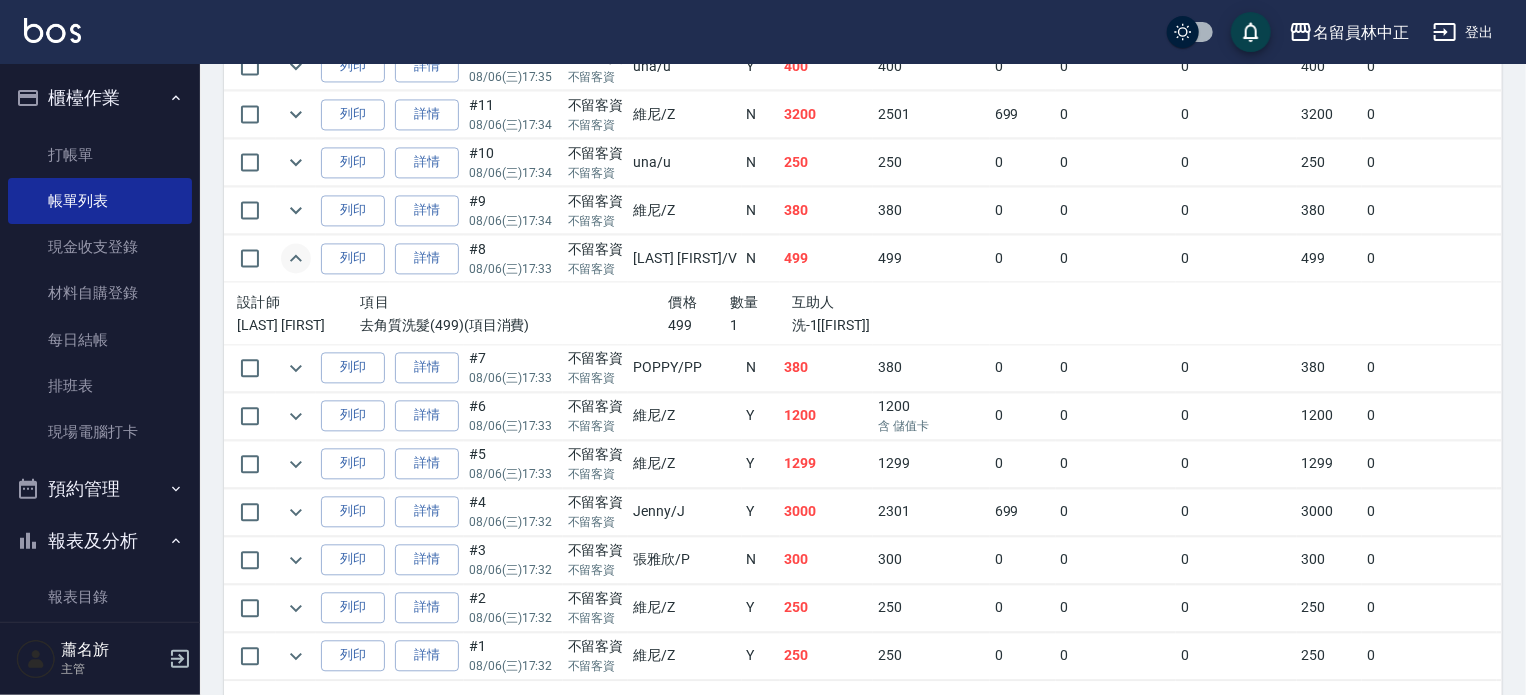 click 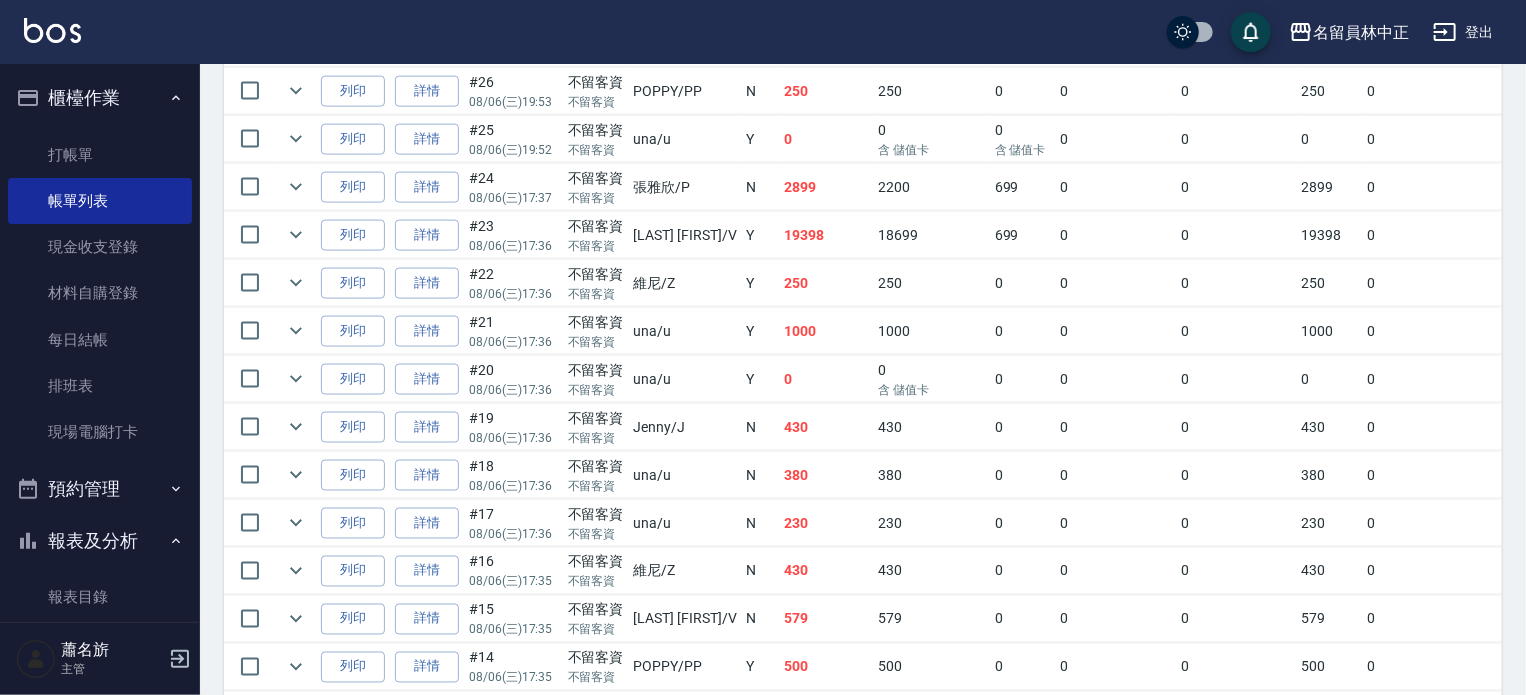 scroll, scrollTop: 1362, scrollLeft: 0, axis: vertical 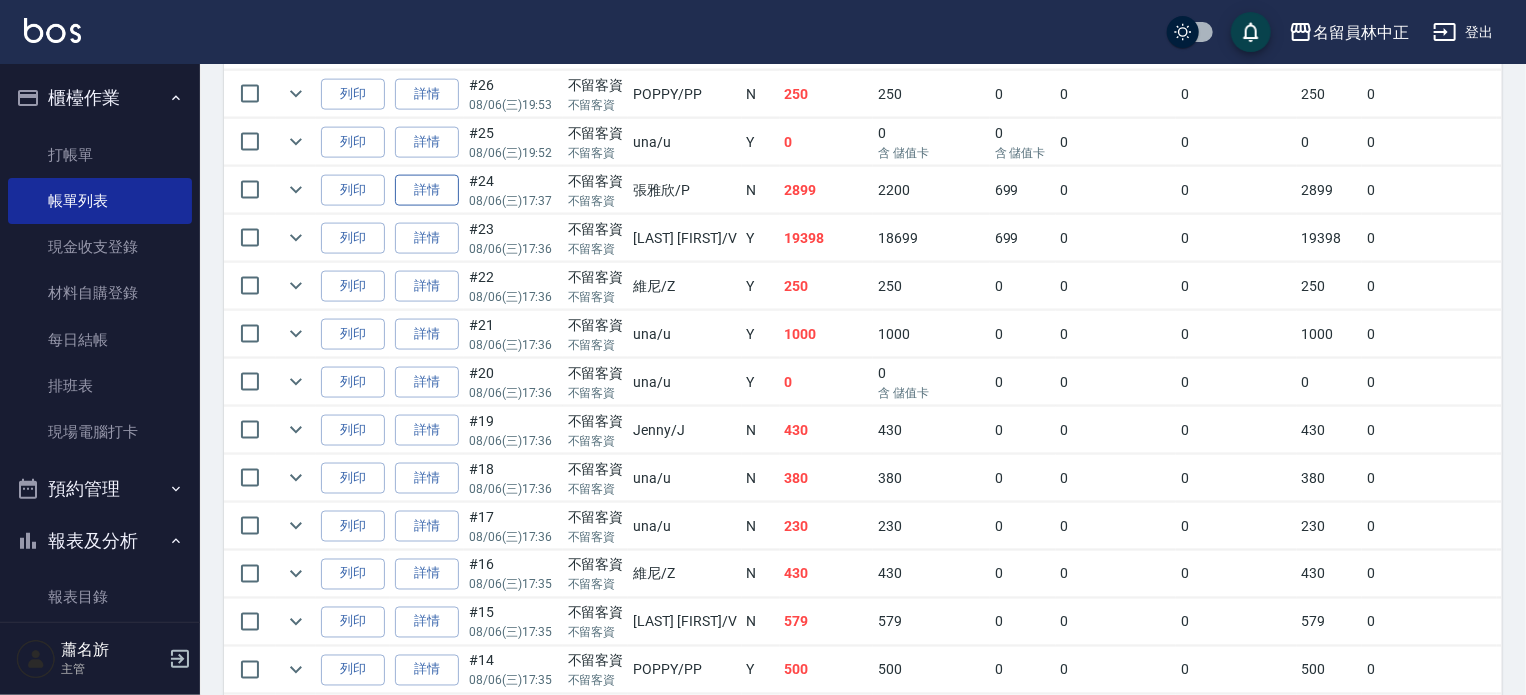 click on "詳情" at bounding box center (427, 190) 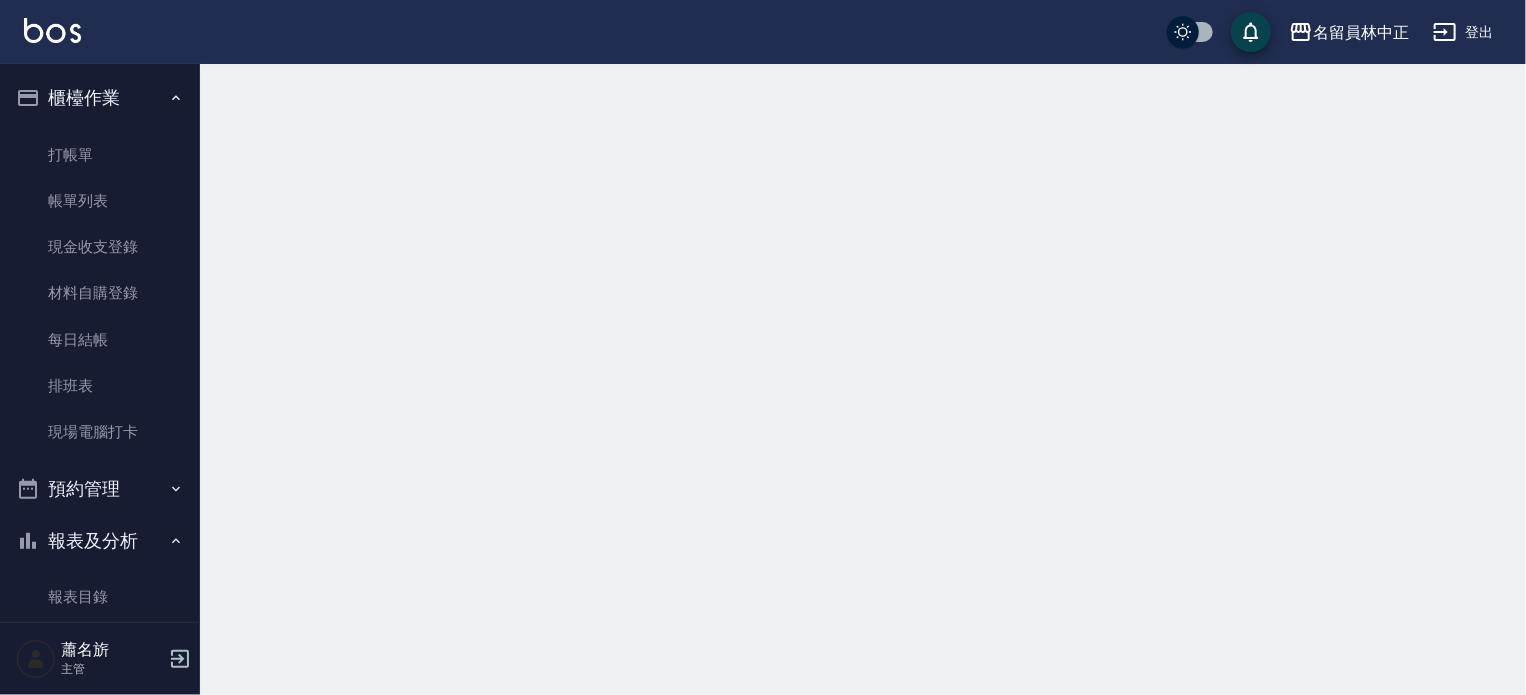 scroll, scrollTop: 0, scrollLeft: 0, axis: both 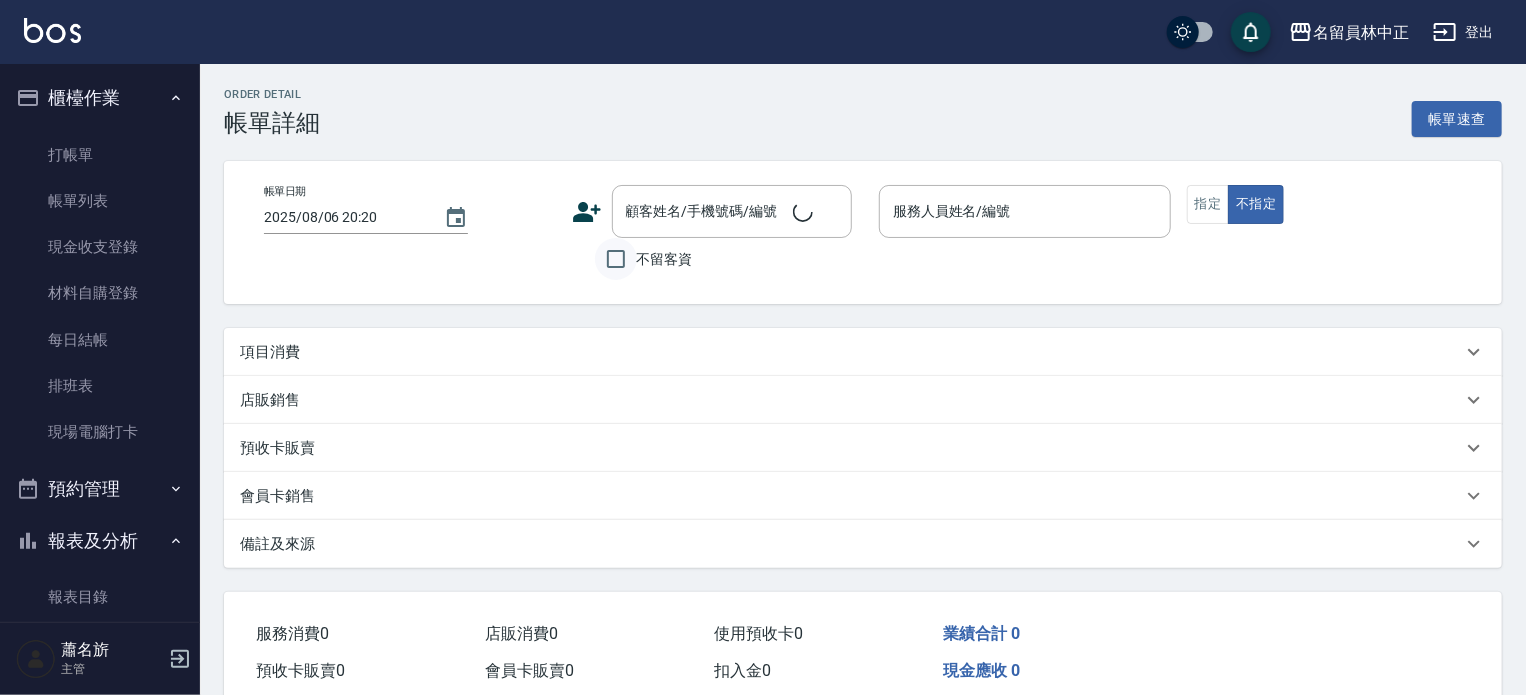 type on "2025/08/06 17:37" 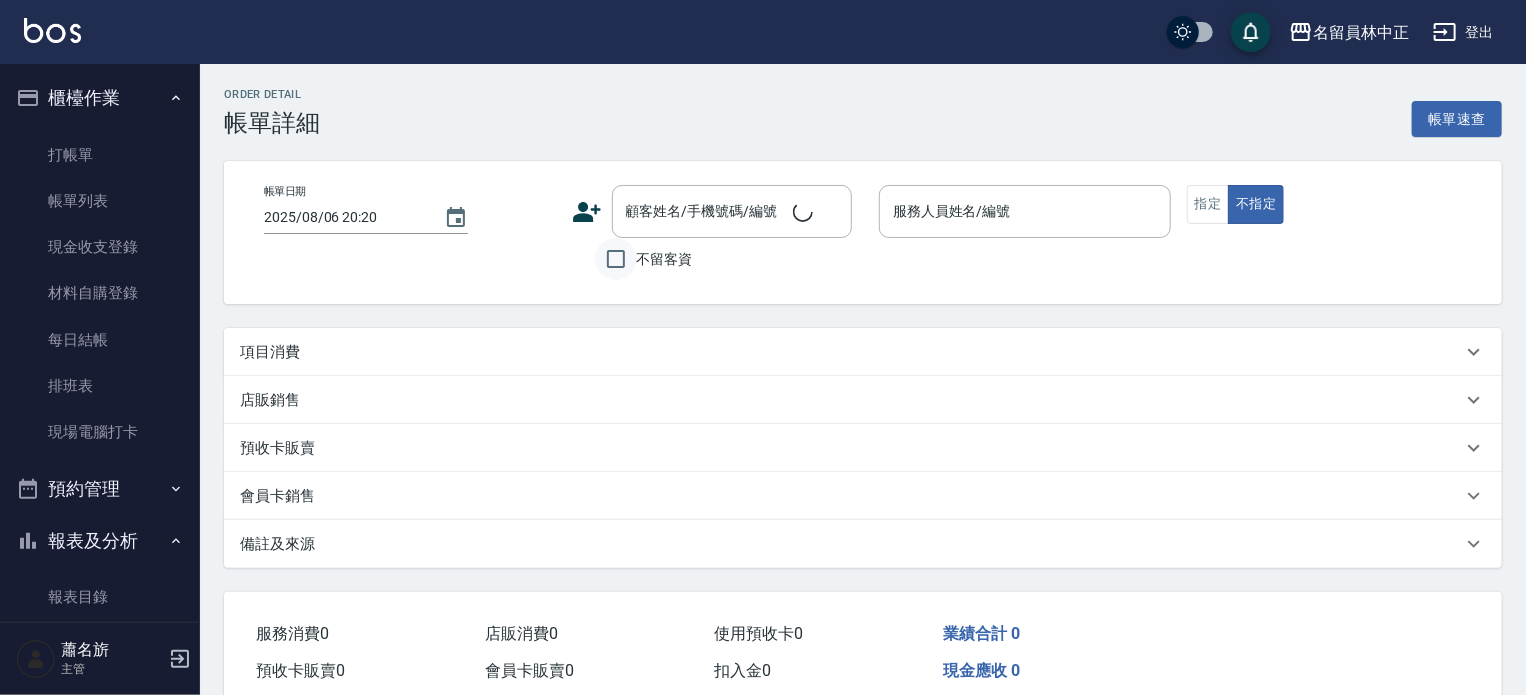 checkbox on "true" 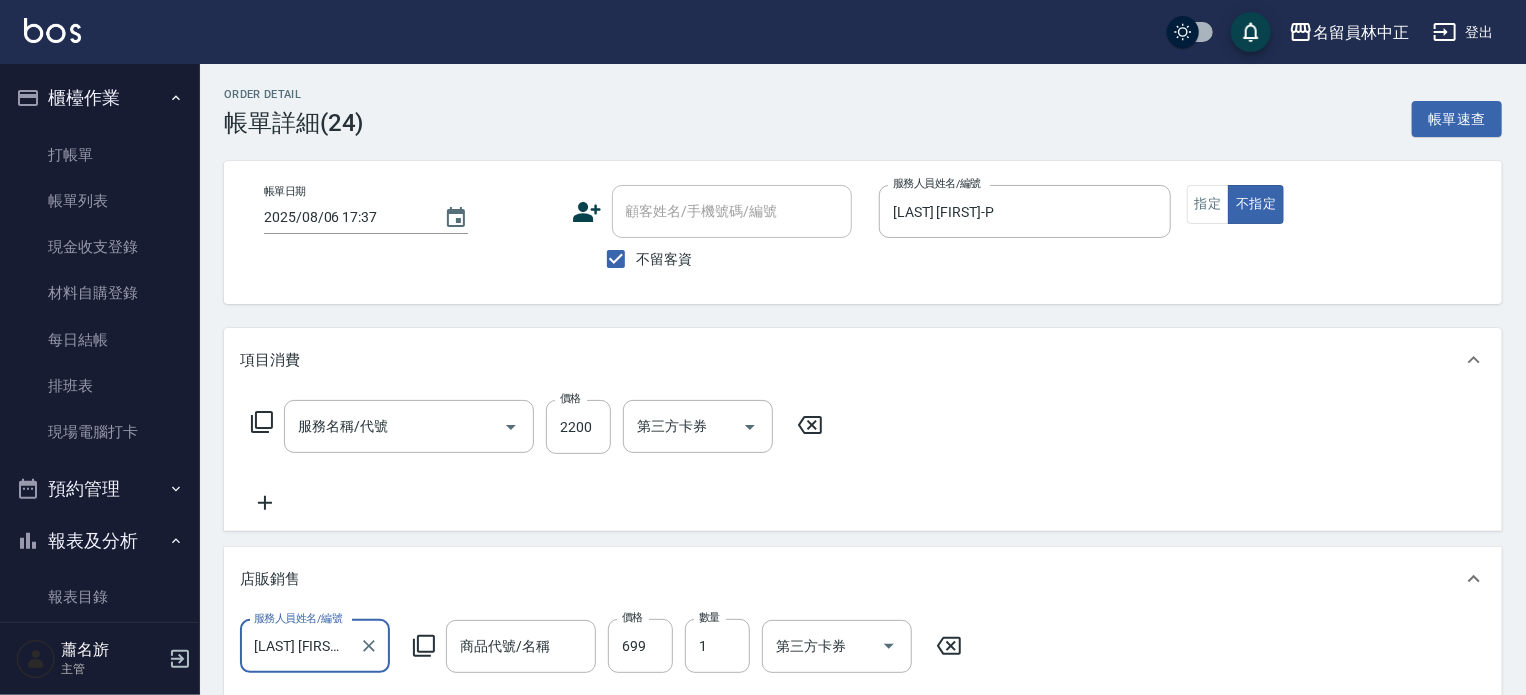 scroll, scrollTop: 0, scrollLeft: 0, axis: both 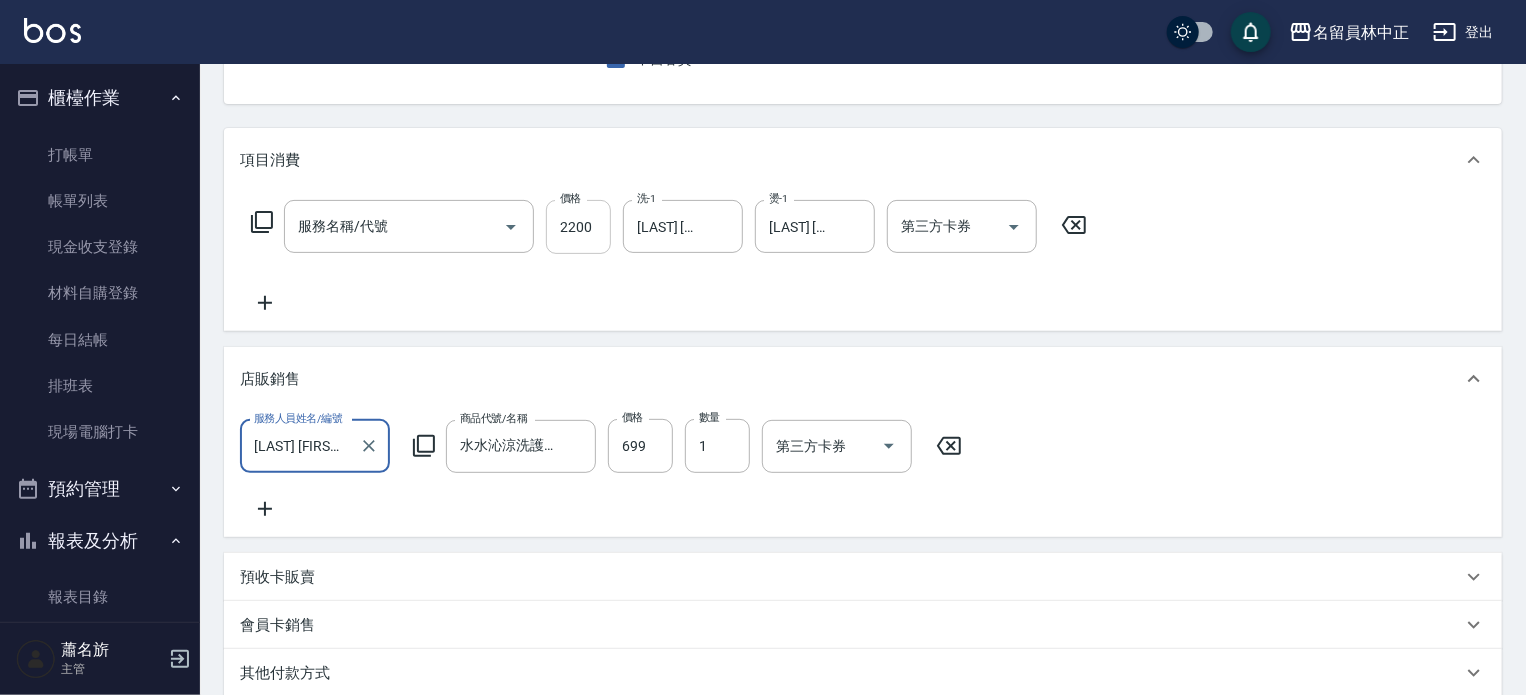 click on "2200" at bounding box center (578, 227) 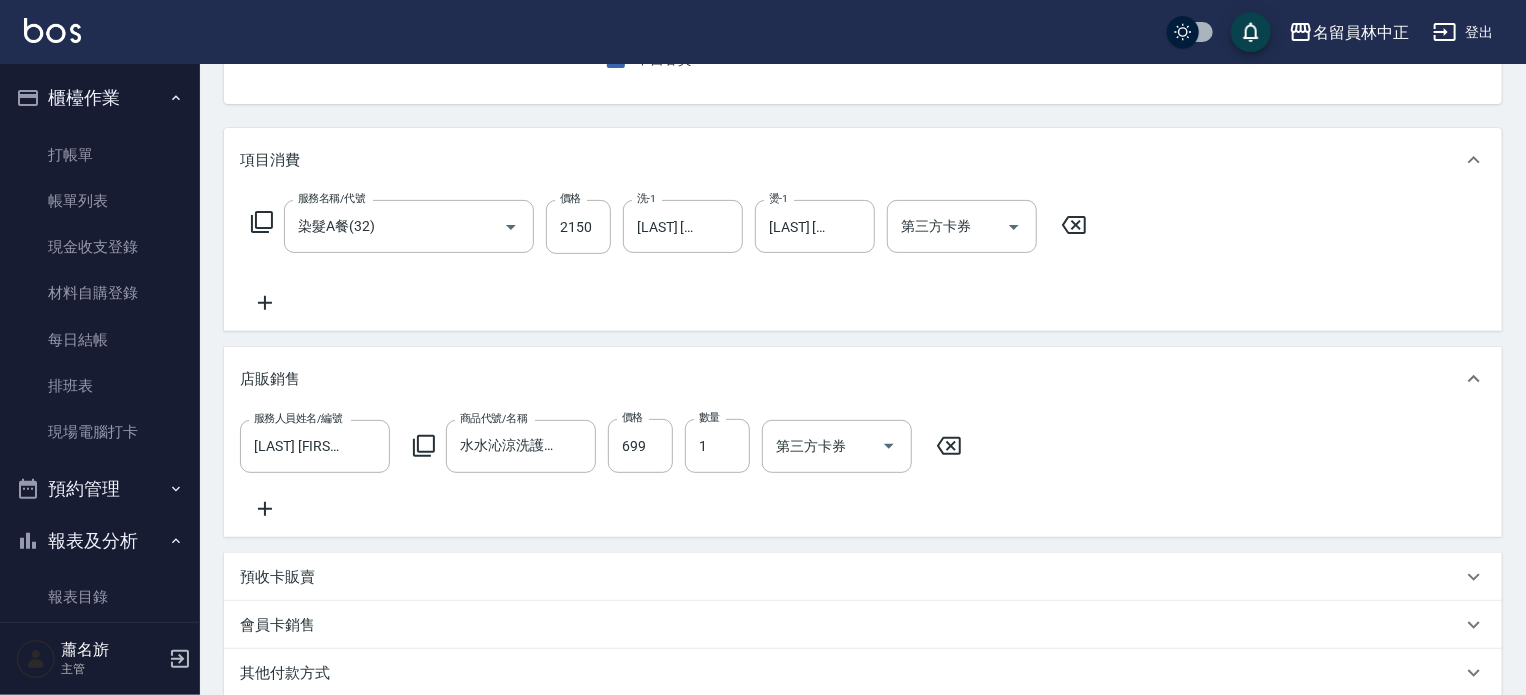 click 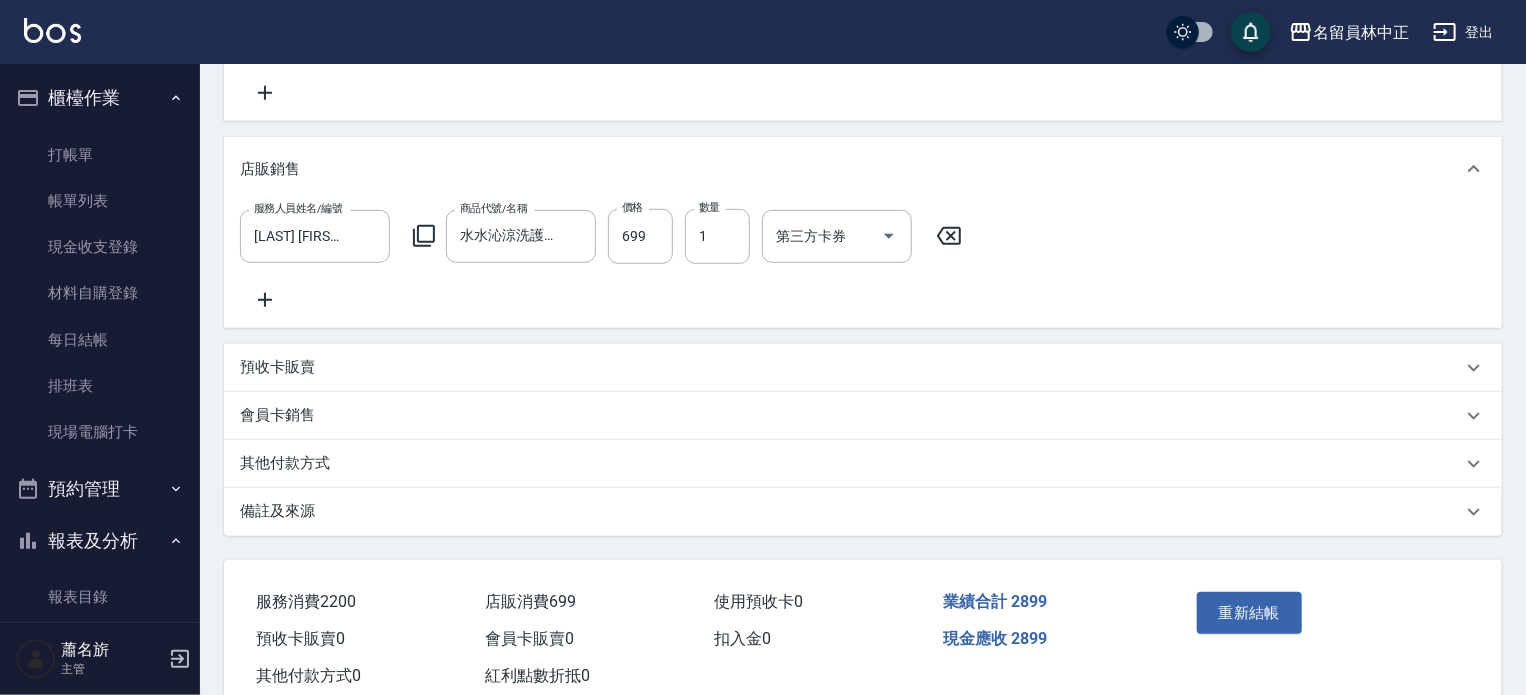 scroll, scrollTop: 556, scrollLeft: 0, axis: vertical 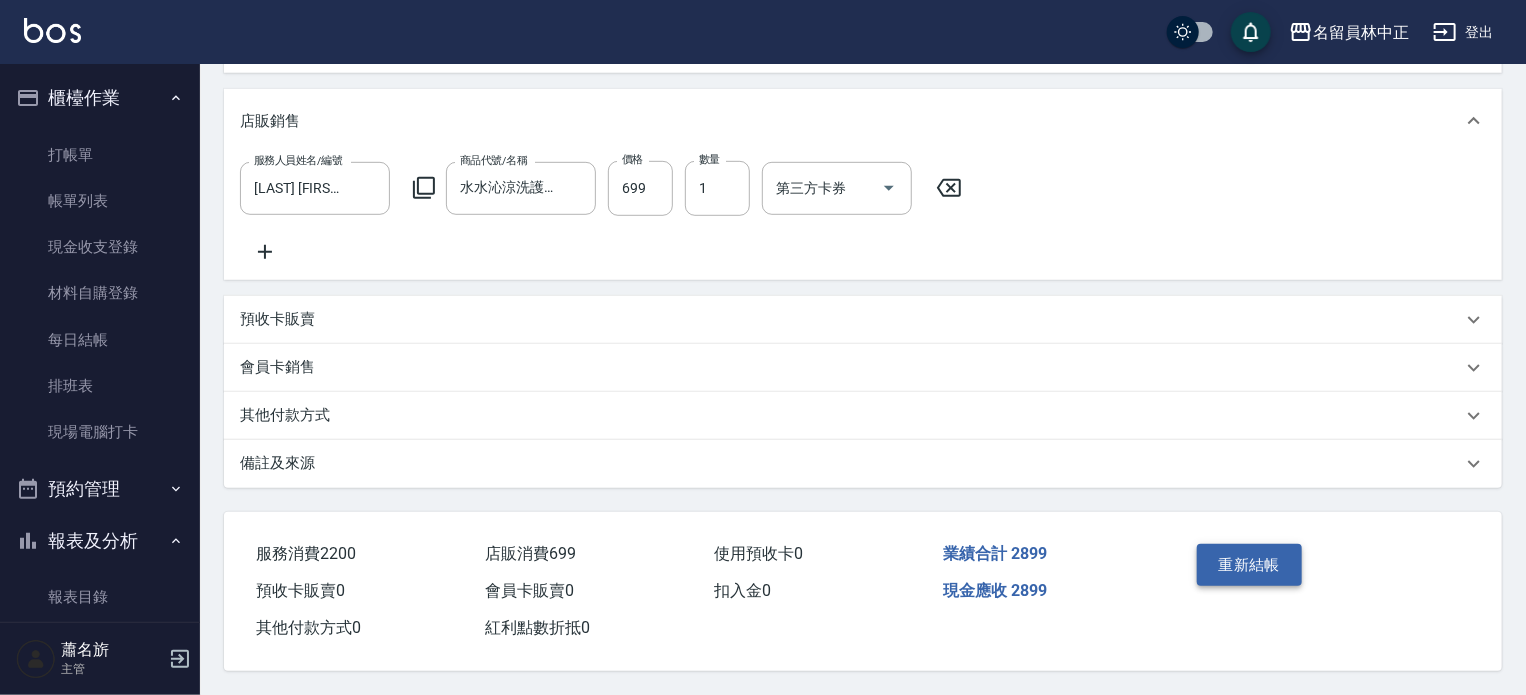 click on "重新結帳" at bounding box center [1250, 565] 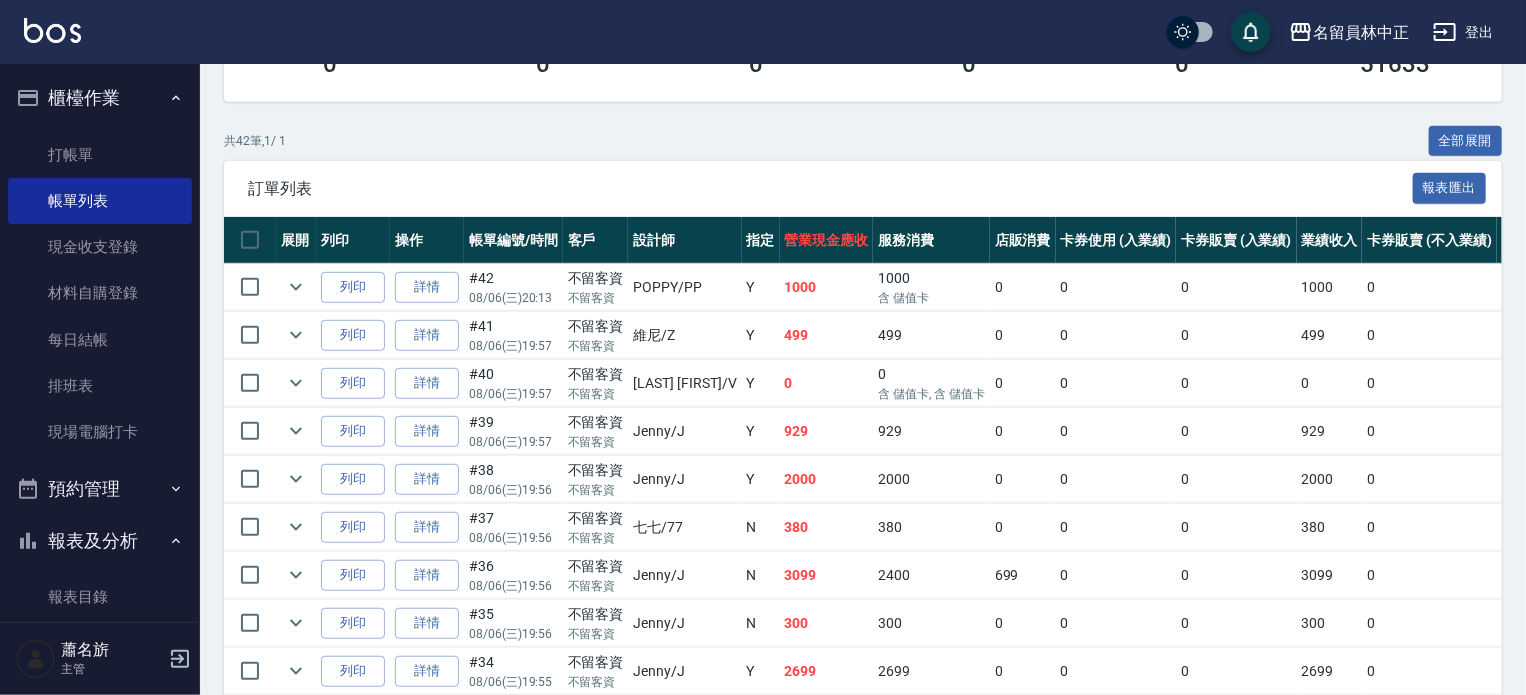 scroll, scrollTop: 400, scrollLeft: 0, axis: vertical 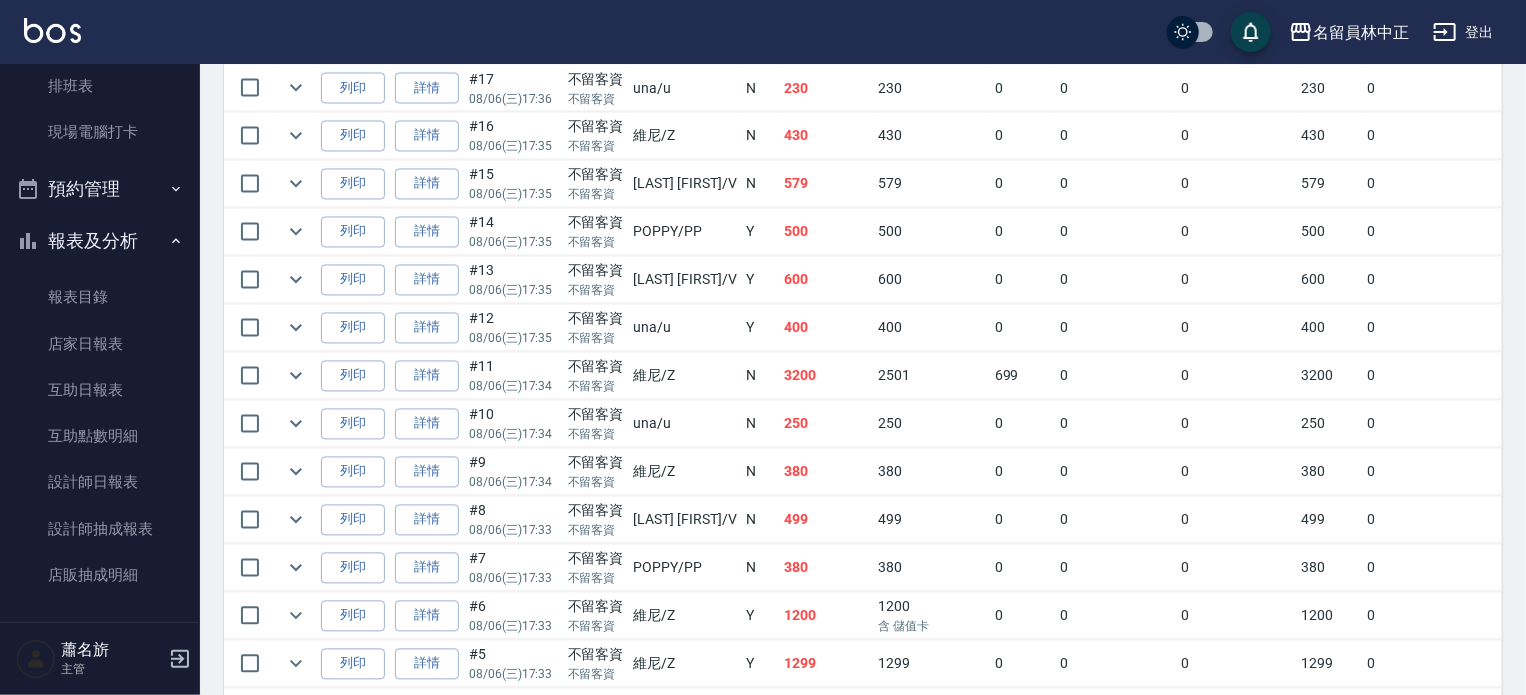 click on "不留客資" at bounding box center [596, 367] 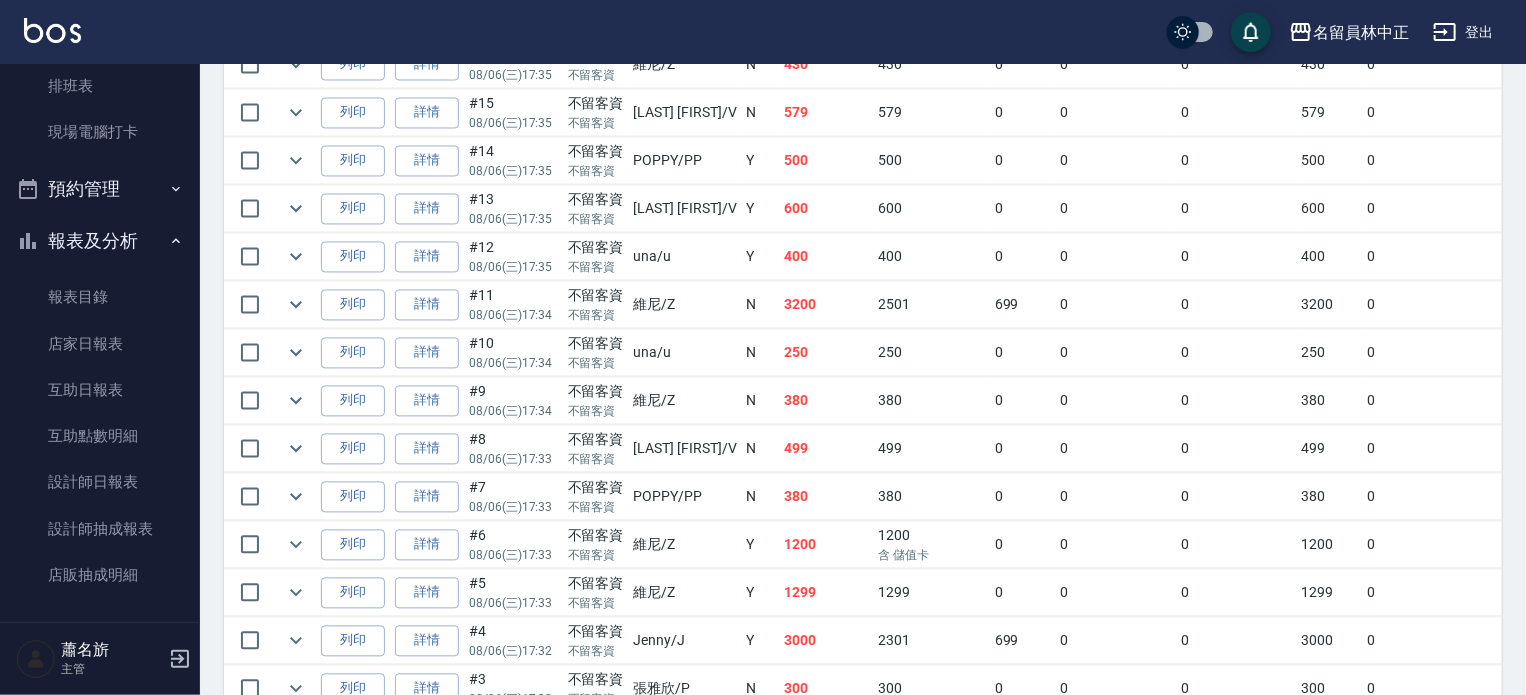 scroll, scrollTop: 1900, scrollLeft: 0, axis: vertical 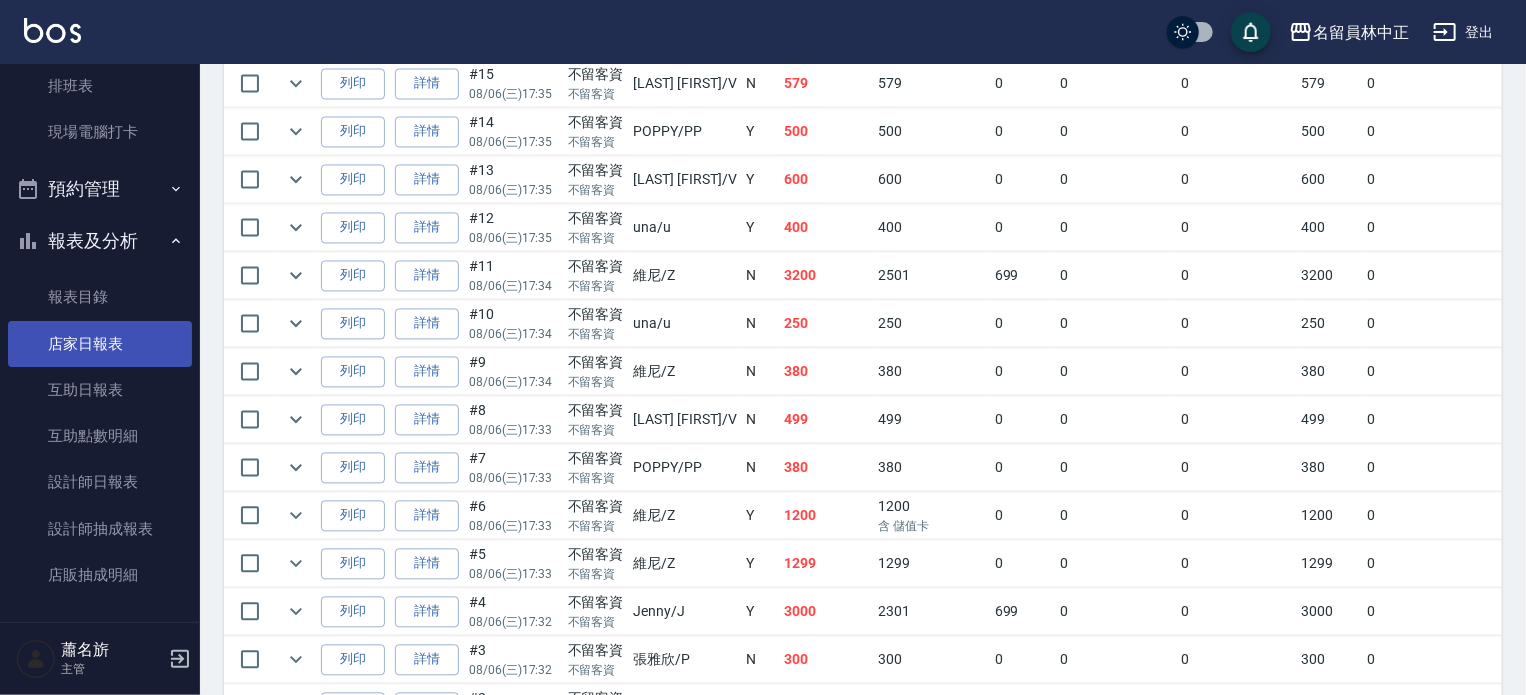 click on "店家日報表" at bounding box center (100, 344) 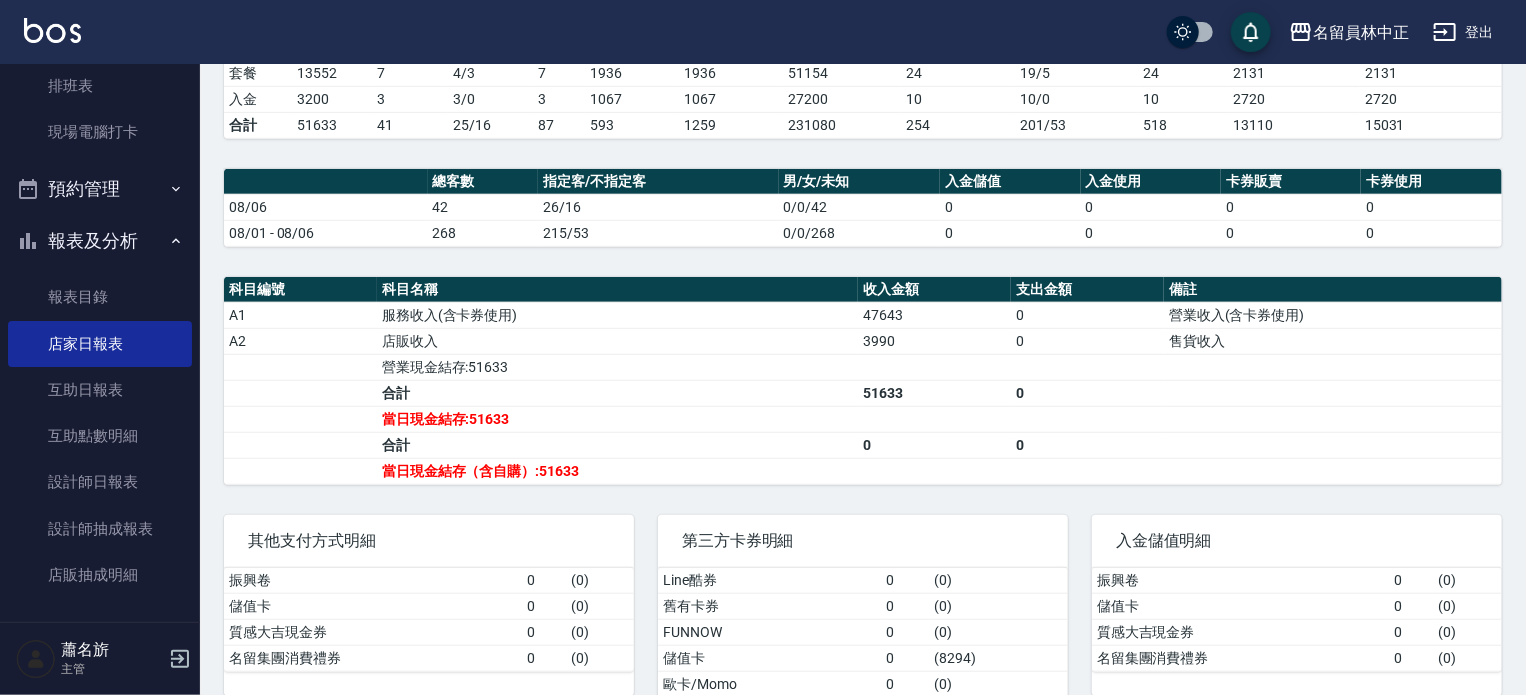 scroll, scrollTop: 0, scrollLeft: 0, axis: both 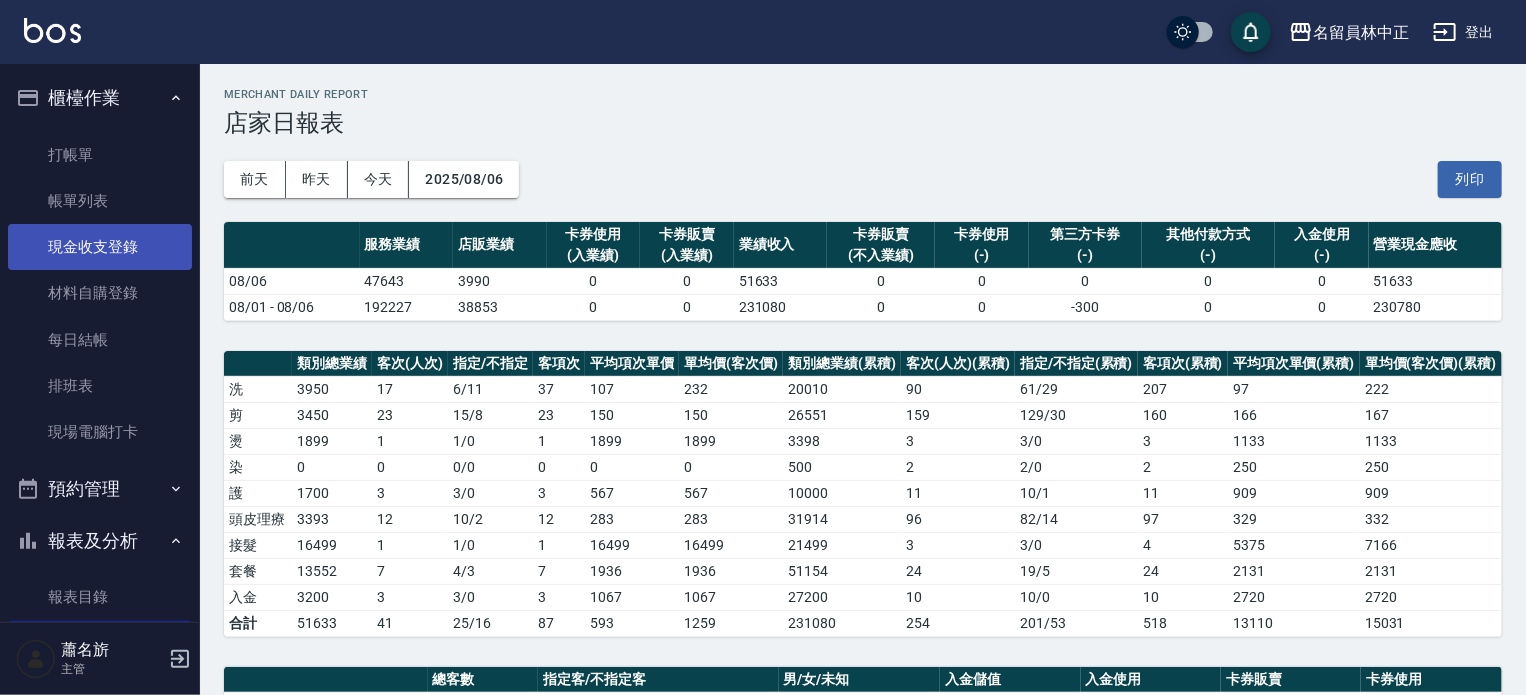 click on "現金收支登錄" at bounding box center (100, 247) 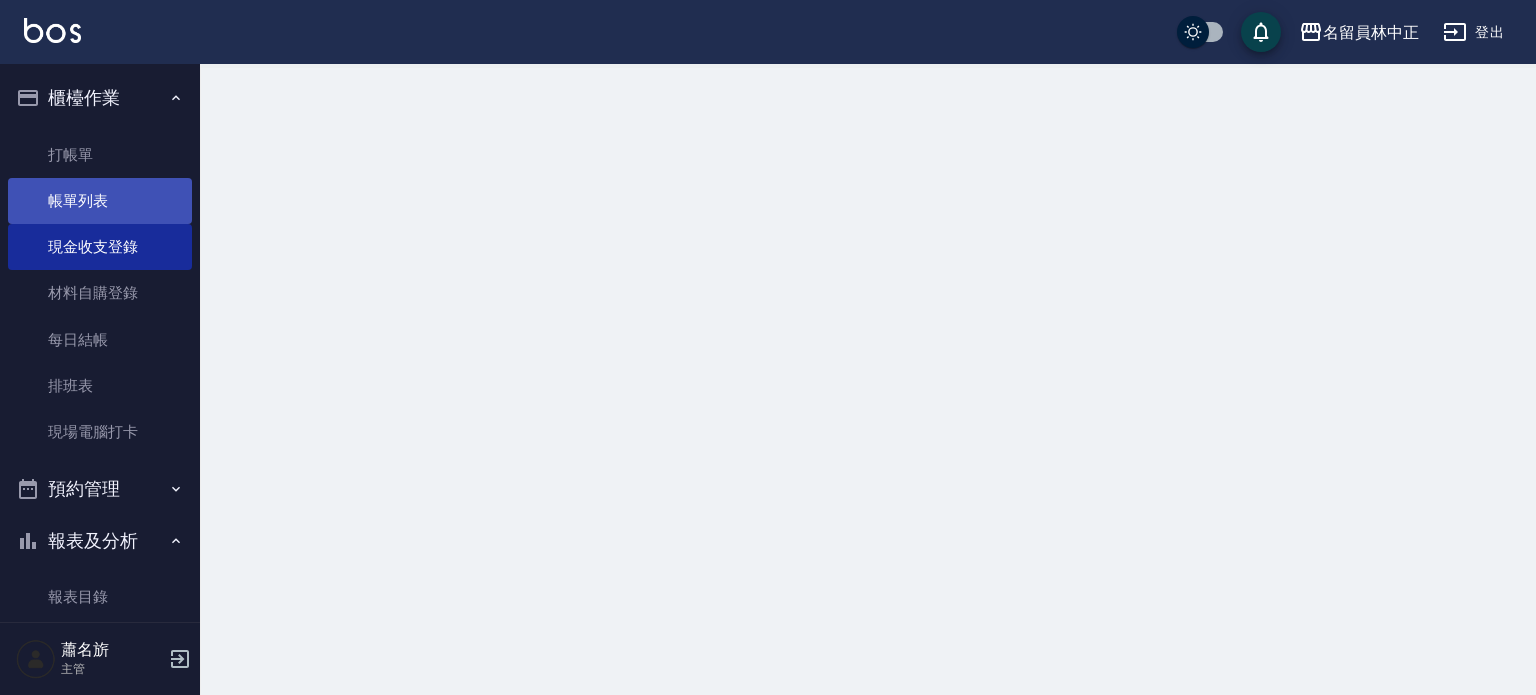 click on "帳單列表" at bounding box center [100, 201] 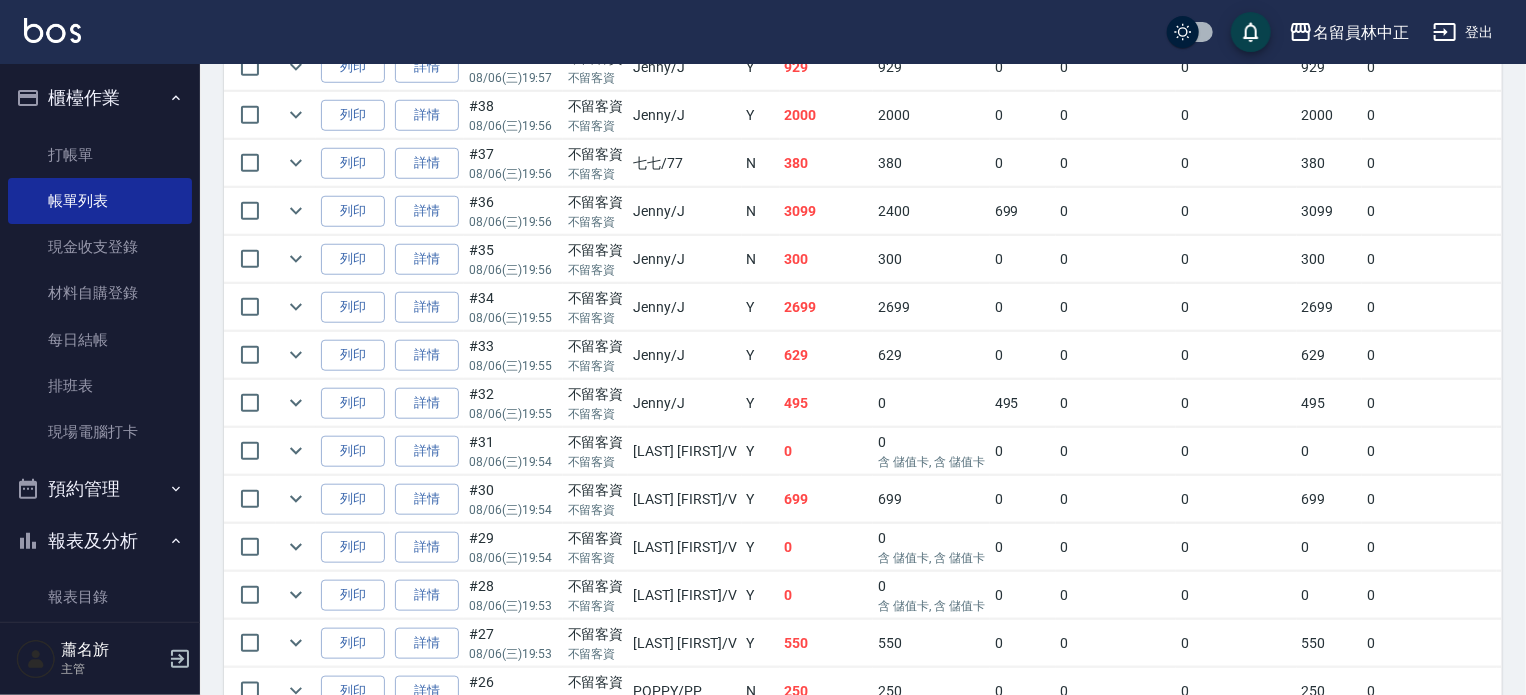 scroll, scrollTop: 800, scrollLeft: 0, axis: vertical 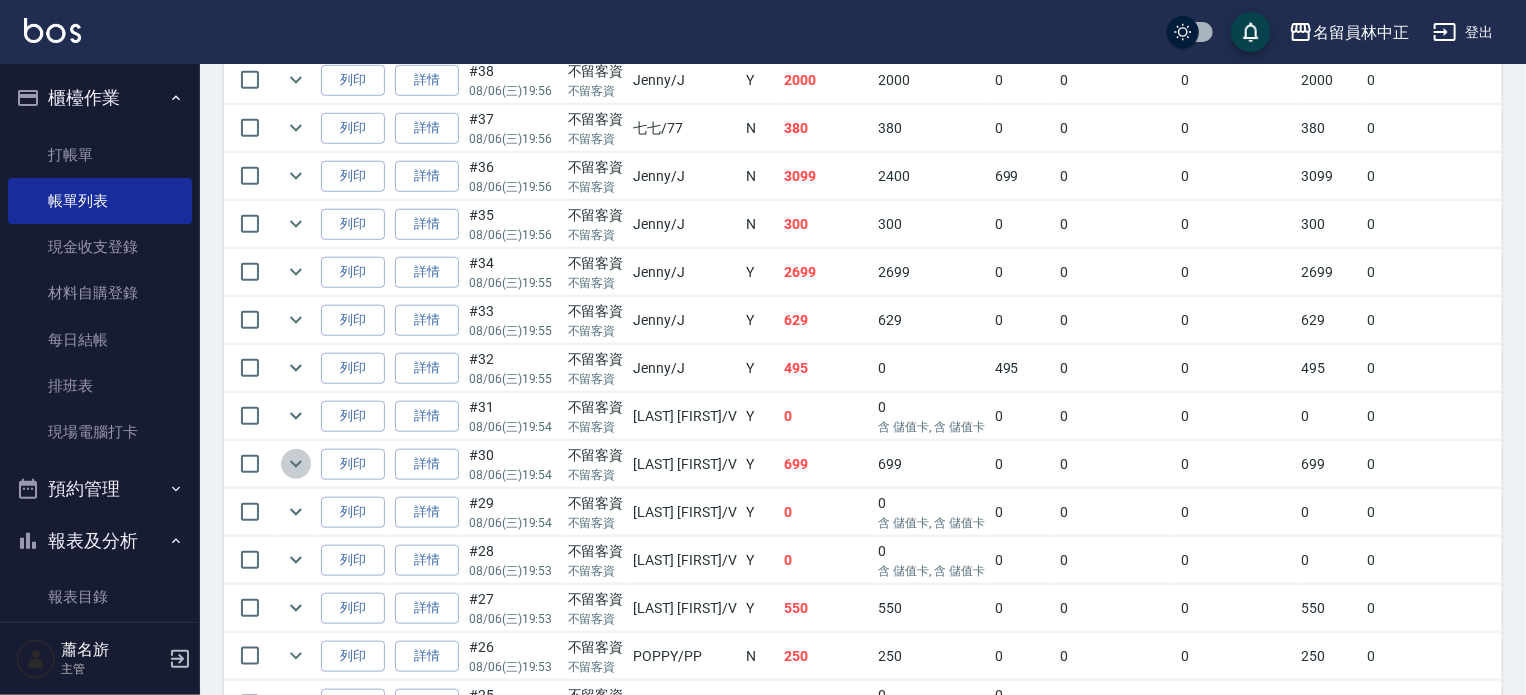 click 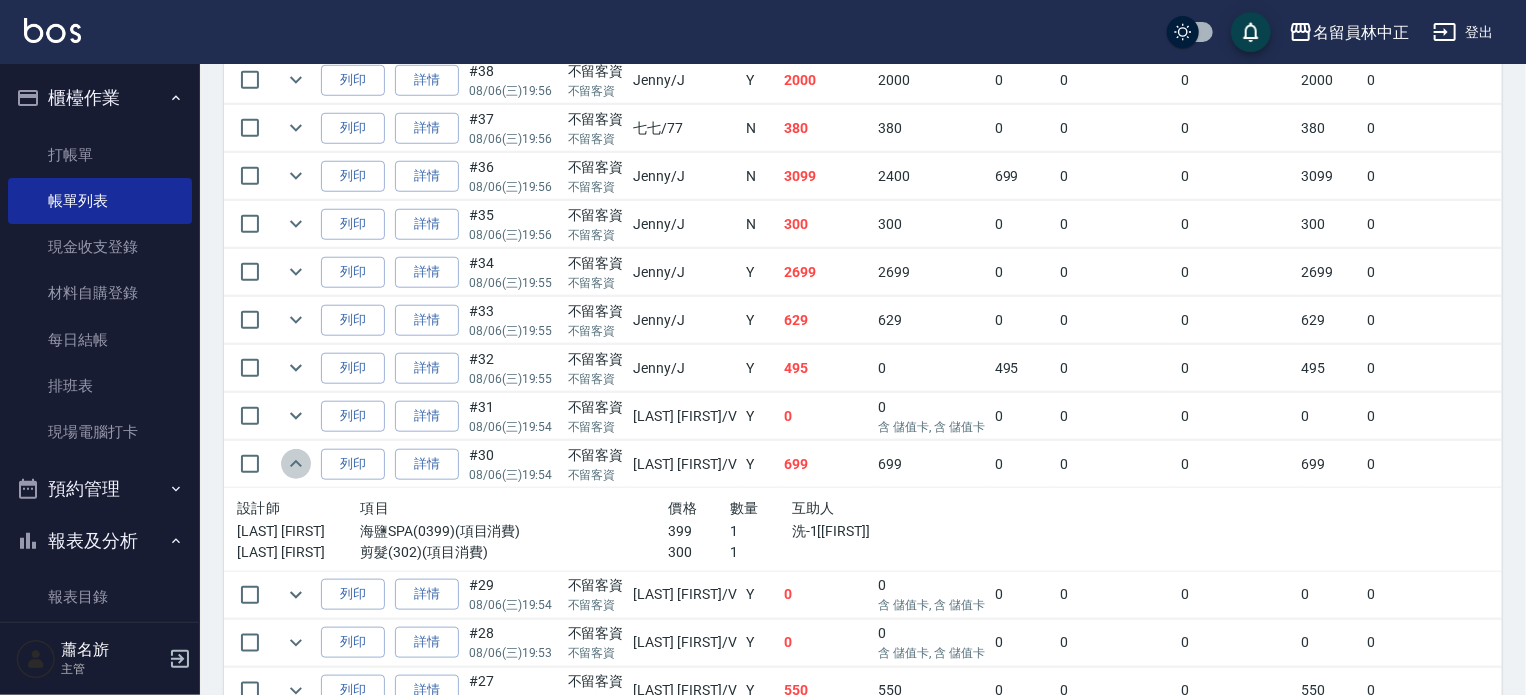 click 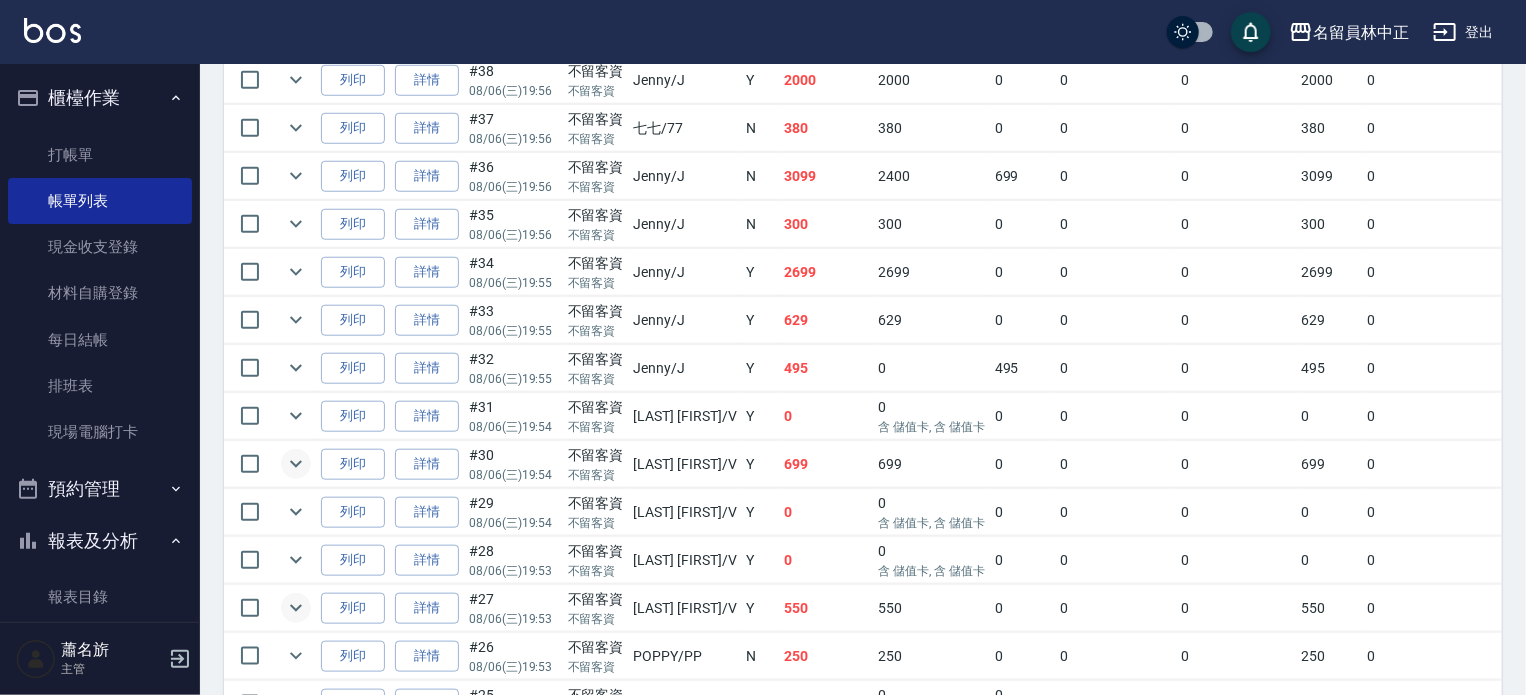 scroll, scrollTop: 900, scrollLeft: 0, axis: vertical 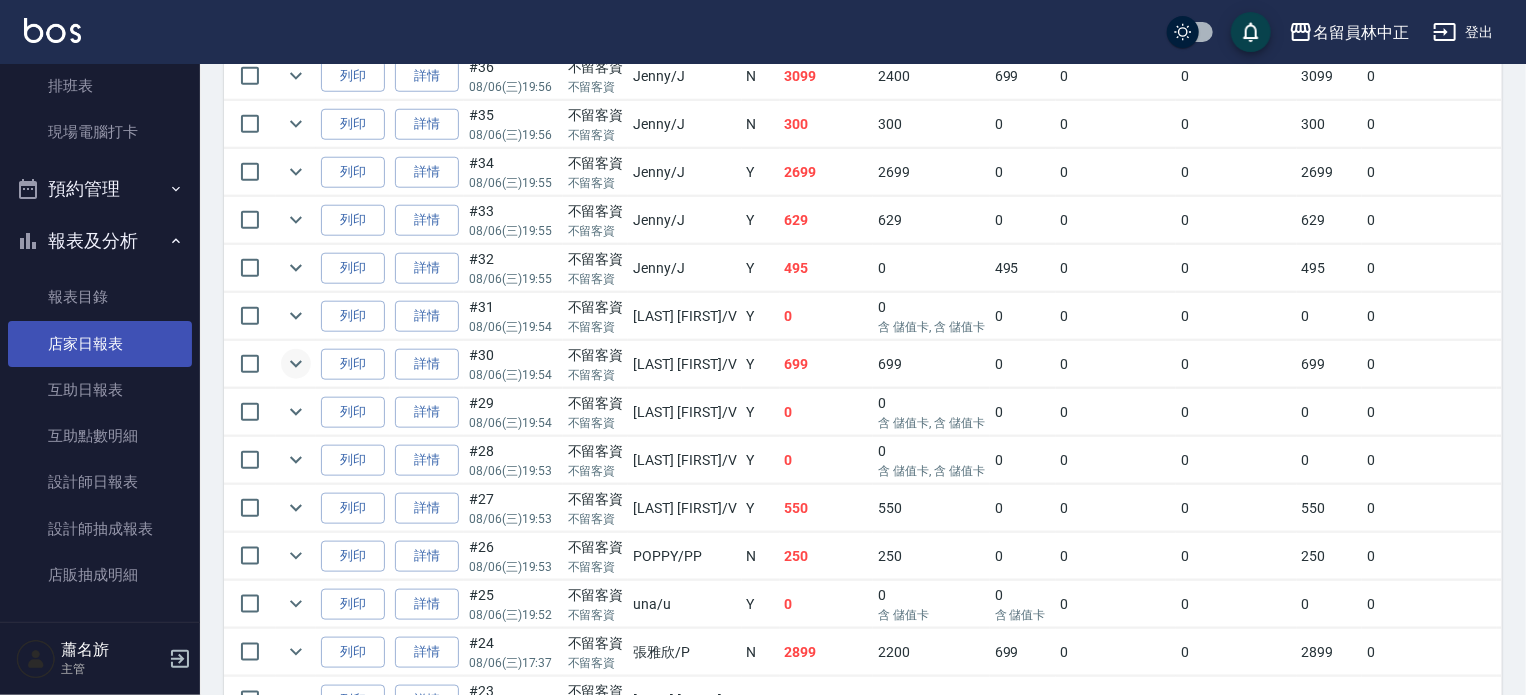 click on "店家日報表" at bounding box center (100, 344) 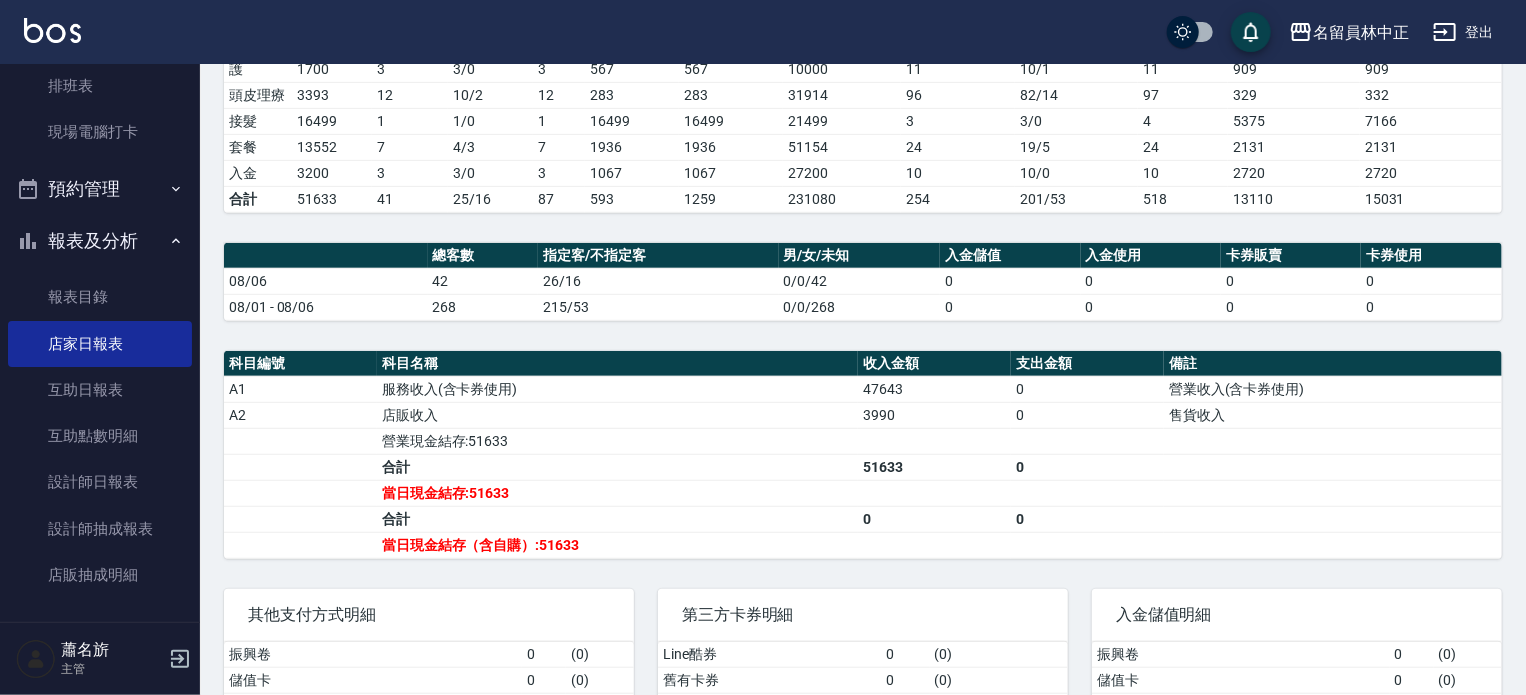 scroll, scrollTop: 500, scrollLeft: 0, axis: vertical 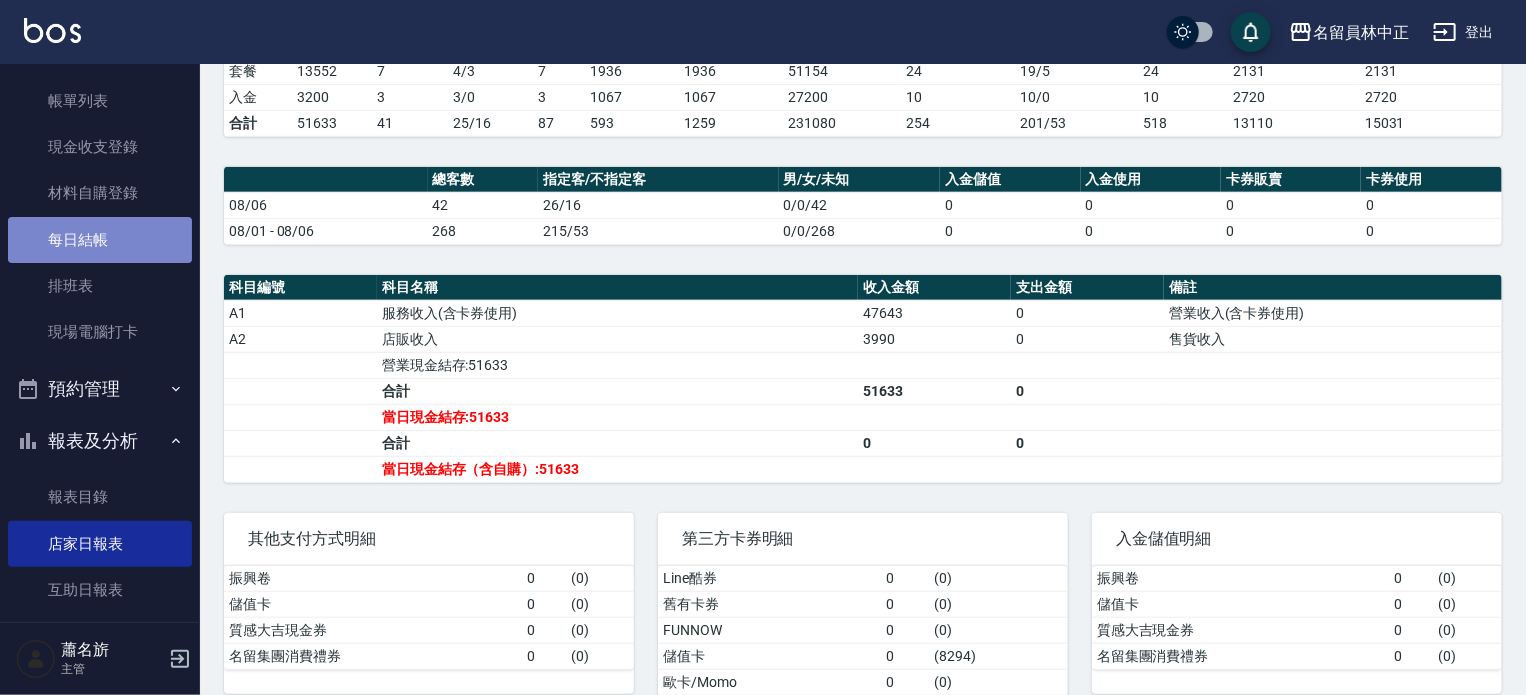 click on "每日結帳" at bounding box center (100, 240) 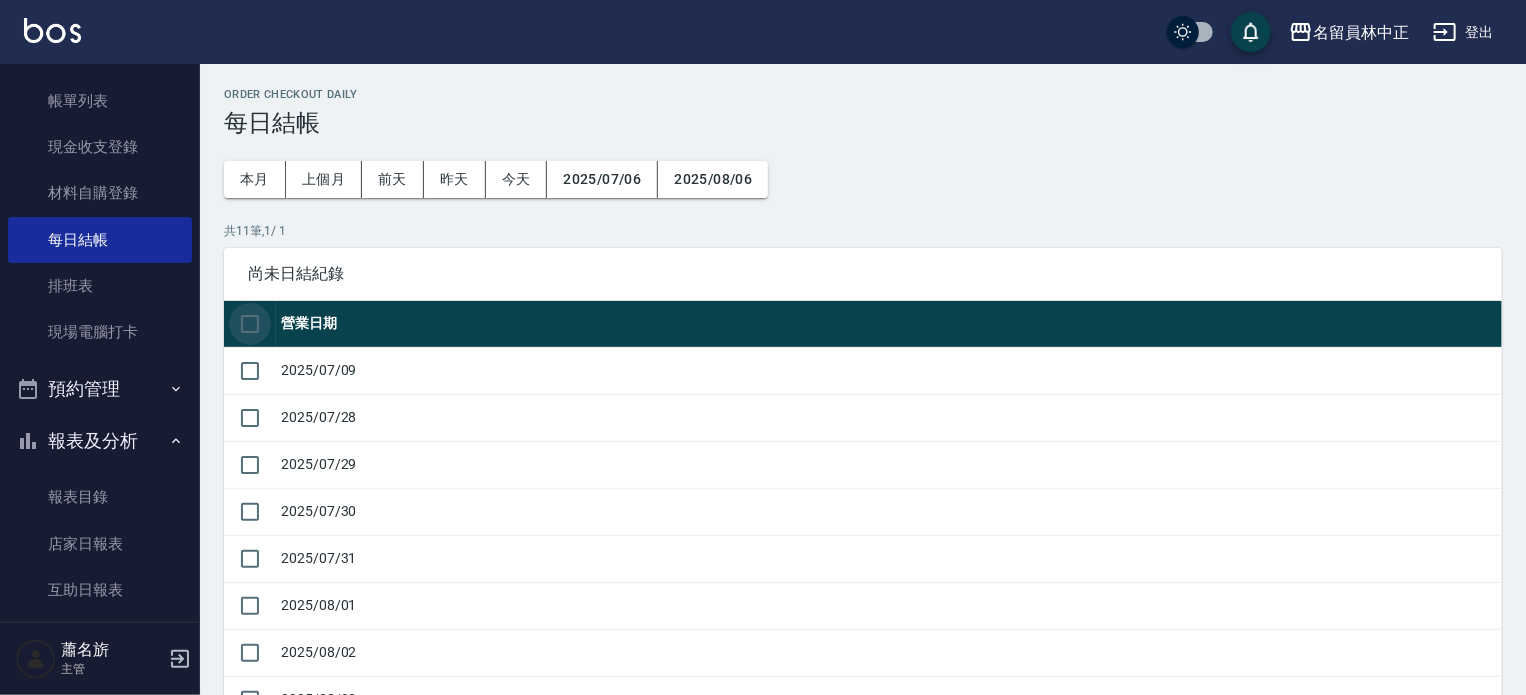 click at bounding box center (250, 324) 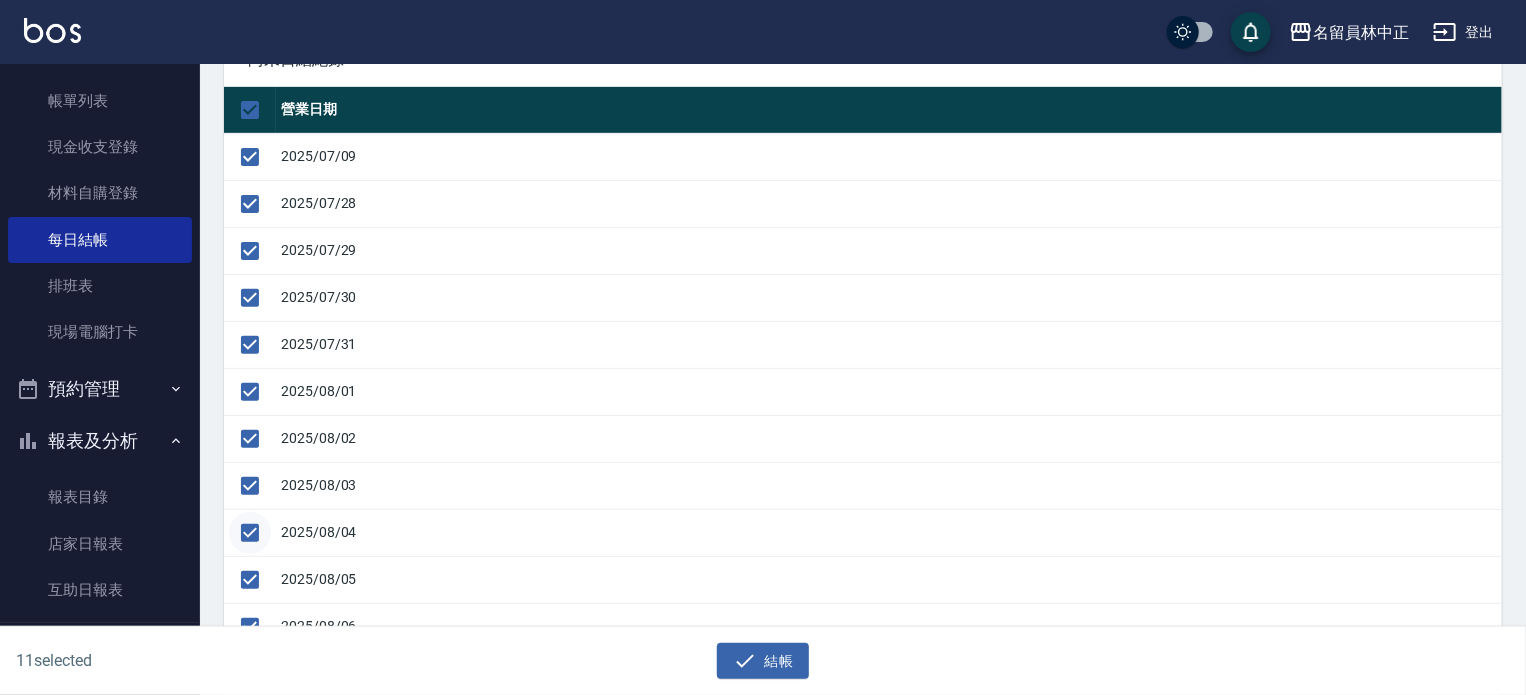 scroll, scrollTop: 300, scrollLeft: 0, axis: vertical 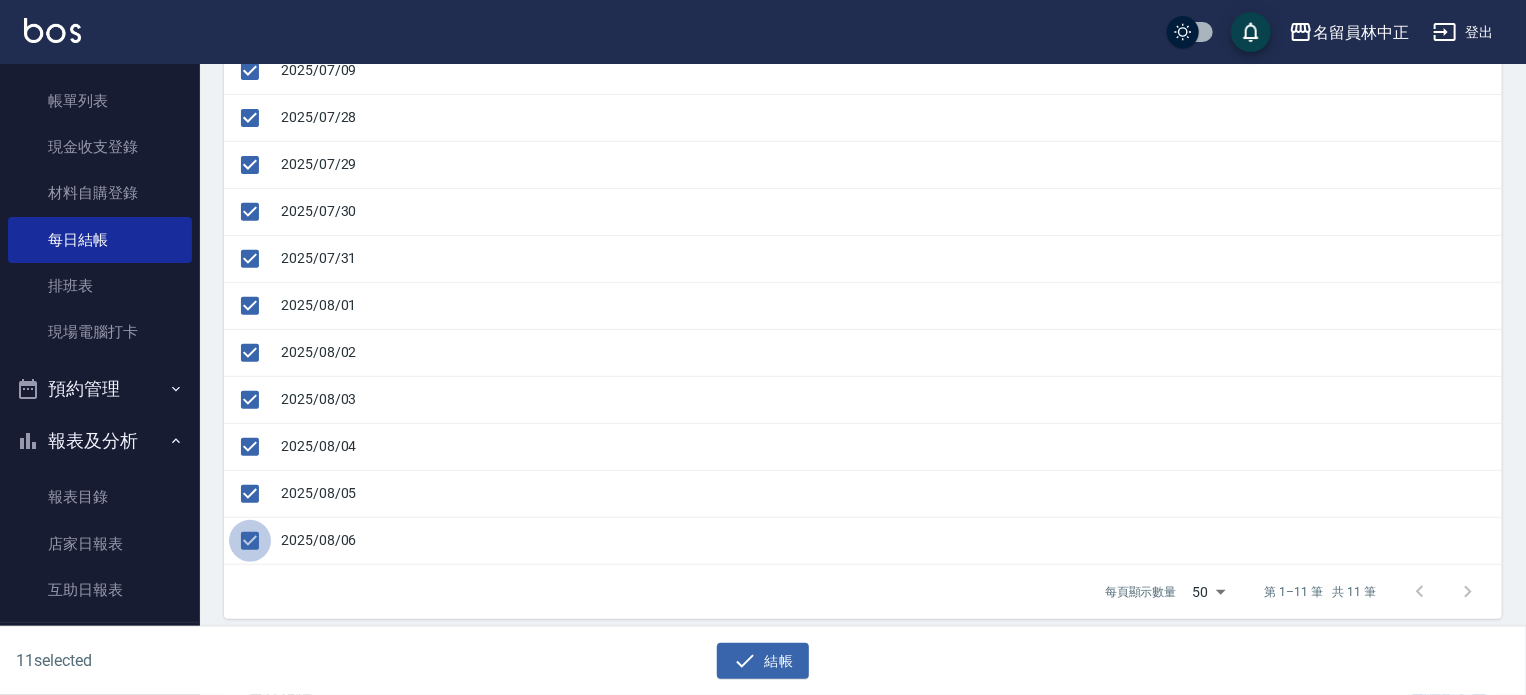 click at bounding box center (250, 541) 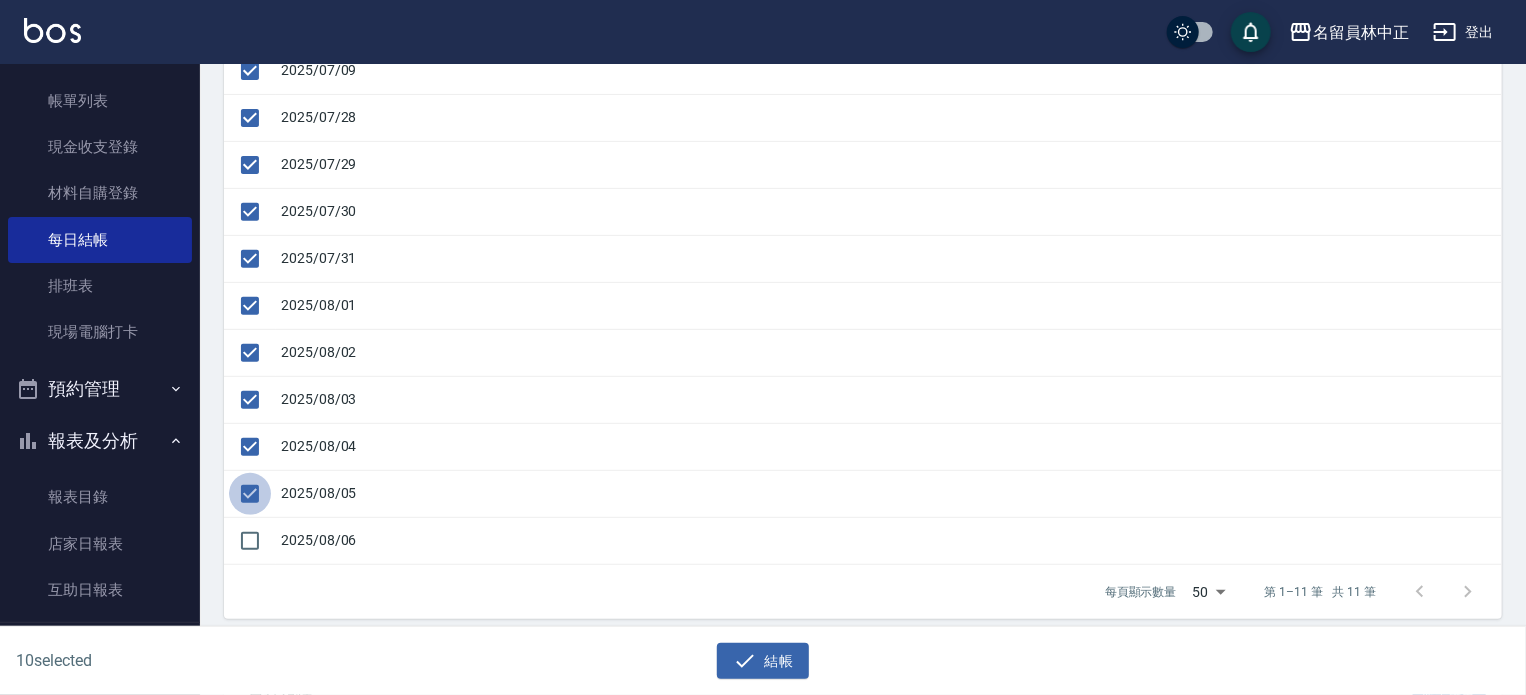 drag, startPoint x: 242, startPoint y: 489, endPoint x: 244, endPoint y: 457, distance: 32.06244 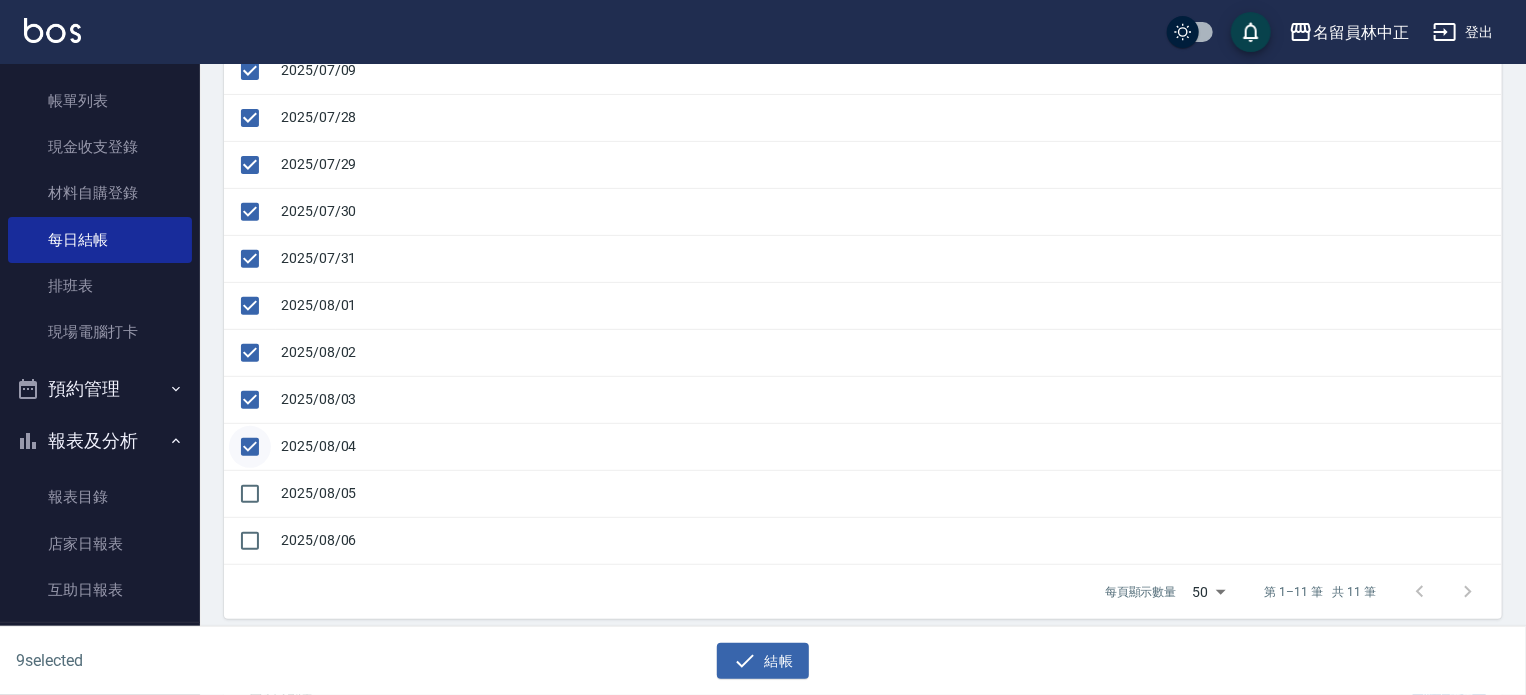 click at bounding box center (250, 447) 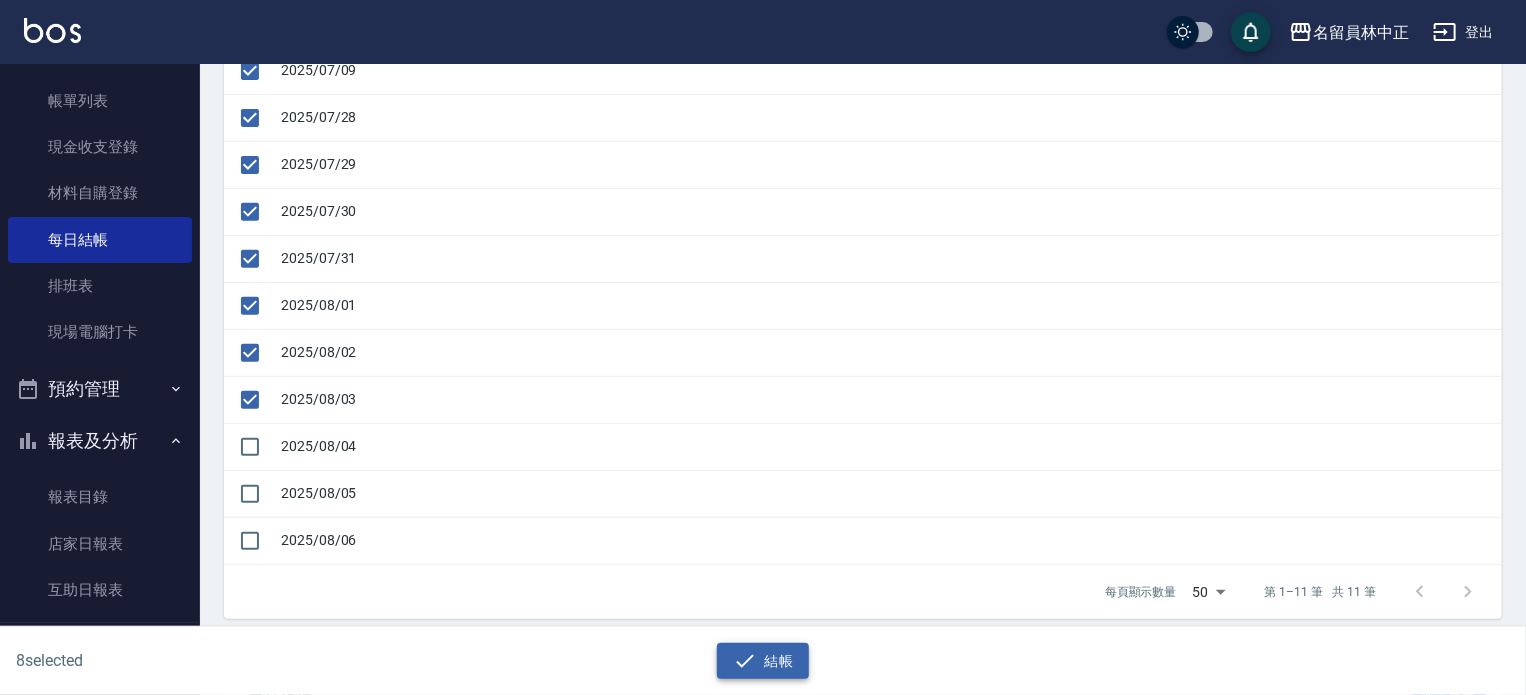 drag, startPoint x: 819, startPoint y: 667, endPoint x: 794, endPoint y: 660, distance: 25.96151 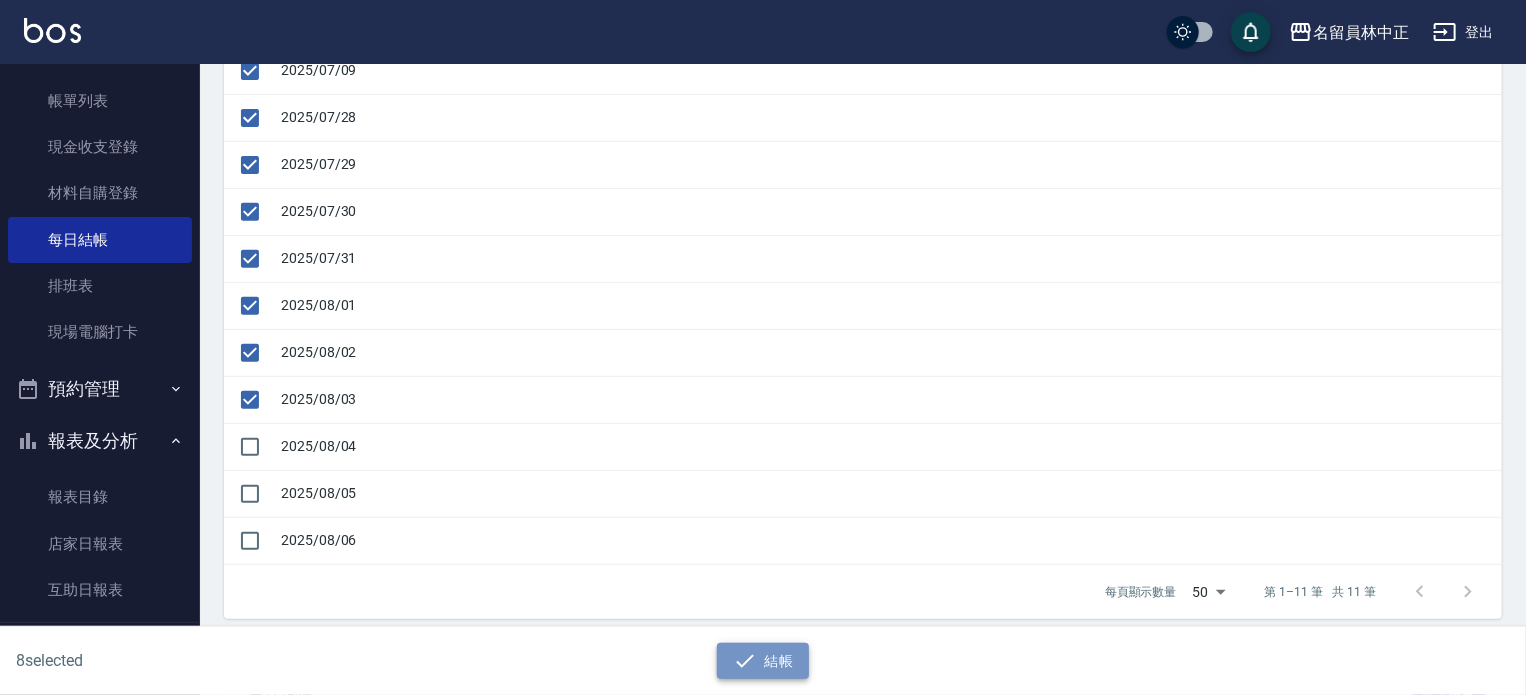 click on "結帳" at bounding box center (763, 661) 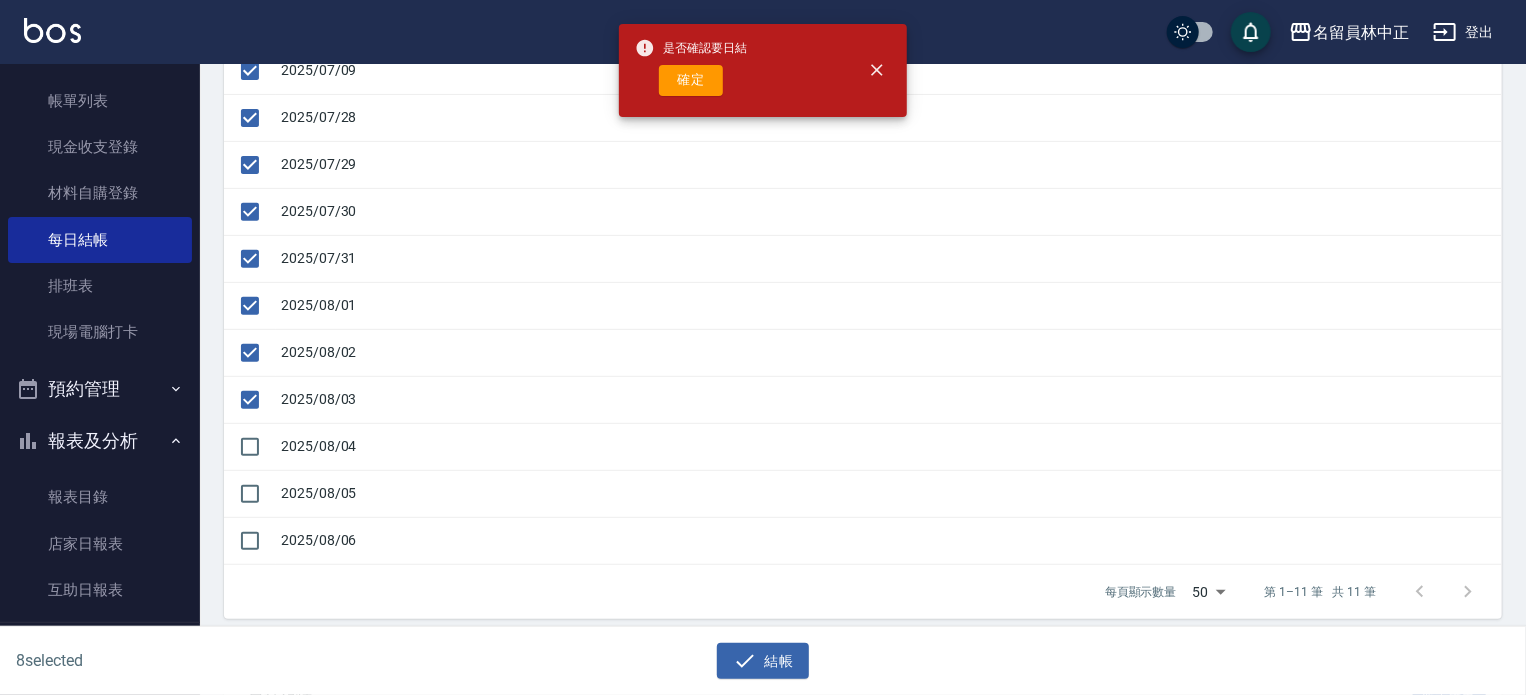 click on "確定" at bounding box center [691, 80] 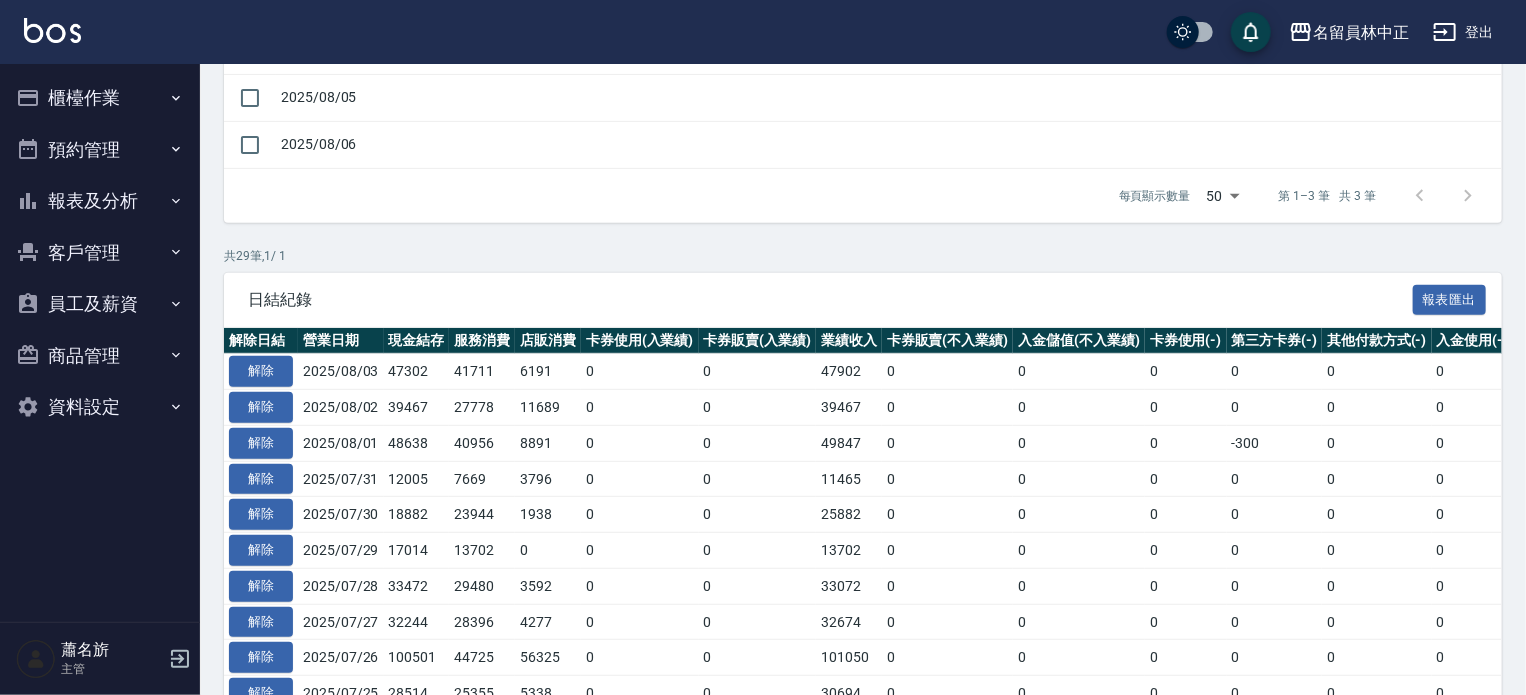 scroll, scrollTop: 220, scrollLeft: 0, axis: vertical 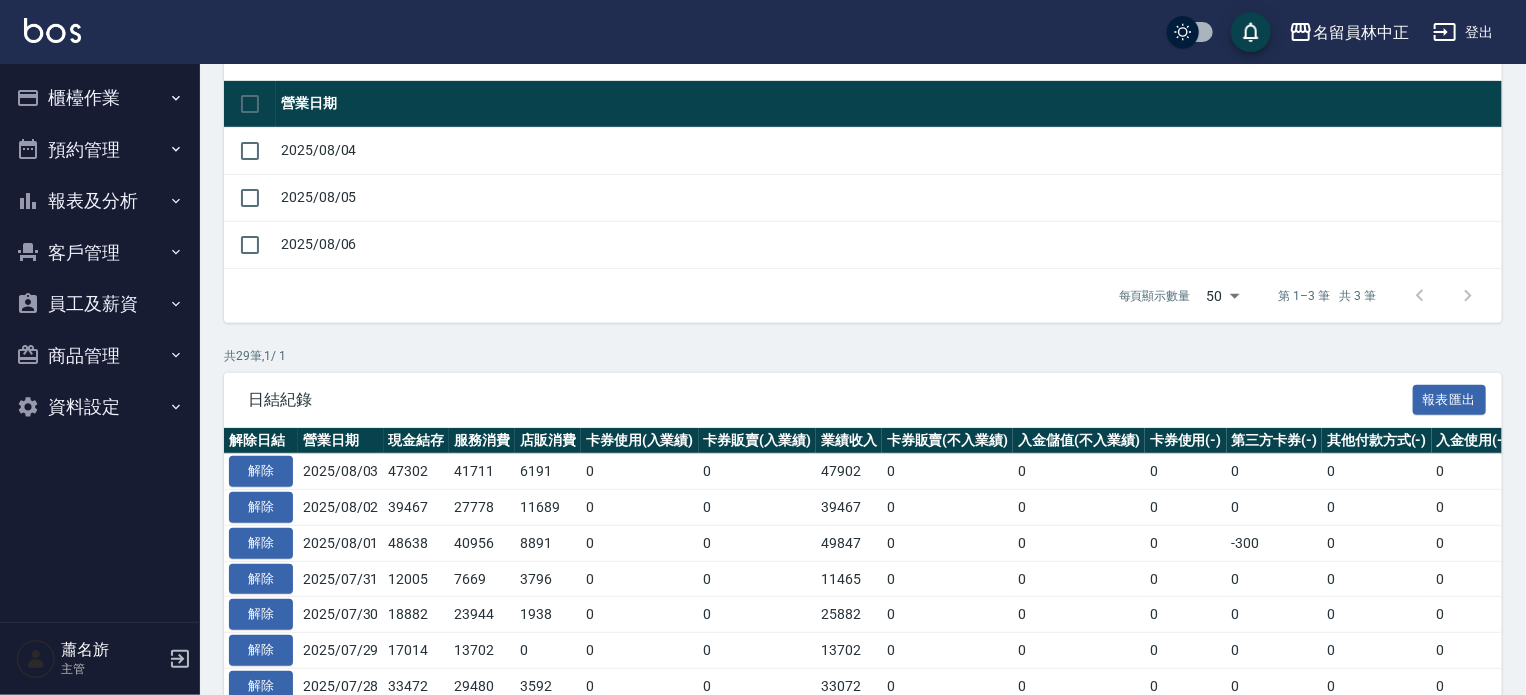 click on "報表及分析" at bounding box center (100, 201) 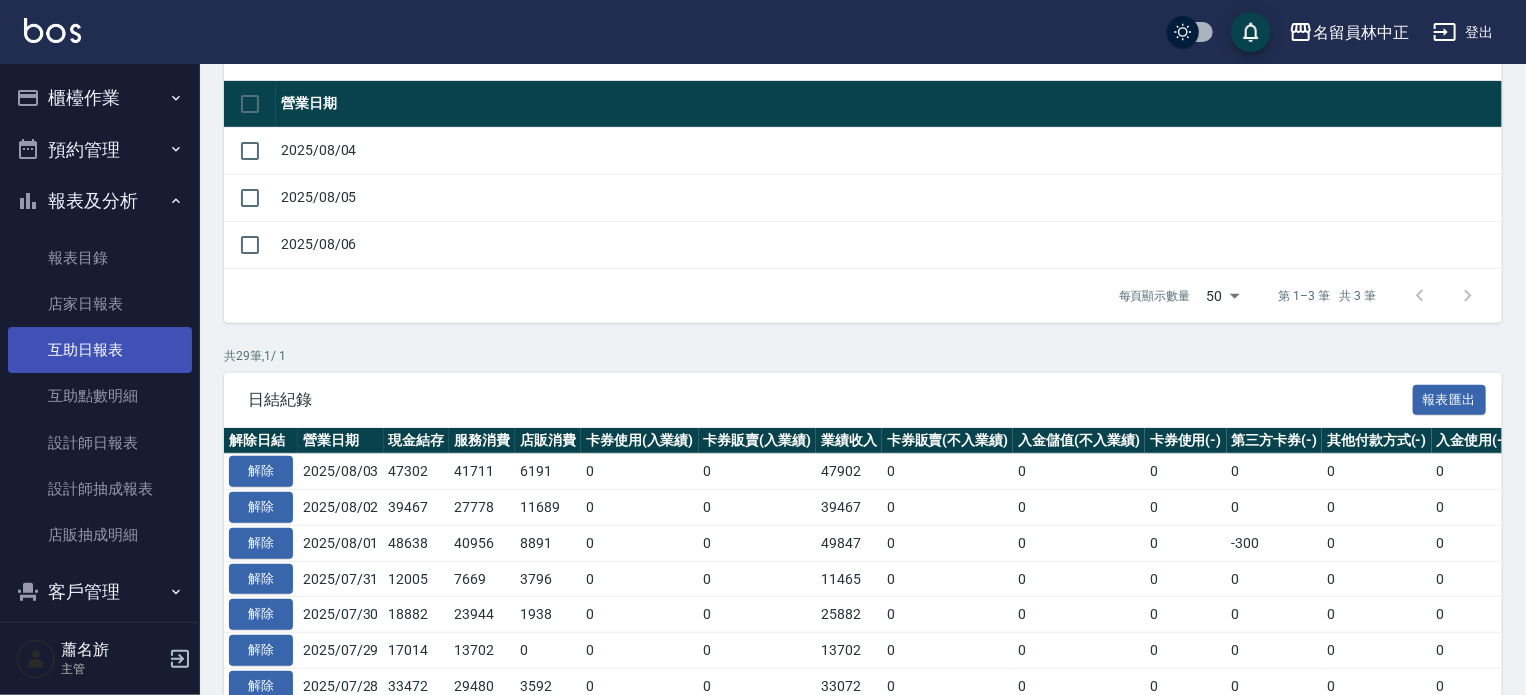 click on "互助日報表" at bounding box center [100, 350] 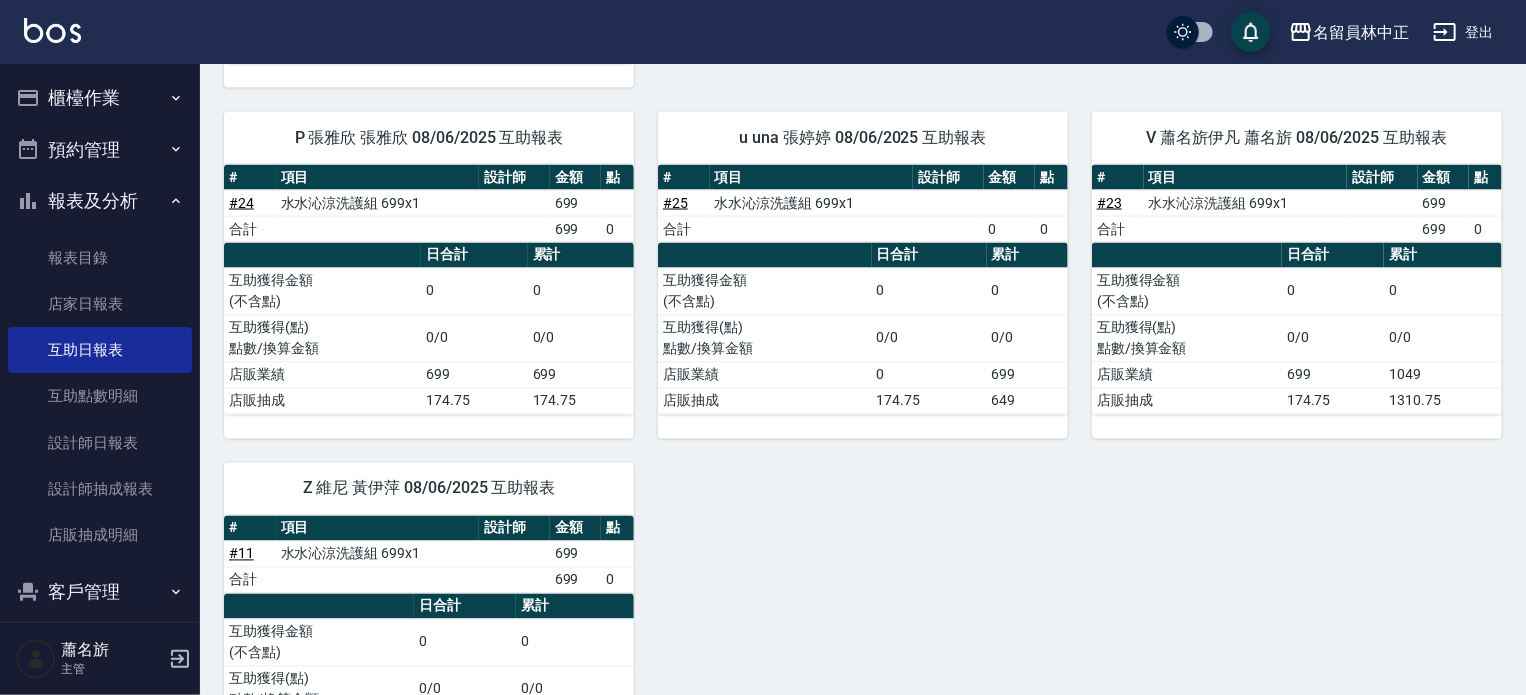 scroll, scrollTop: 1700, scrollLeft: 0, axis: vertical 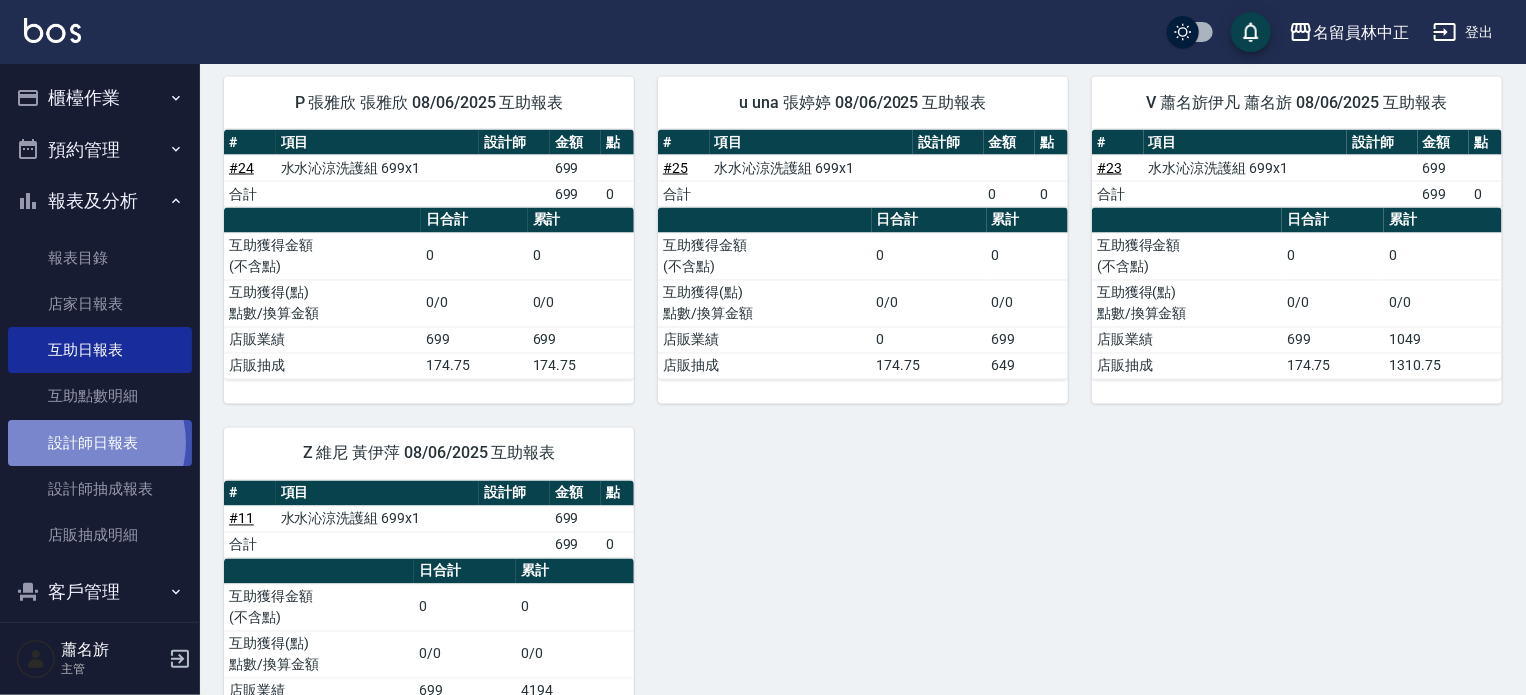 click on "設計師日報表" at bounding box center [100, 443] 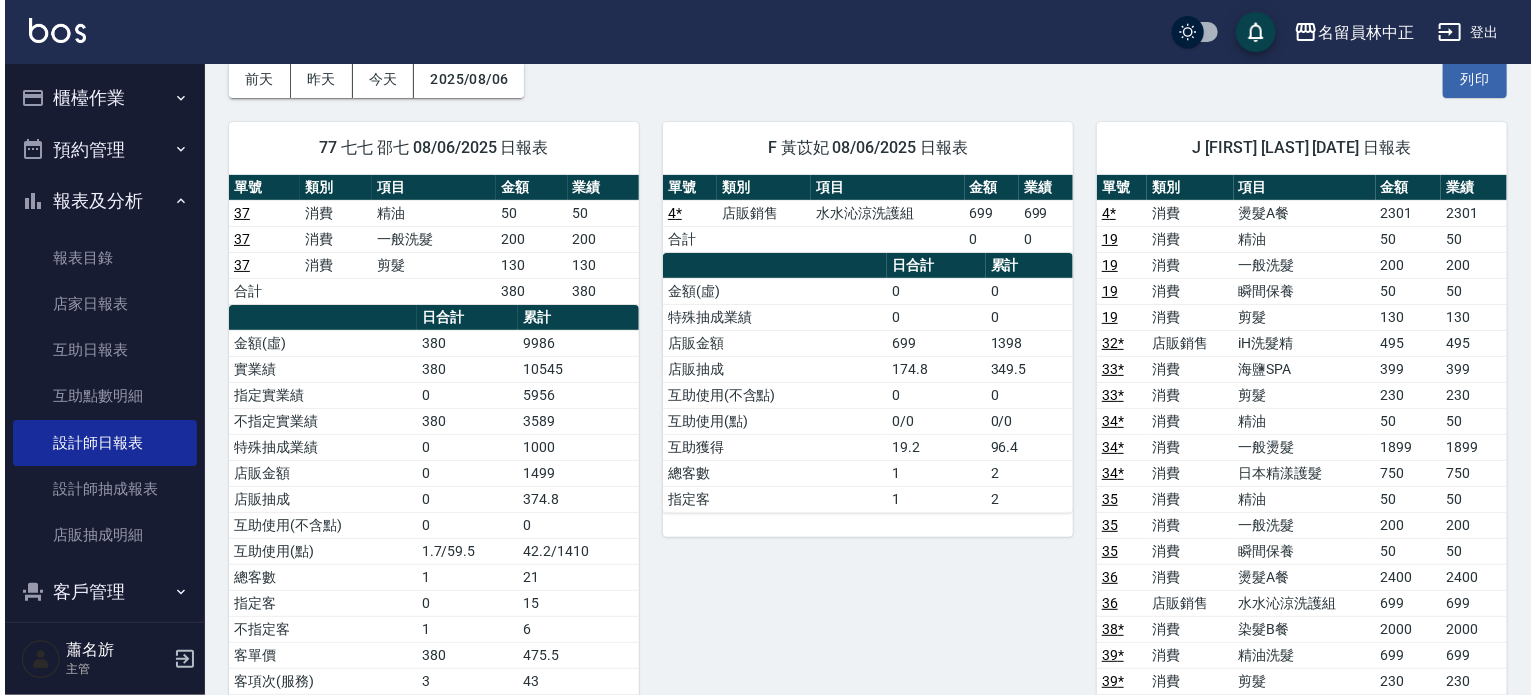 scroll, scrollTop: 100, scrollLeft: 0, axis: vertical 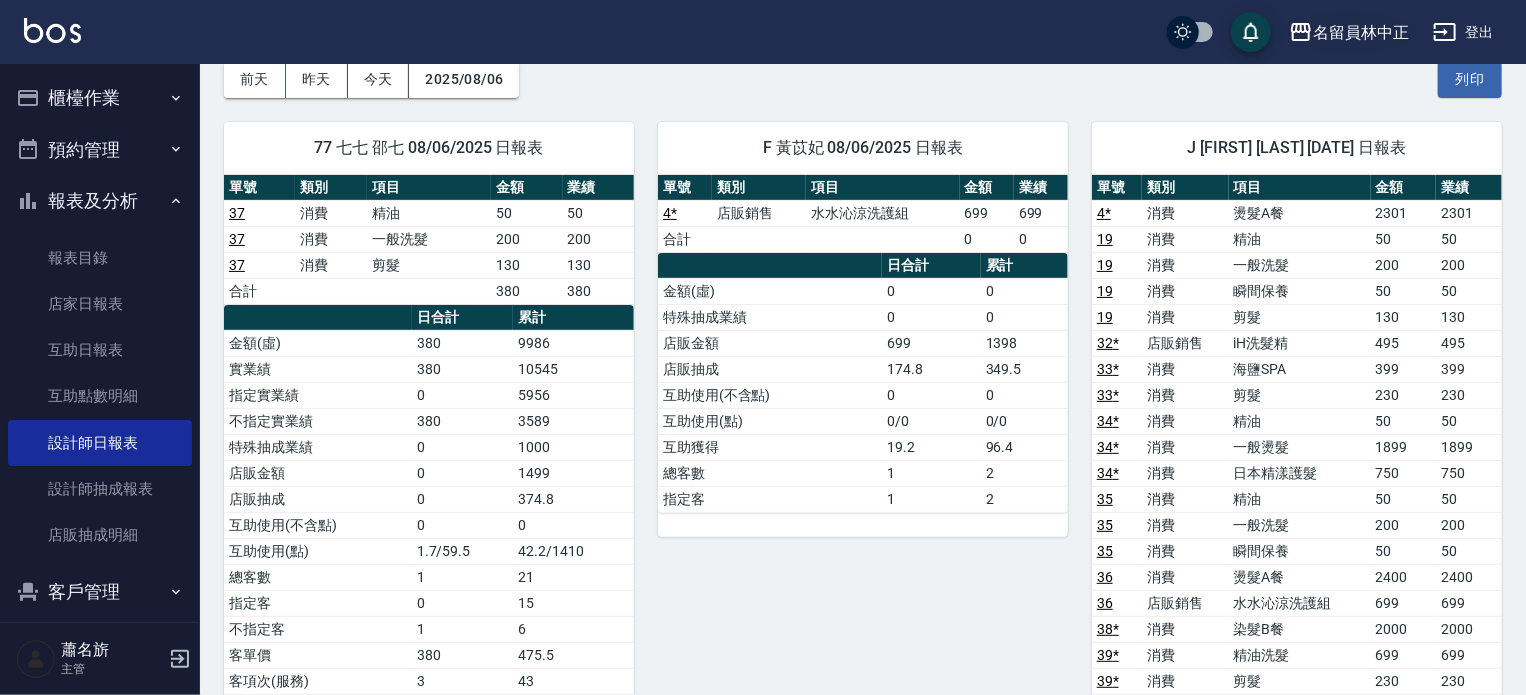 click on "名留員林中正" at bounding box center [1361, 32] 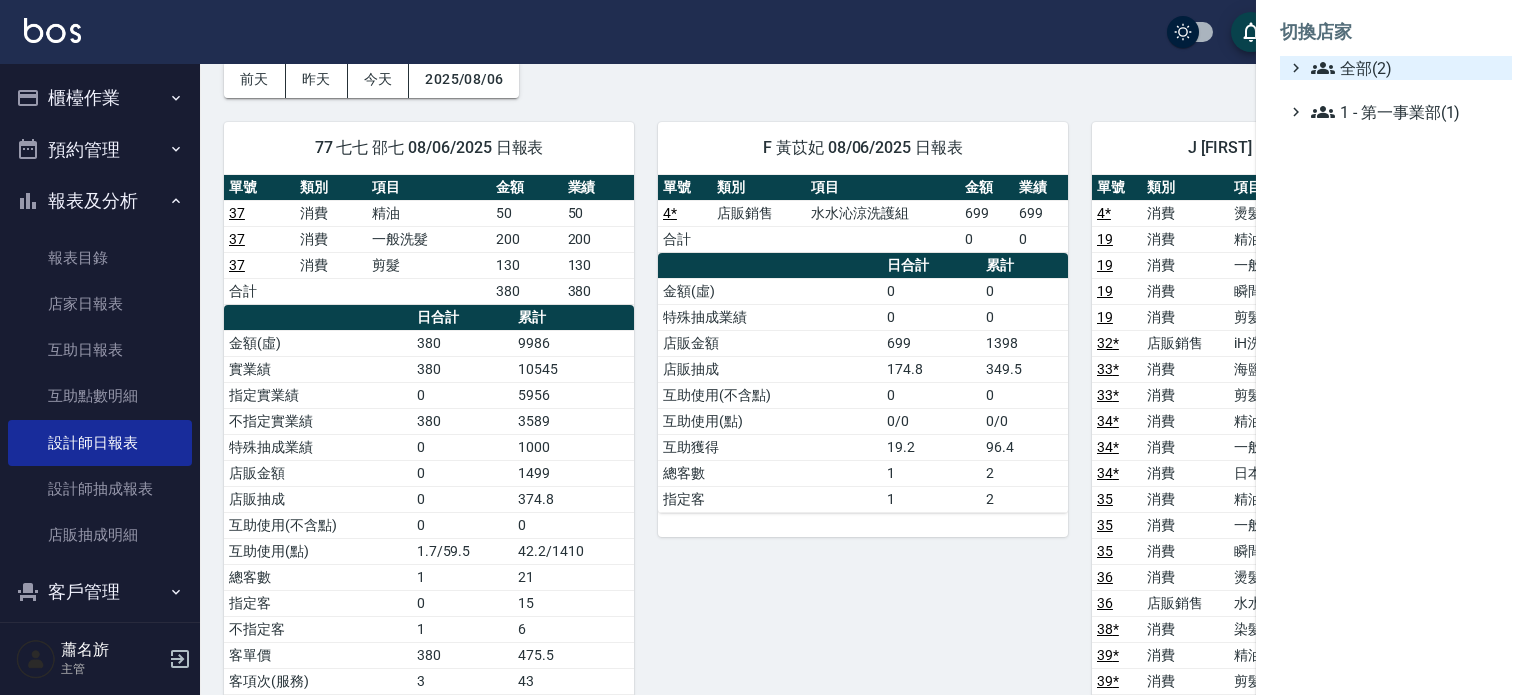 click on "全部(2)" at bounding box center (1407, 68) 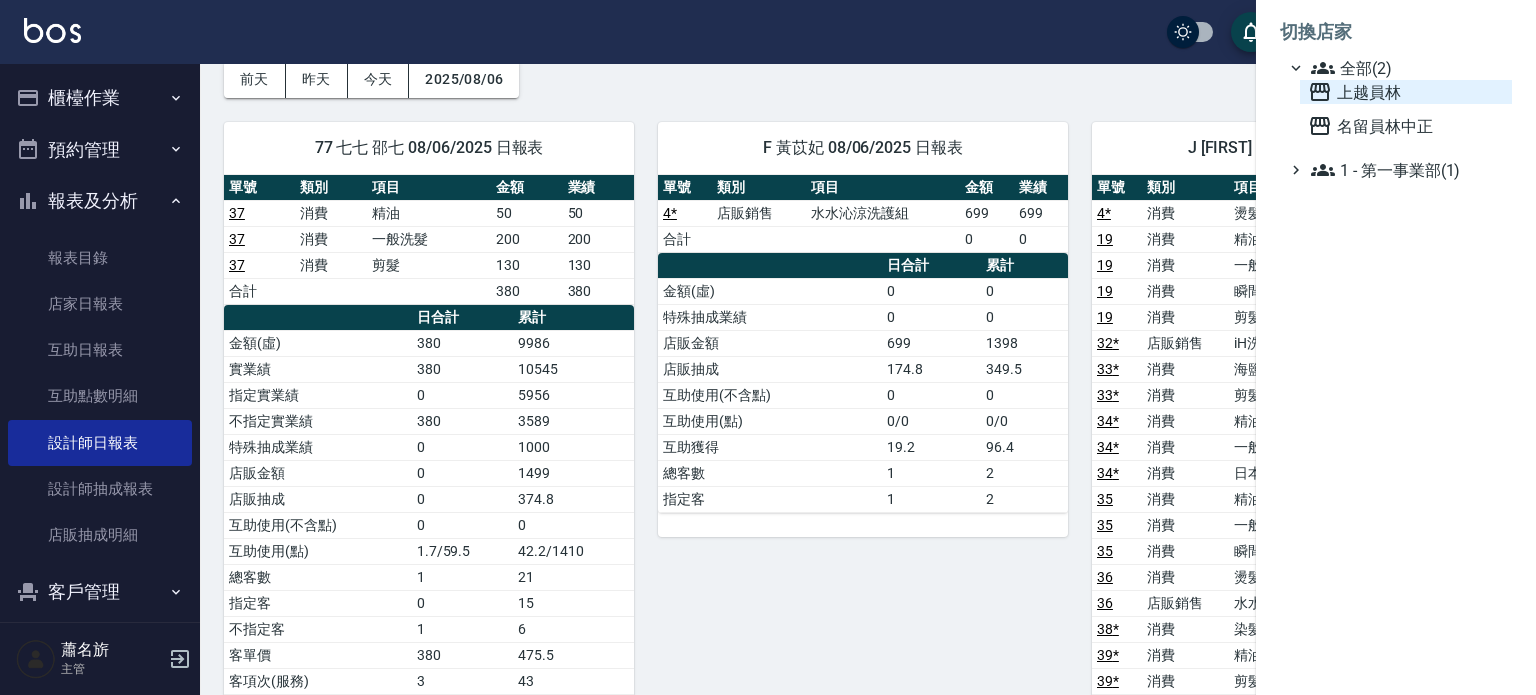 click on "上越員林" at bounding box center (1406, 92) 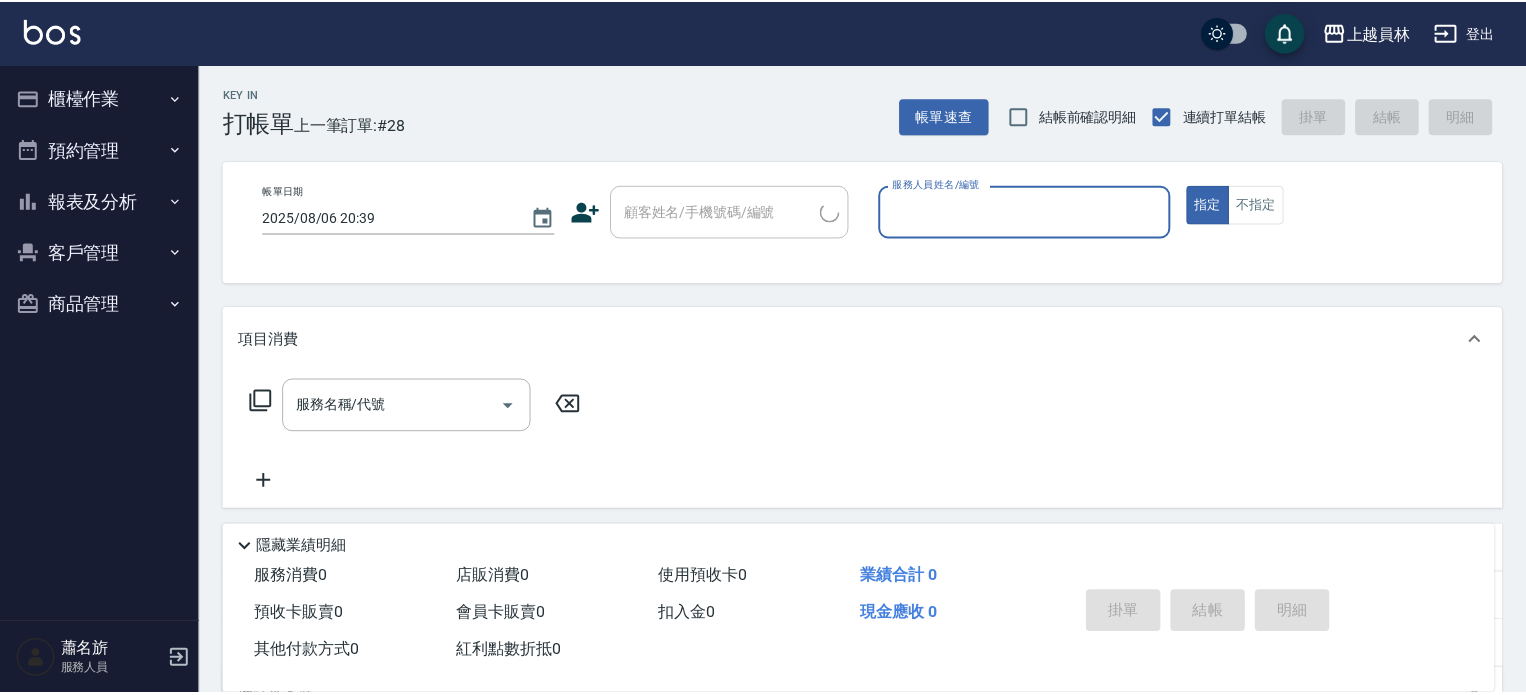 scroll, scrollTop: 0, scrollLeft: 0, axis: both 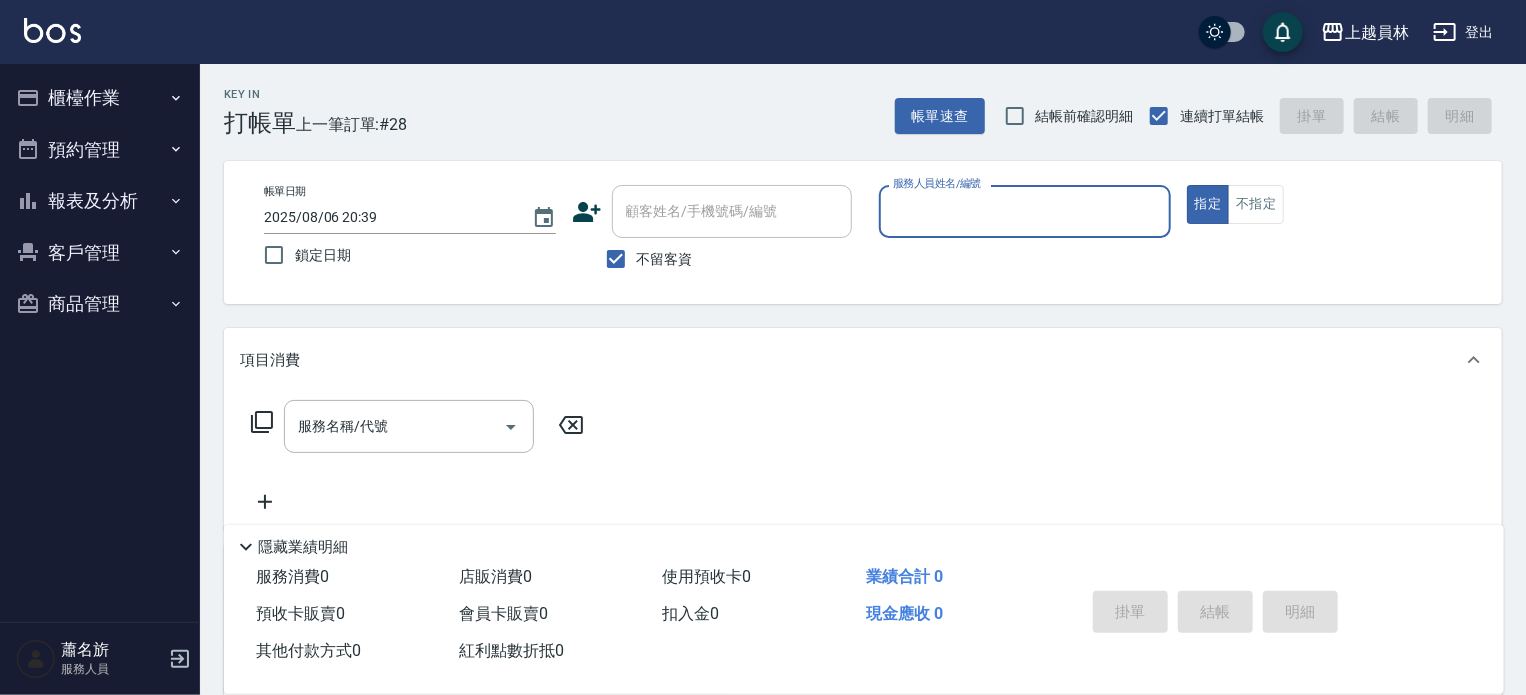 click on "預約管理" at bounding box center [100, 150] 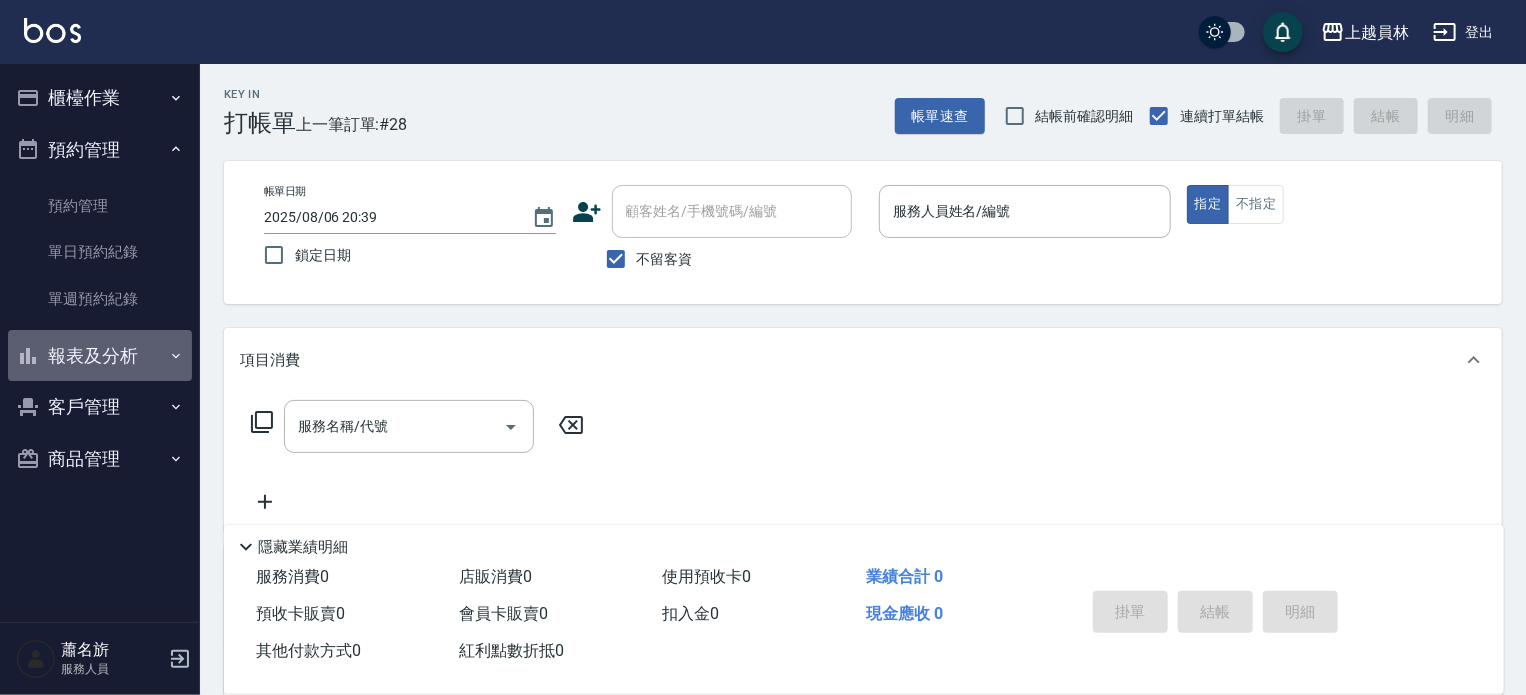 click on "報表及分析" at bounding box center (100, 356) 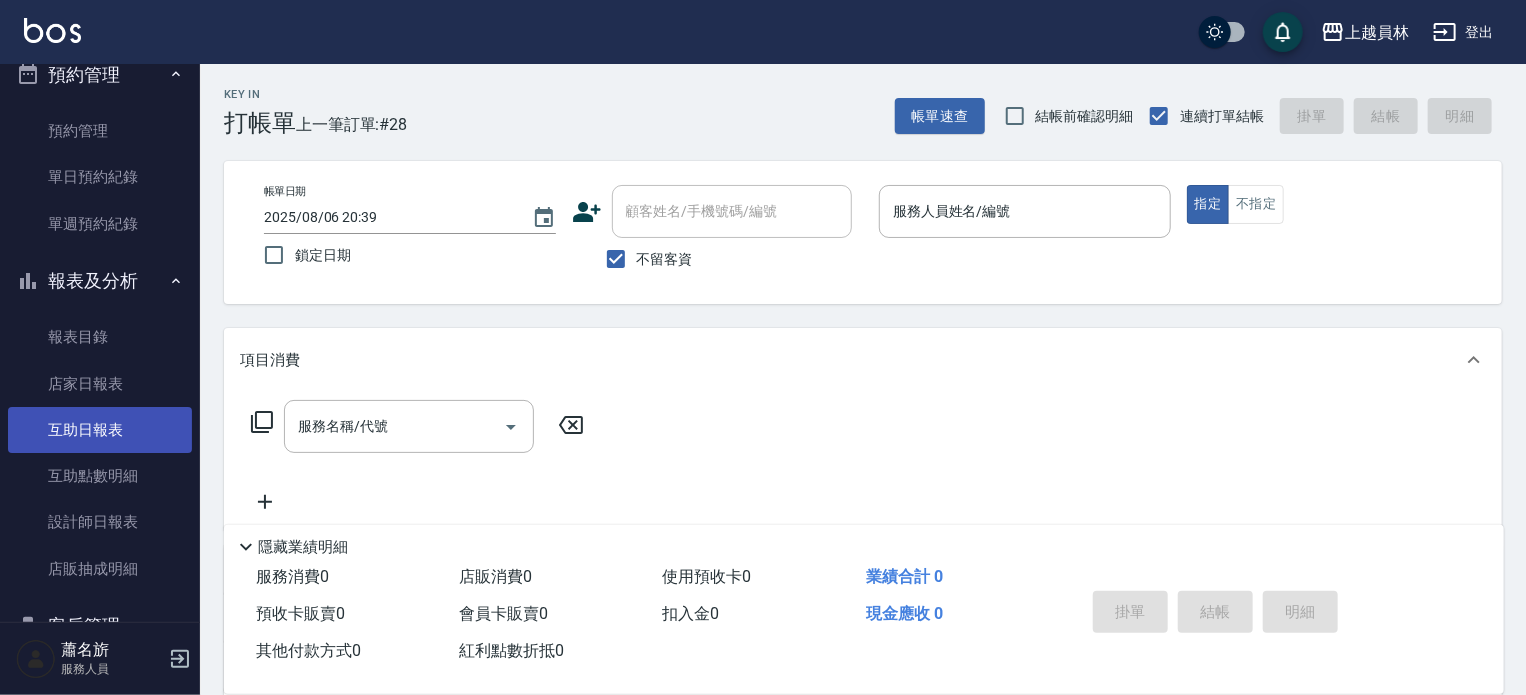 scroll, scrollTop: 179, scrollLeft: 0, axis: vertical 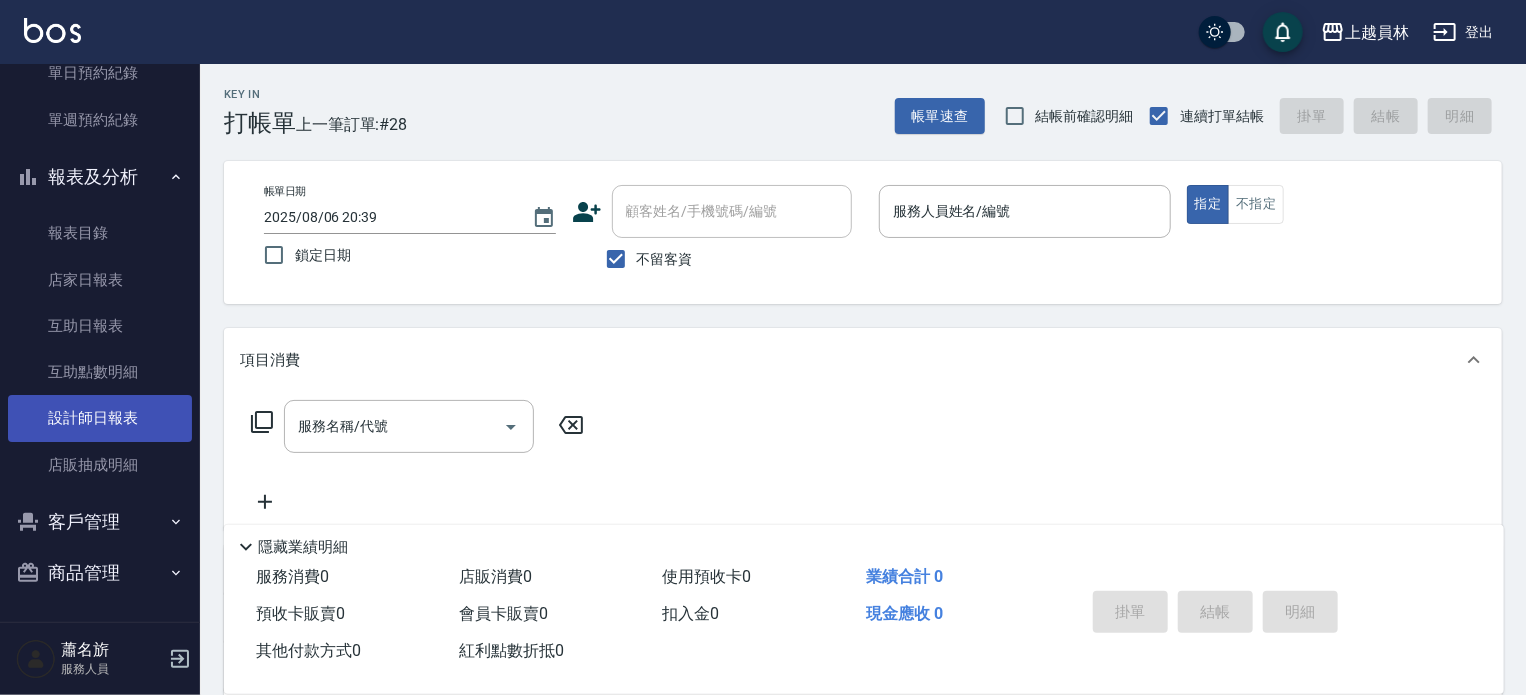 click on "設計師日報表" at bounding box center [100, 418] 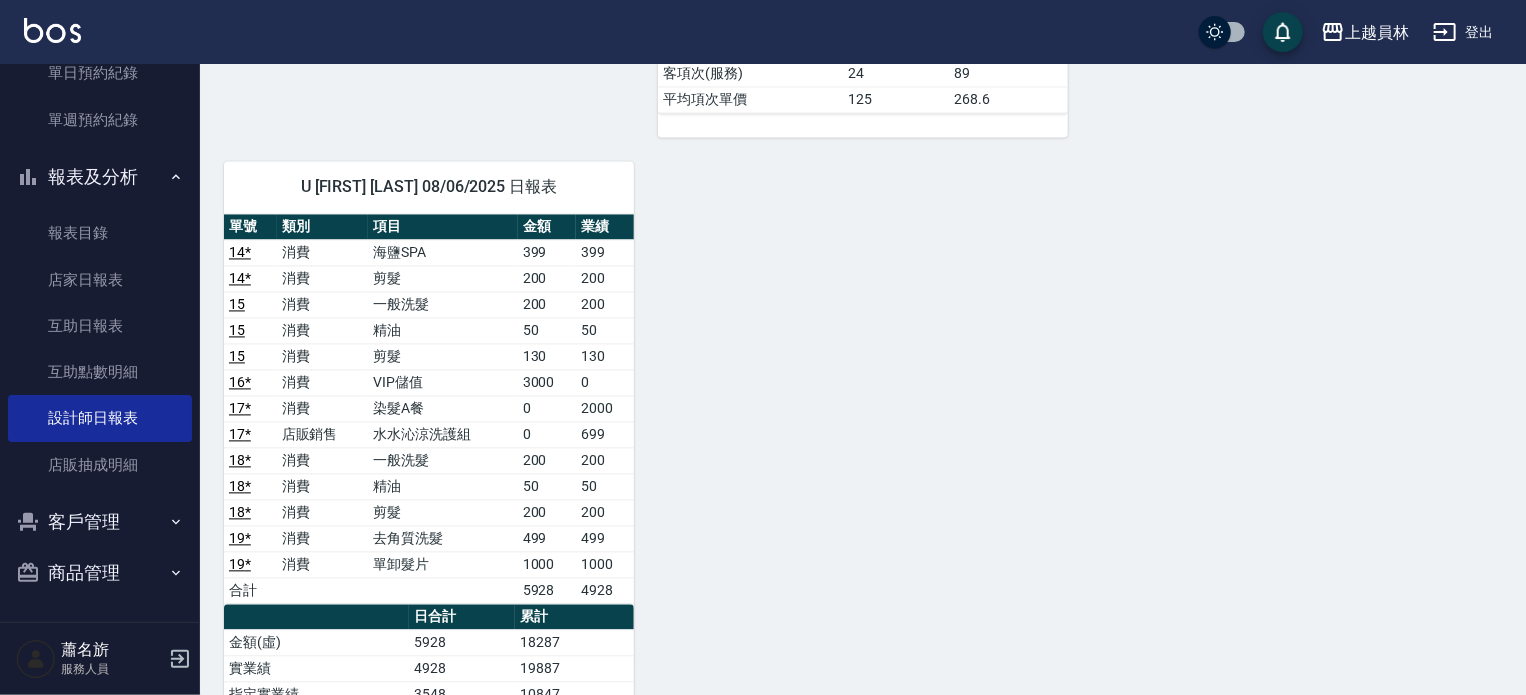 scroll, scrollTop: 2000, scrollLeft: 0, axis: vertical 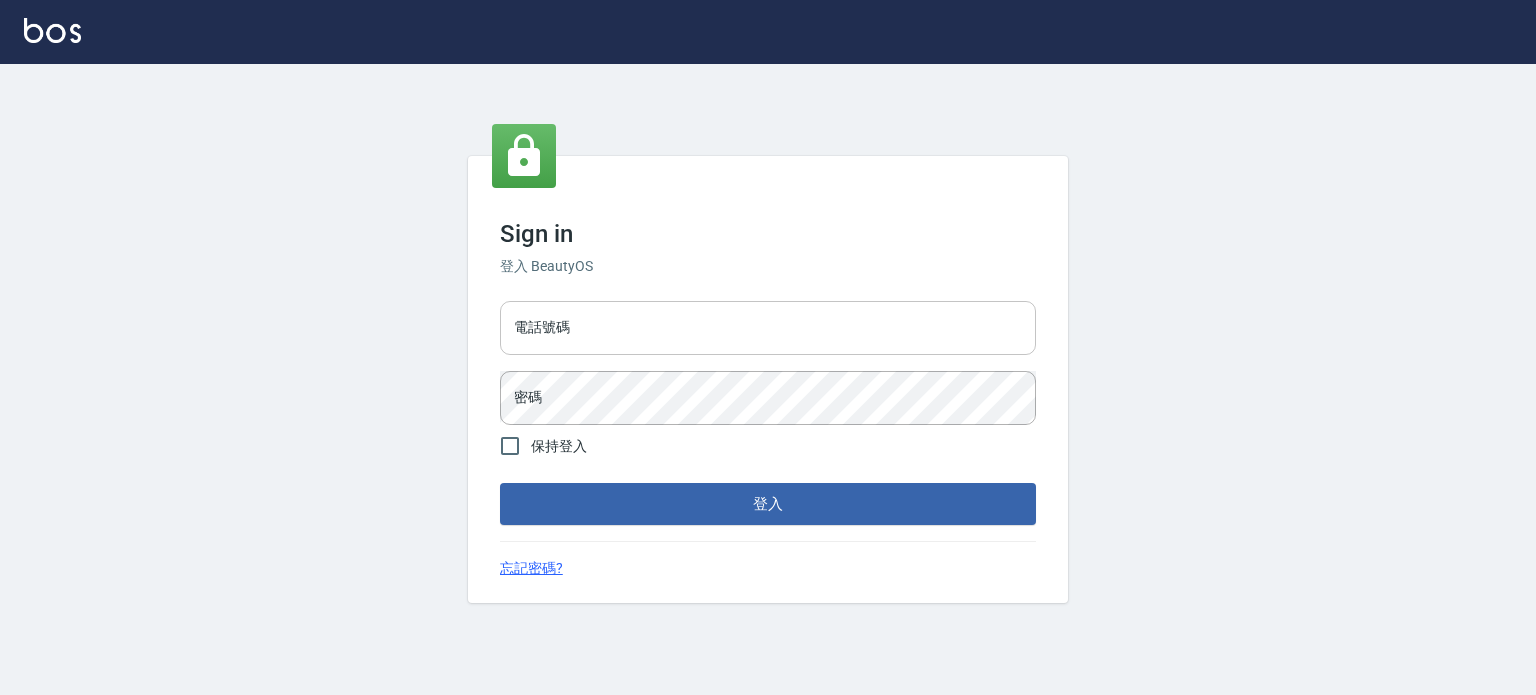 drag, startPoint x: 756, startPoint y: 319, endPoint x: 751, endPoint y: 333, distance: 14.866069 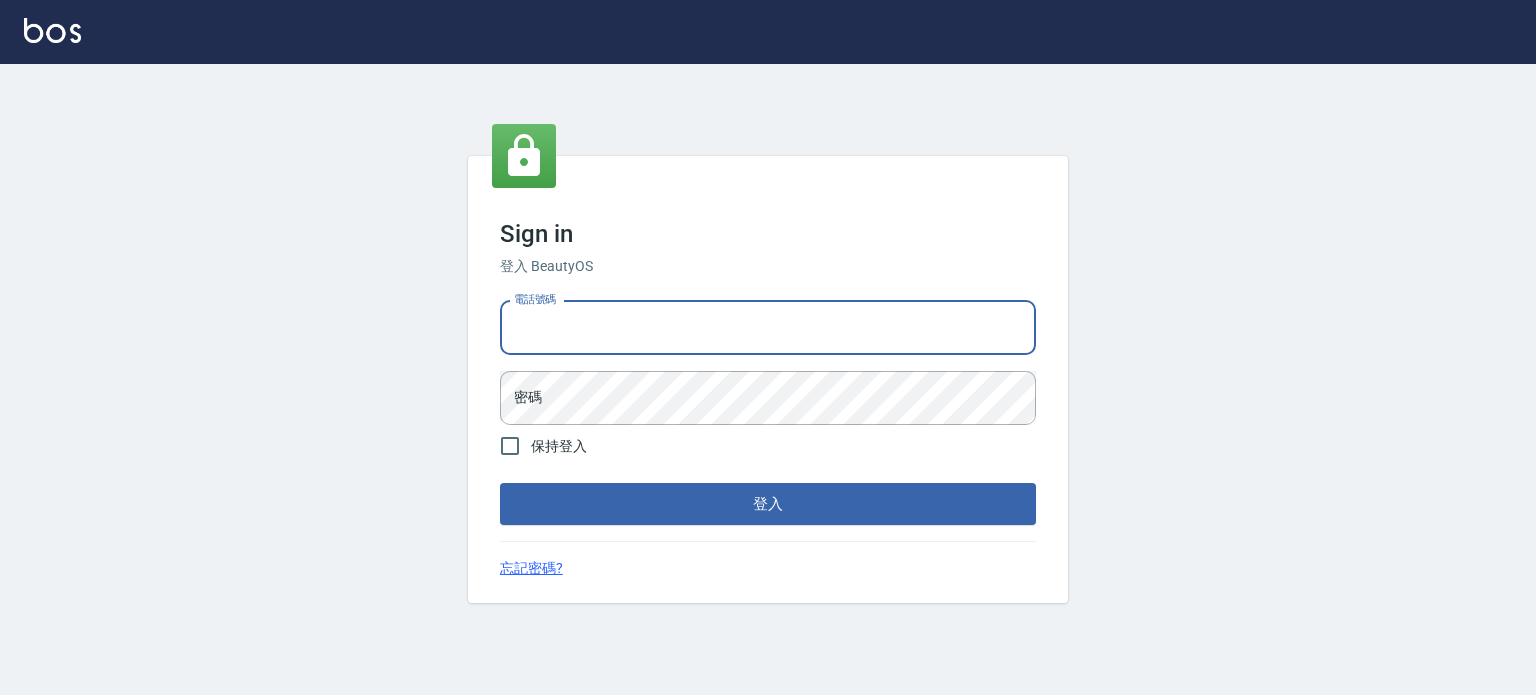 type on "0977239969" 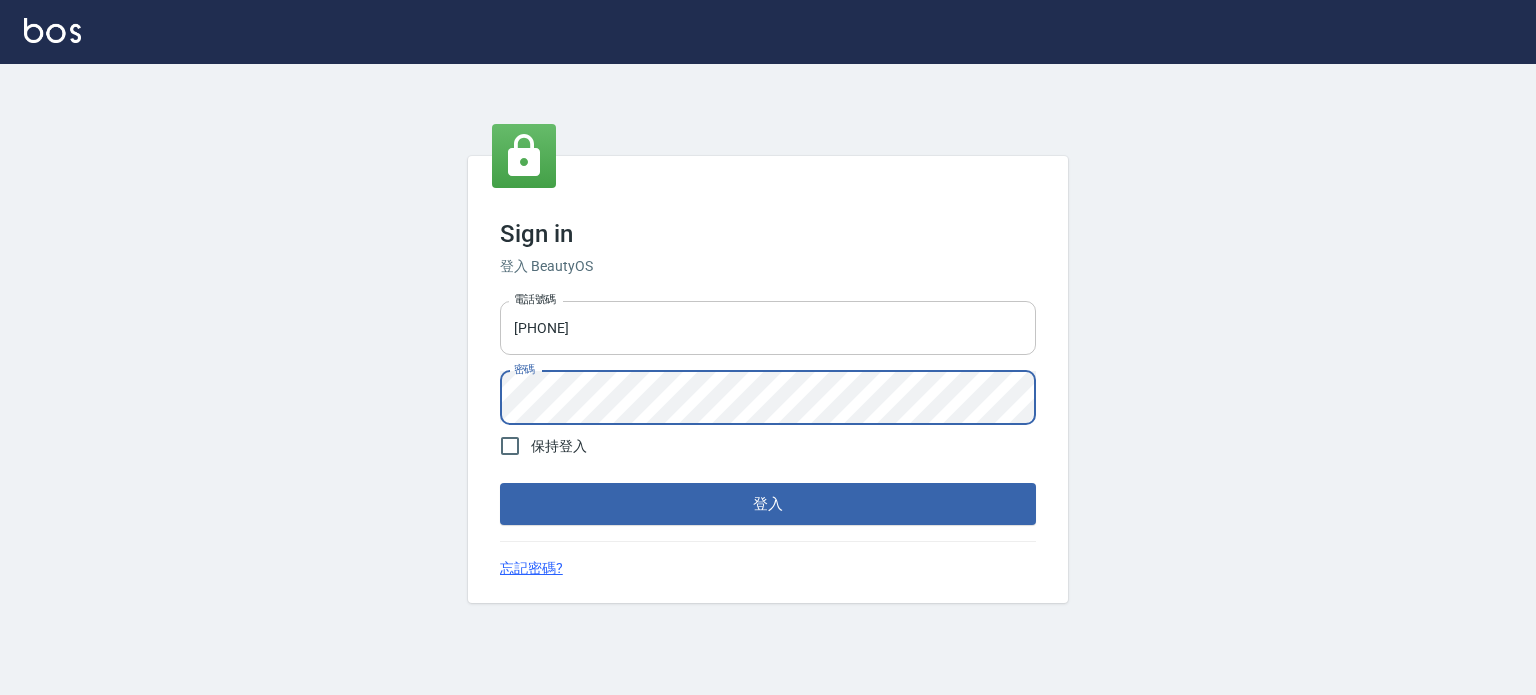 click on "登入" at bounding box center [768, 504] 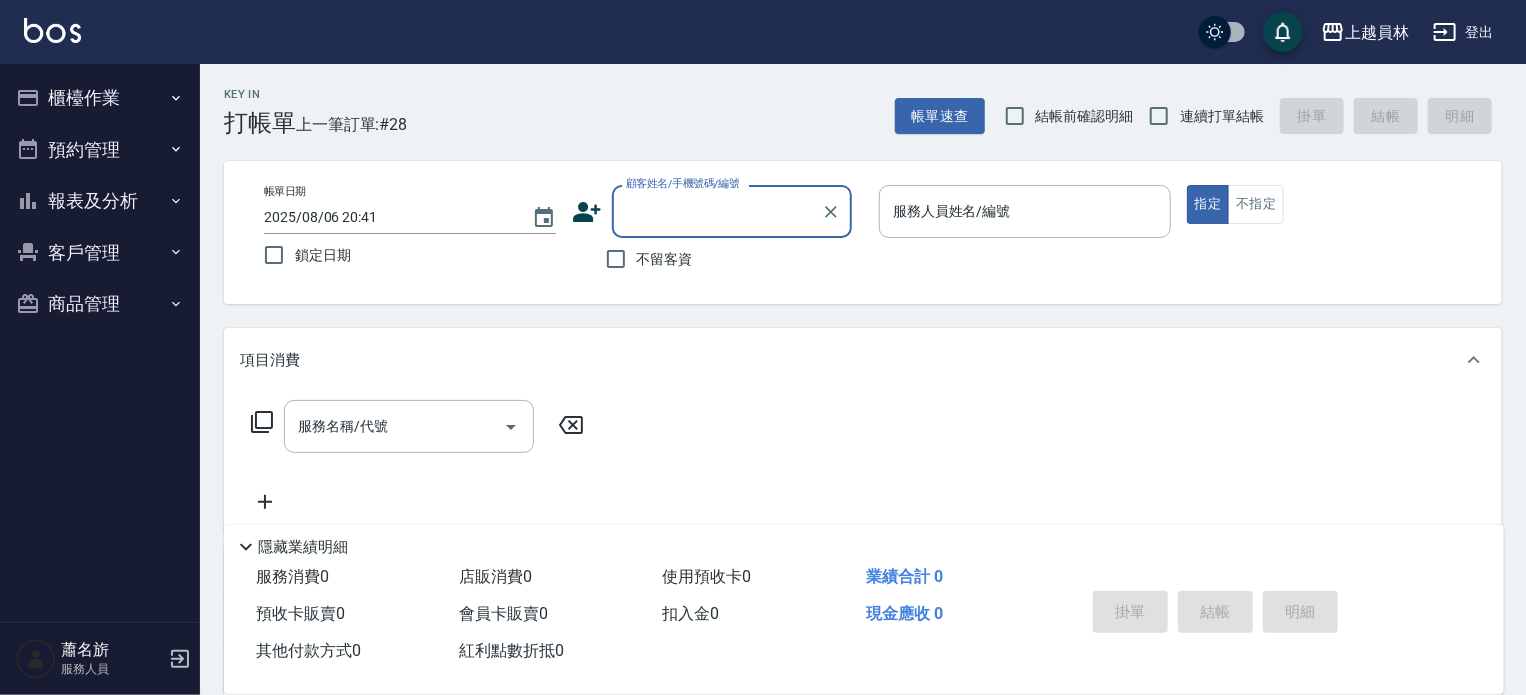 drag, startPoint x: 152, startPoint y: 195, endPoint x: 156, endPoint y: 185, distance: 10.770329 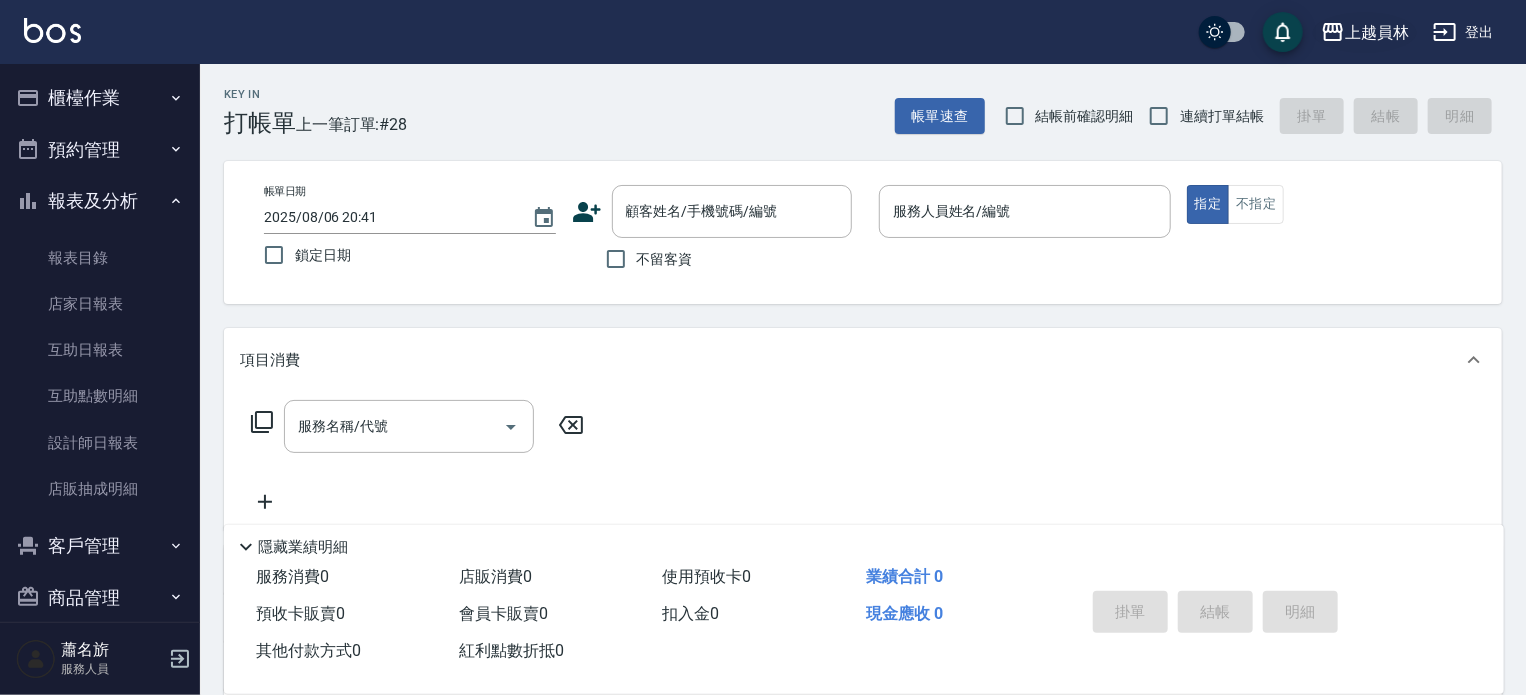 click on "上越員林" at bounding box center (1377, 32) 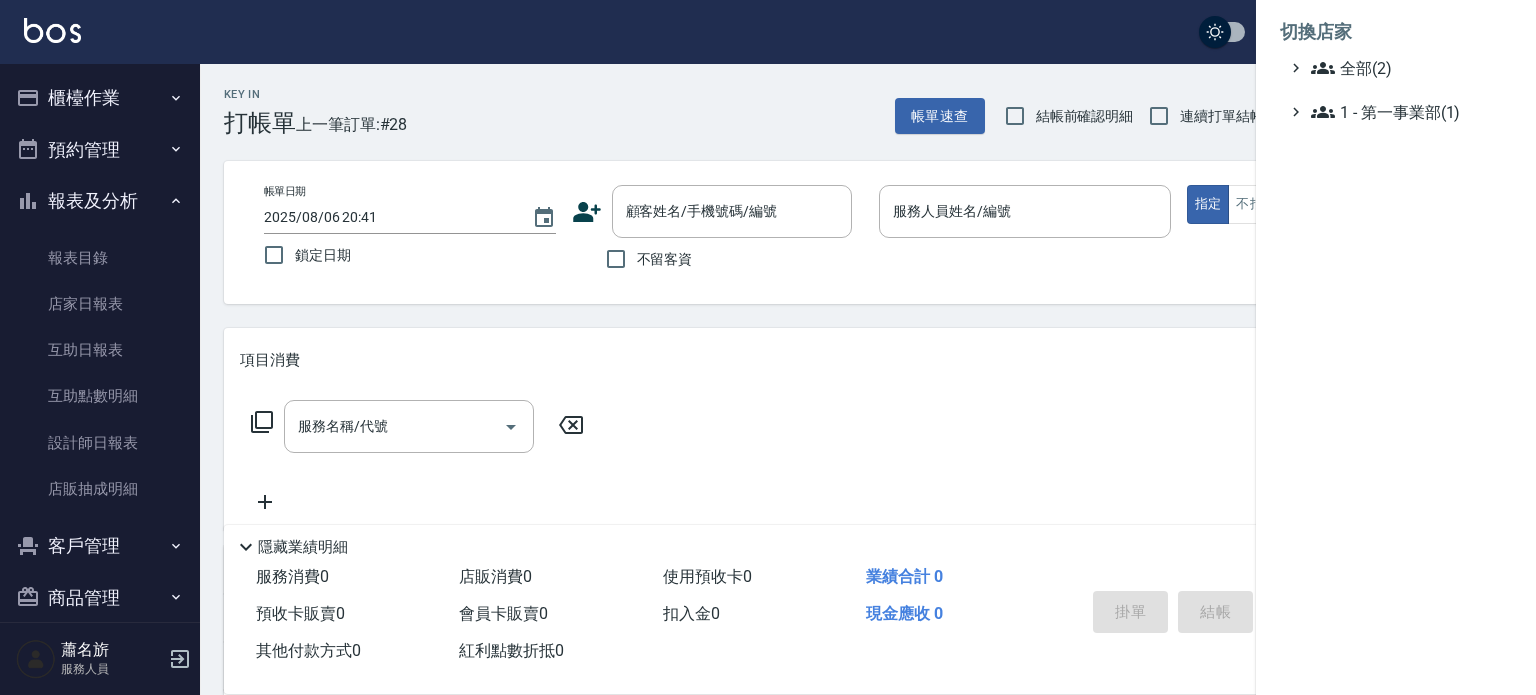 click on "全部(2) 1 - 第一事業部(1)" at bounding box center [1396, 90] 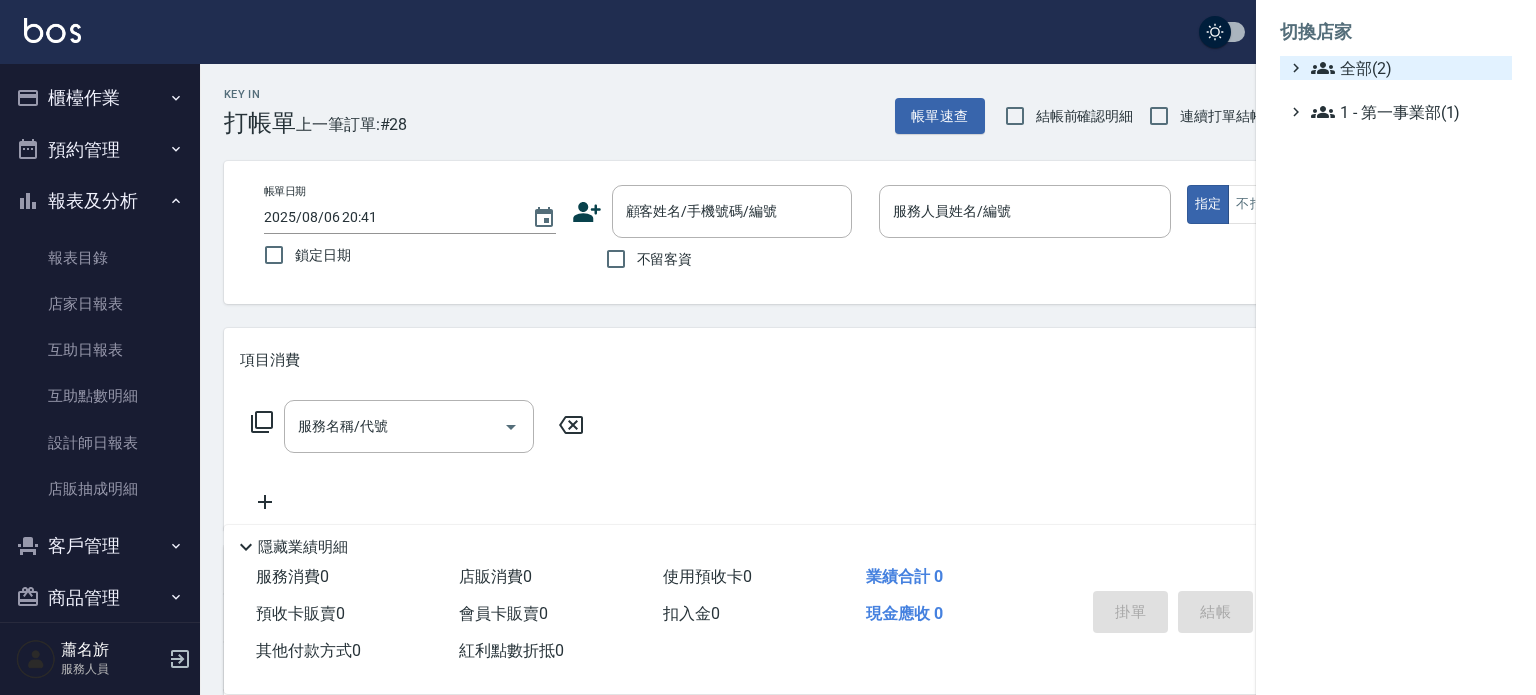 click on "全部(2)" at bounding box center (1407, 68) 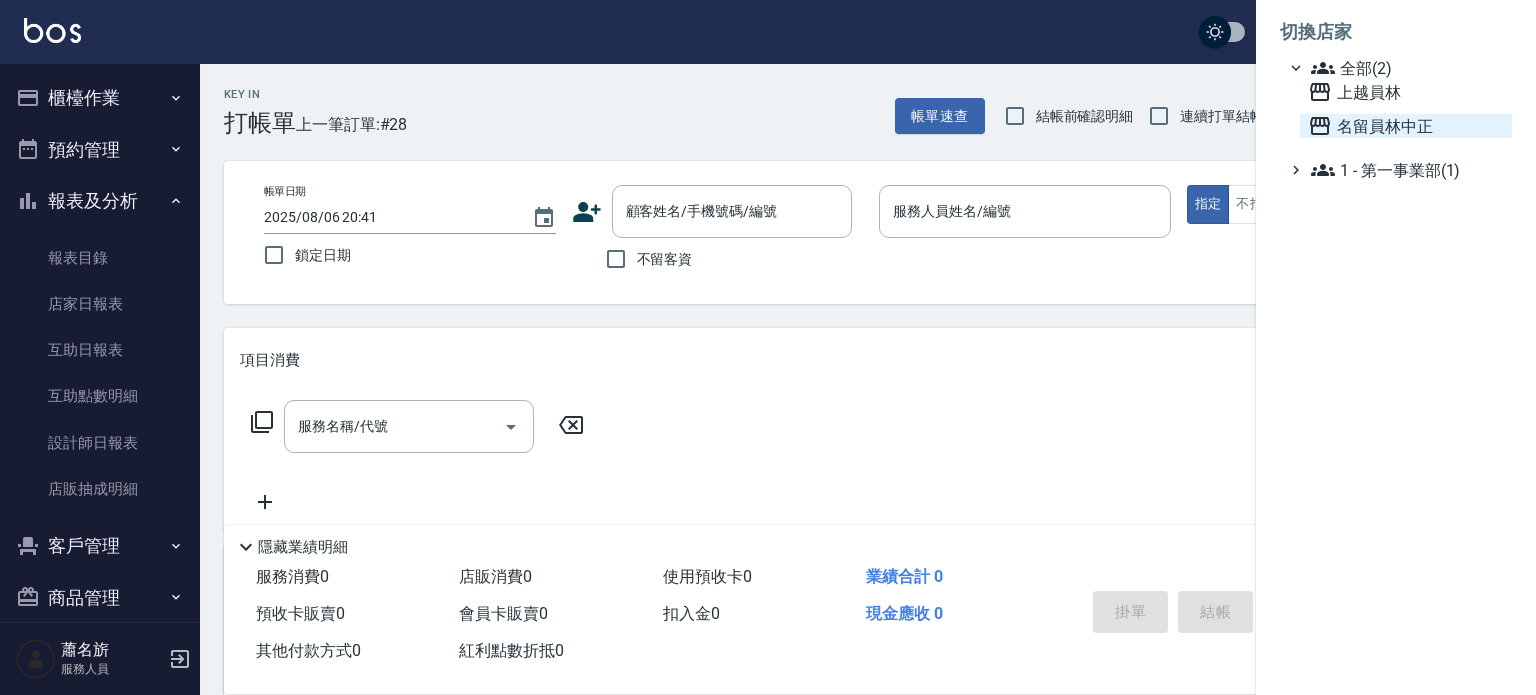 click on "名留員林中正" at bounding box center (1406, 126) 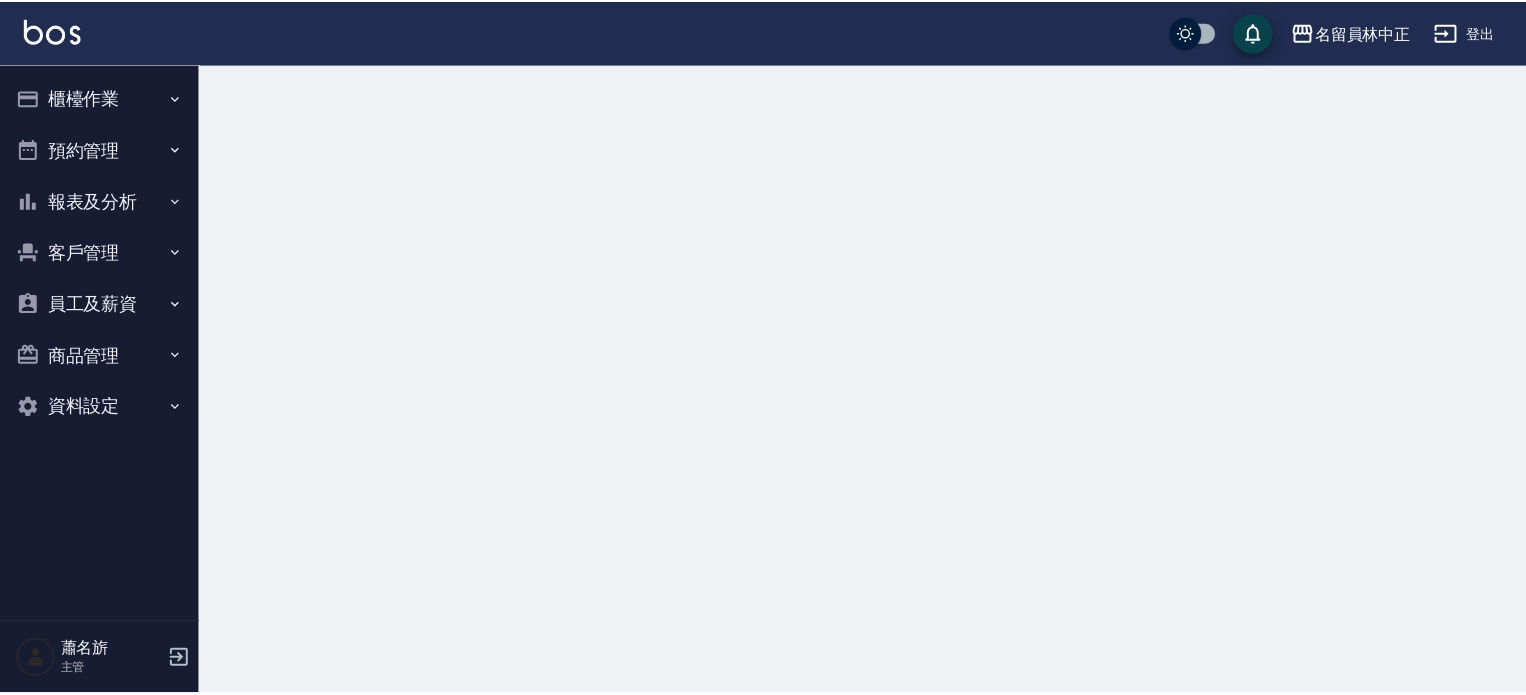 scroll, scrollTop: 0, scrollLeft: 0, axis: both 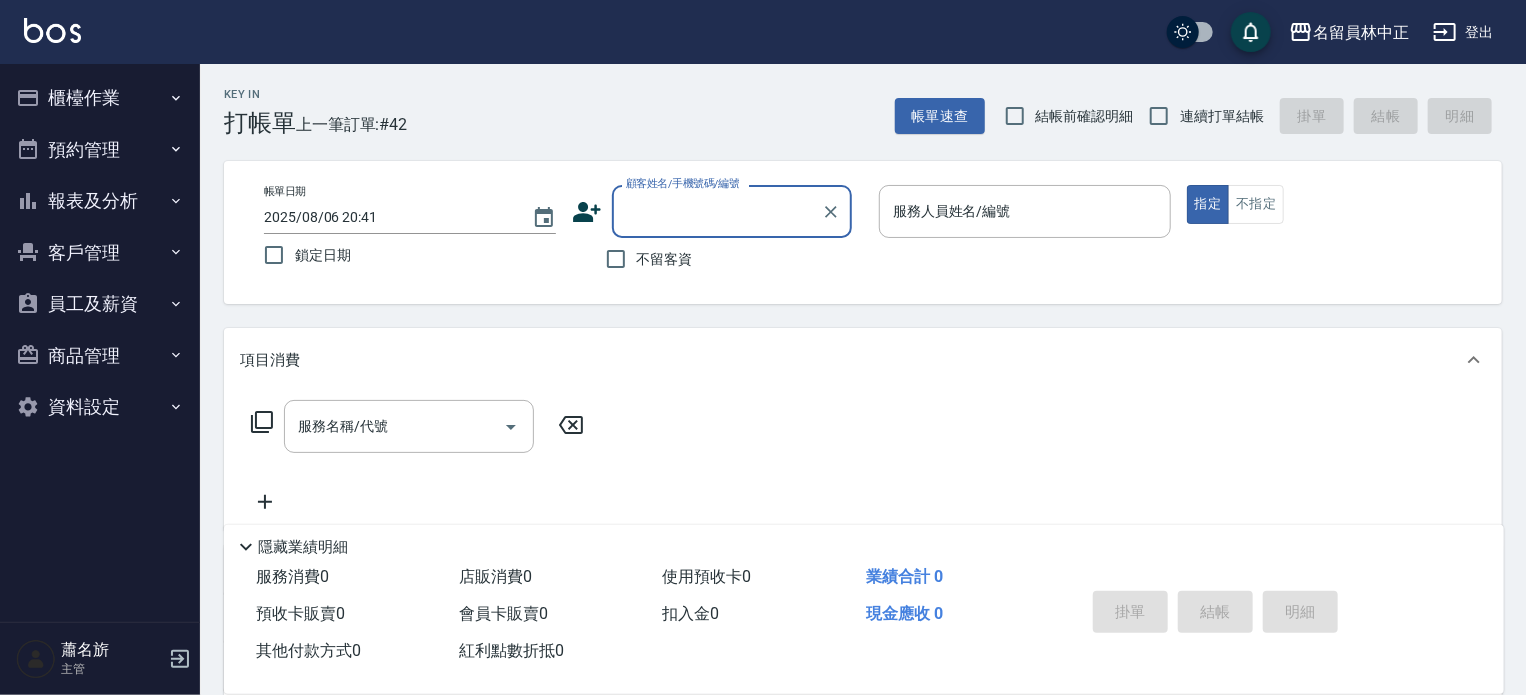 click on "報表及分析" at bounding box center [100, 201] 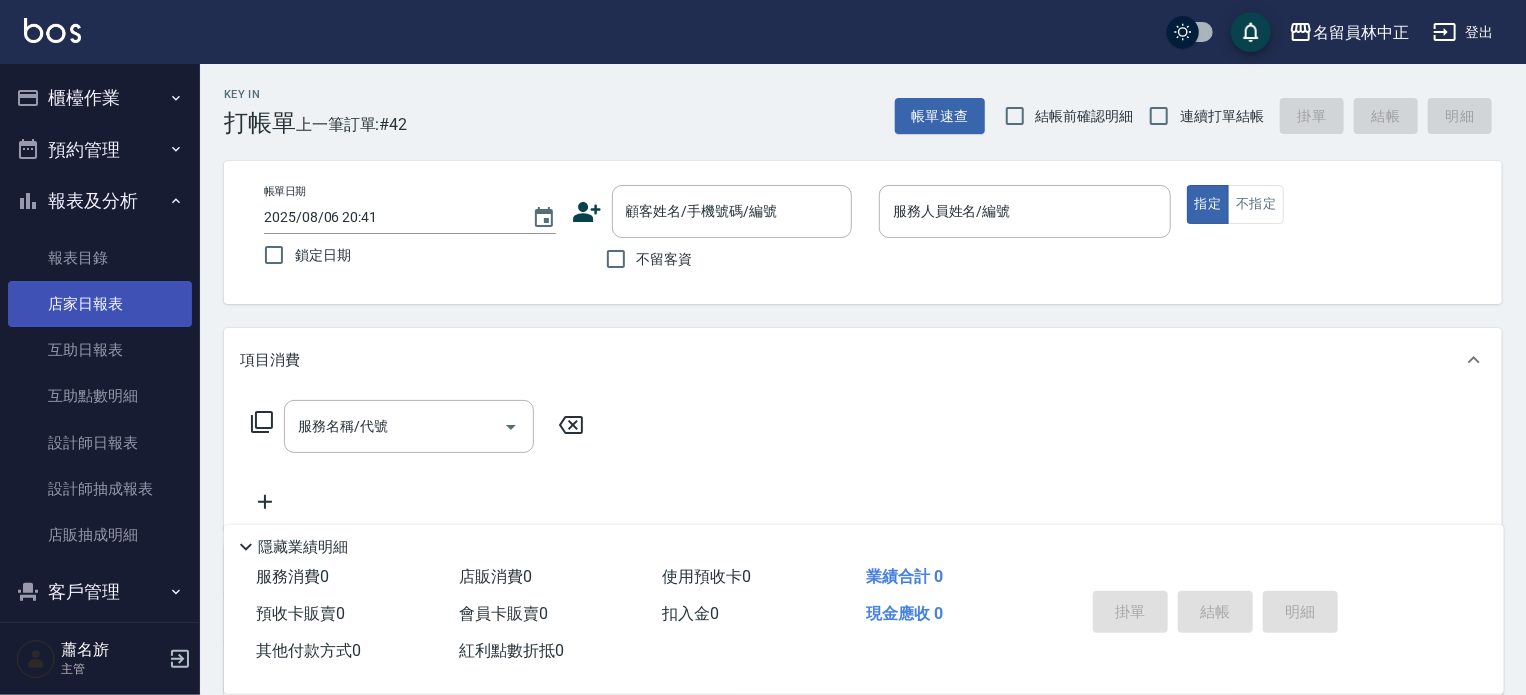 click on "店家日報表" at bounding box center (100, 304) 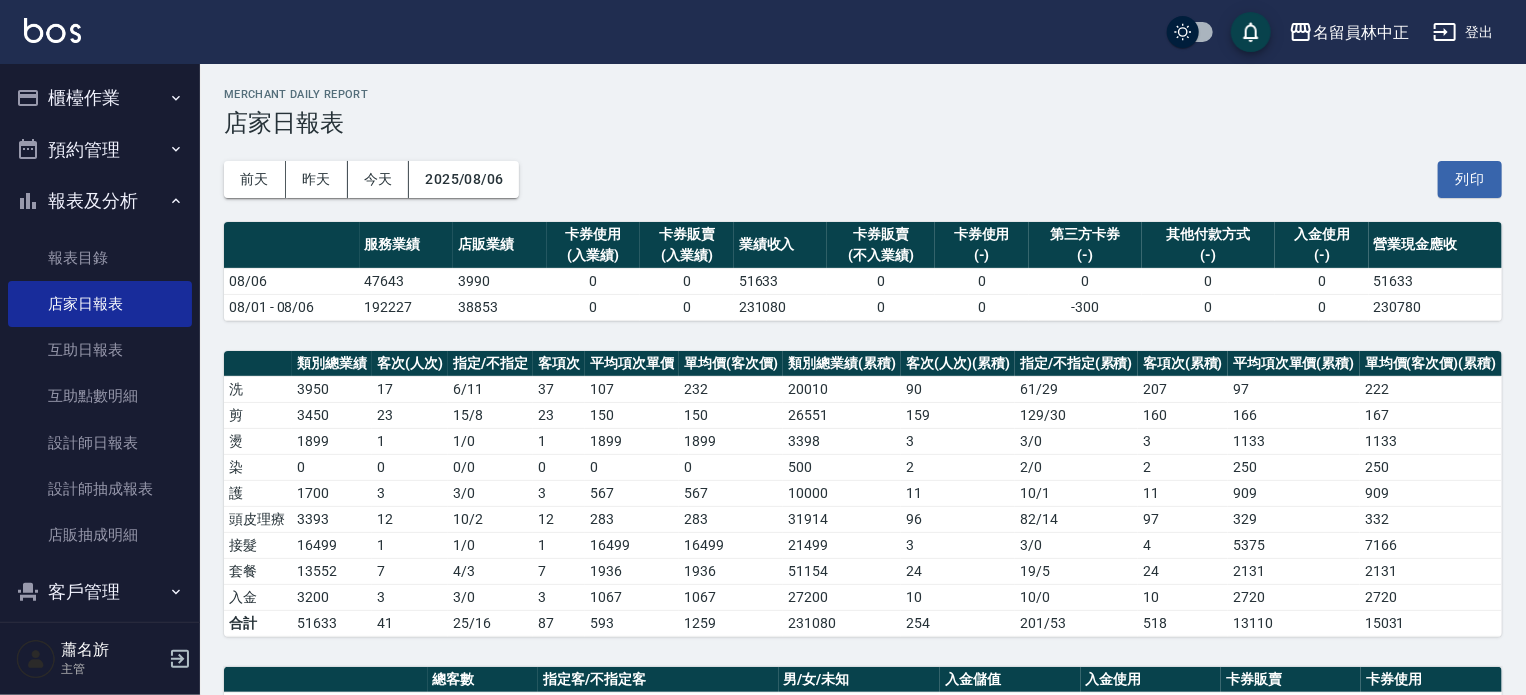 click on "櫃檯作業" at bounding box center (100, 98) 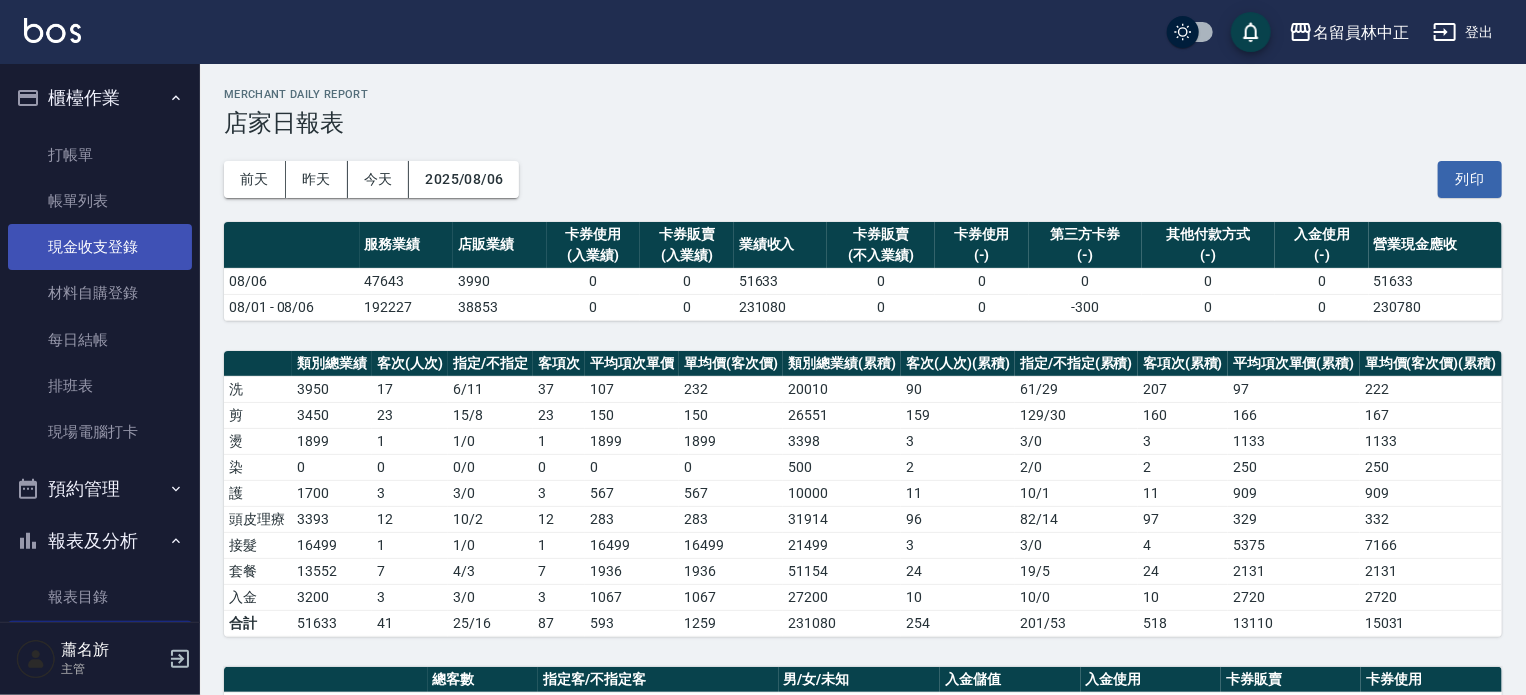 click on "現金收支登錄" at bounding box center (100, 247) 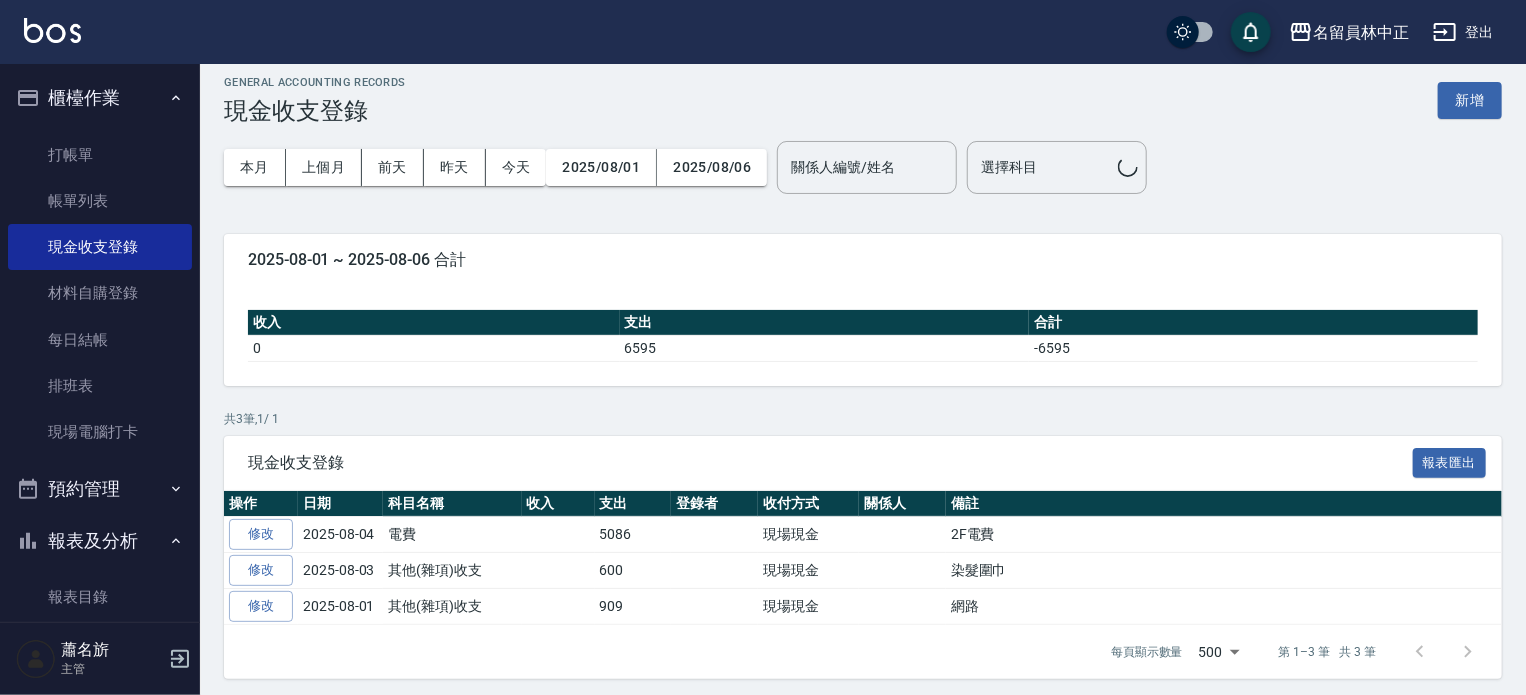 scroll, scrollTop: 16, scrollLeft: 0, axis: vertical 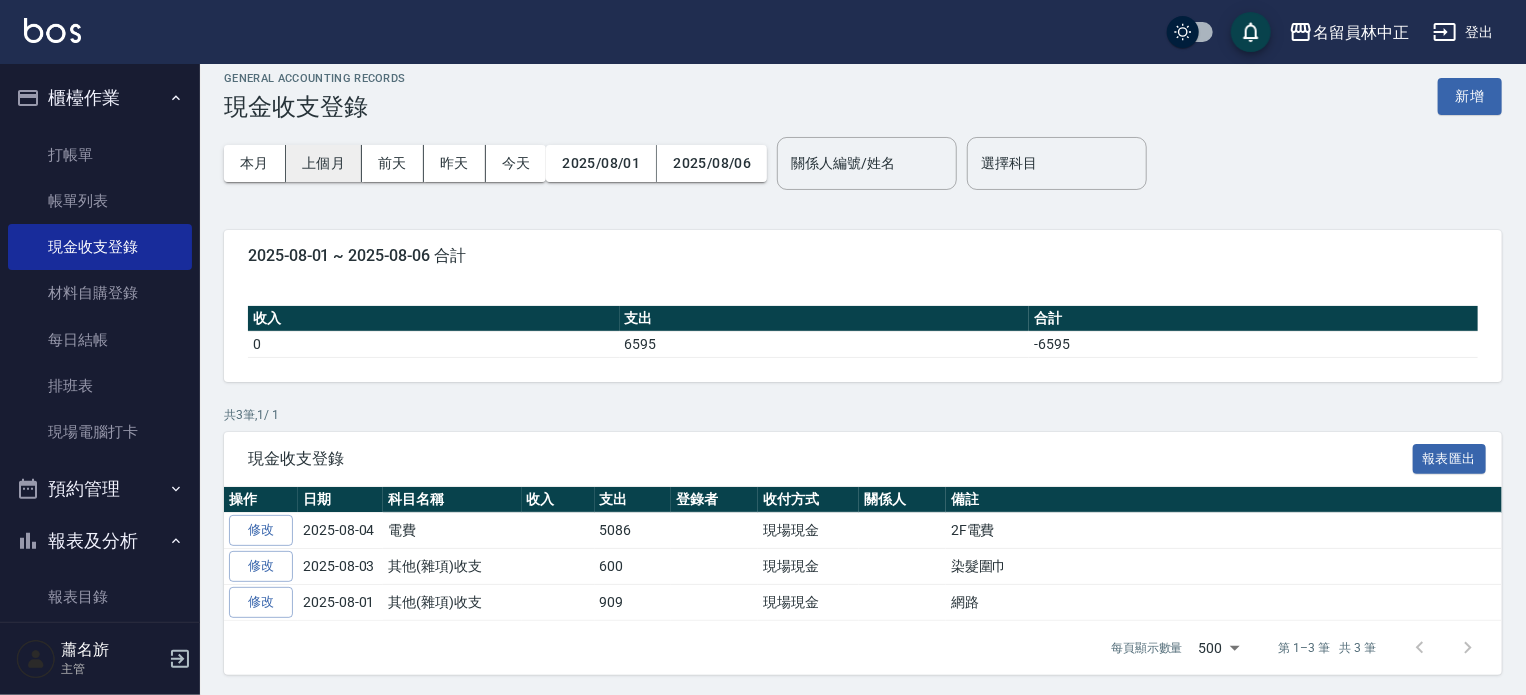 click on "上個月" at bounding box center [324, 163] 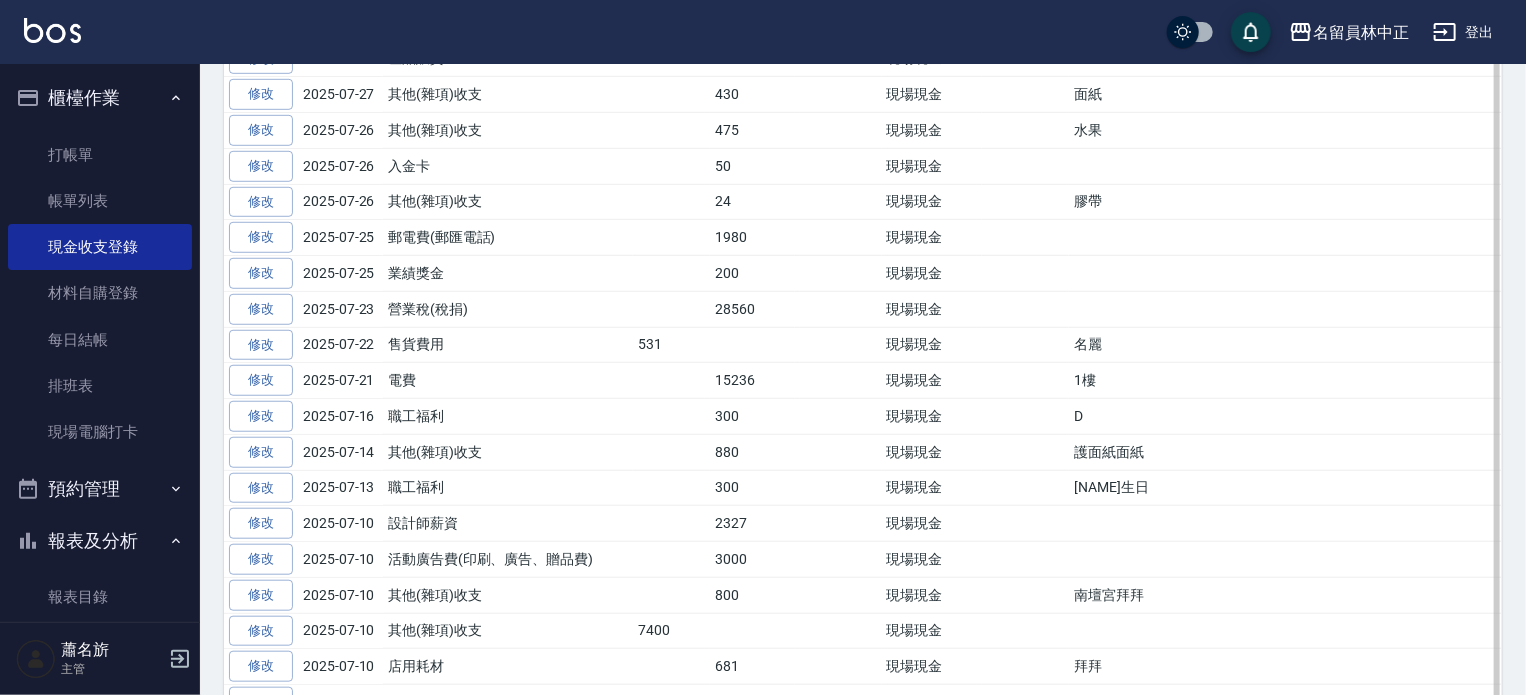 scroll, scrollTop: 700, scrollLeft: 0, axis: vertical 